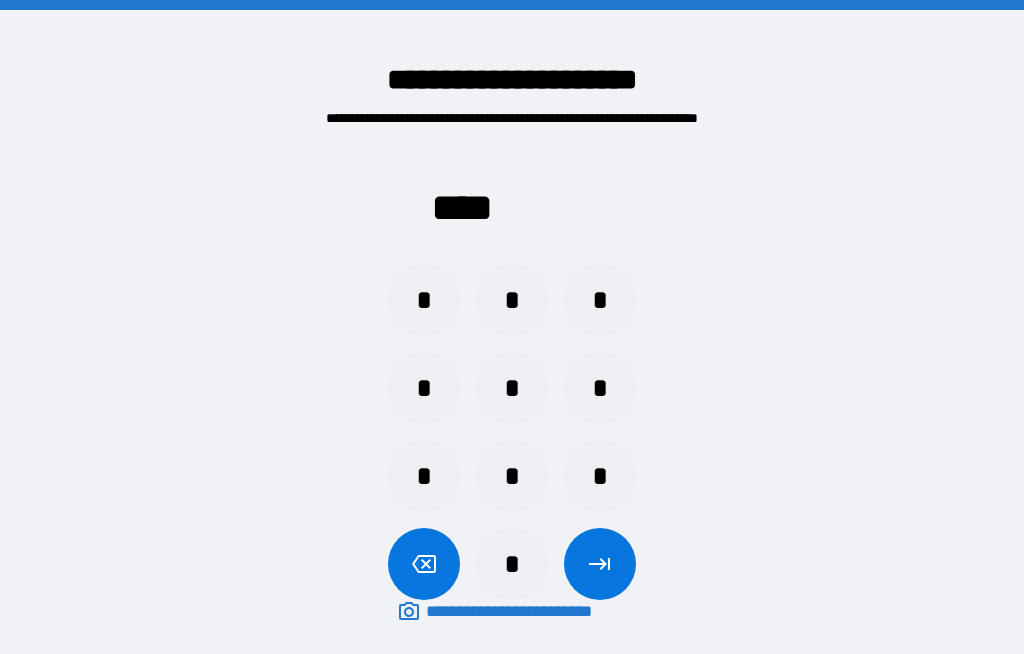 scroll, scrollTop: 69, scrollLeft: 0, axis: vertical 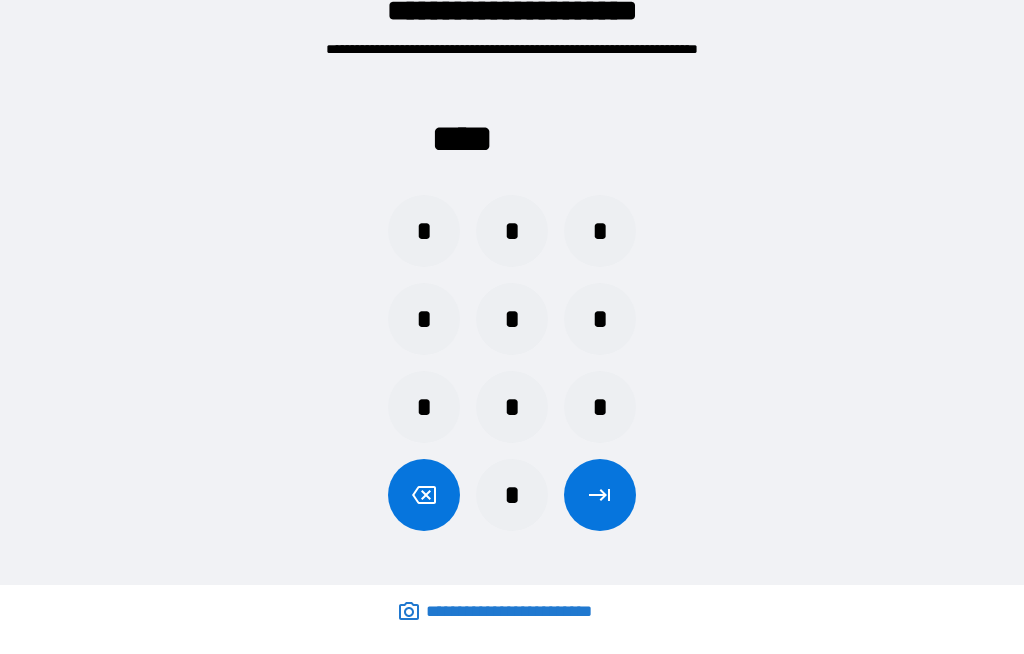 click on "*" at bounding box center (424, 319) 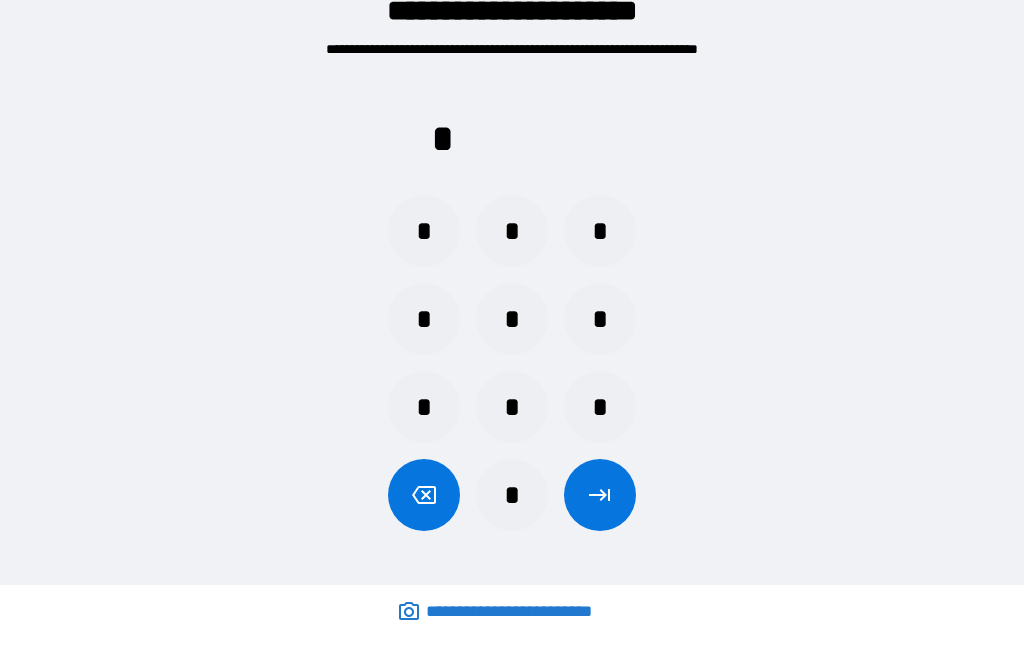 click on "*" at bounding box center [512, 319] 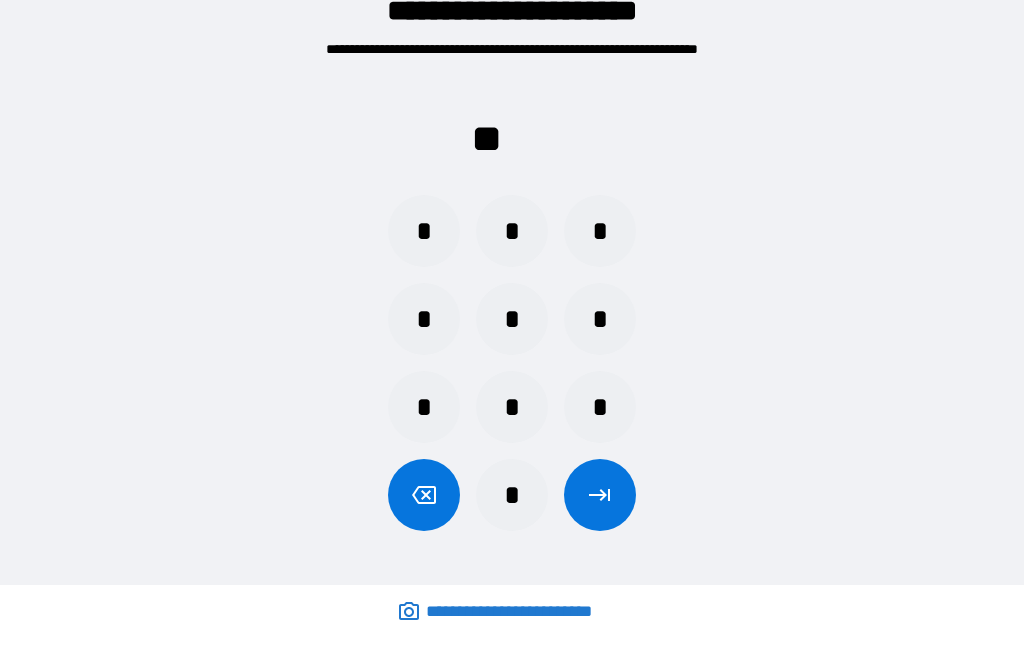 click on "*" at bounding box center (512, 231) 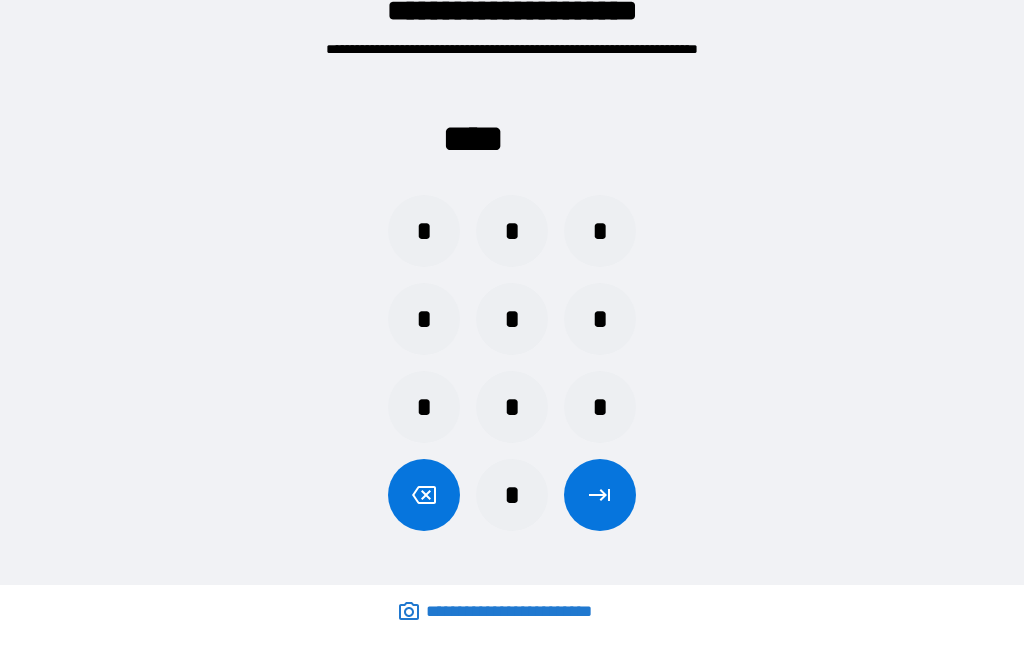 click 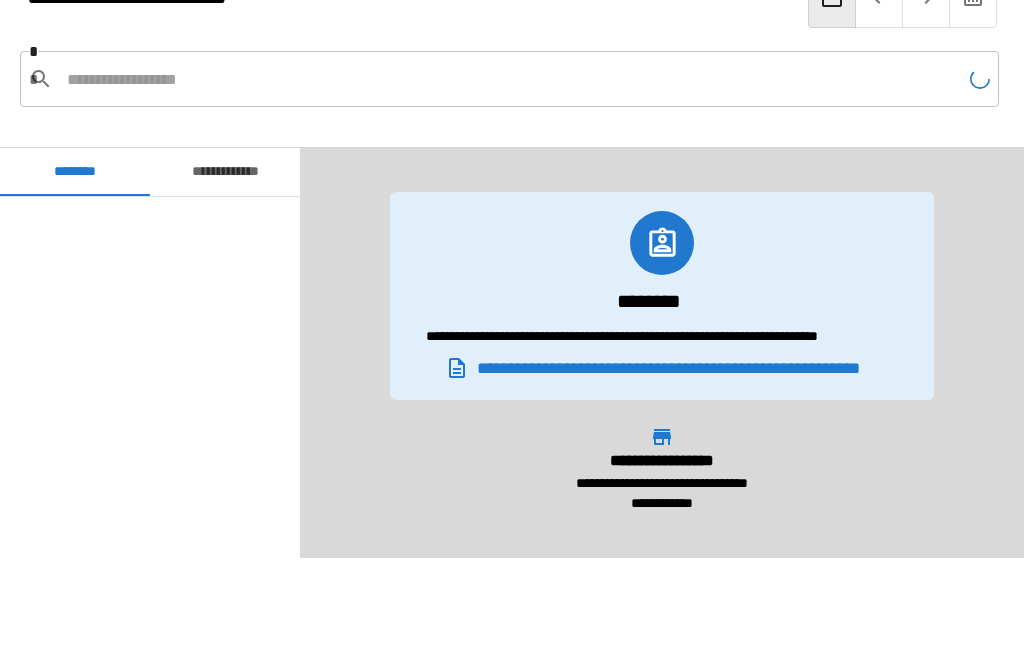 scroll, scrollTop: 7440, scrollLeft: 0, axis: vertical 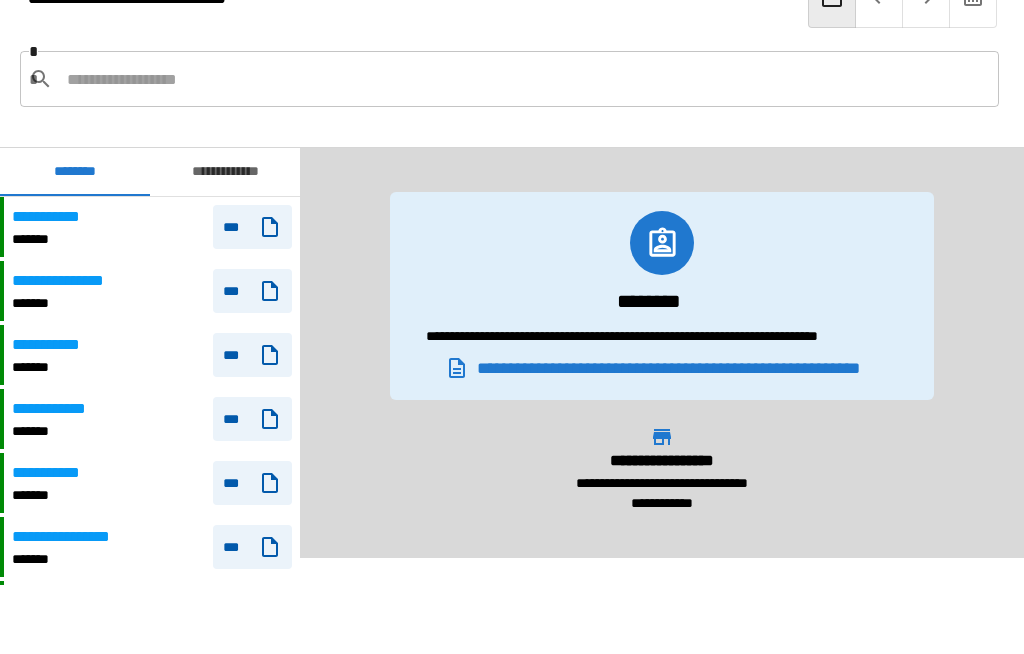 click at bounding box center [525, 79] 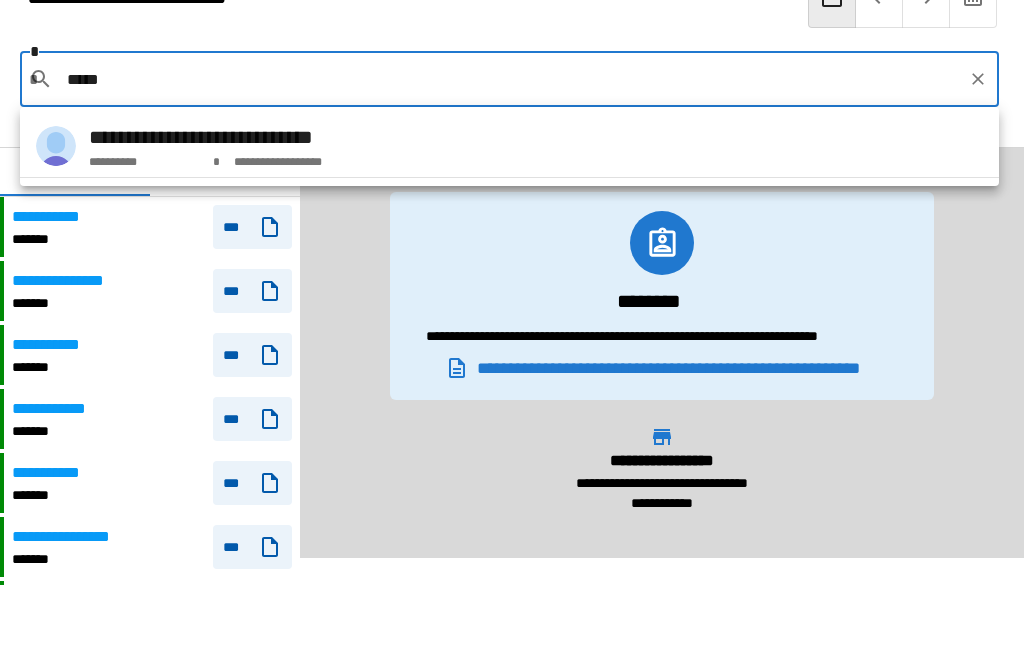 click on "**********" at bounding box center [288, 158] 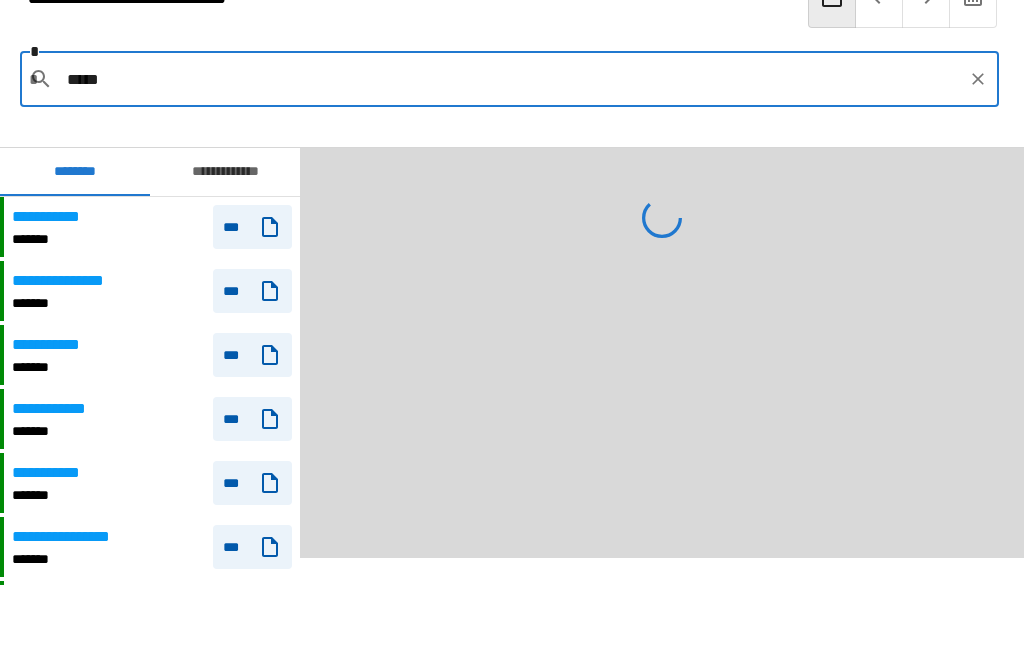 type on "**********" 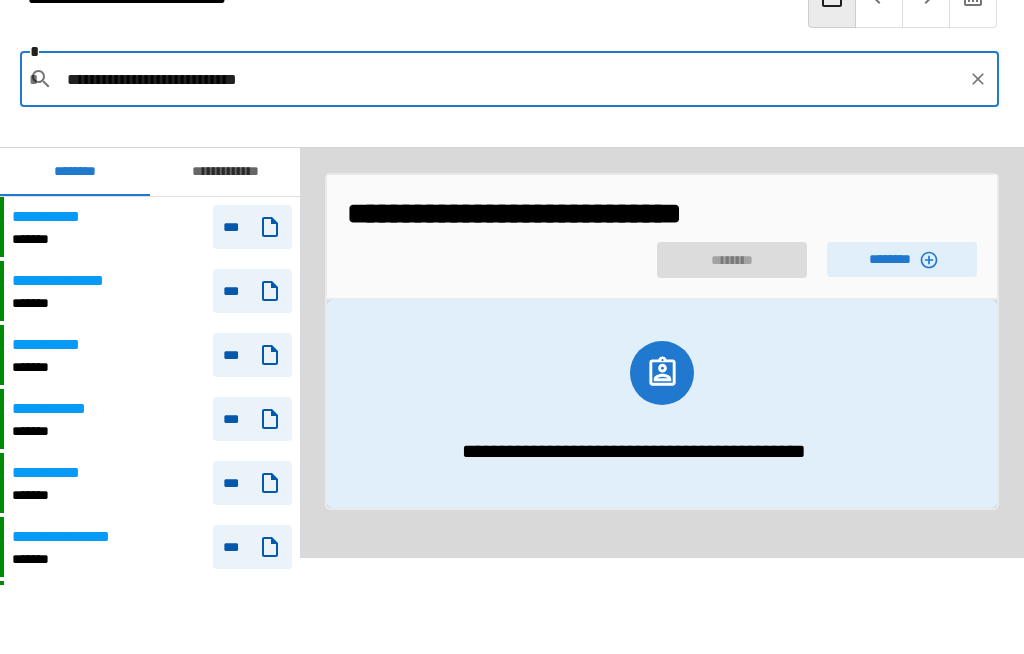 click on "********" at bounding box center (902, 259) 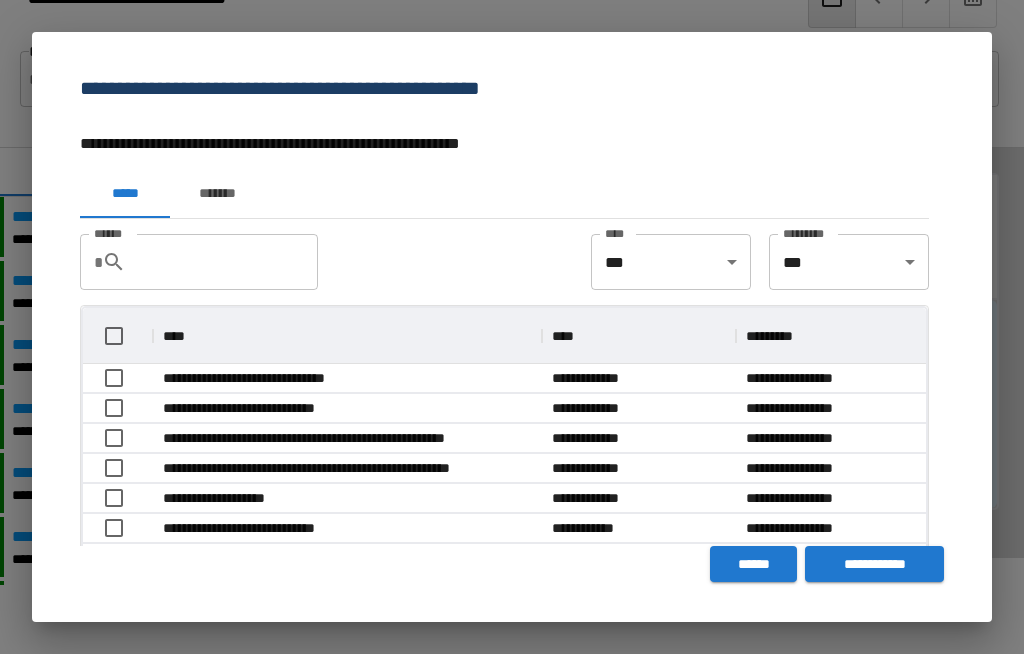 scroll, scrollTop: 356, scrollLeft: 843, axis: both 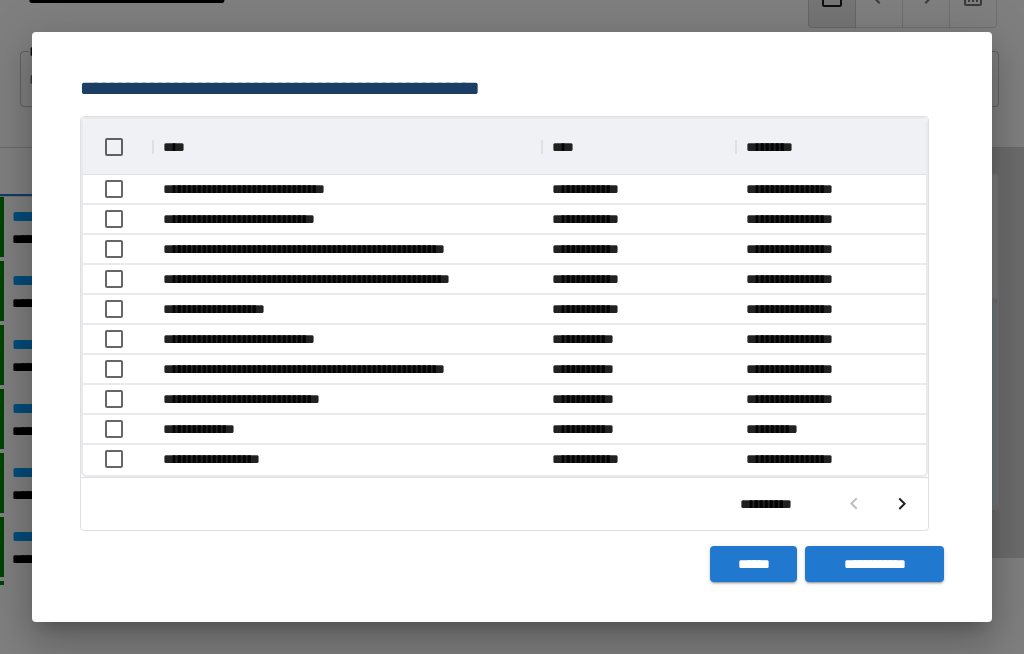 click 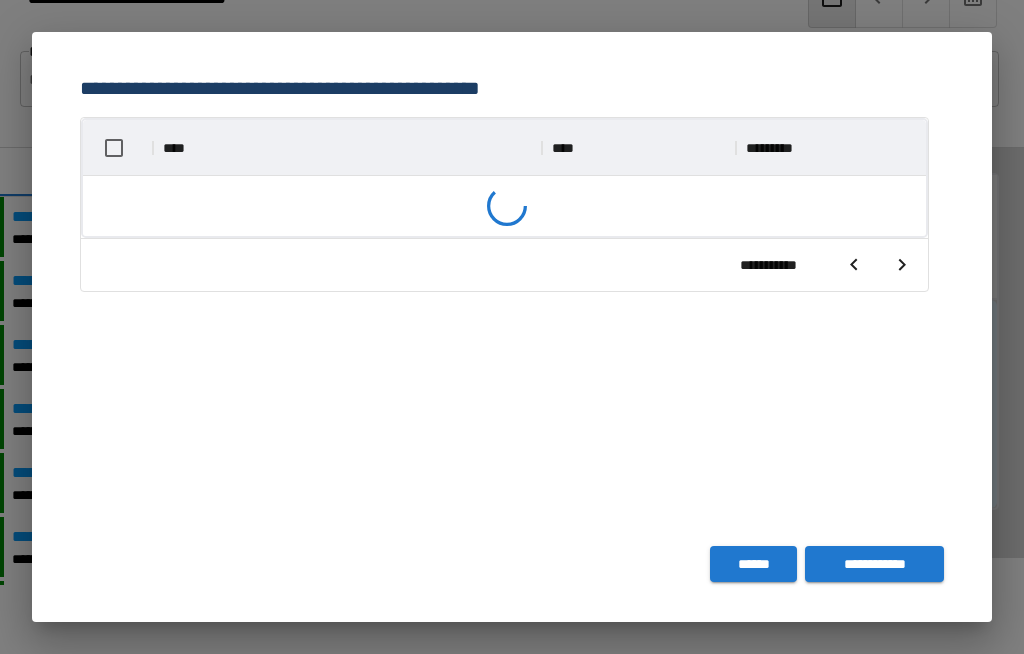 scroll, scrollTop: 188, scrollLeft: 0, axis: vertical 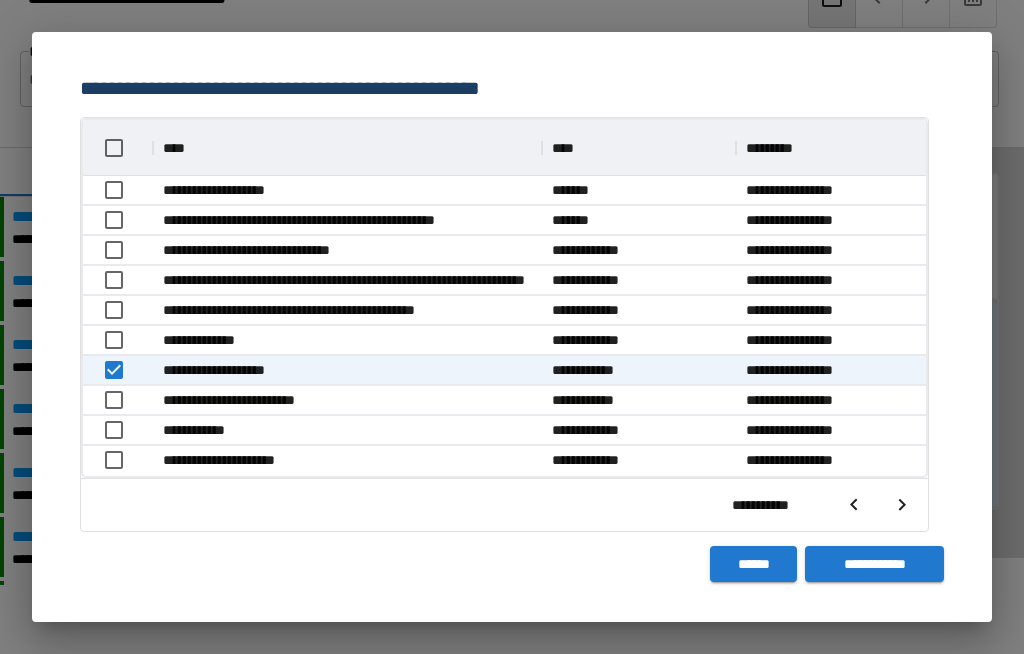 click on "**********" at bounding box center [874, 564] 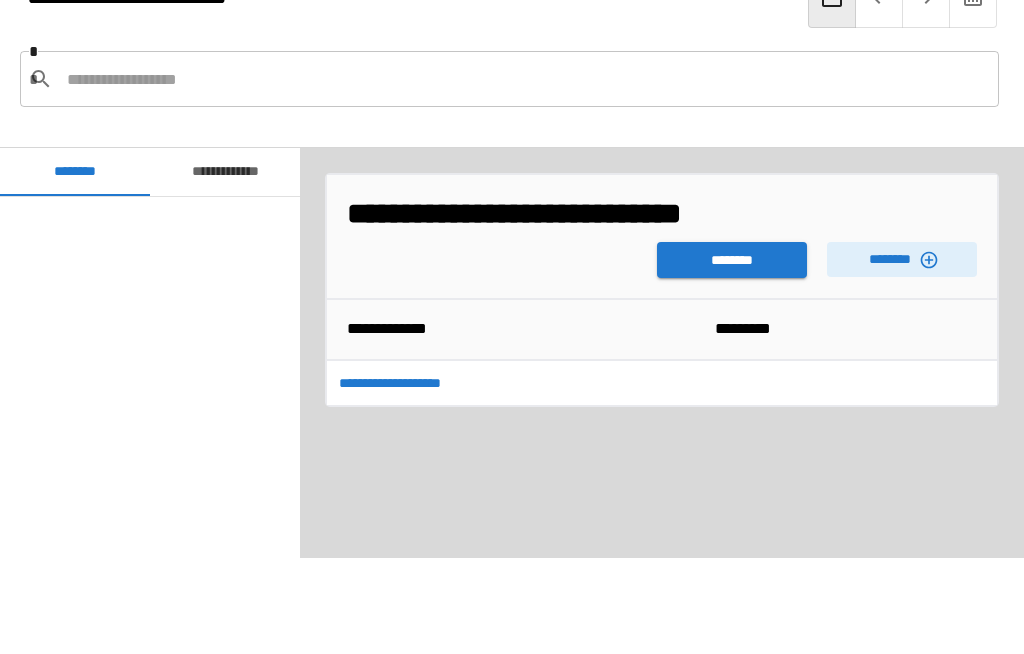 scroll, scrollTop: 7440, scrollLeft: 0, axis: vertical 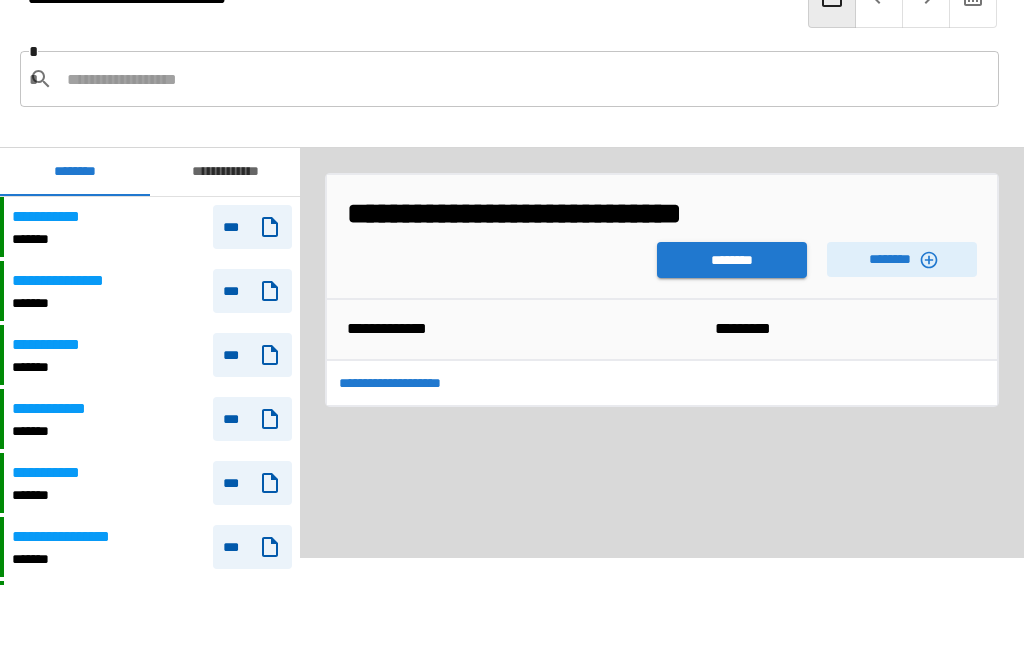 click on "********" at bounding box center (732, 260) 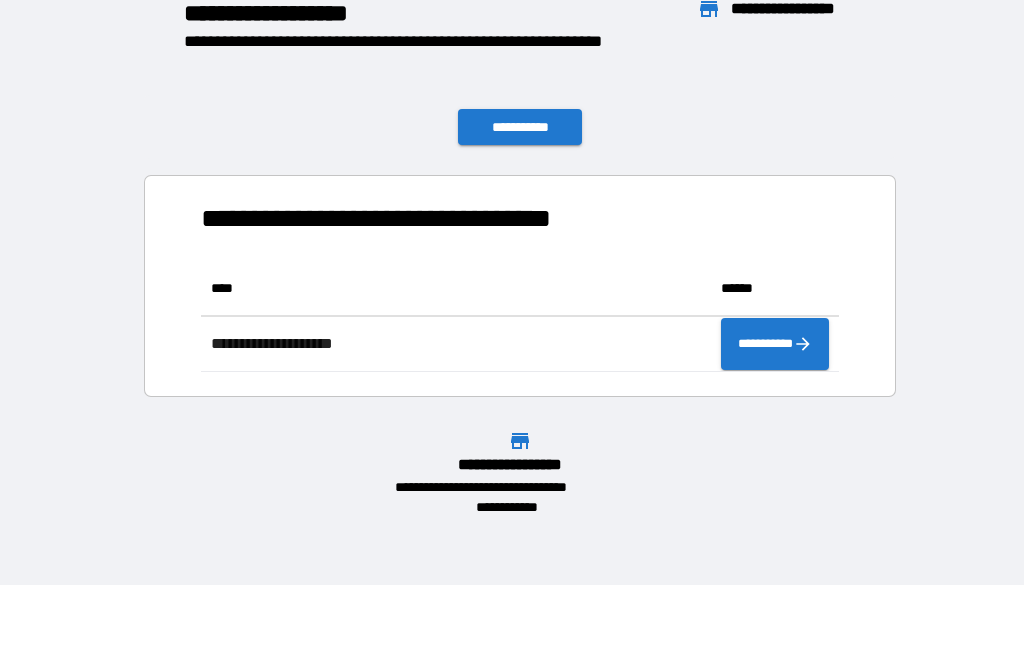 scroll, scrollTop: 111, scrollLeft: 638, axis: both 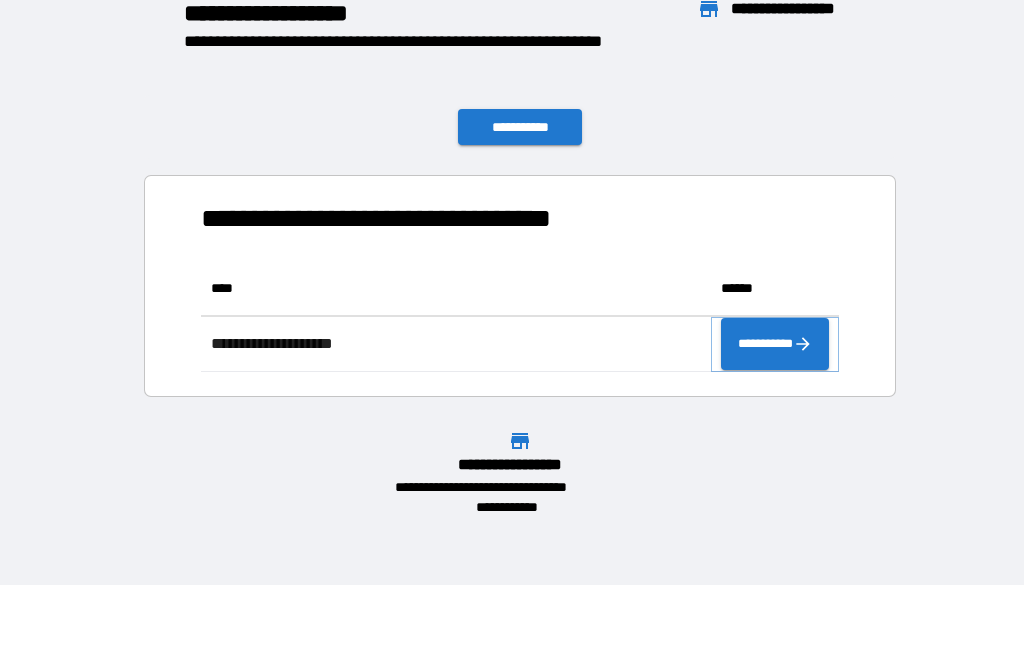click on "**********" at bounding box center (775, 344) 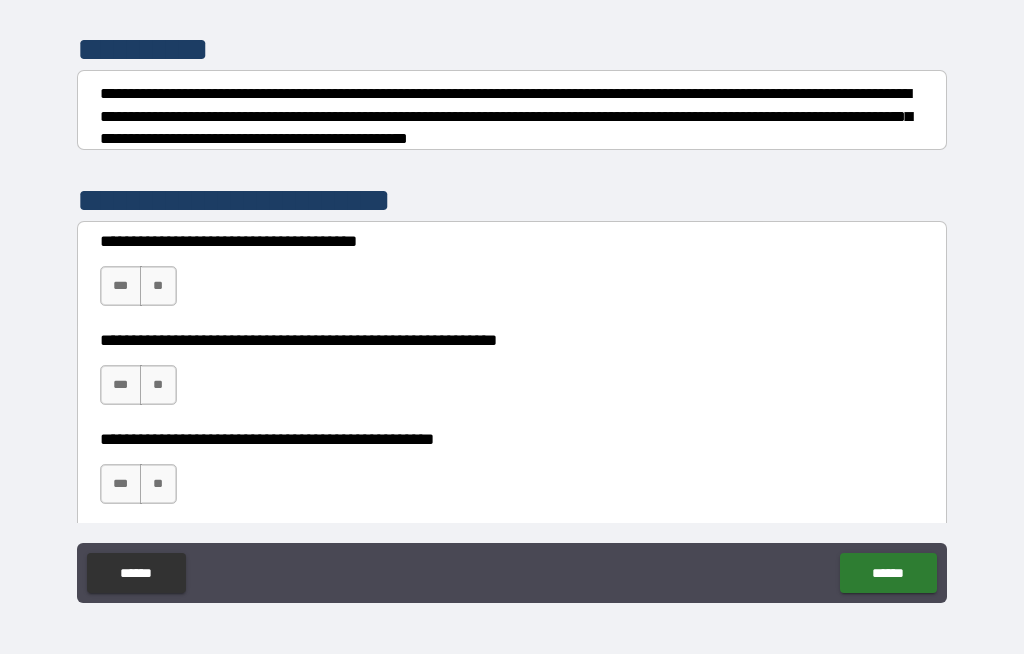scroll, scrollTop: 227, scrollLeft: 0, axis: vertical 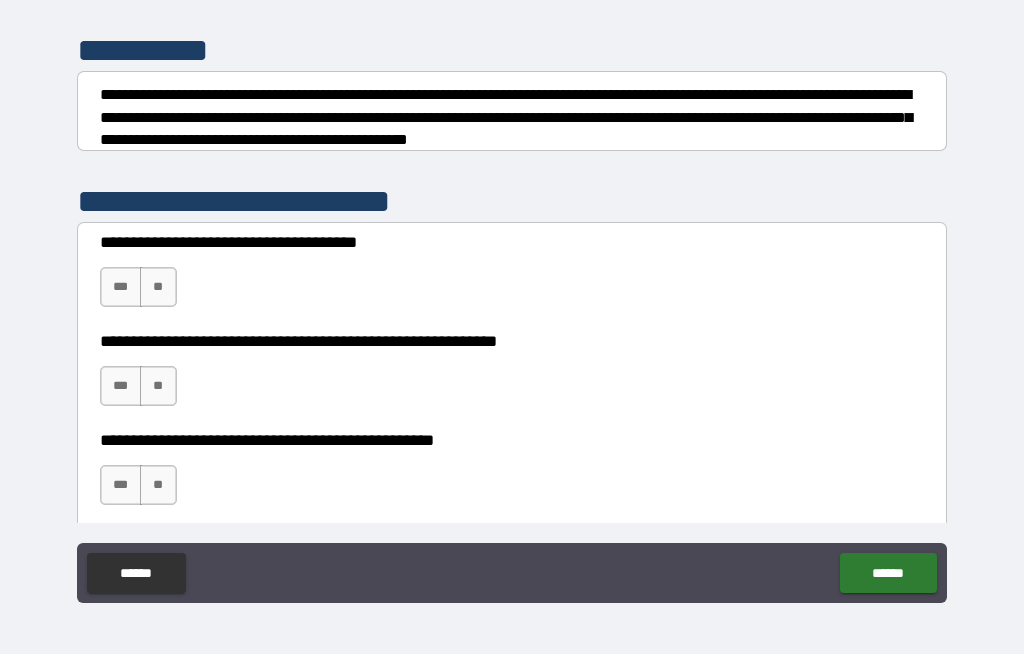 click on "***" at bounding box center (121, 287) 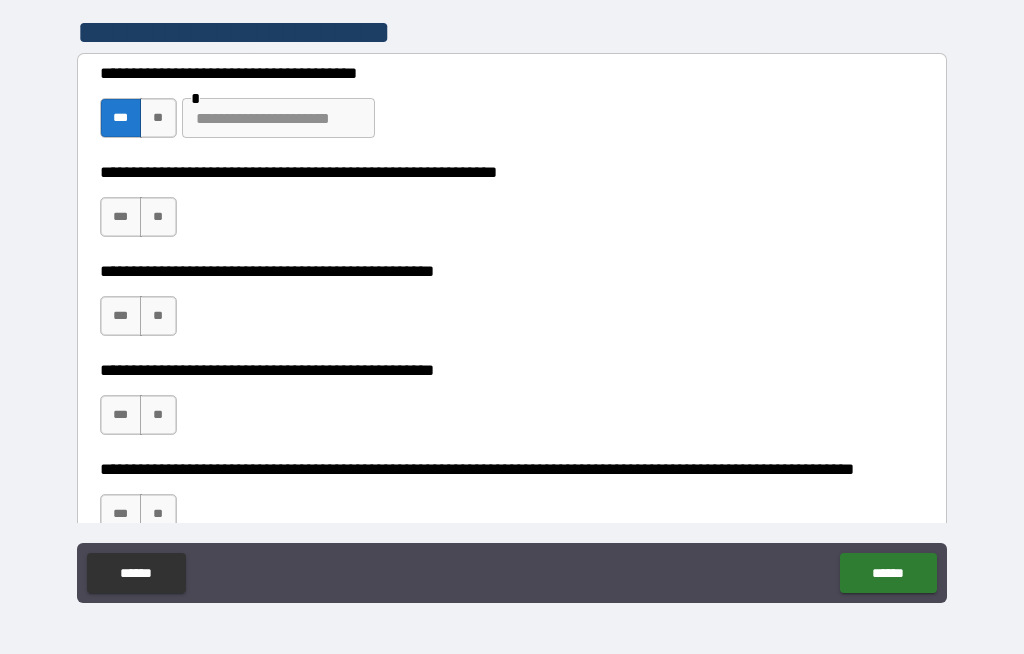 scroll, scrollTop: 394, scrollLeft: 0, axis: vertical 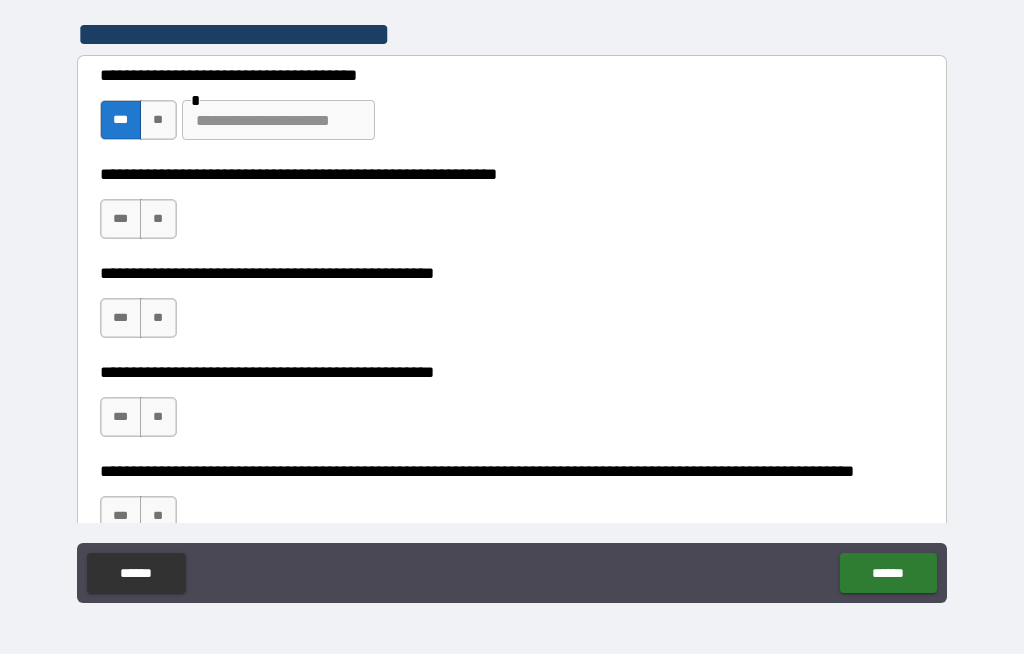 click on "**" at bounding box center [158, 219] 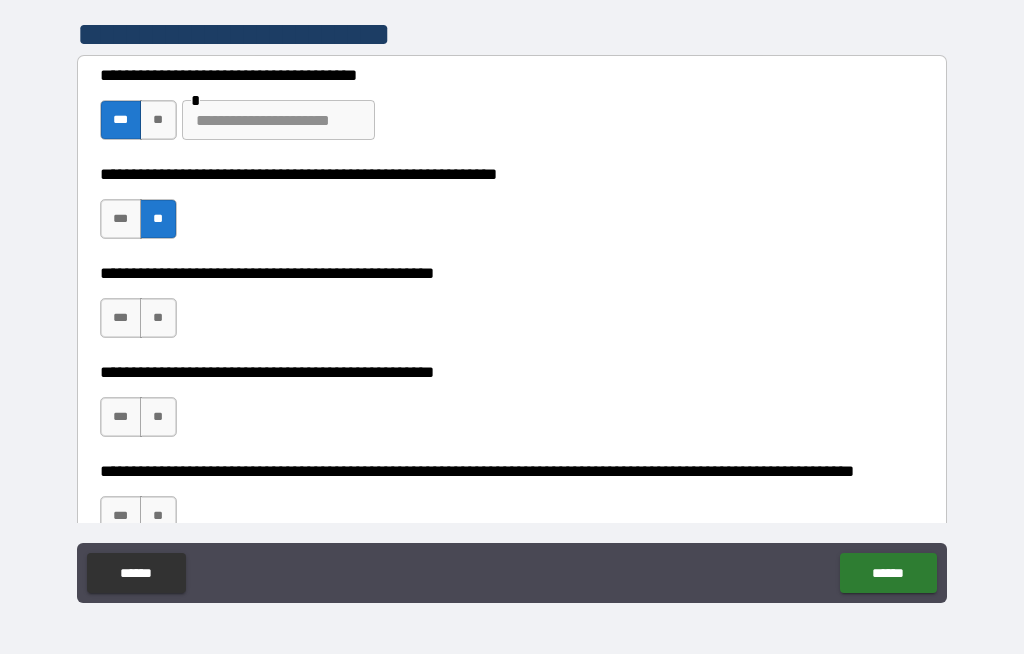 click on "**" at bounding box center [158, 318] 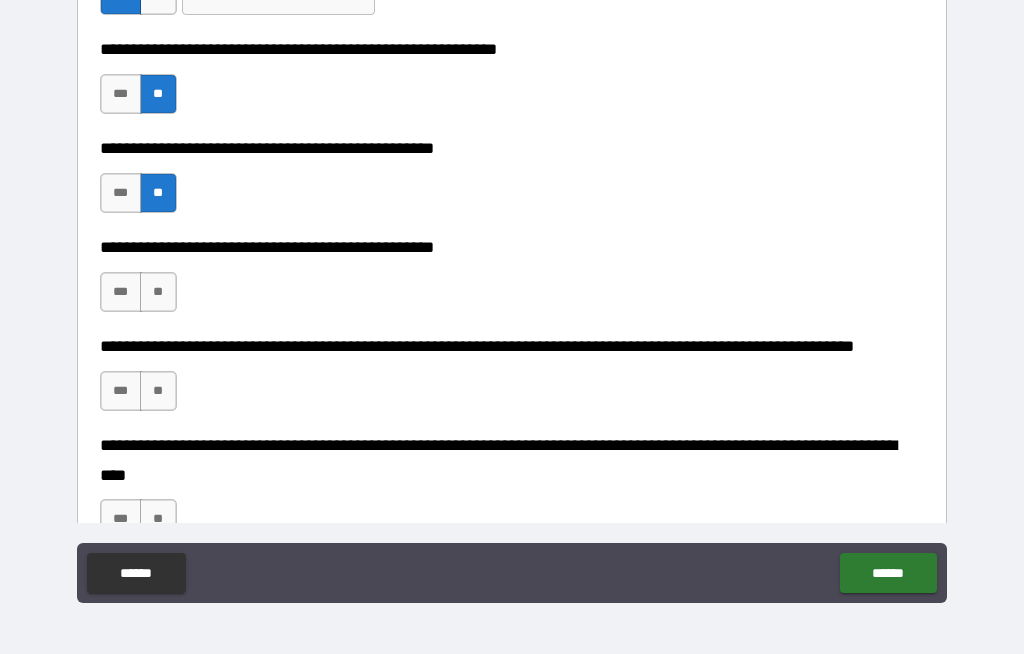 scroll, scrollTop: 519, scrollLeft: 0, axis: vertical 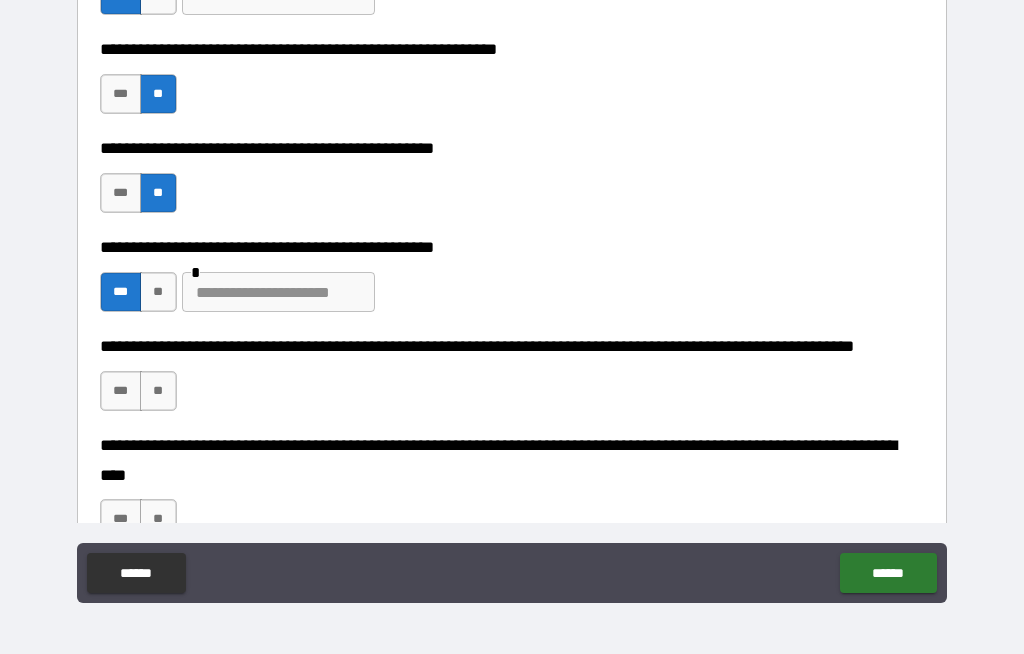 click at bounding box center (278, 292) 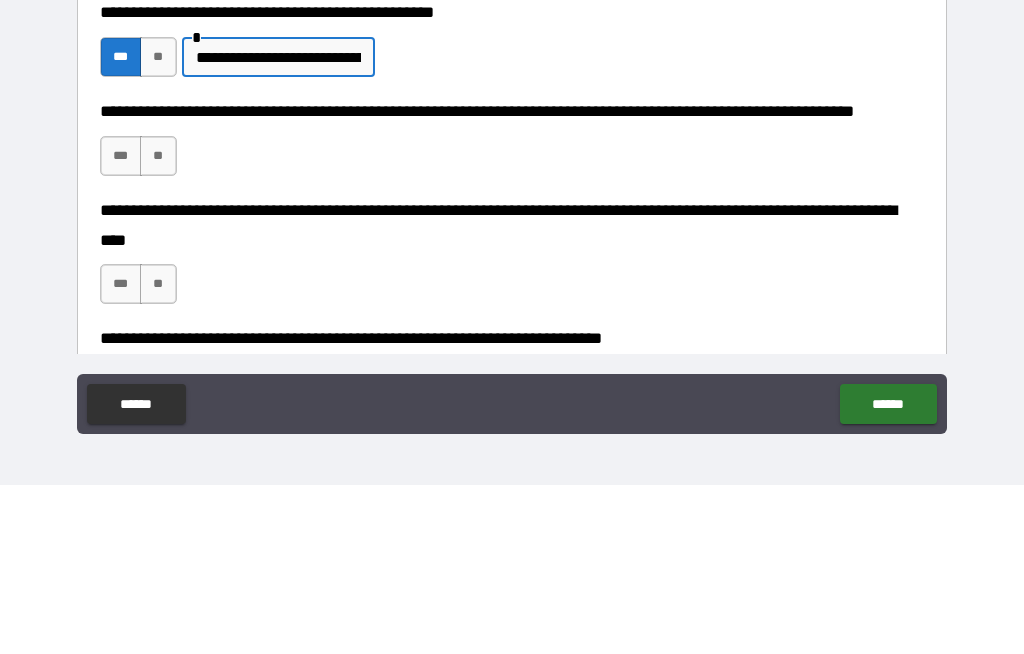 scroll, scrollTop: 600, scrollLeft: 0, axis: vertical 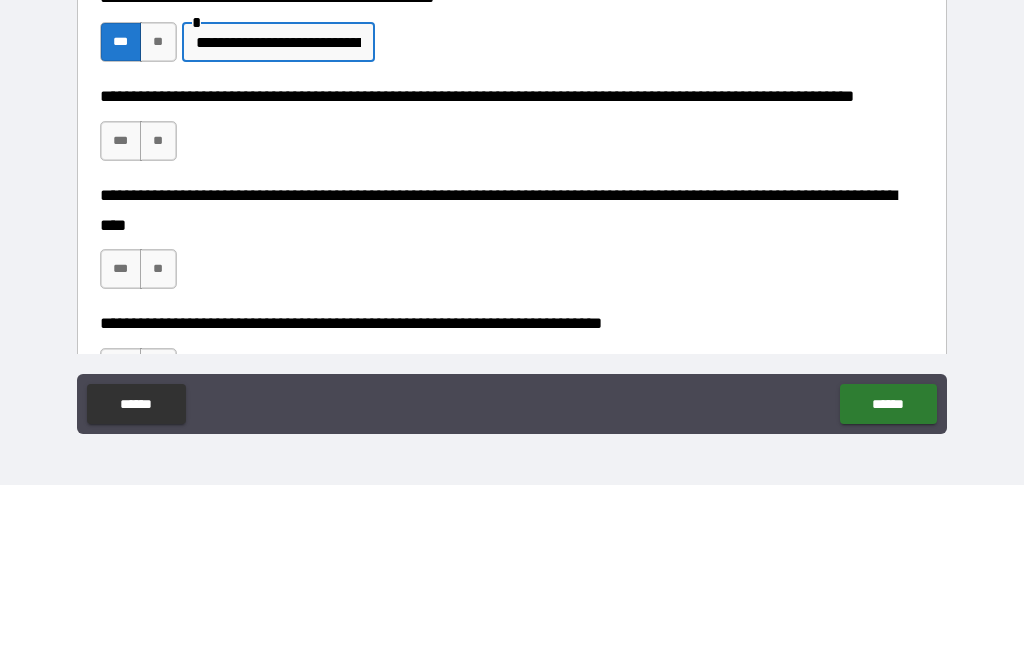 type on "**********" 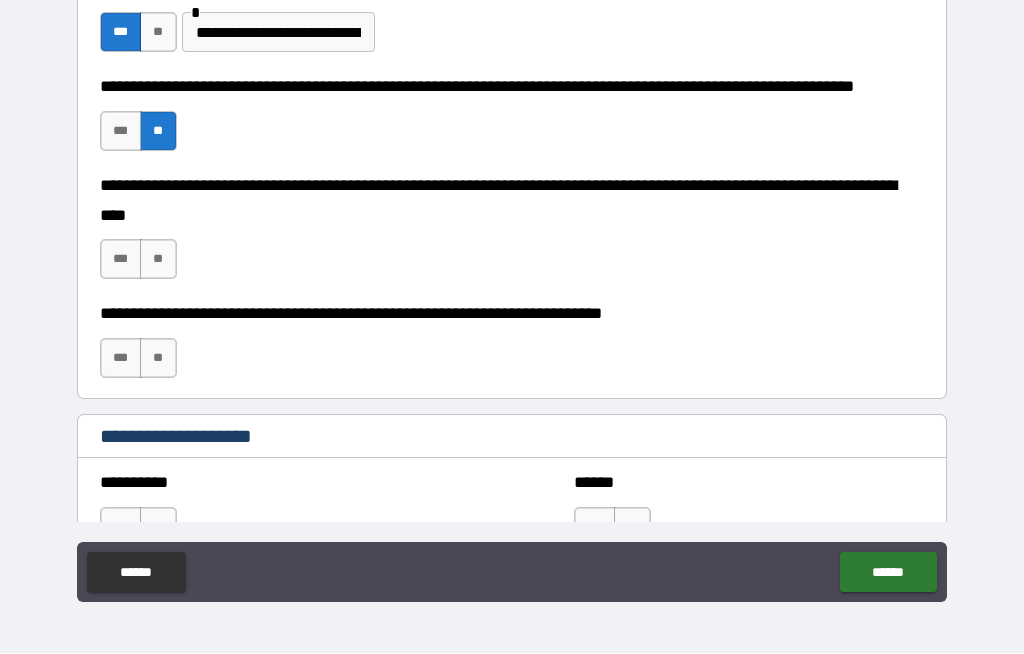 scroll, scrollTop: 785, scrollLeft: 0, axis: vertical 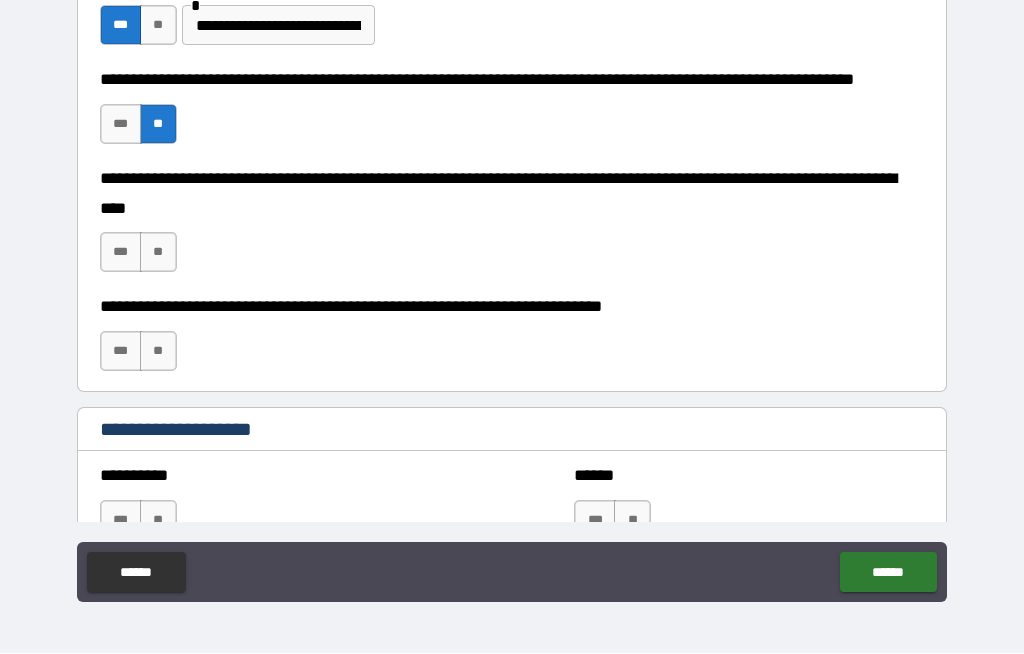 click on "**" at bounding box center (158, 253) 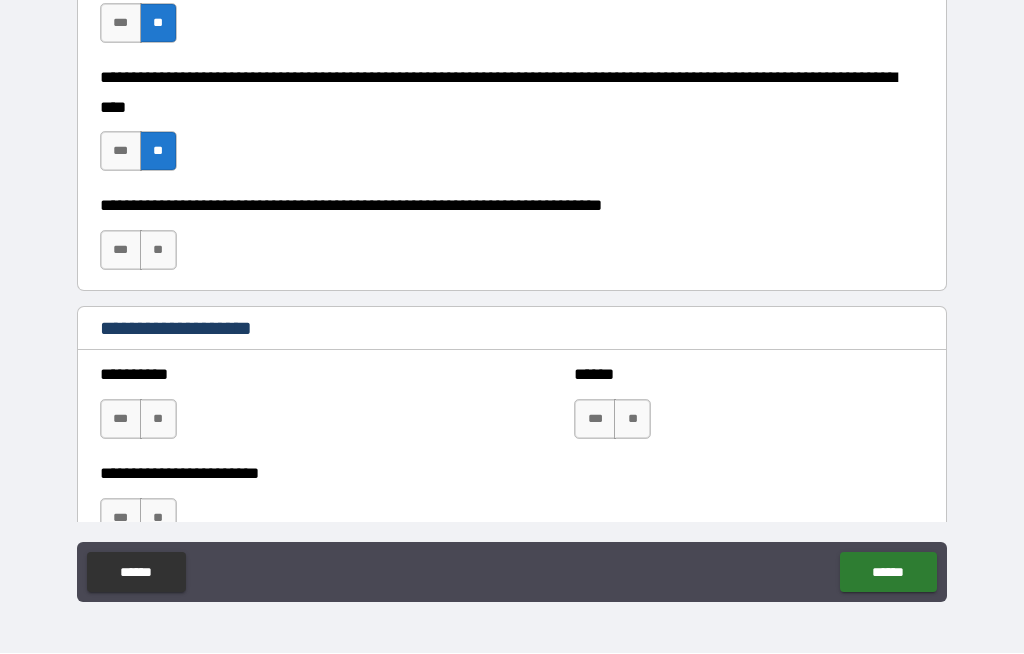 scroll, scrollTop: 943, scrollLeft: 0, axis: vertical 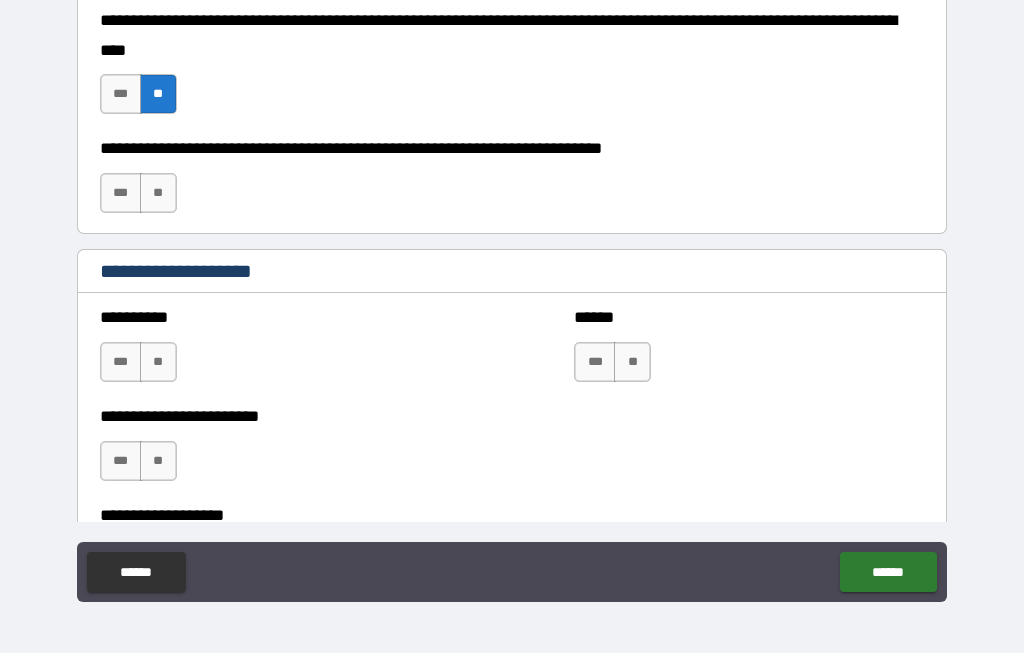 click on "**" at bounding box center [158, 194] 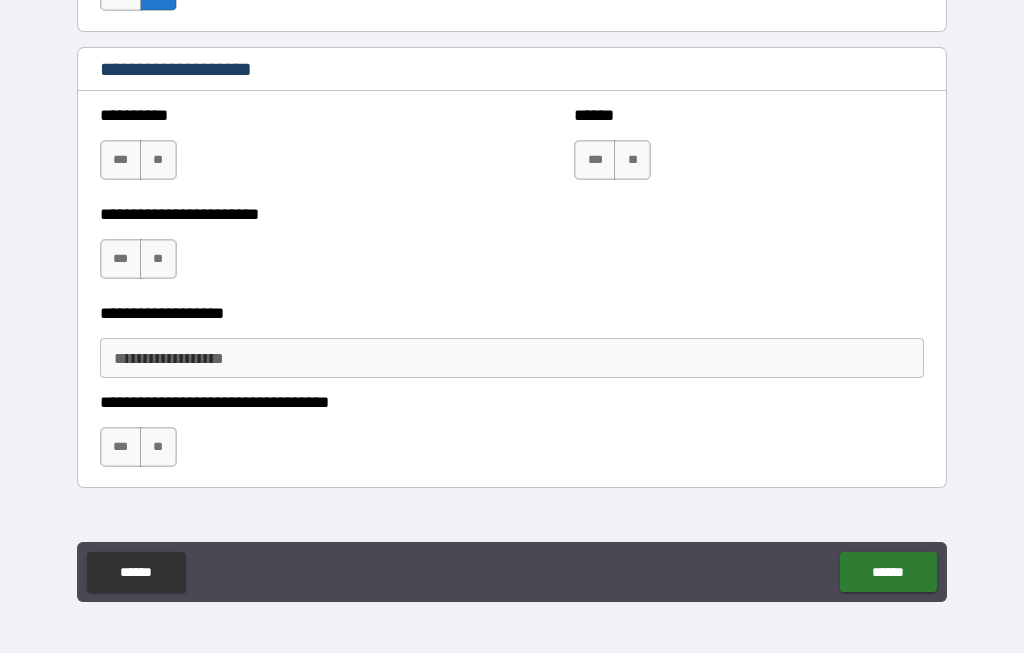 scroll, scrollTop: 1147, scrollLeft: 0, axis: vertical 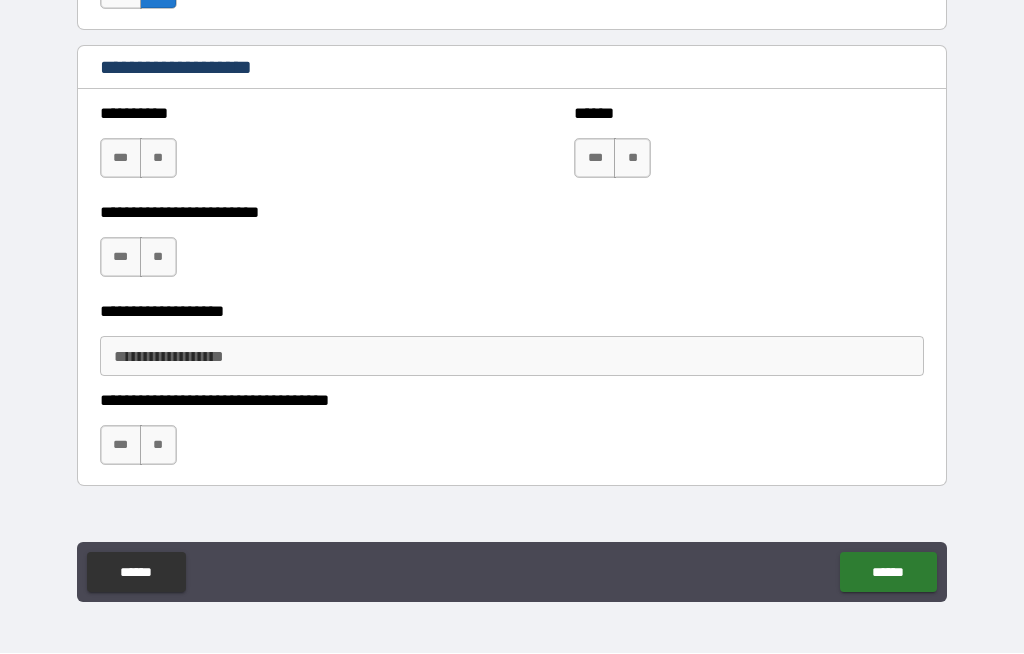 click on "**" at bounding box center [158, 159] 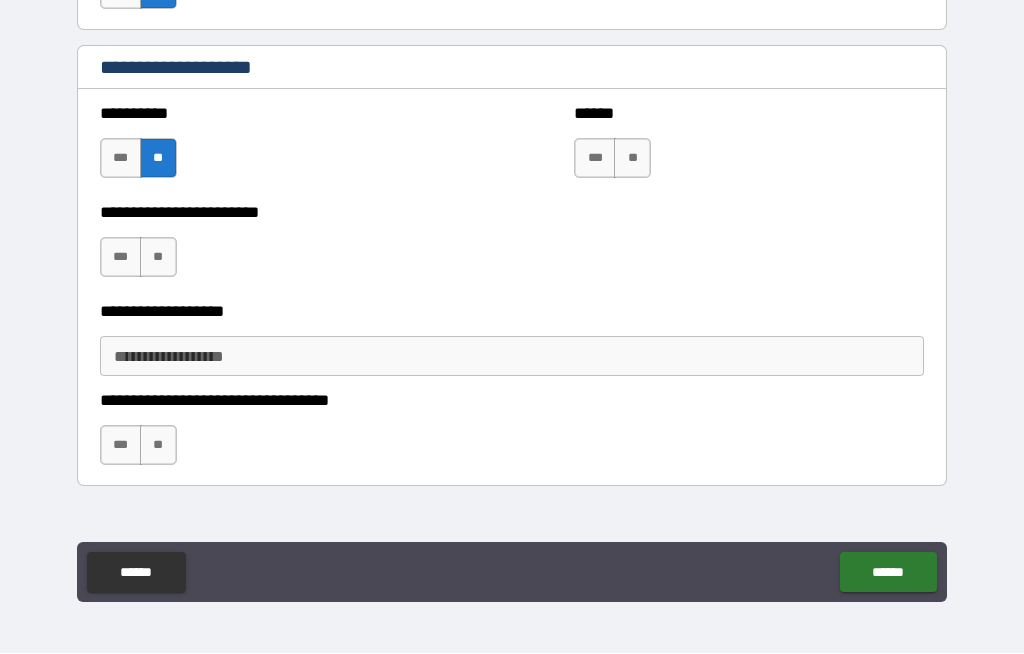 click on "**" at bounding box center (158, 258) 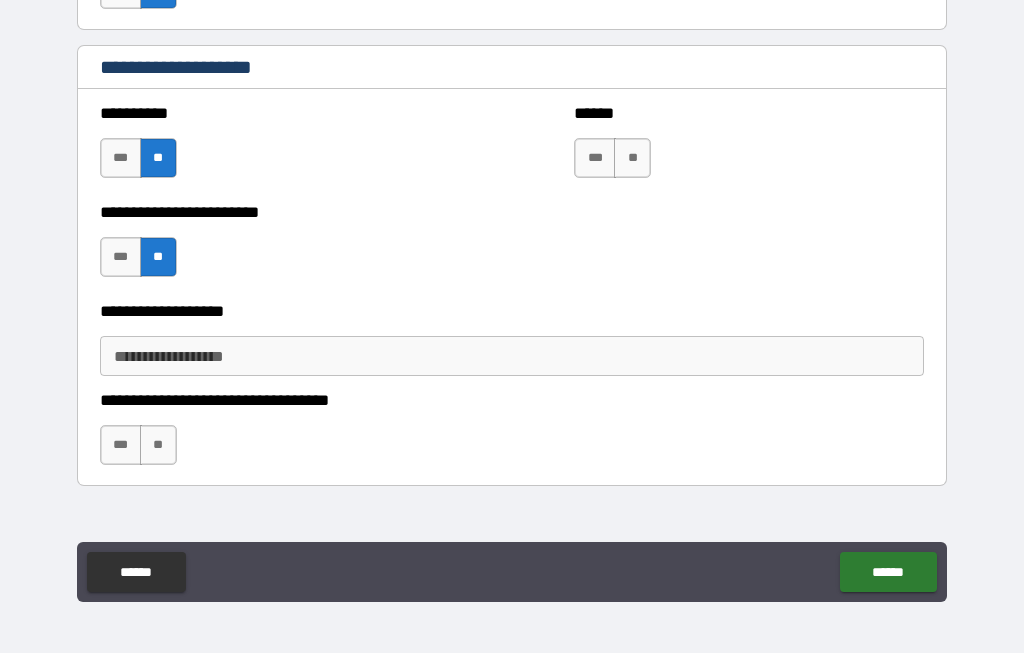 click on "**" at bounding box center [632, 159] 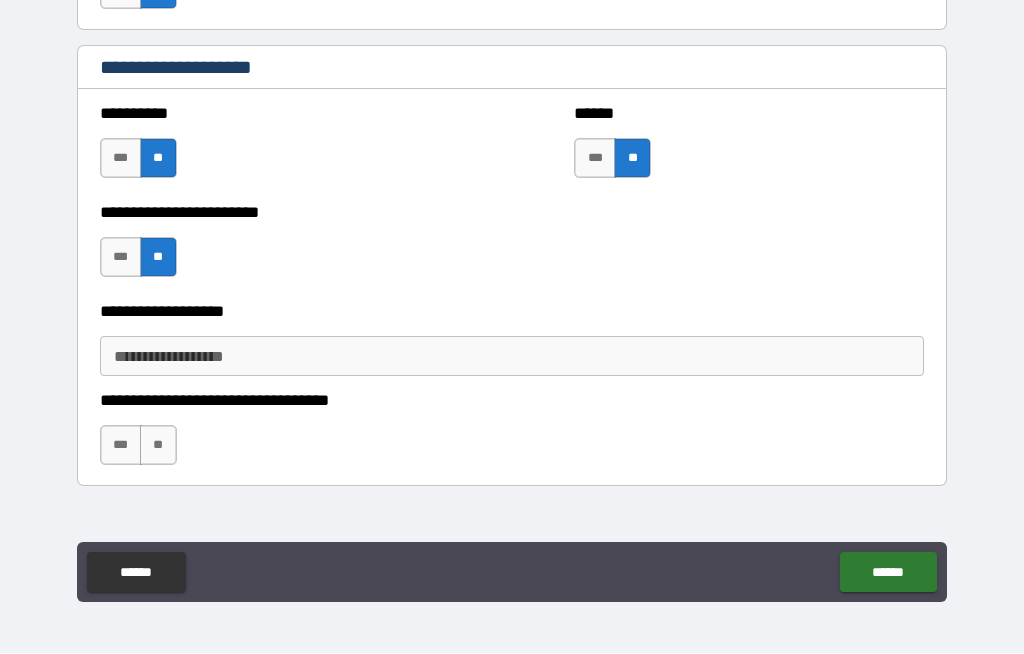click on "**" at bounding box center [158, 446] 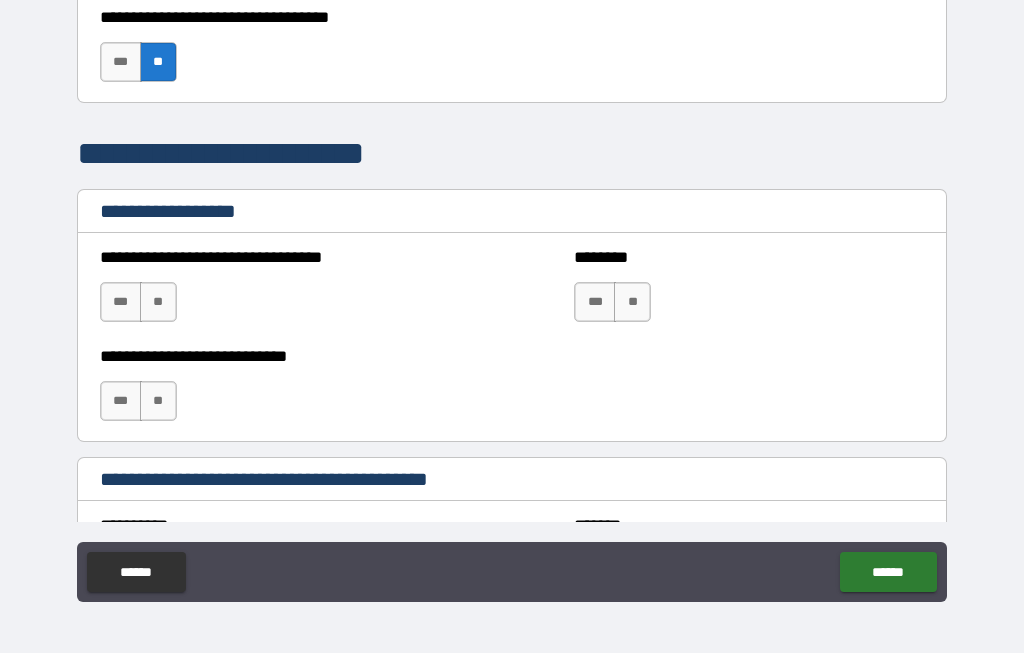 scroll, scrollTop: 1568, scrollLeft: 0, axis: vertical 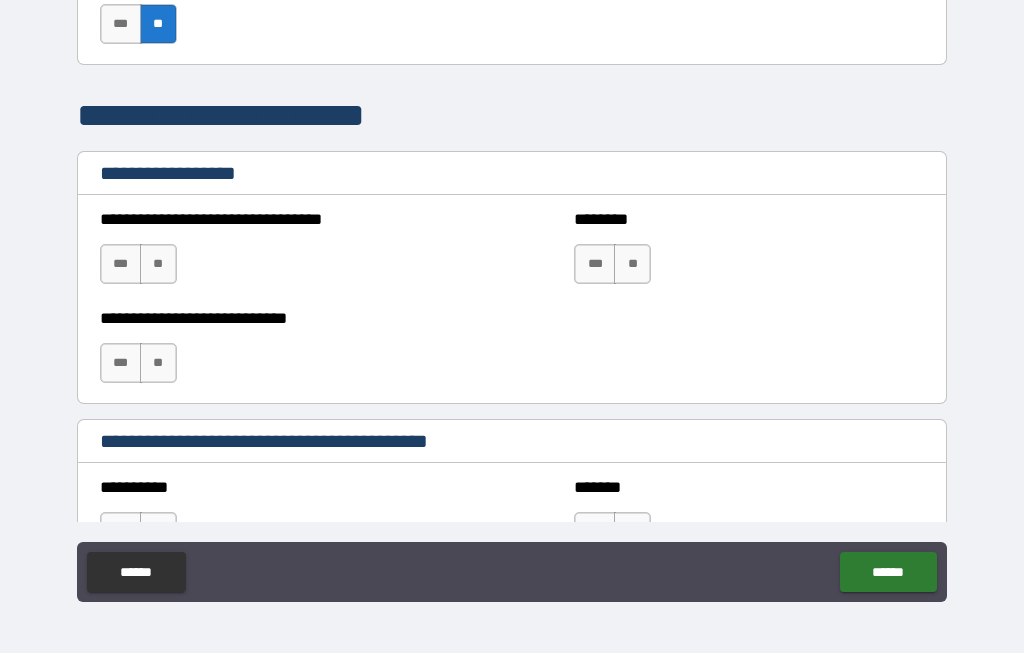 click on "**" at bounding box center [158, 265] 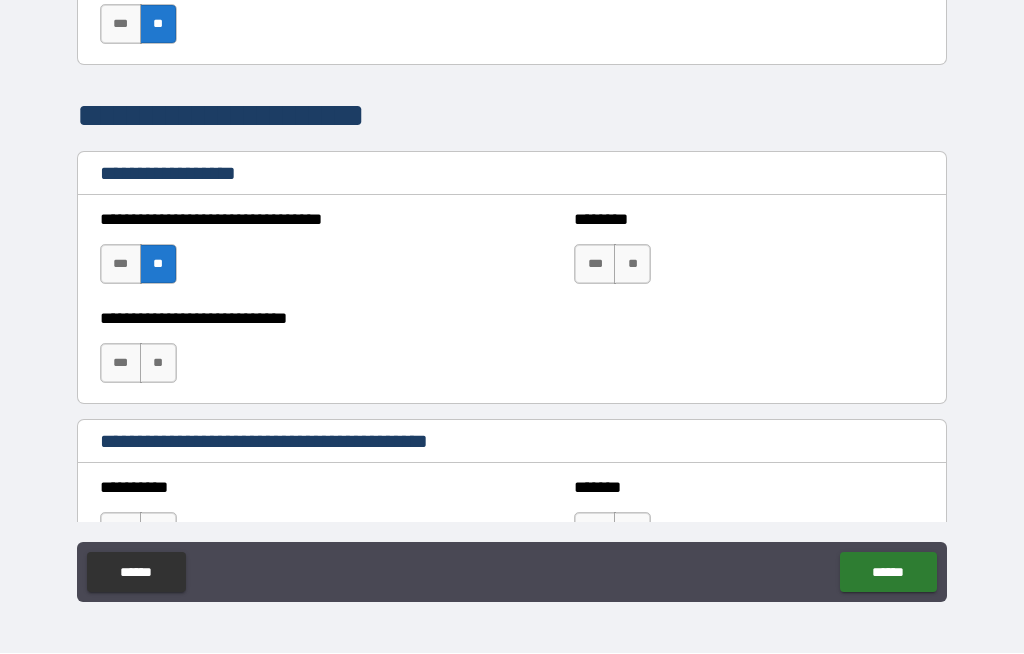 click on "***" at bounding box center (121, 364) 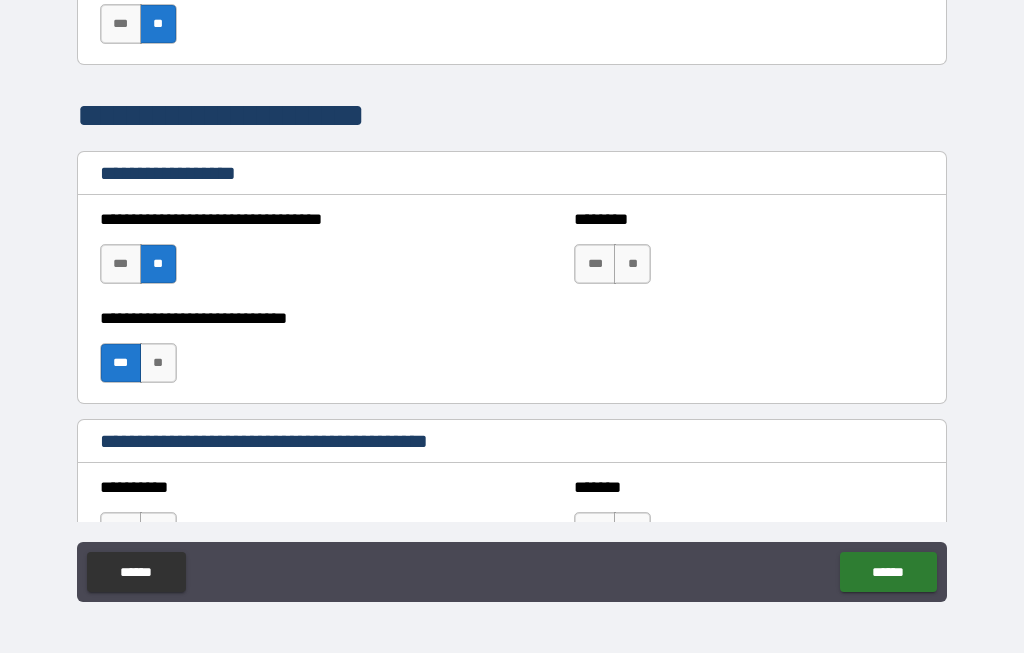click on "**" at bounding box center (632, 265) 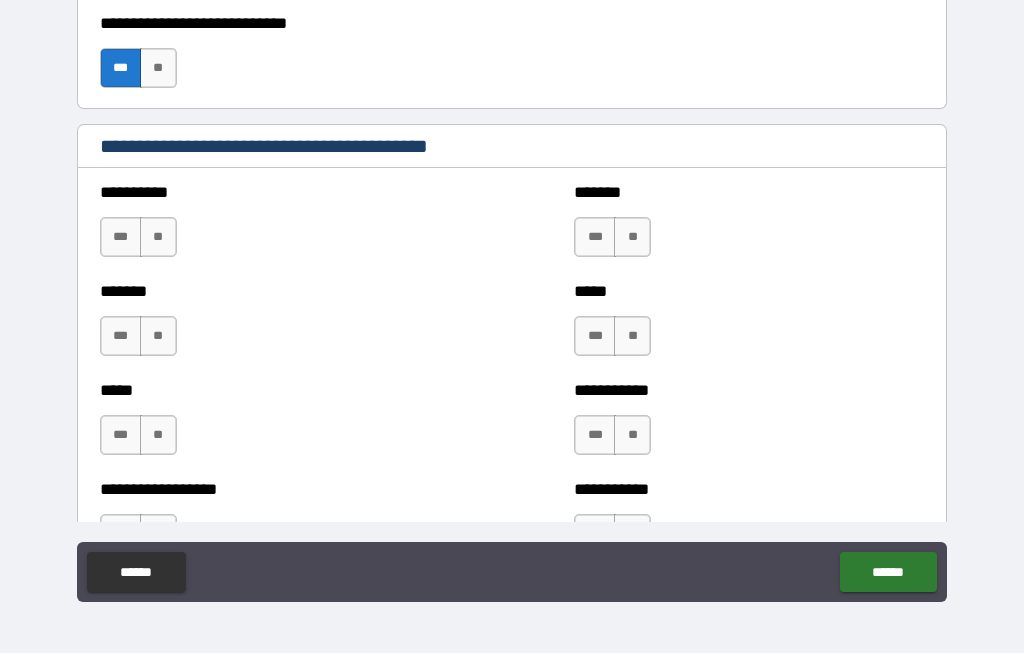 scroll, scrollTop: 1883, scrollLeft: 0, axis: vertical 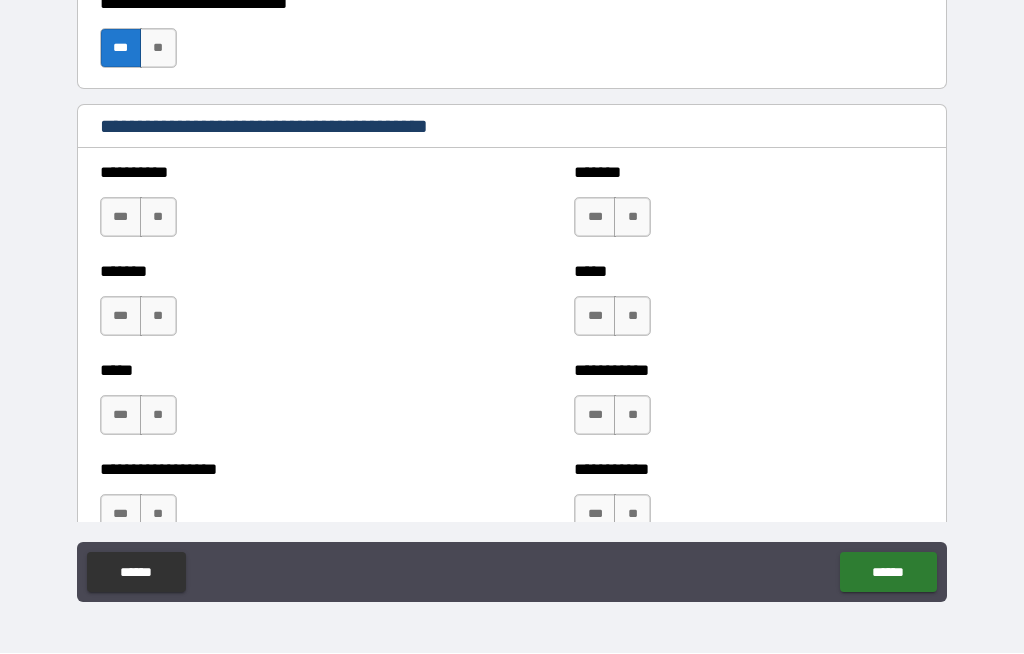click on "**" at bounding box center (158, 218) 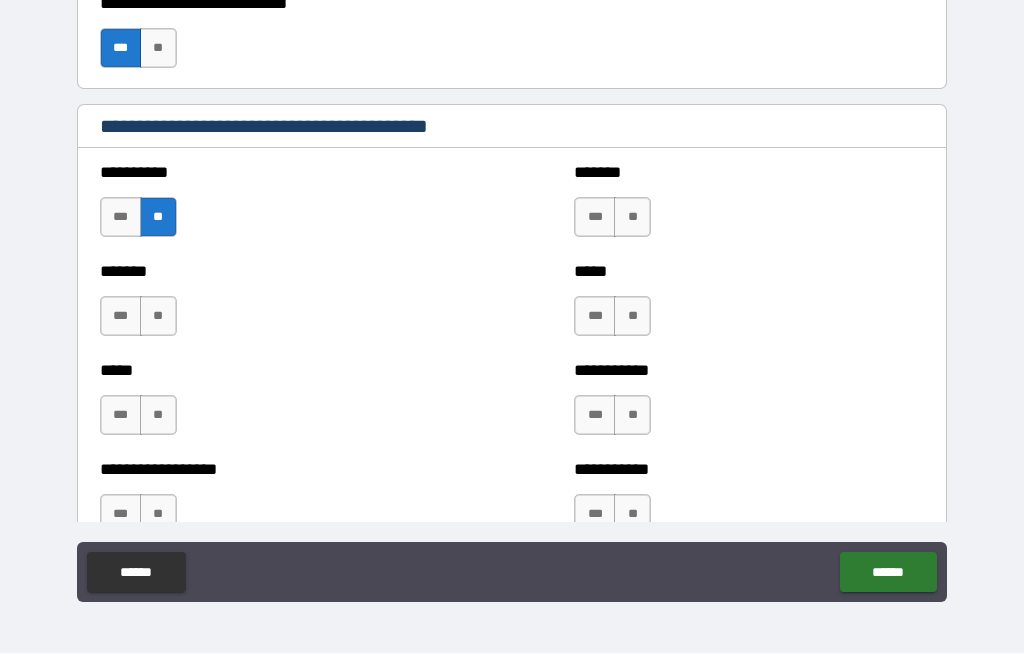 click on "**" at bounding box center (158, 317) 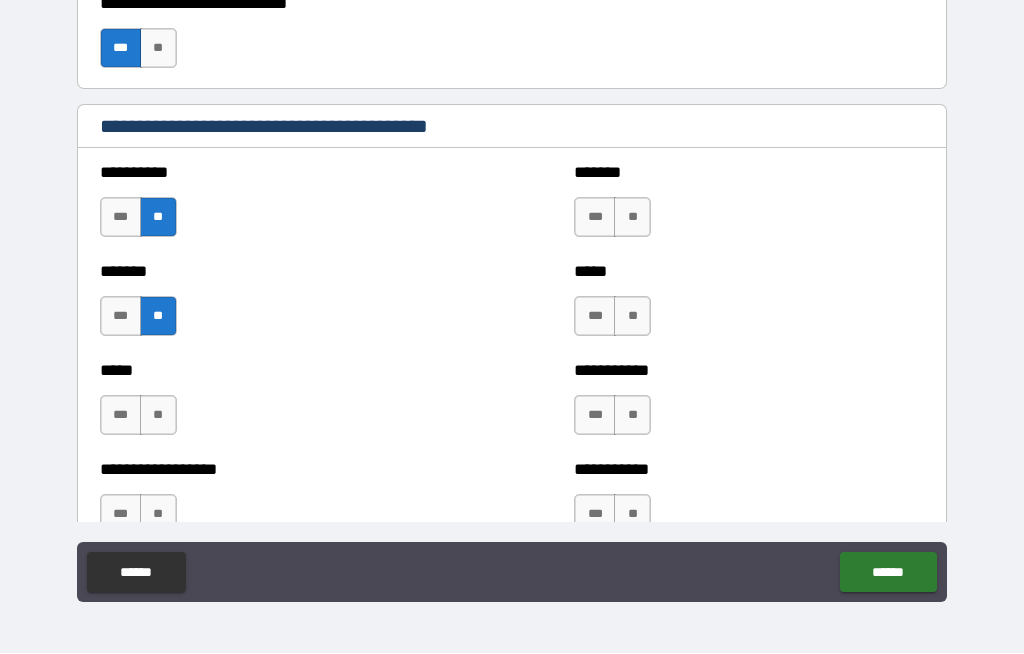 click on "**" at bounding box center [632, 218] 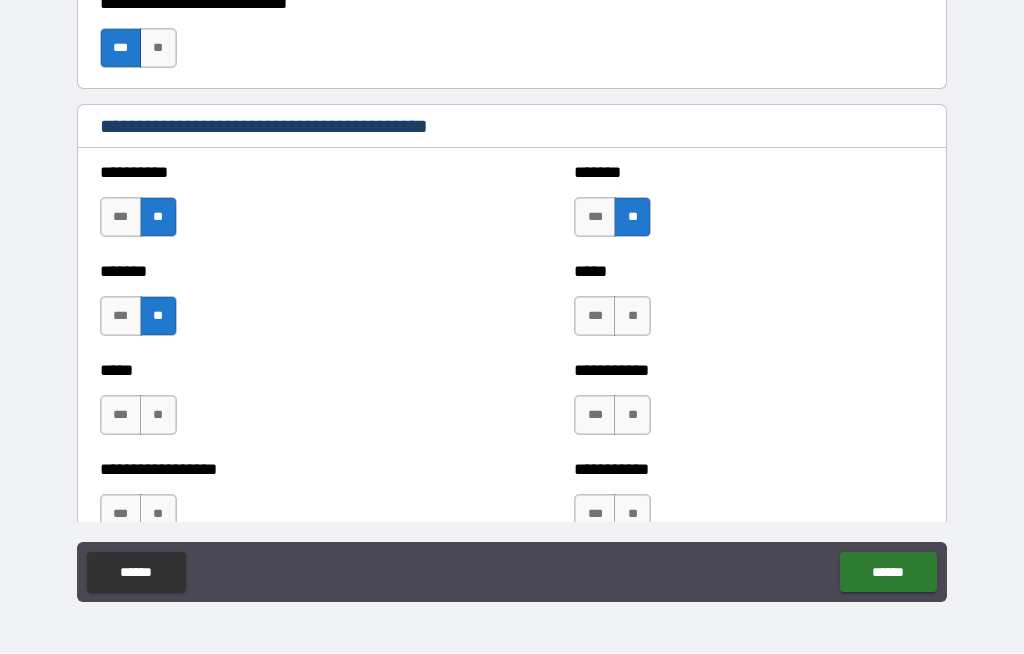 click on "**" at bounding box center (632, 317) 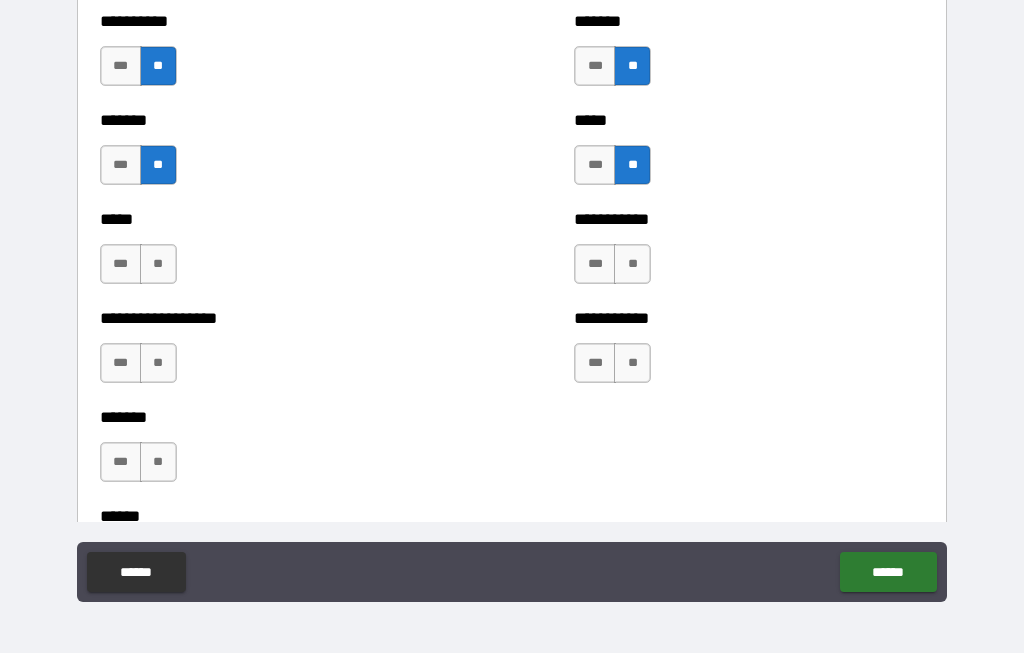 scroll, scrollTop: 2066, scrollLeft: 0, axis: vertical 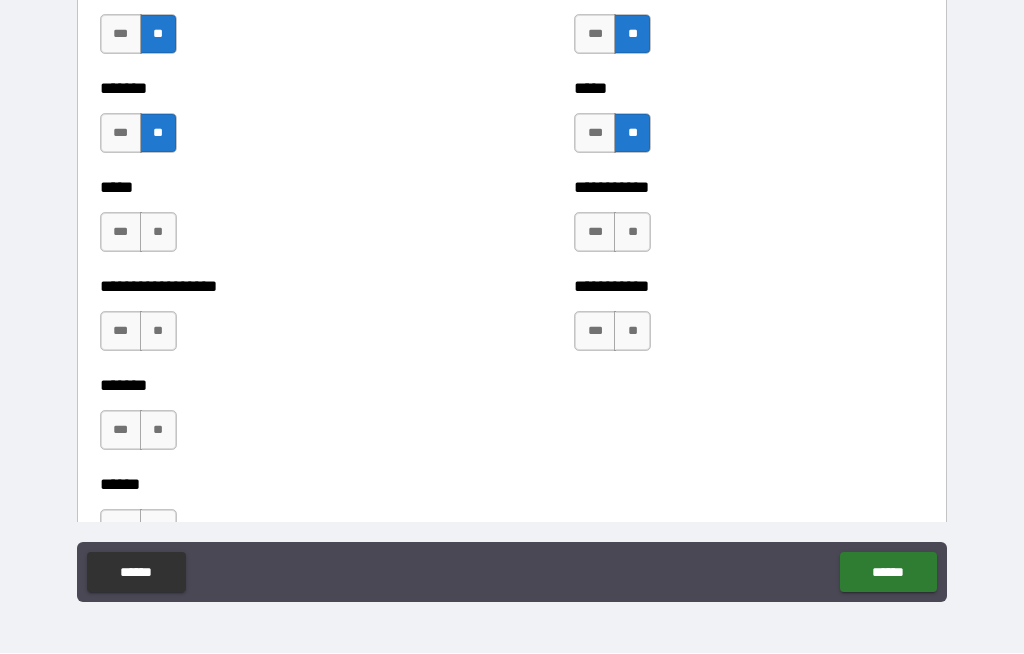 click on "**" at bounding box center (158, 233) 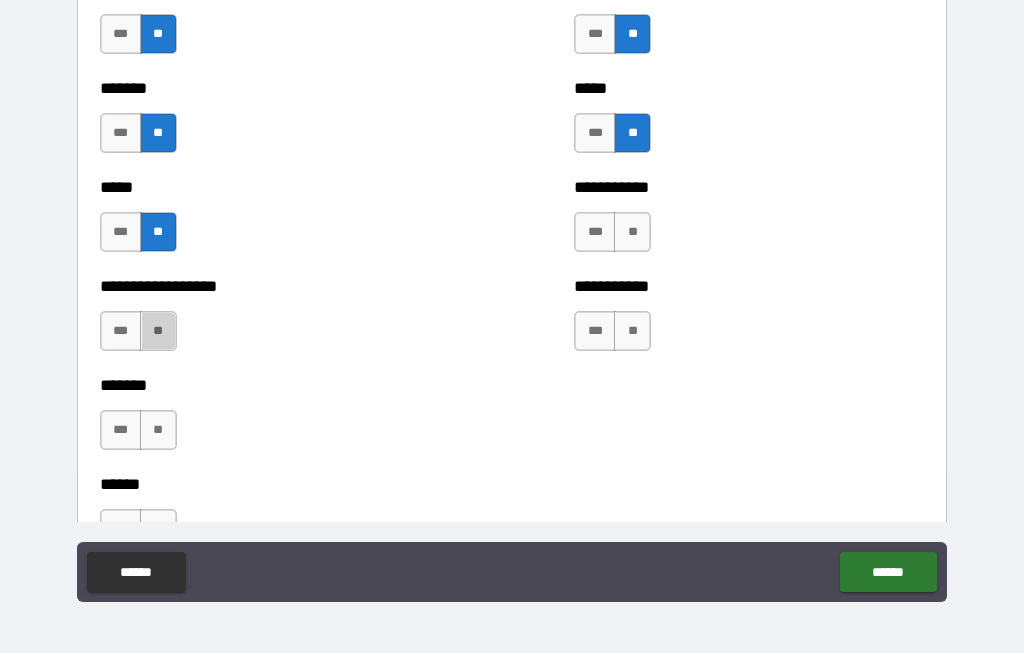 click on "**" at bounding box center [158, 332] 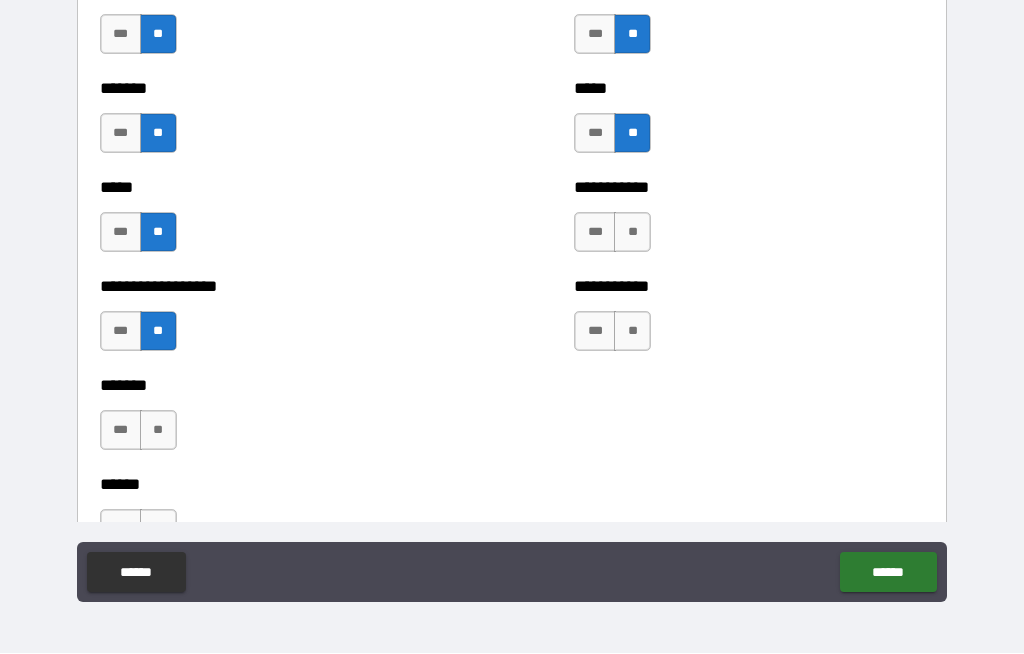 click on "**" at bounding box center [632, 233] 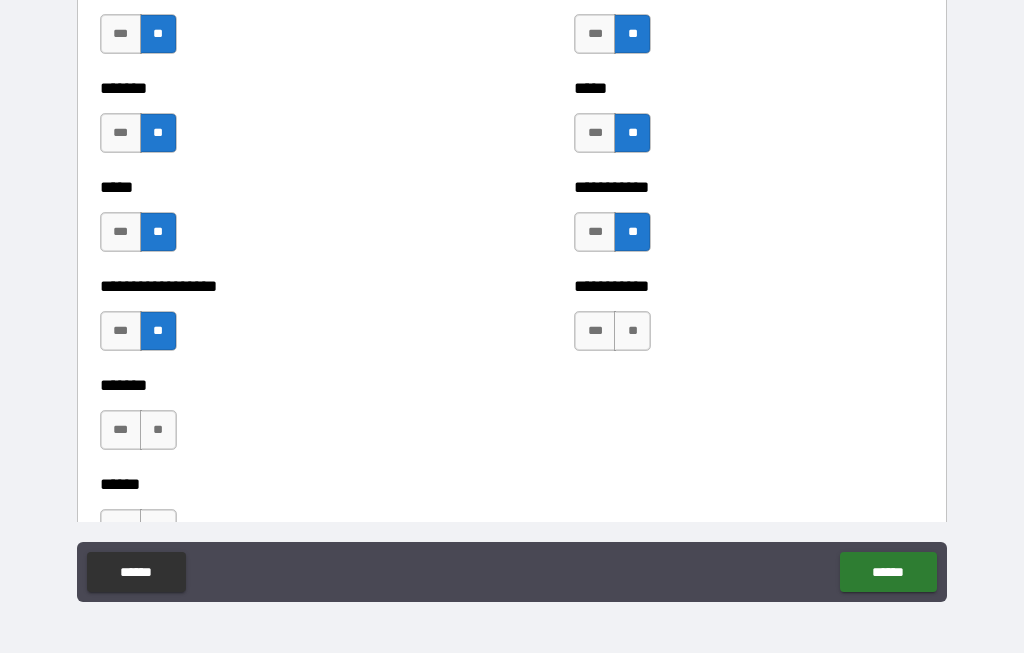 click on "**" at bounding box center [632, 332] 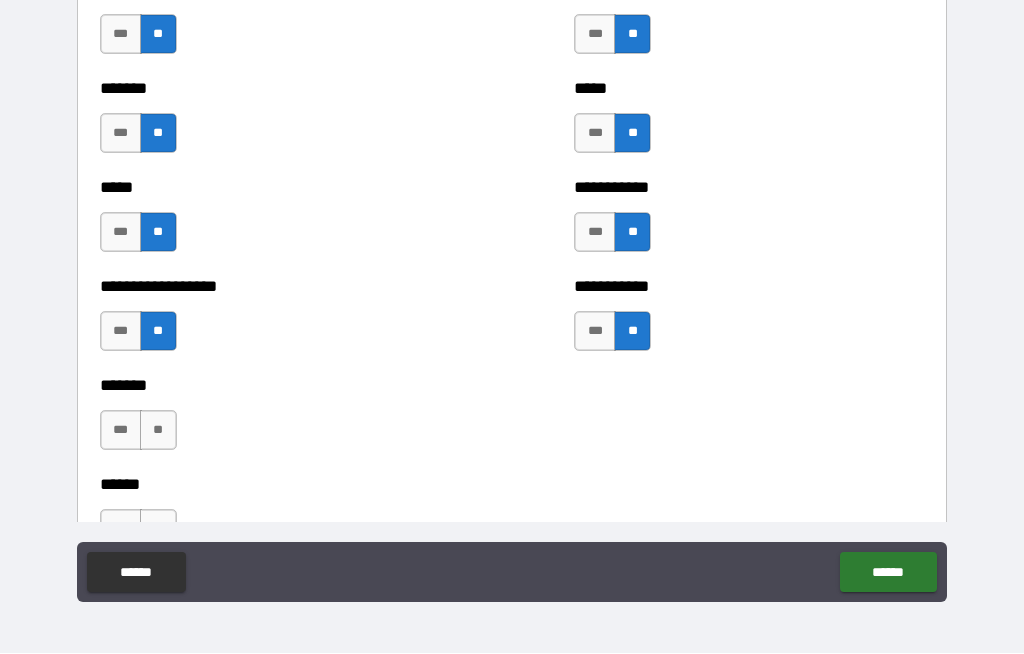 click on "***" at bounding box center [121, 431] 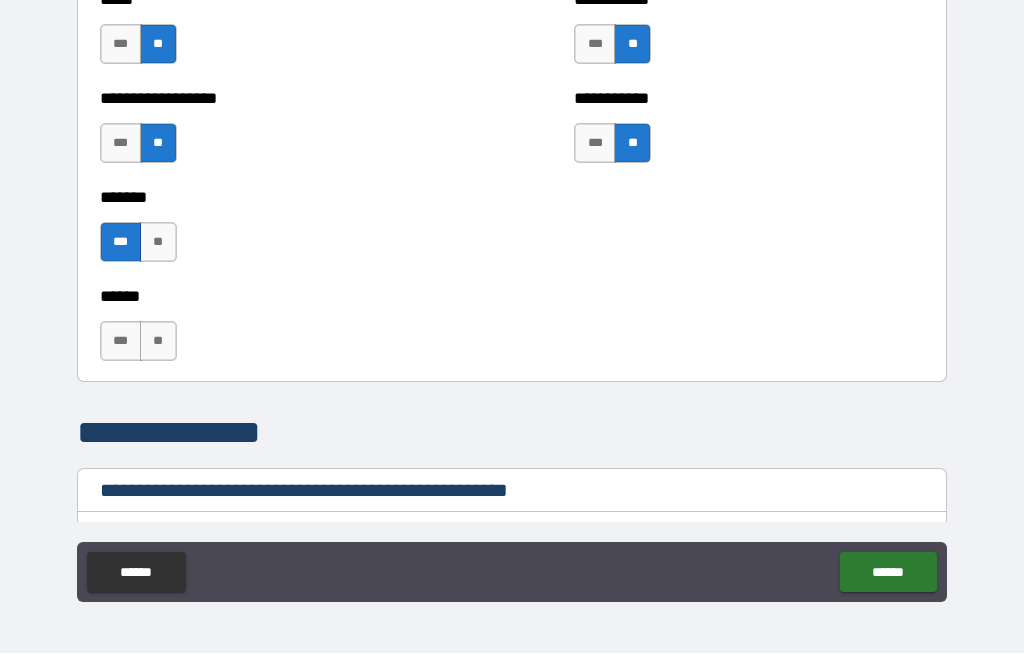 scroll, scrollTop: 2265, scrollLeft: 0, axis: vertical 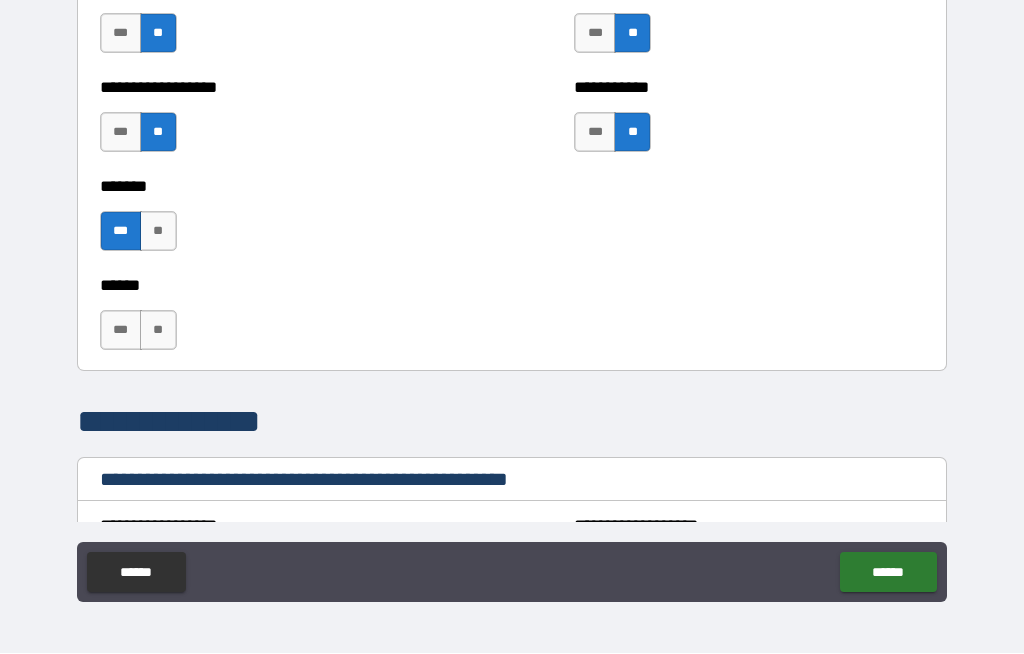 click on "**" at bounding box center [158, 331] 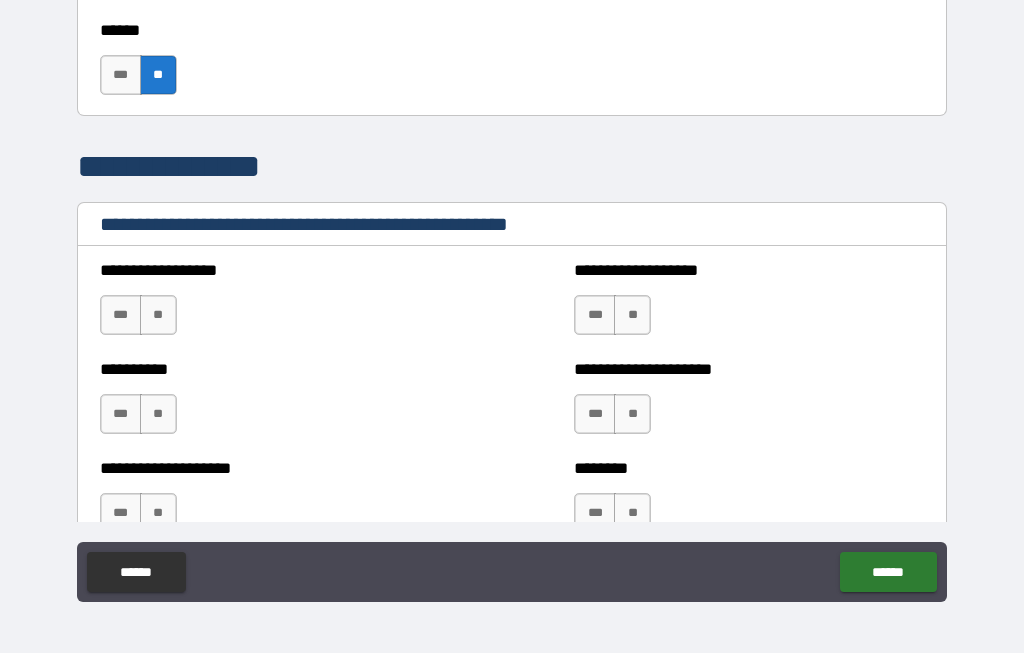 scroll, scrollTop: 2524, scrollLeft: 0, axis: vertical 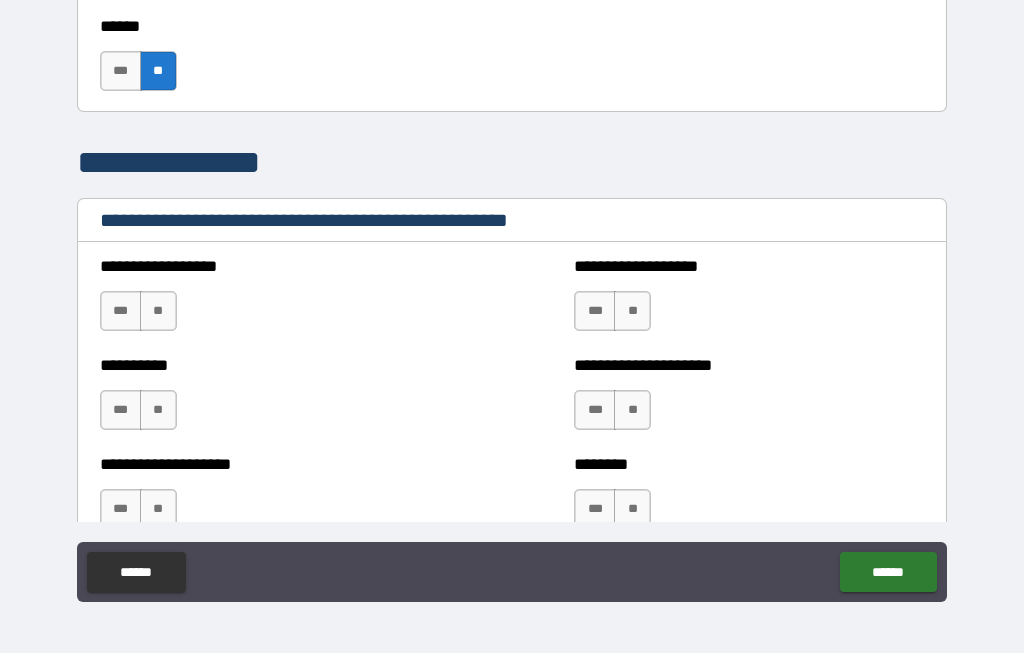 click on "**" at bounding box center [158, 312] 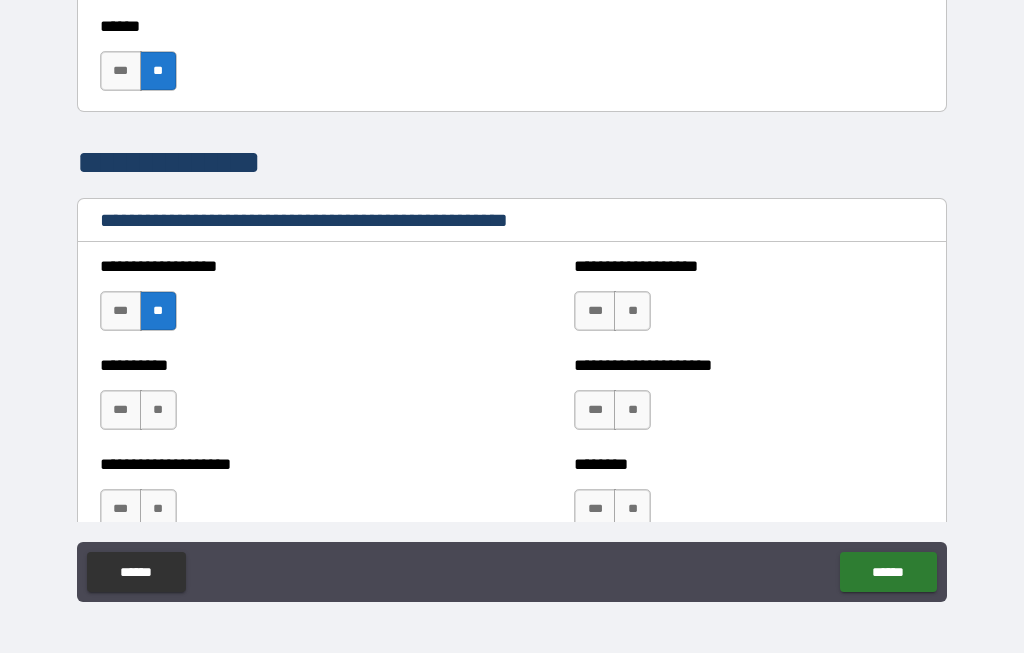 click on "**" at bounding box center [158, 411] 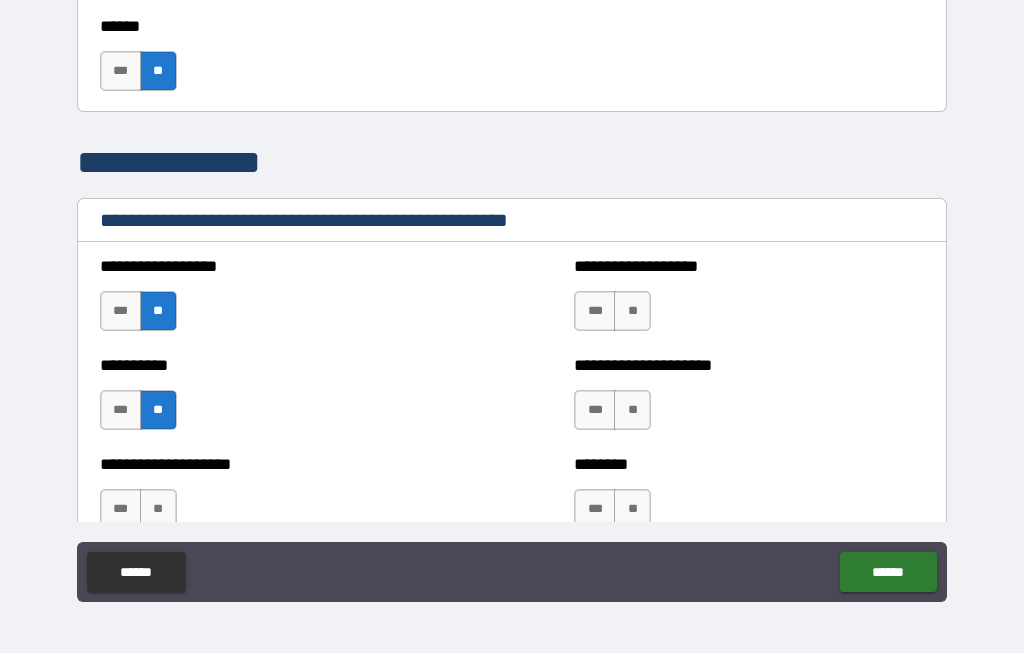 click on "**" at bounding box center (632, 312) 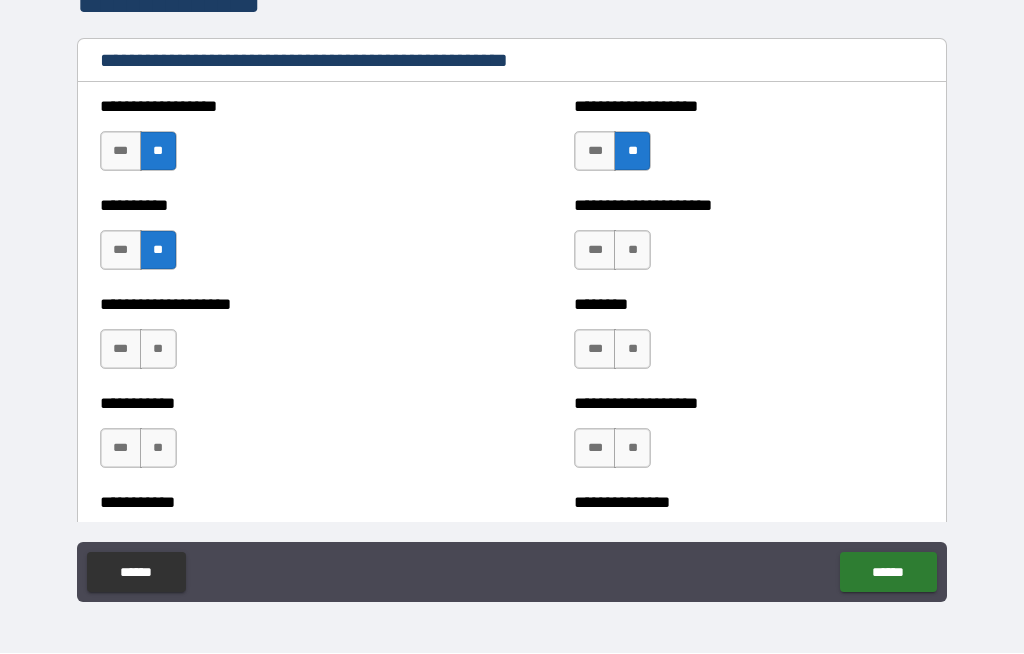 scroll, scrollTop: 2685, scrollLeft: 0, axis: vertical 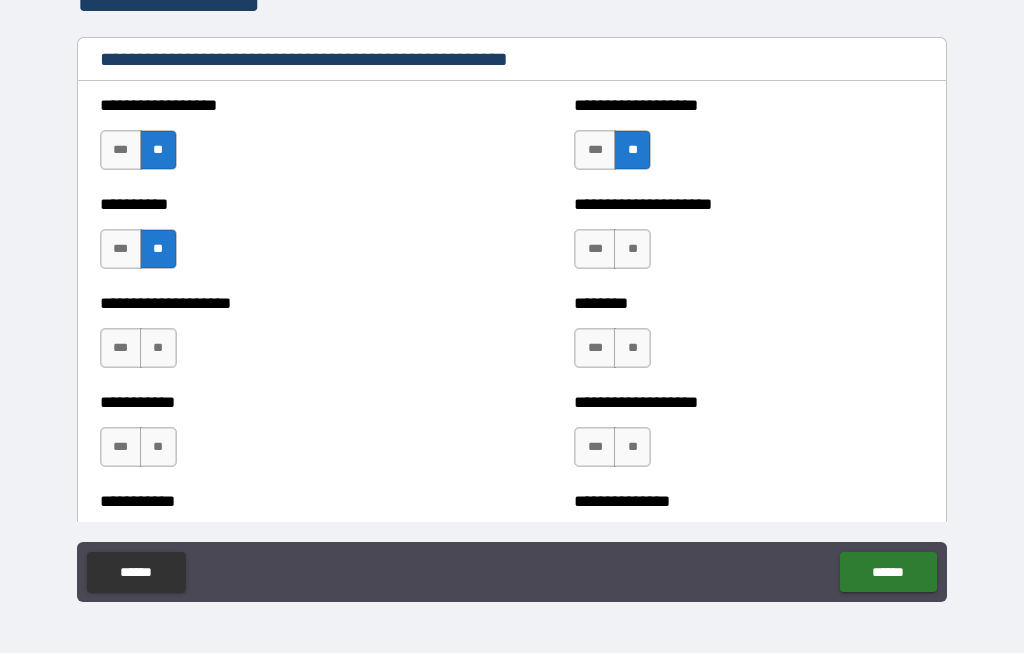 click on "*** **" at bounding box center [615, 255] 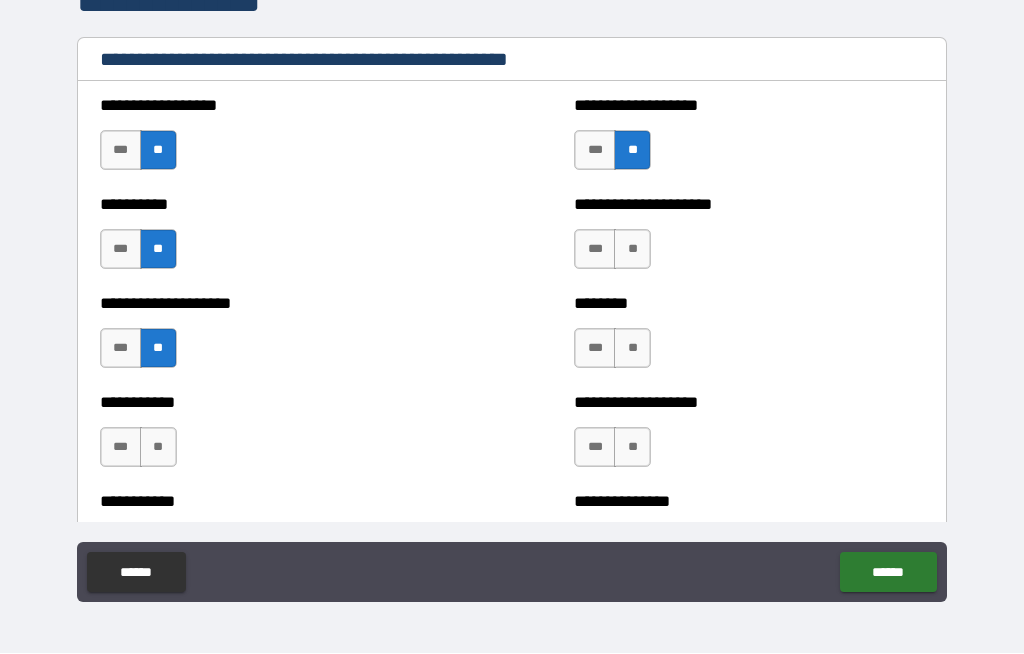 click on "**" at bounding box center [632, 250] 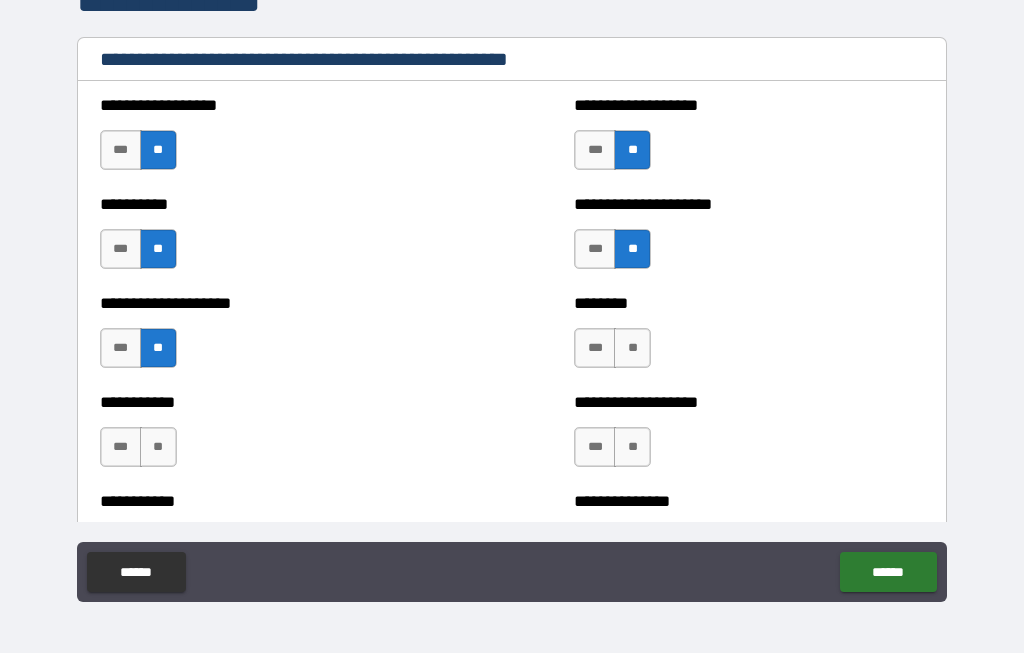 click on "**" at bounding box center (632, 349) 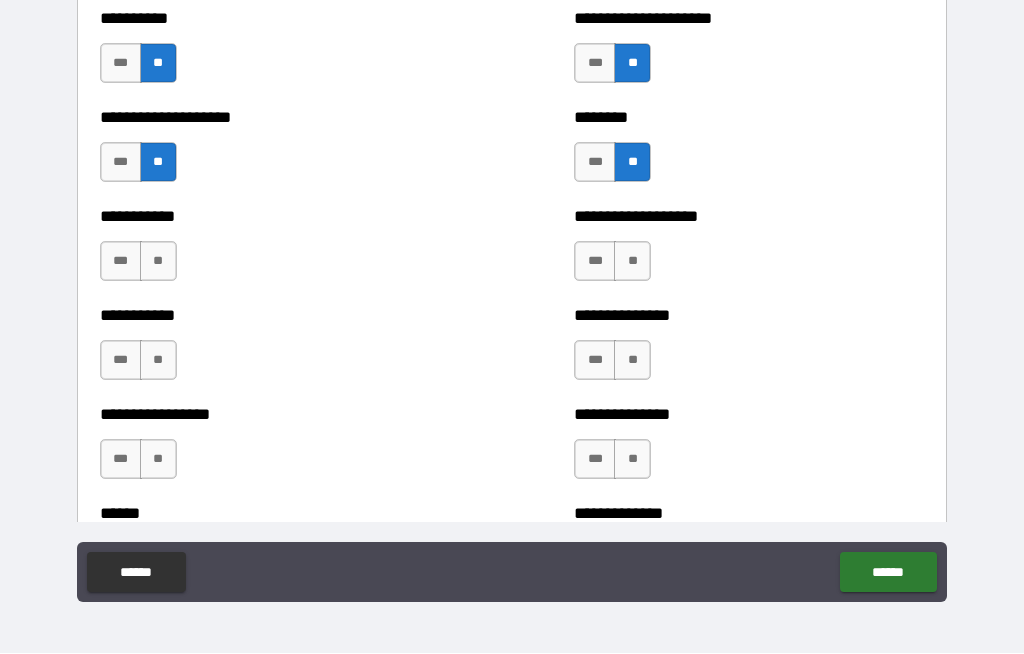 scroll, scrollTop: 2874, scrollLeft: 0, axis: vertical 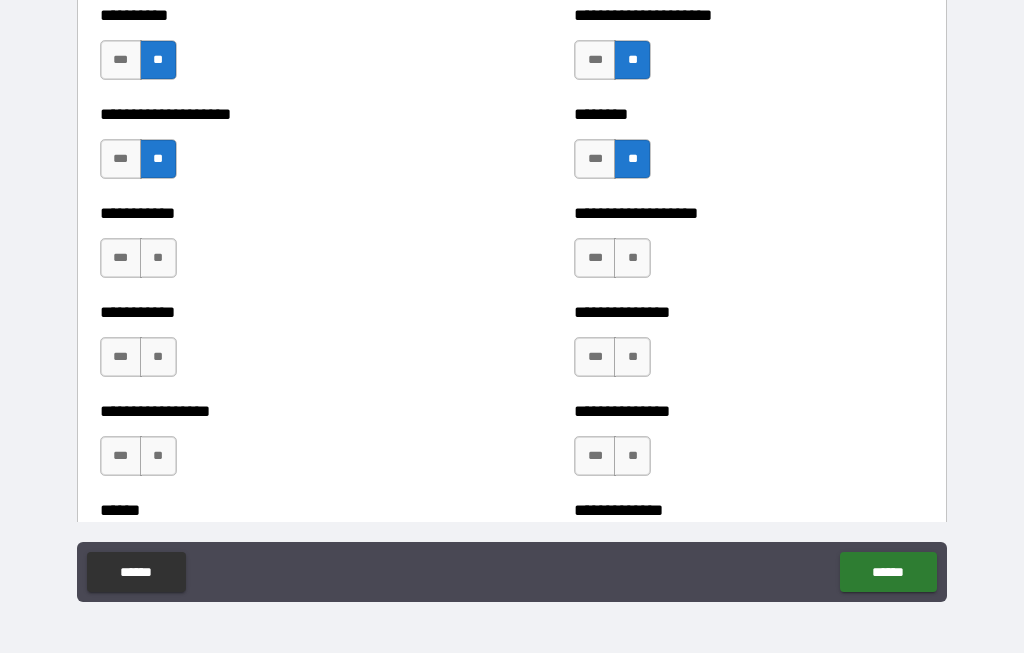 click on "**********" at bounding box center (749, 249) 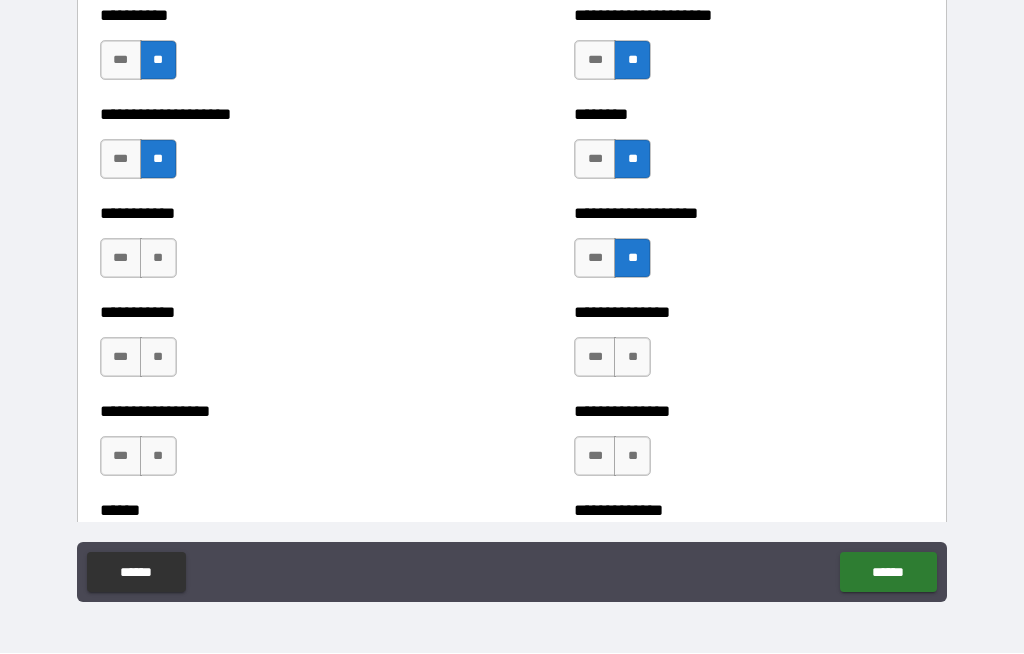 click on "**" at bounding box center (158, 259) 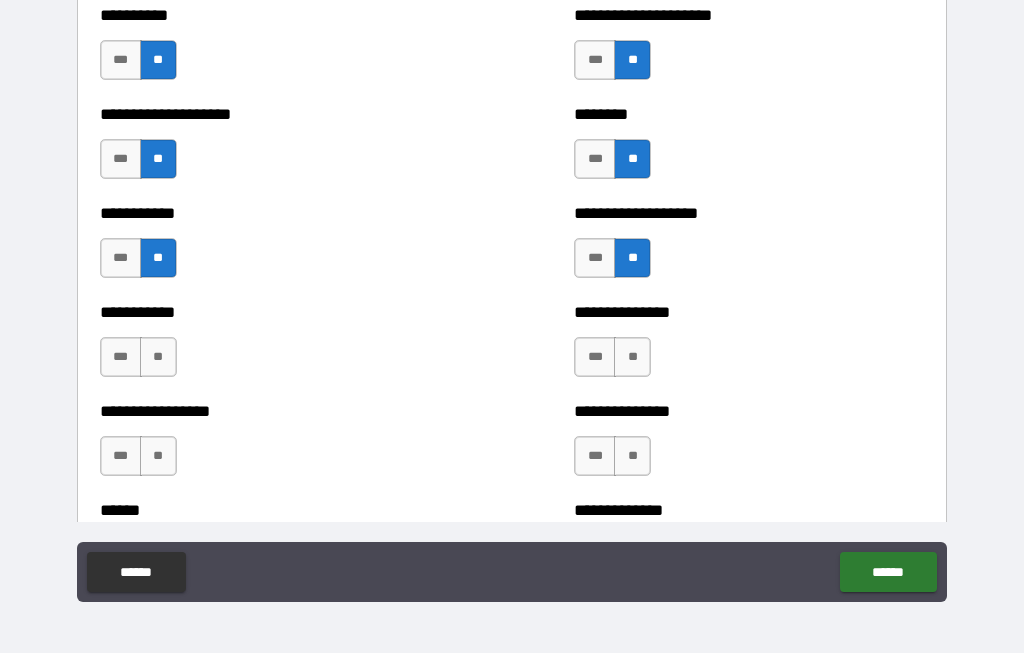 click on "**" at bounding box center [158, 358] 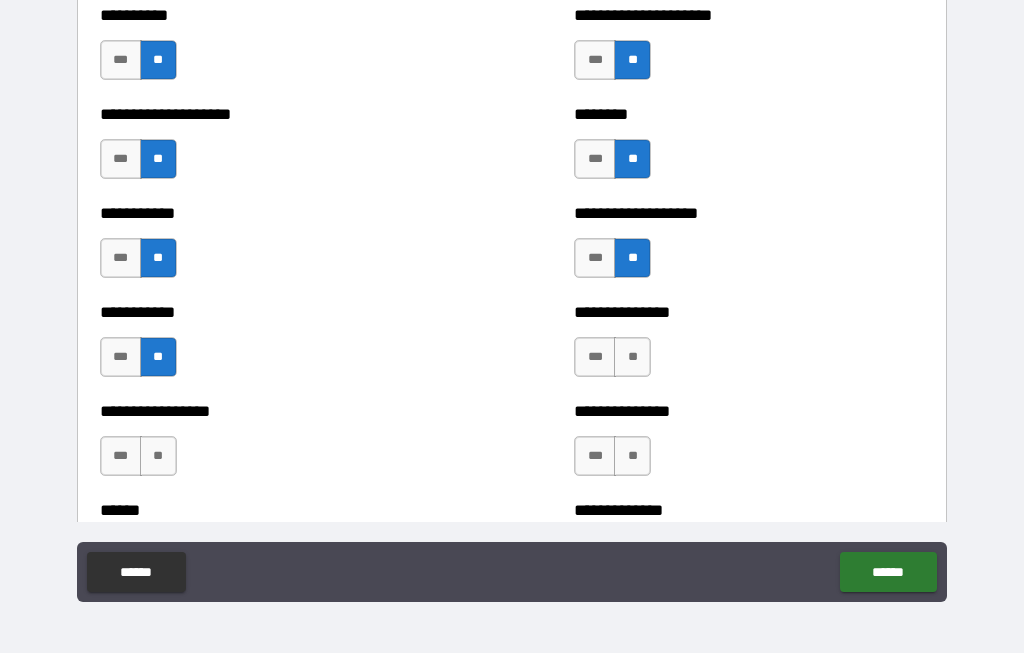click on "**" at bounding box center (632, 358) 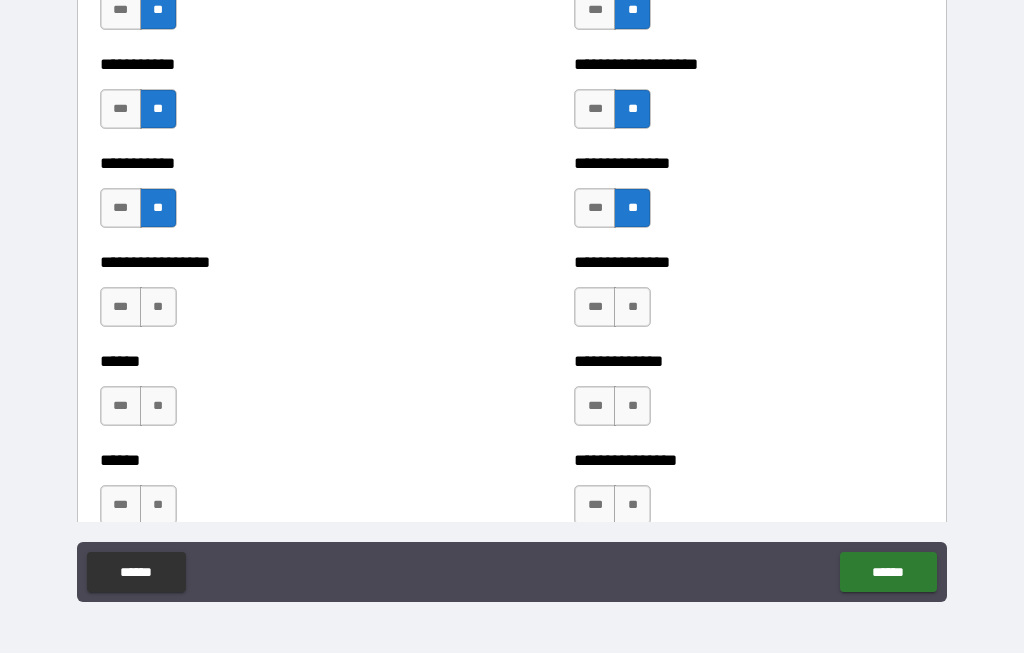 scroll, scrollTop: 3063, scrollLeft: 0, axis: vertical 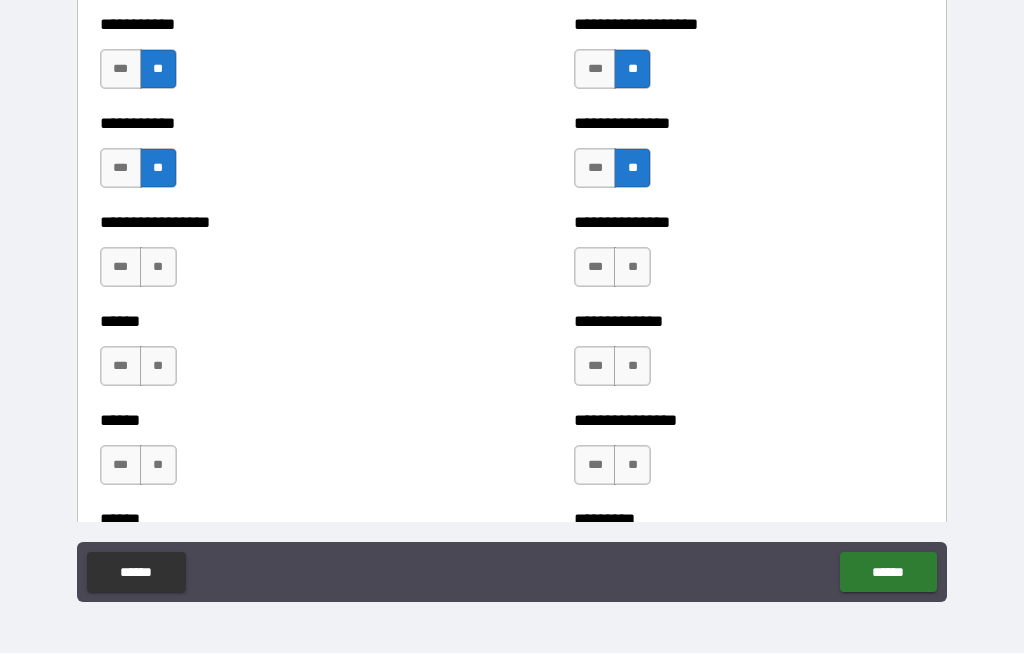 click on "**" at bounding box center [158, 268] 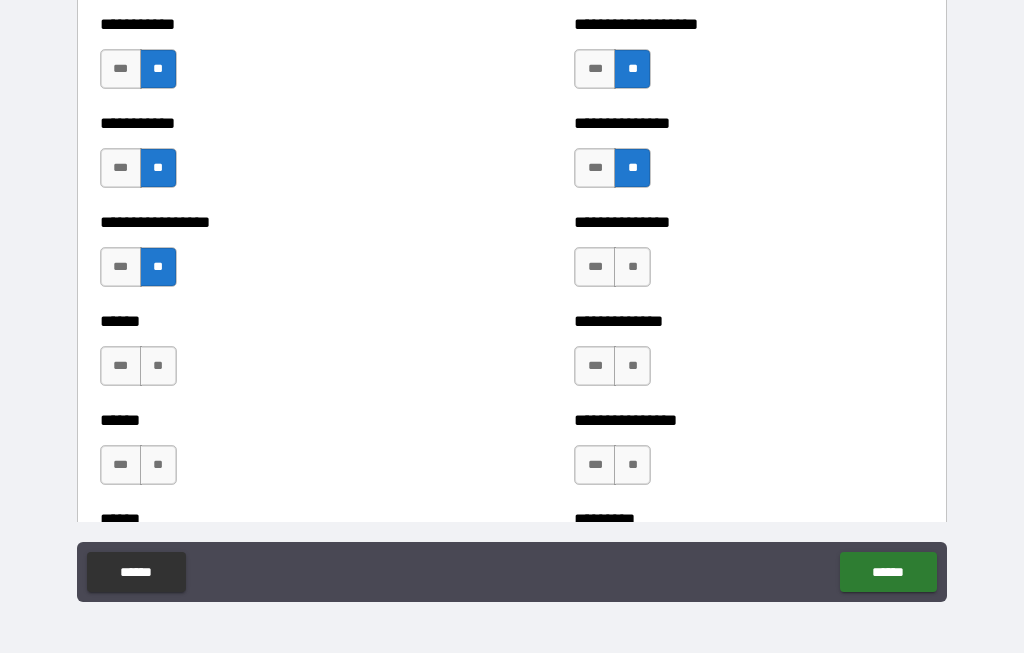 click on "**" at bounding box center [632, 268] 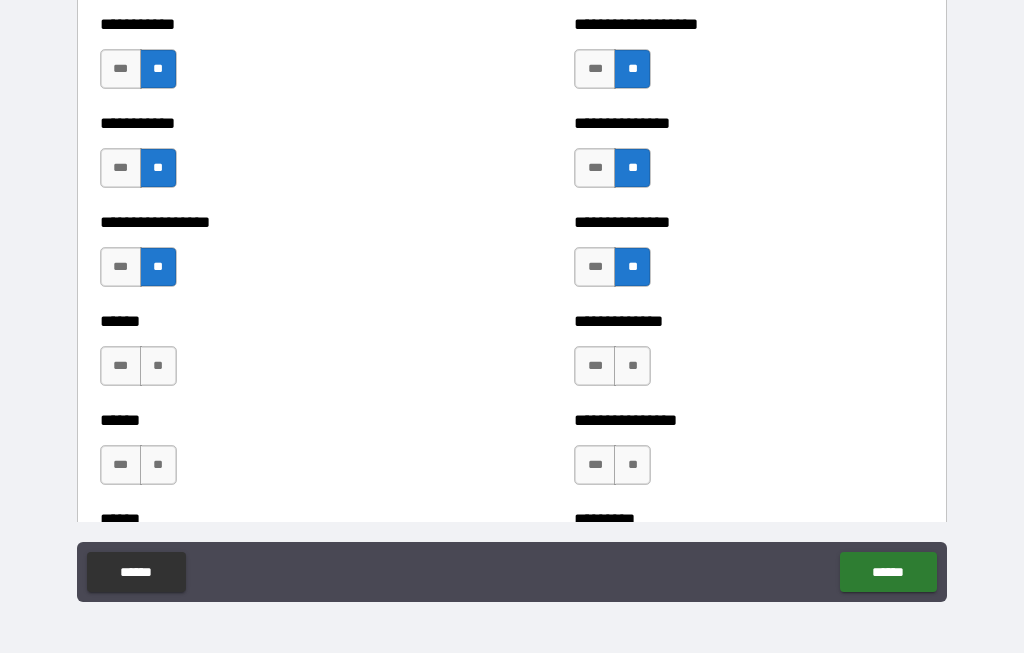 click on "**" at bounding box center [632, 367] 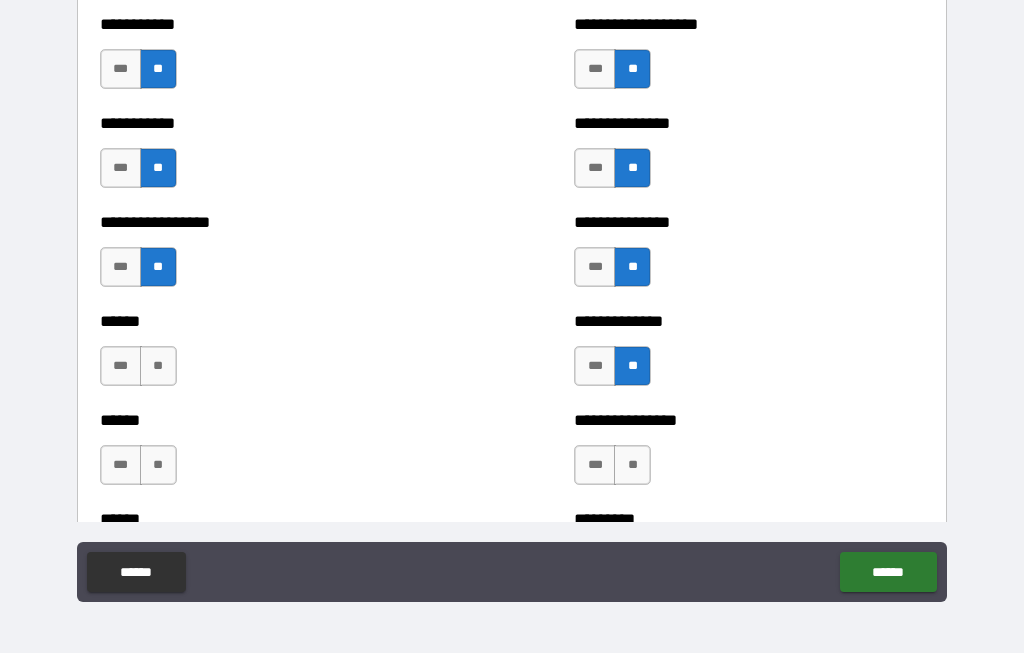 click on "**" at bounding box center (158, 367) 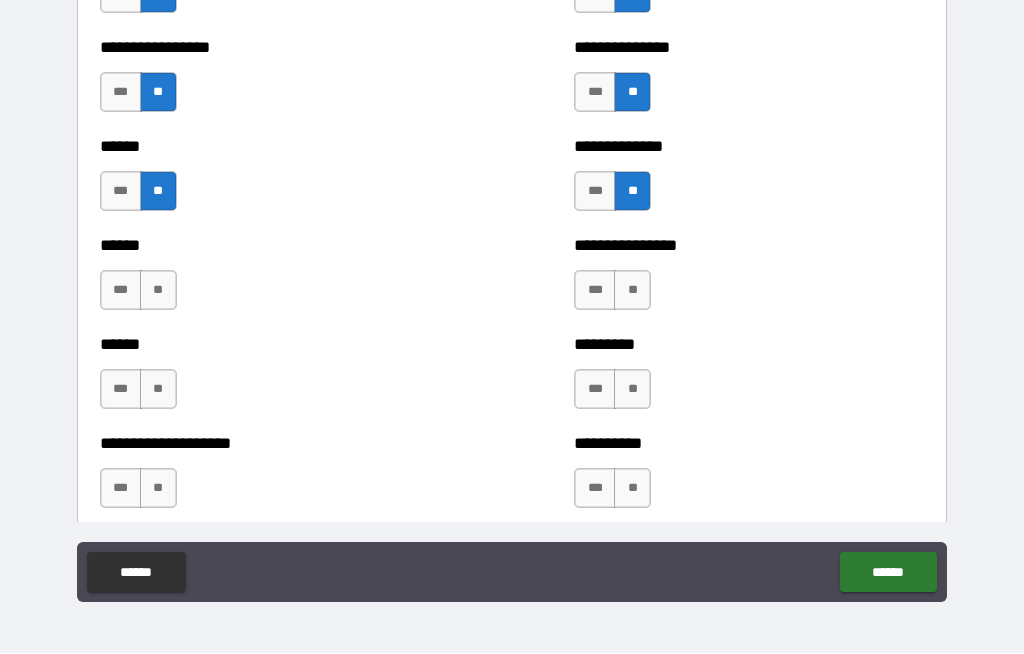 scroll, scrollTop: 3269, scrollLeft: 0, axis: vertical 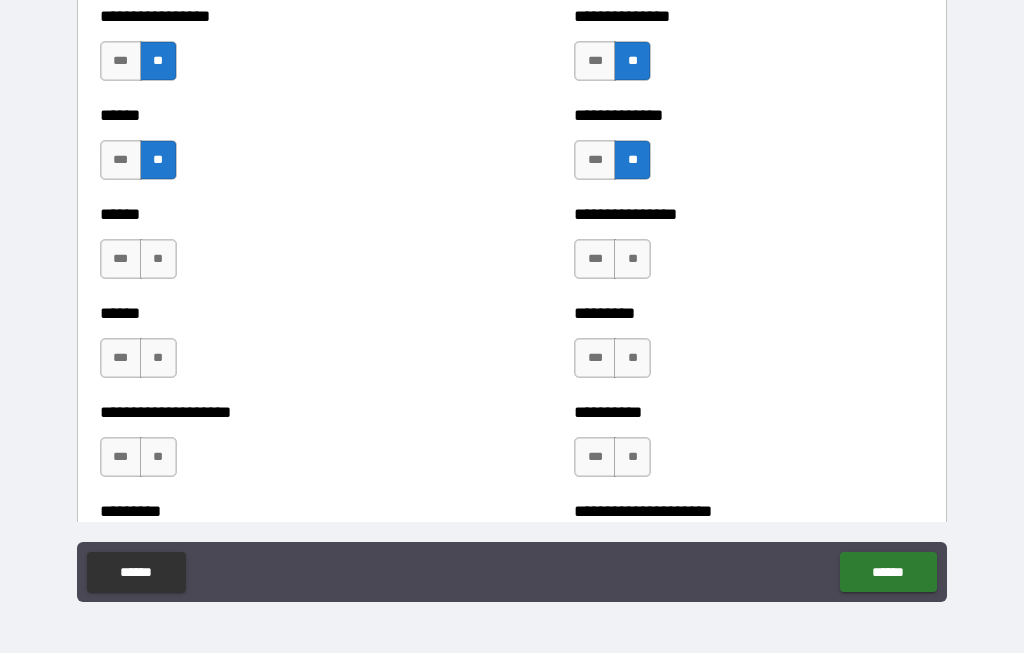 click on "**" at bounding box center (158, 260) 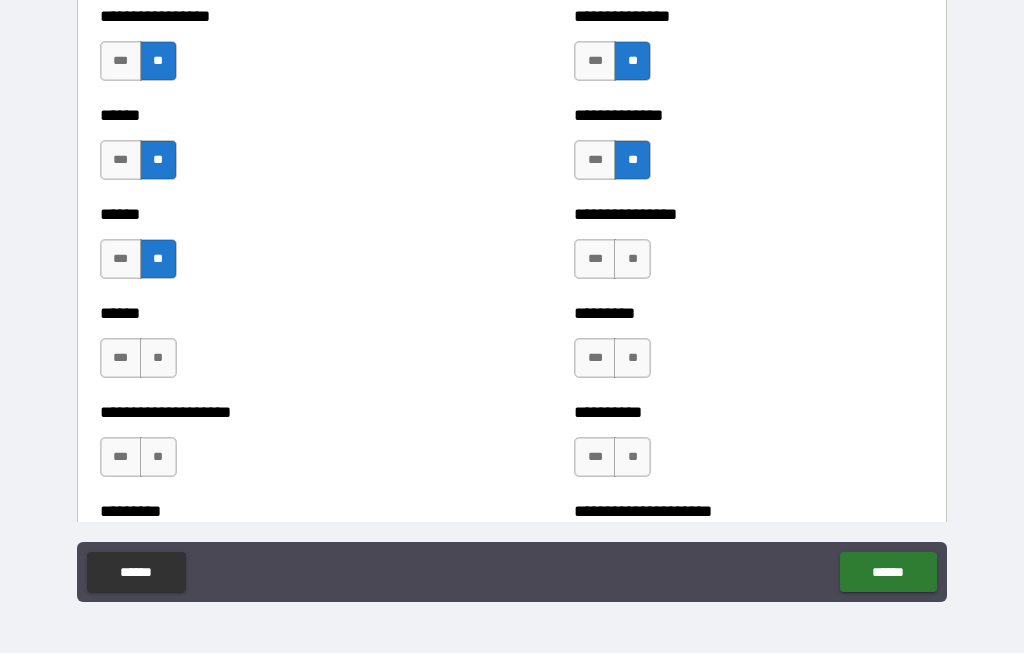 click on "**" at bounding box center (632, 260) 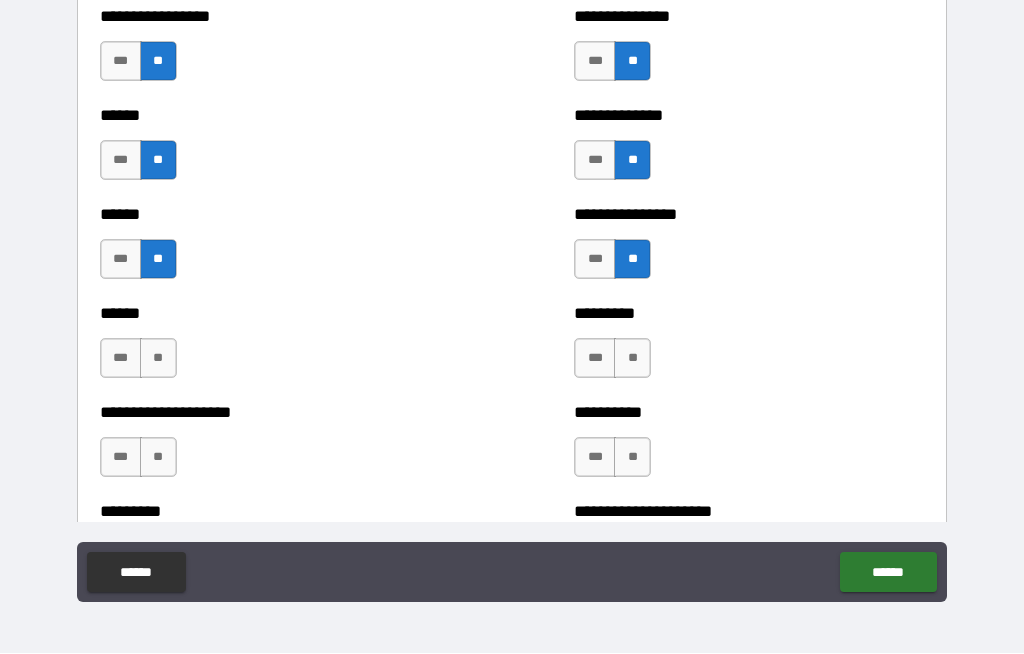 click on "**" at bounding box center (632, 359) 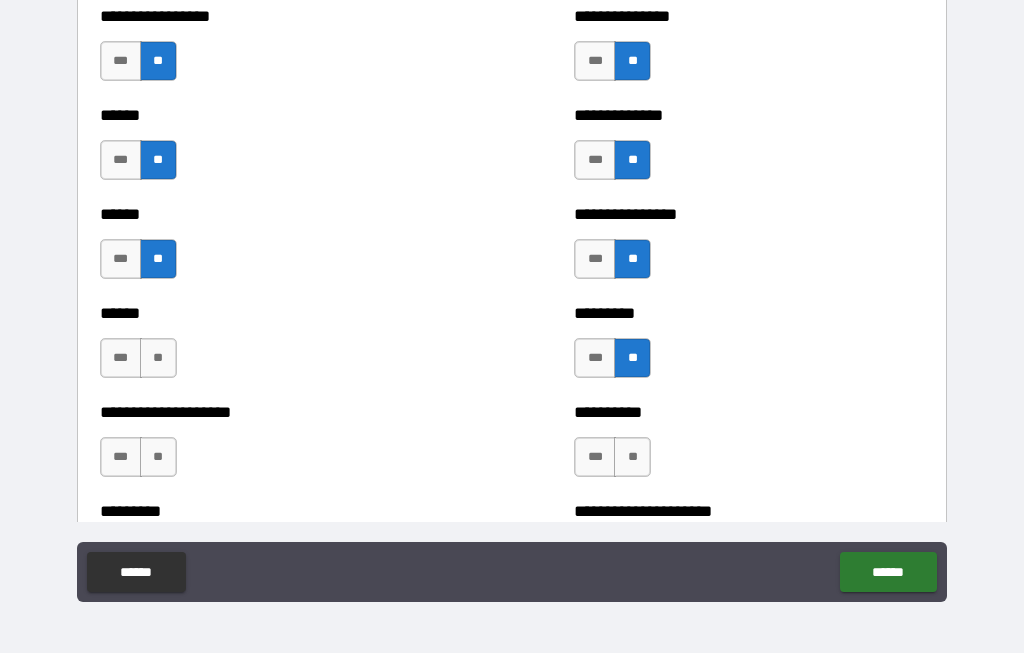 click on "**" at bounding box center (158, 359) 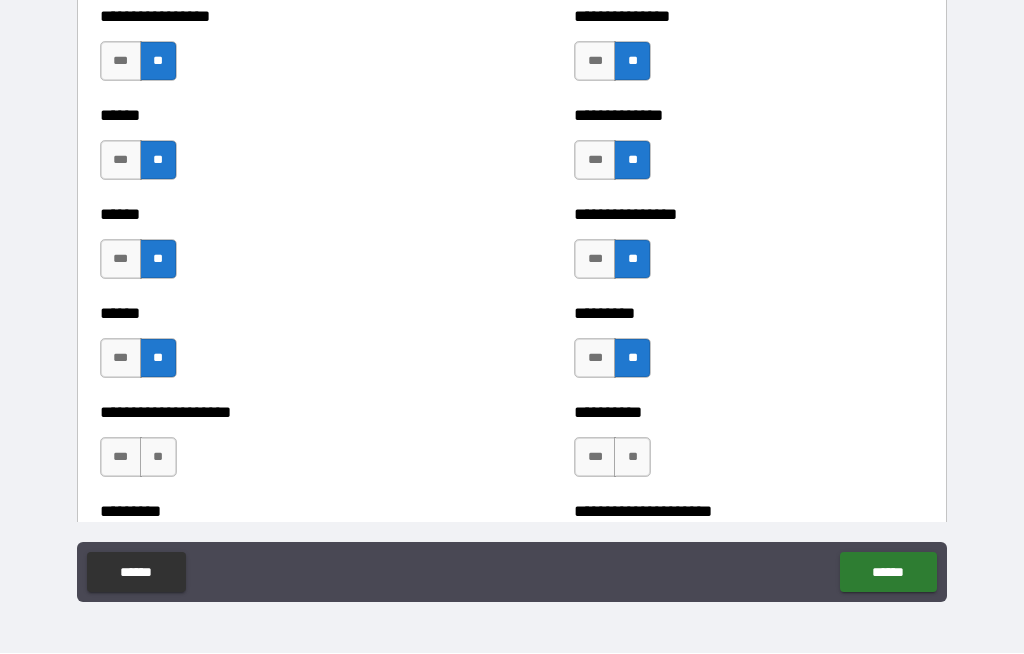 click on "**" at bounding box center (158, 458) 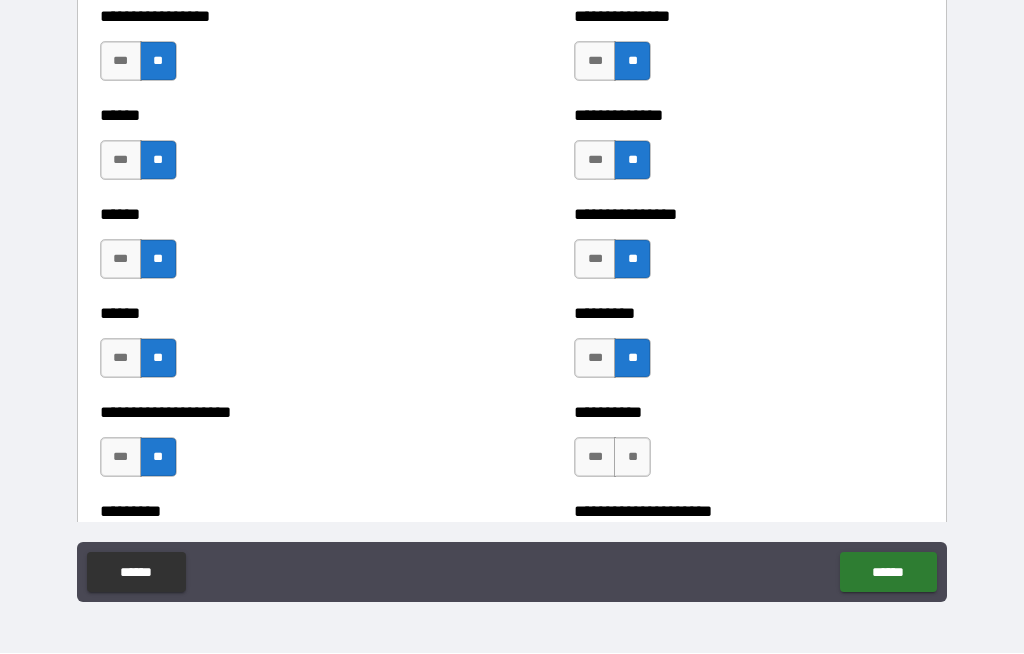 click on "**" at bounding box center [632, 458] 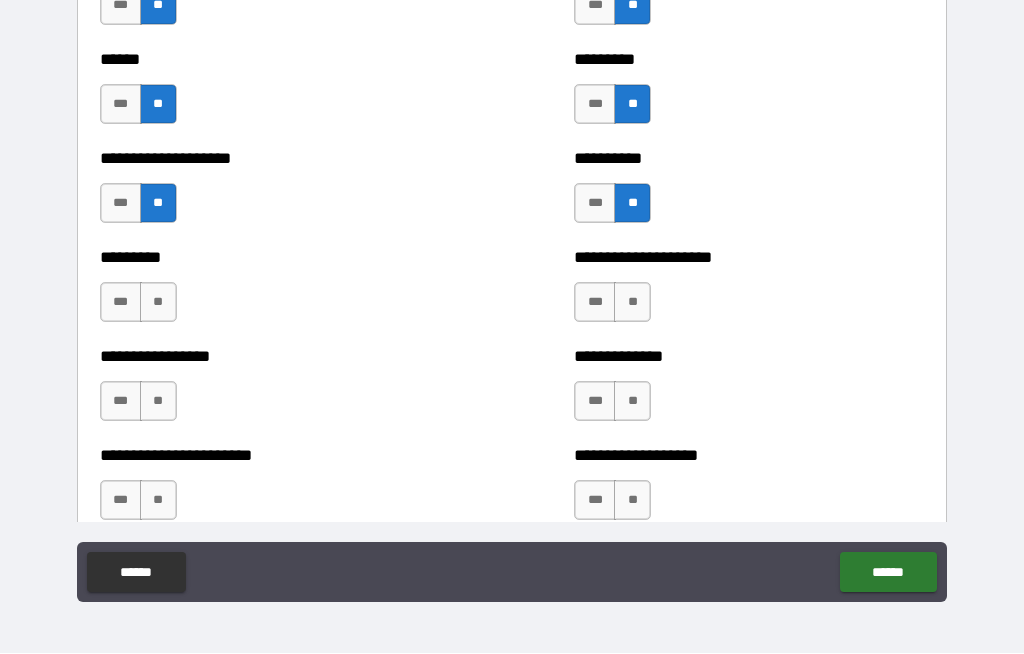 scroll, scrollTop: 3529, scrollLeft: 0, axis: vertical 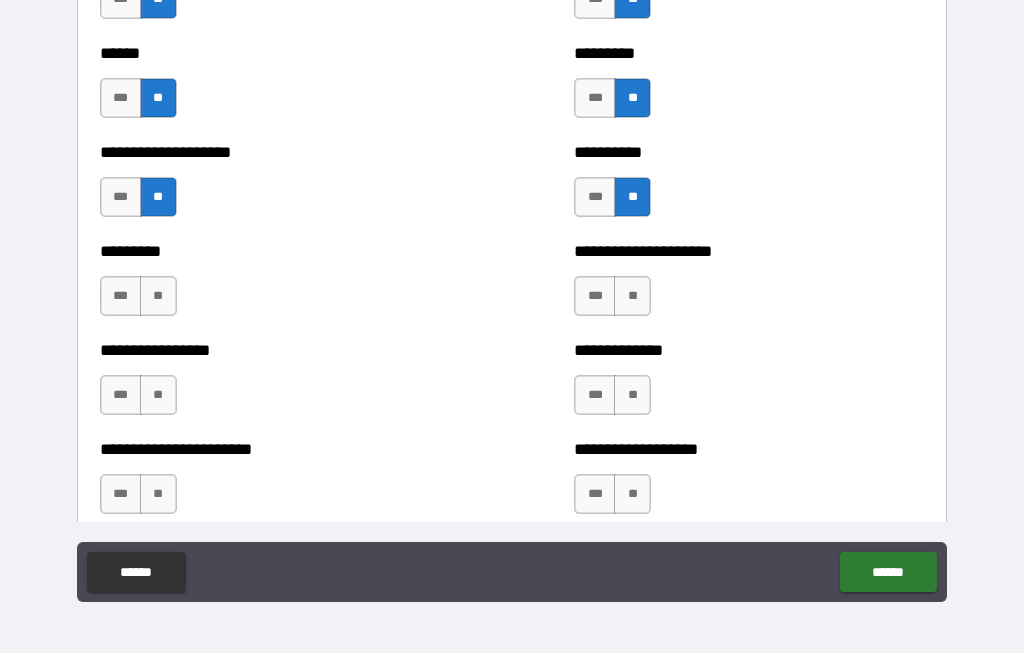 click on "**" at bounding box center (158, 297) 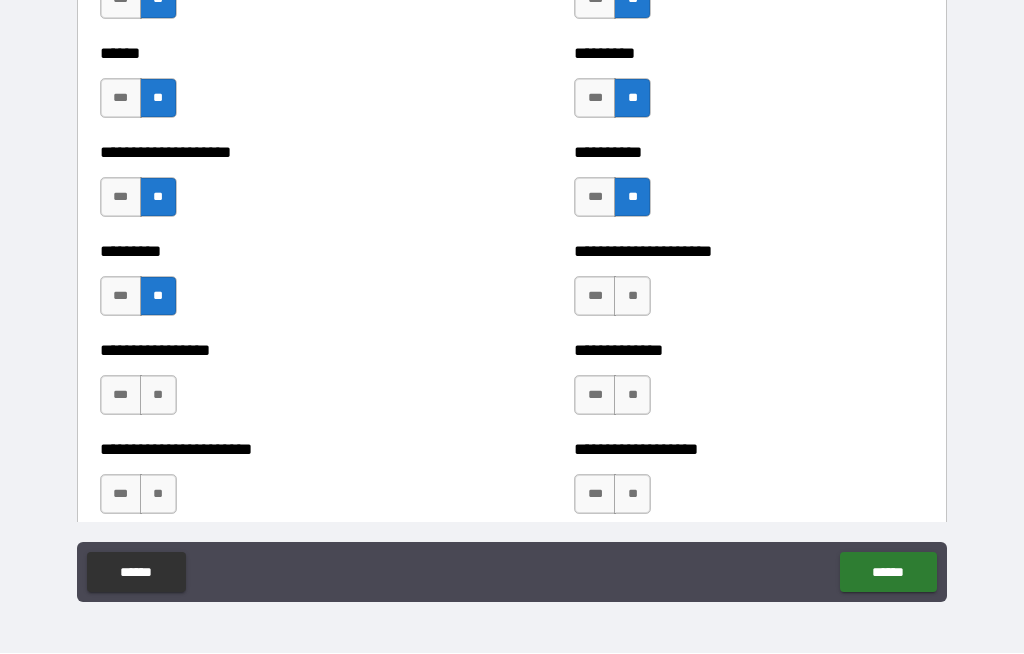 click on "**" at bounding box center (632, 297) 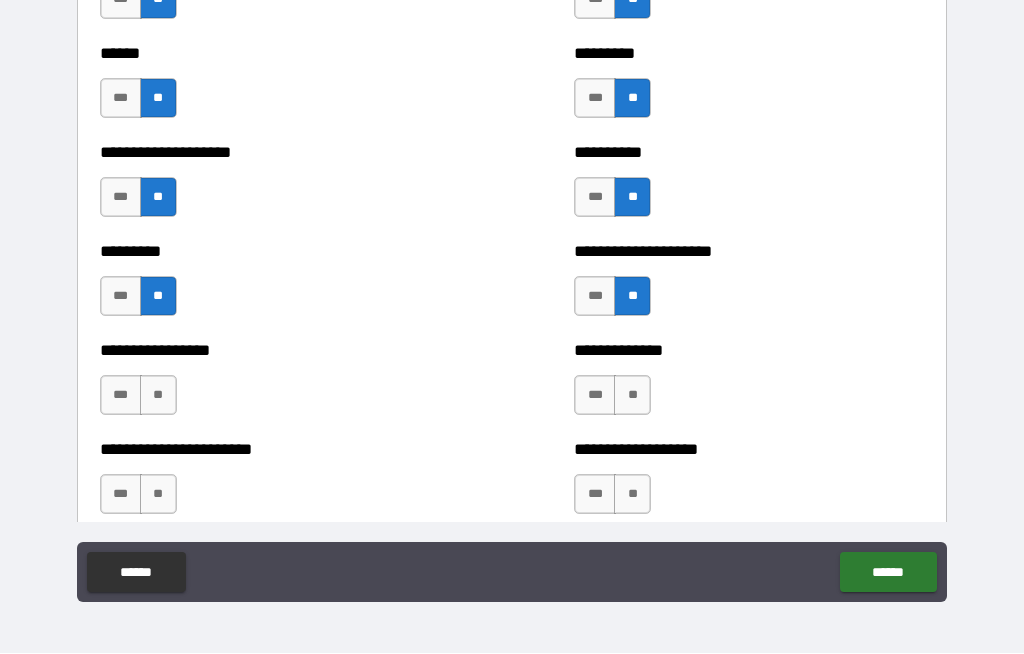 click on "**" at bounding box center [158, 396] 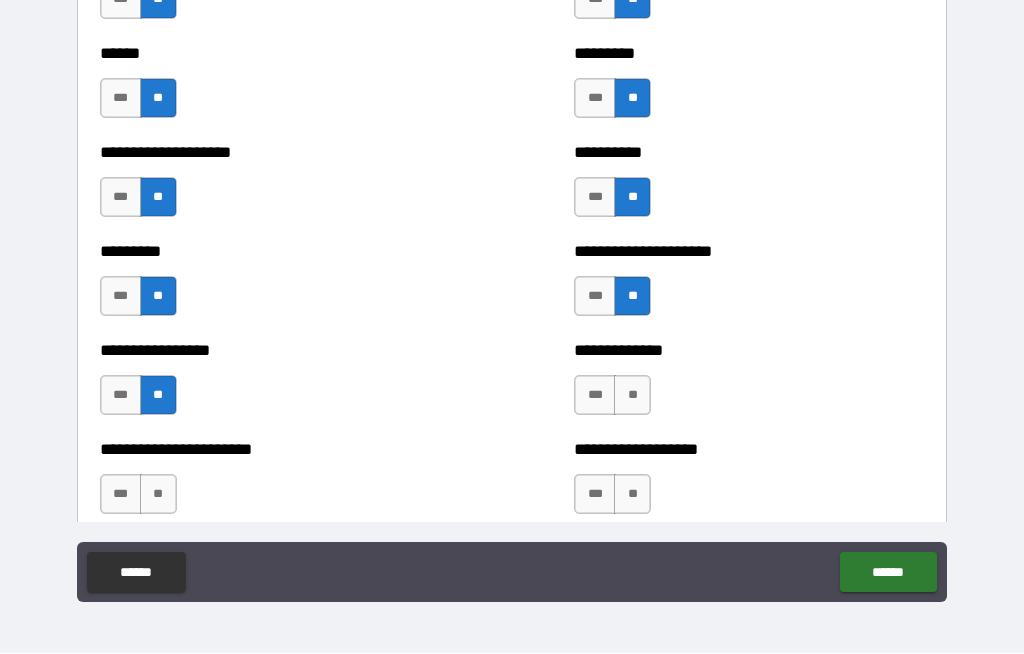 click on "**" at bounding box center (632, 396) 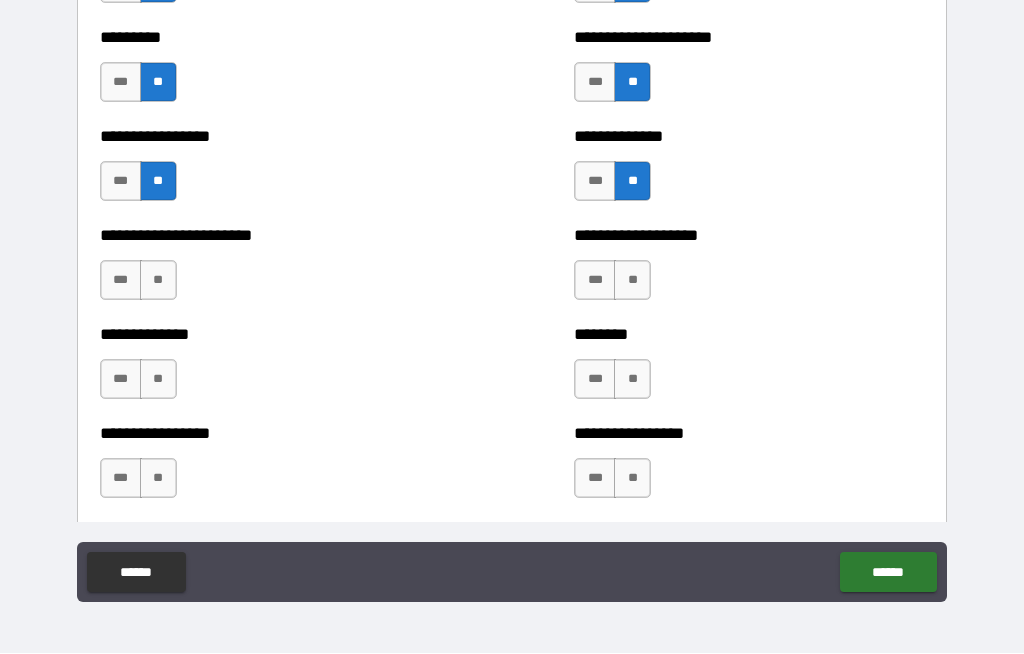 scroll, scrollTop: 3750, scrollLeft: 0, axis: vertical 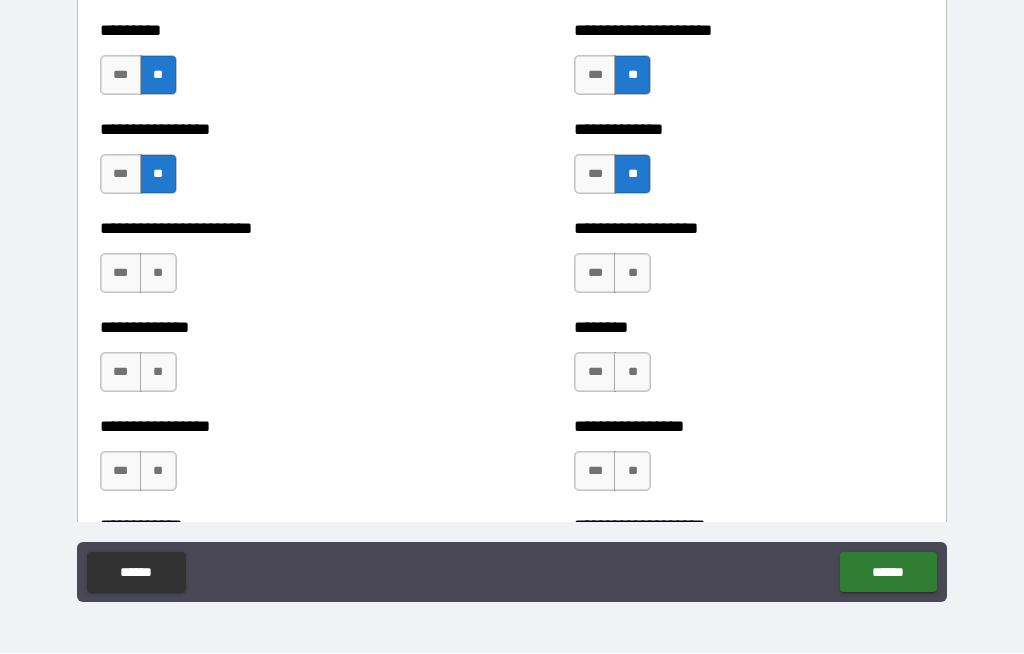 click on "**" at bounding box center [158, 274] 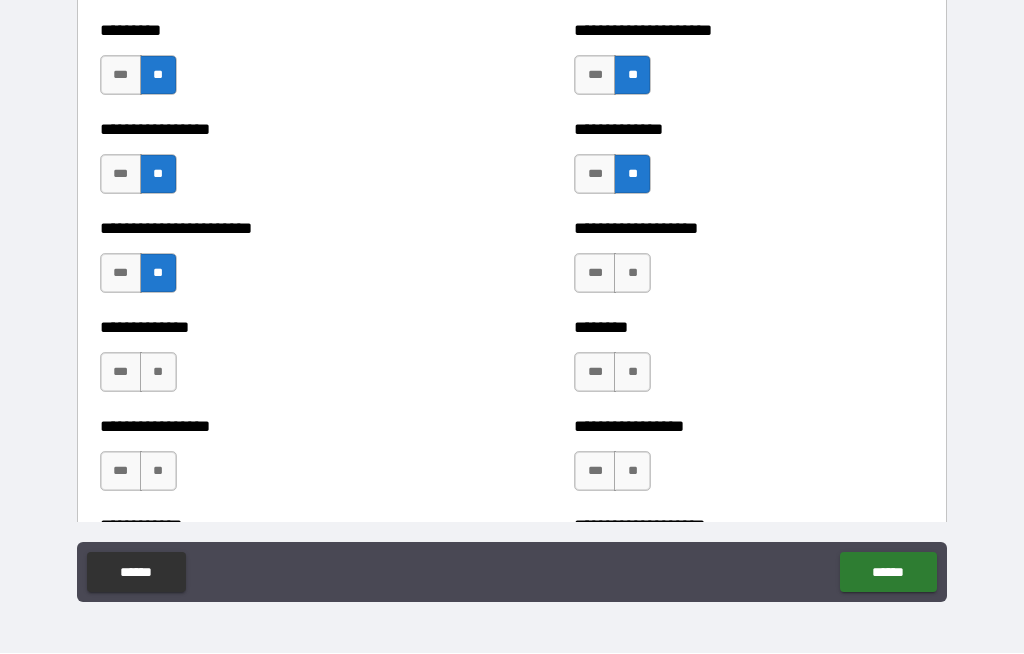 click on "**" at bounding box center [632, 274] 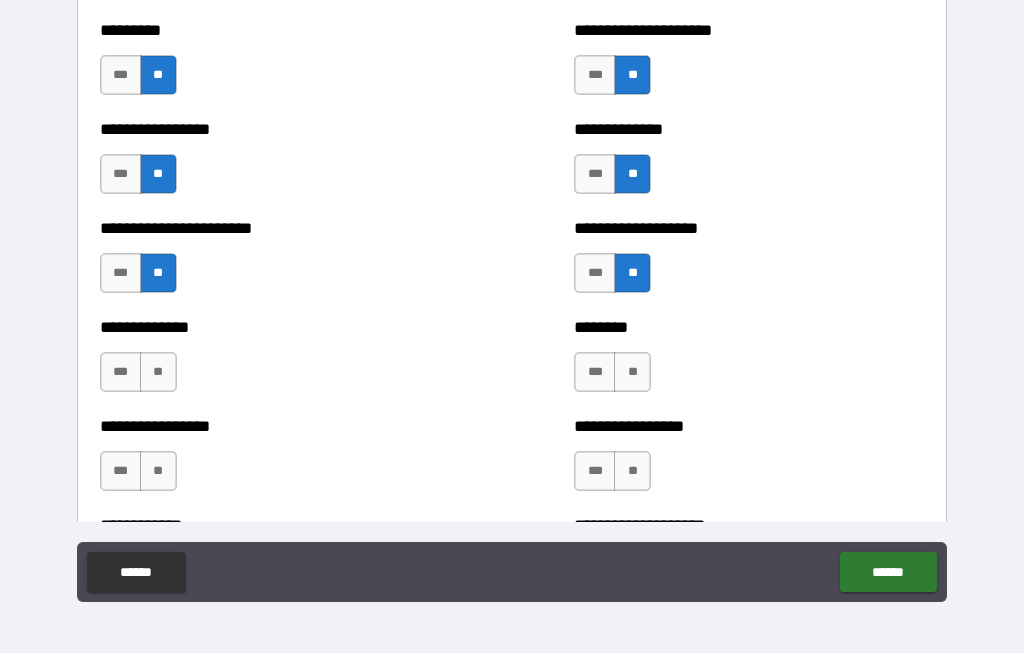 click on "**" at bounding box center (632, 373) 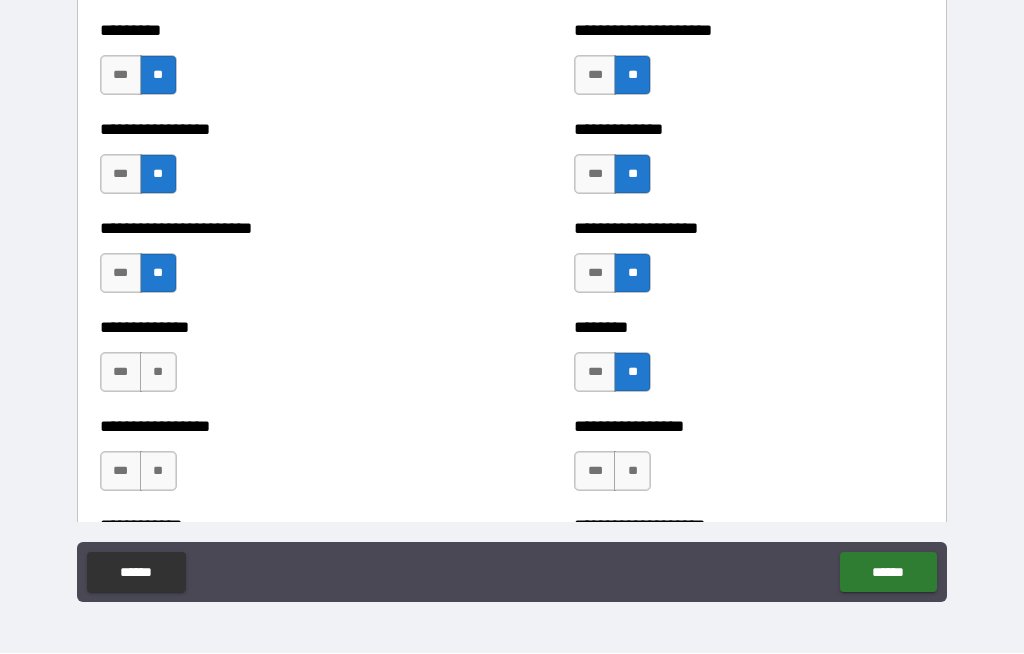 click on "**" at bounding box center (158, 373) 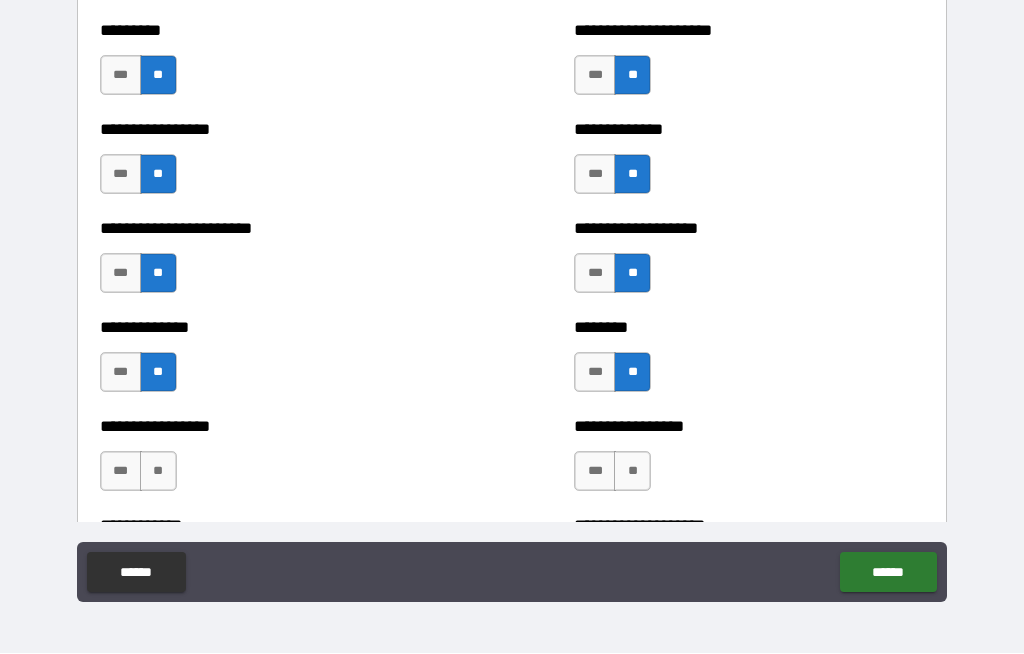 click on "**" at bounding box center [158, 472] 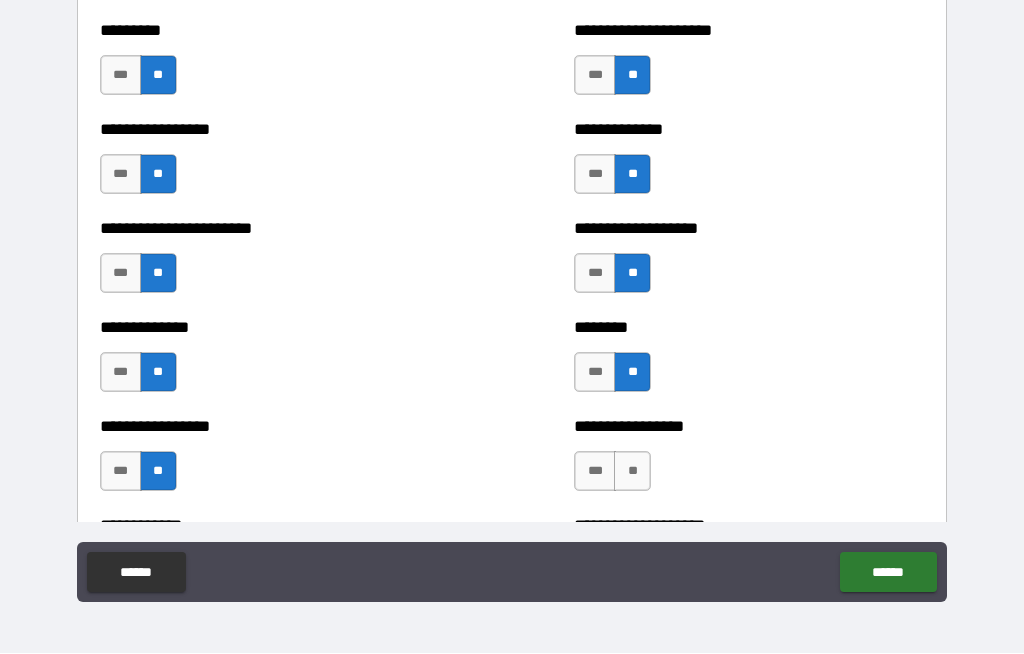 click on "**" at bounding box center [632, 472] 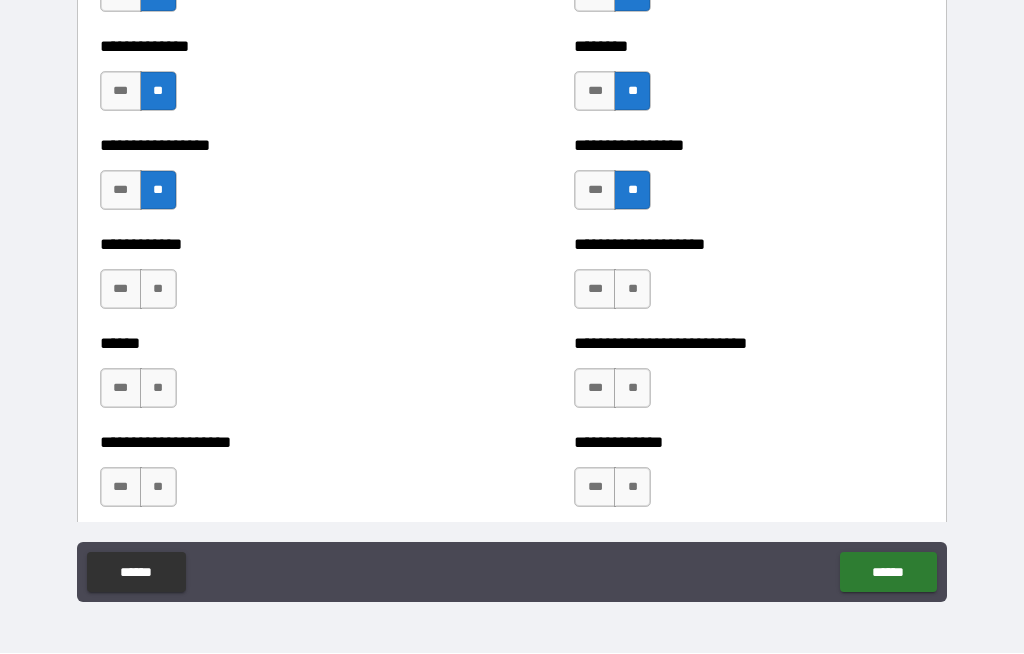 scroll, scrollTop: 4037, scrollLeft: 0, axis: vertical 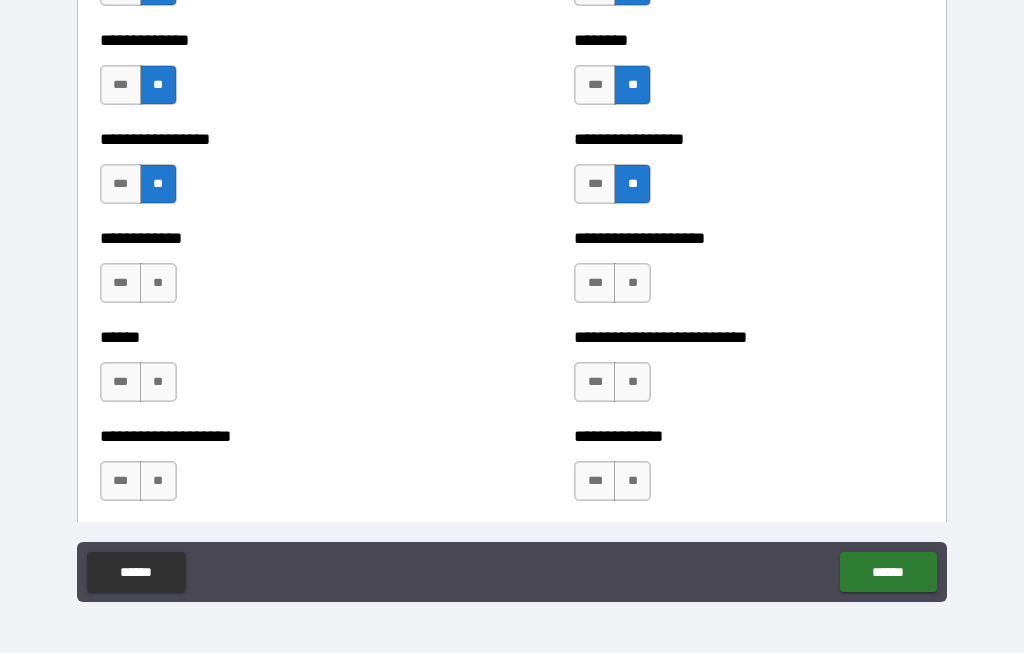 click on "**********" at bounding box center [749, 274] 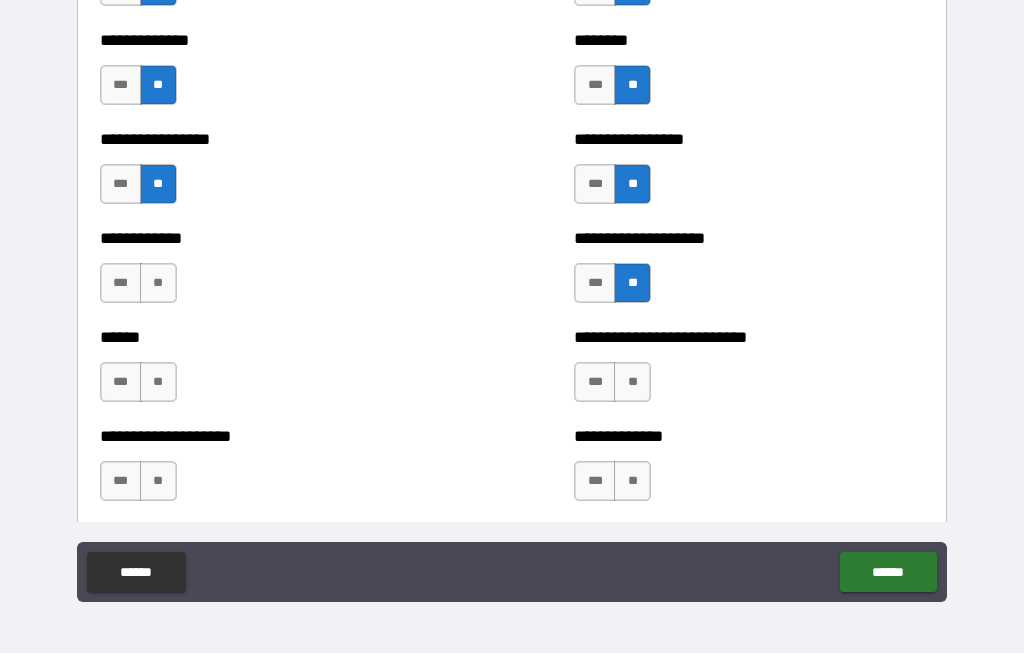 click on "**" at bounding box center (158, 284) 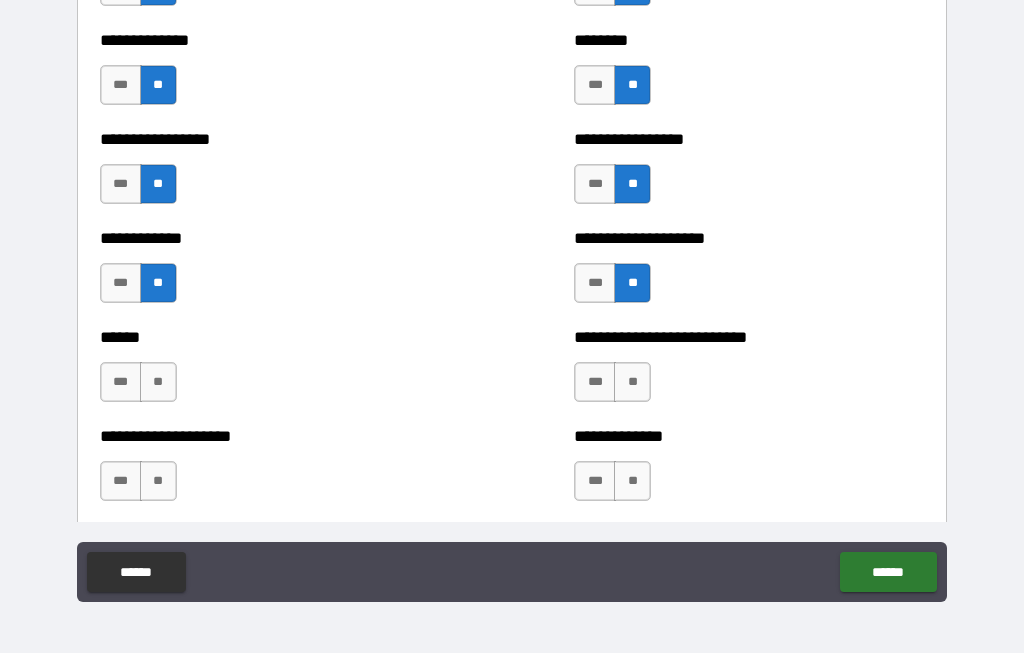 click on "**" at bounding box center [158, 383] 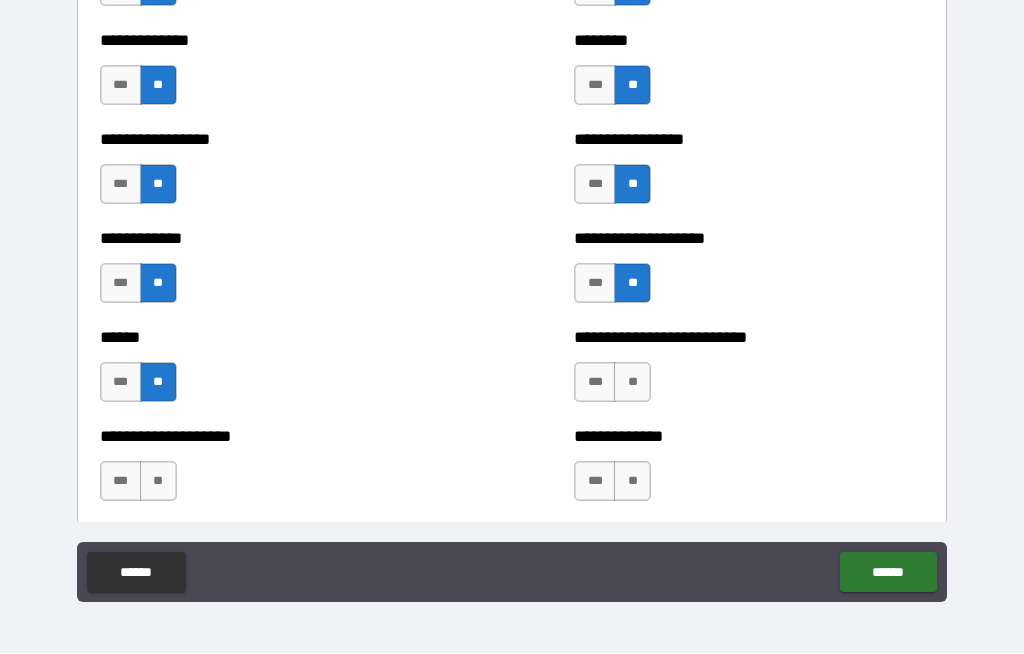 click on "**" at bounding box center (632, 383) 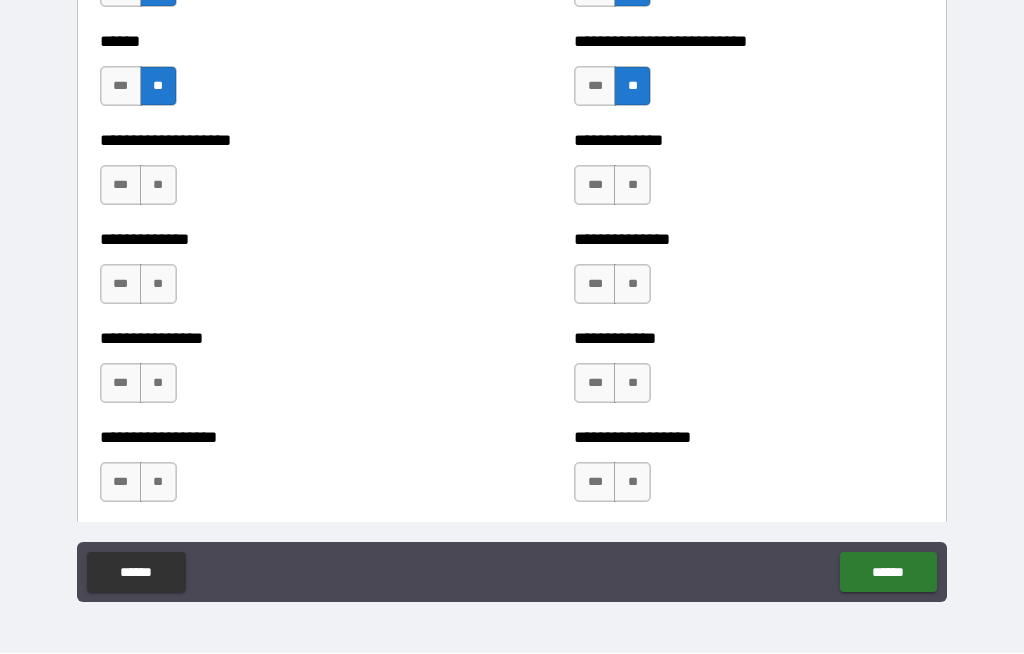 scroll, scrollTop: 4338, scrollLeft: 0, axis: vertical 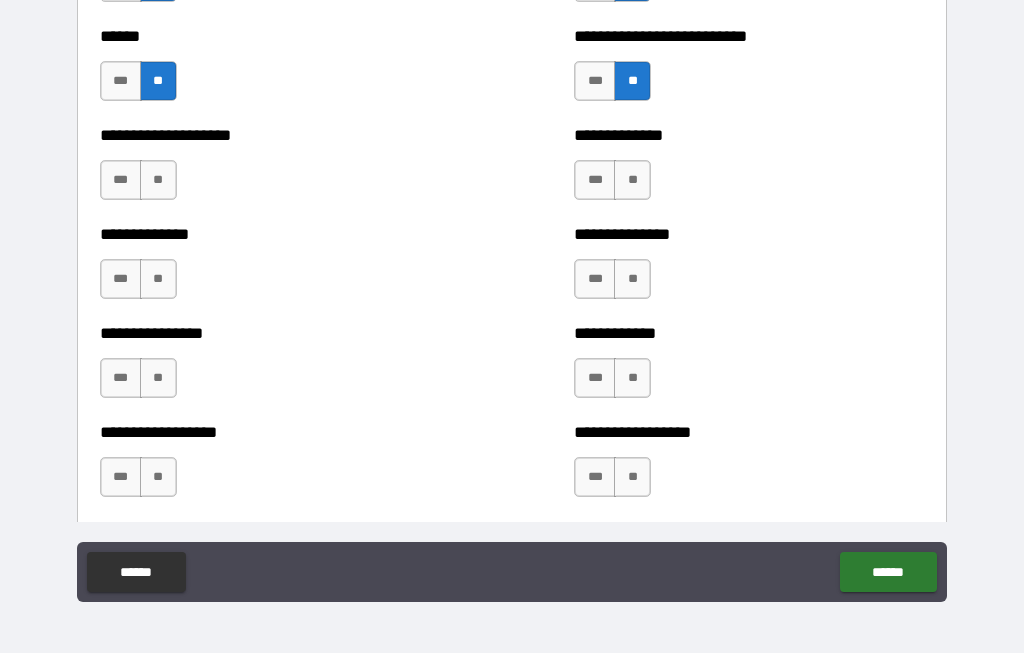 click on "**" at bounding box center [158, 181] 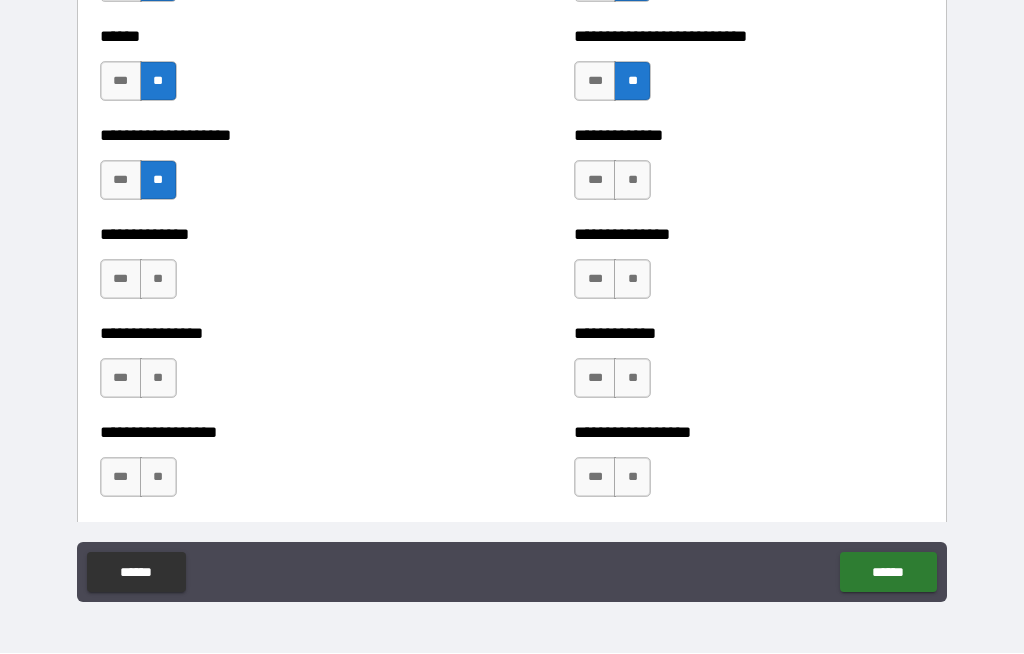 click on "**" at bounding box center [632, 181] 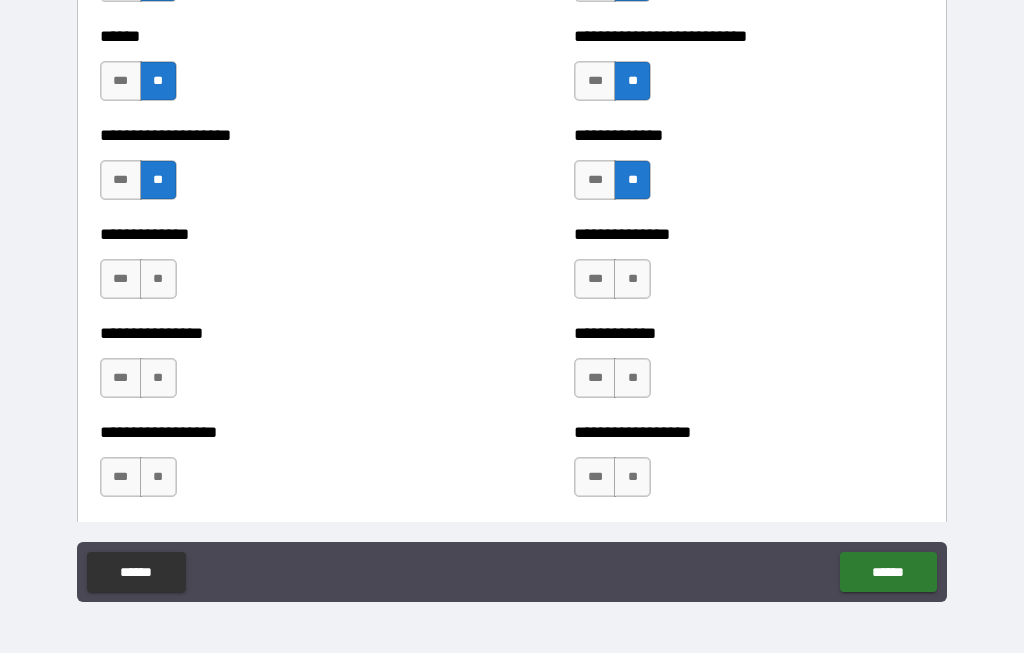 click on "**" at bounding box center (632, 280) 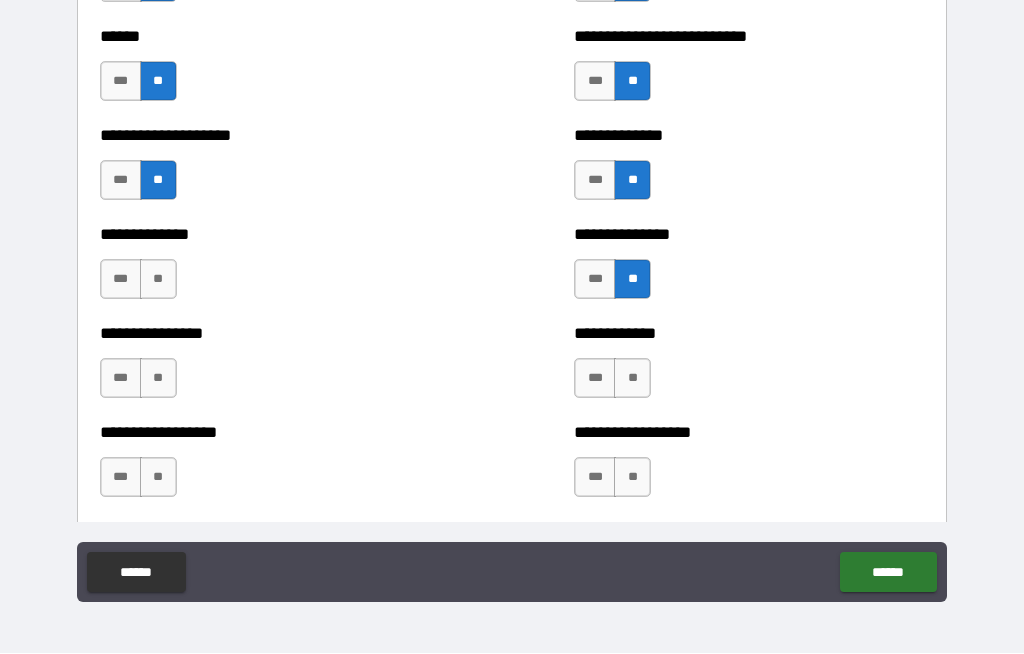 click on "**" at bounding box center (158, 280) 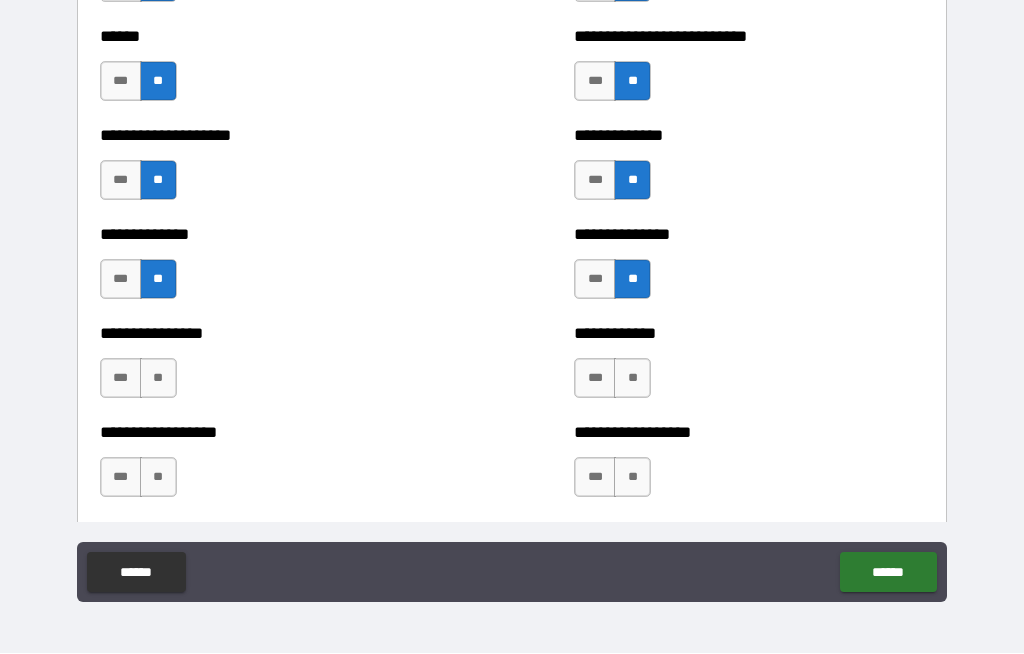 click on "**" at bounding box center (158, 379) 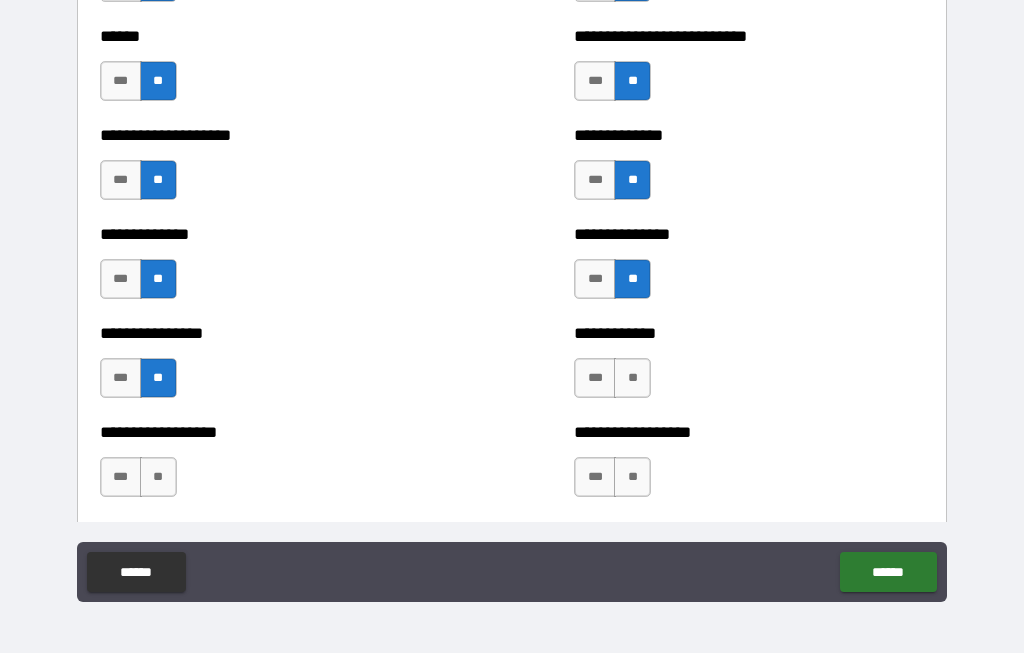 click on "**" at bounding box center (632, 379) 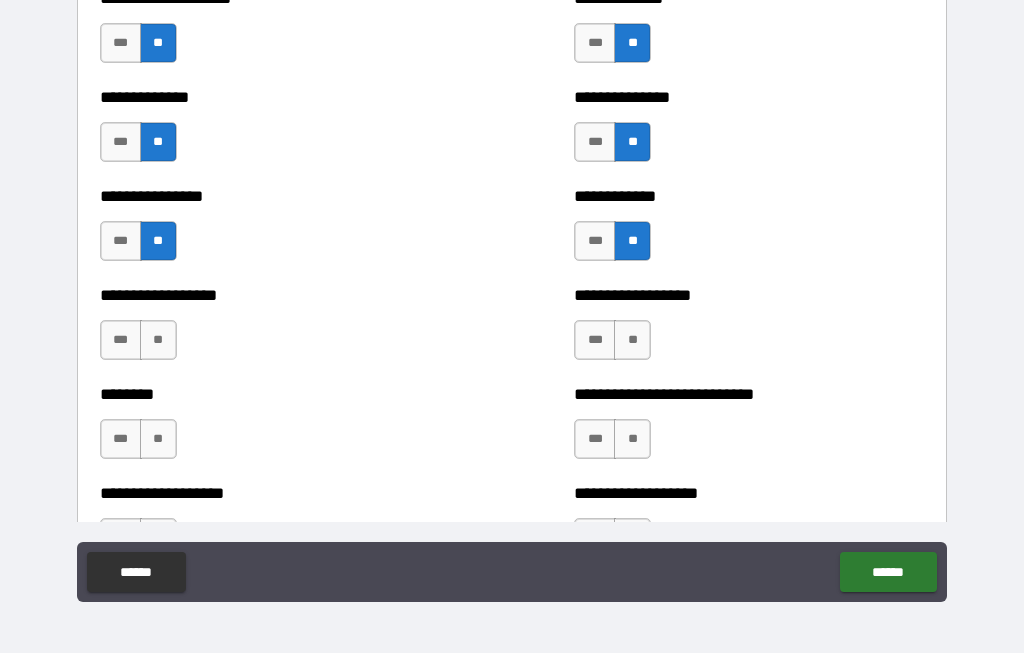 scroll, scrollTop: 4601, scrollLeft: 0, axis: vertical 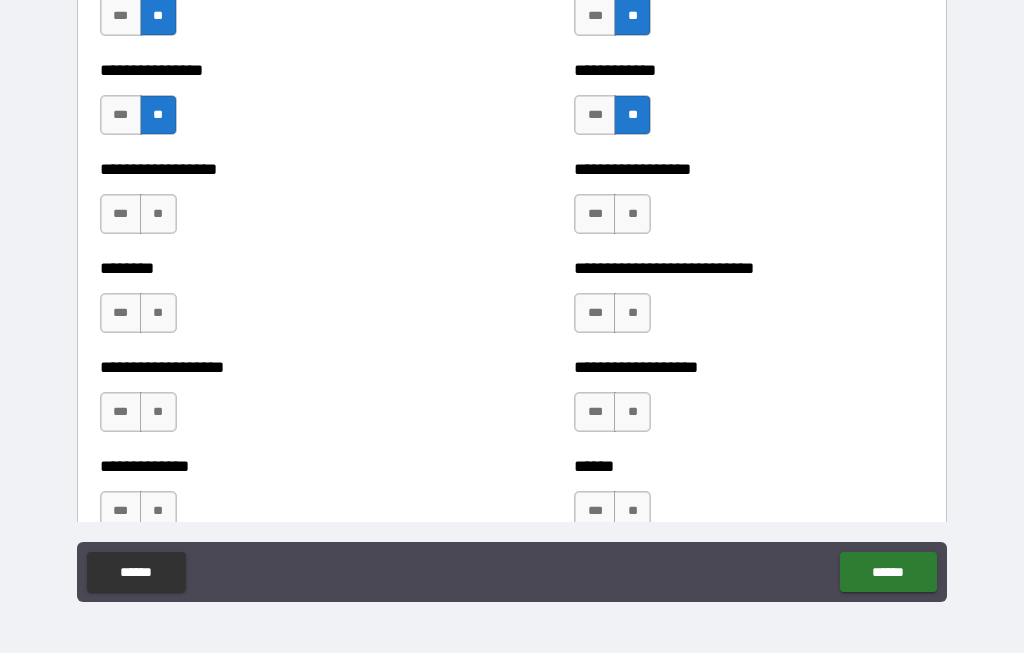 click on "**" at bounding box center [632, 215] 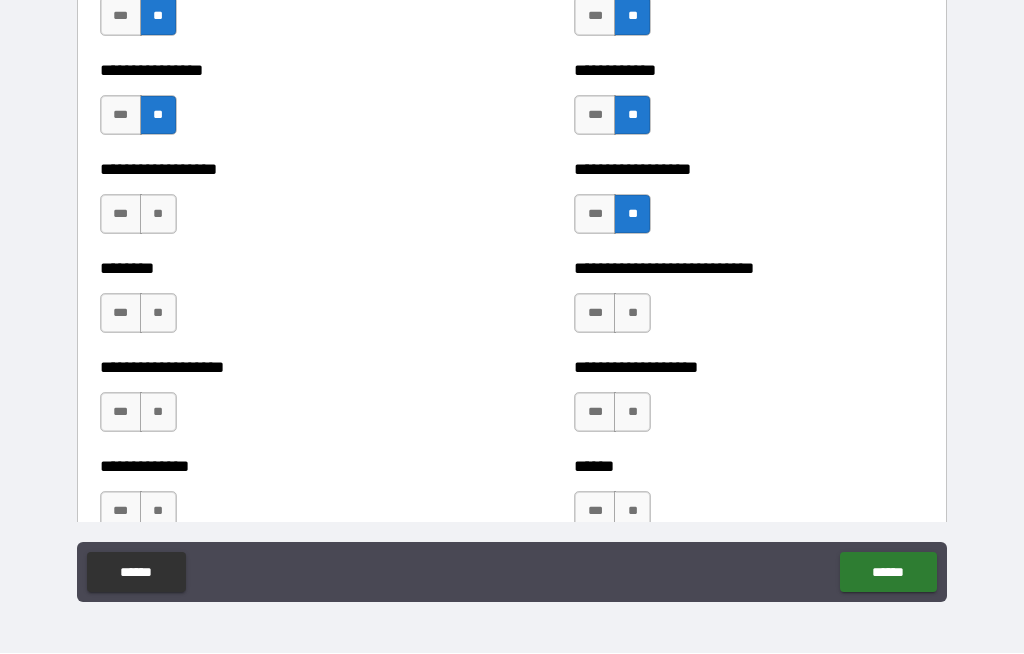 click on "**" at bounding box center [158, 215] 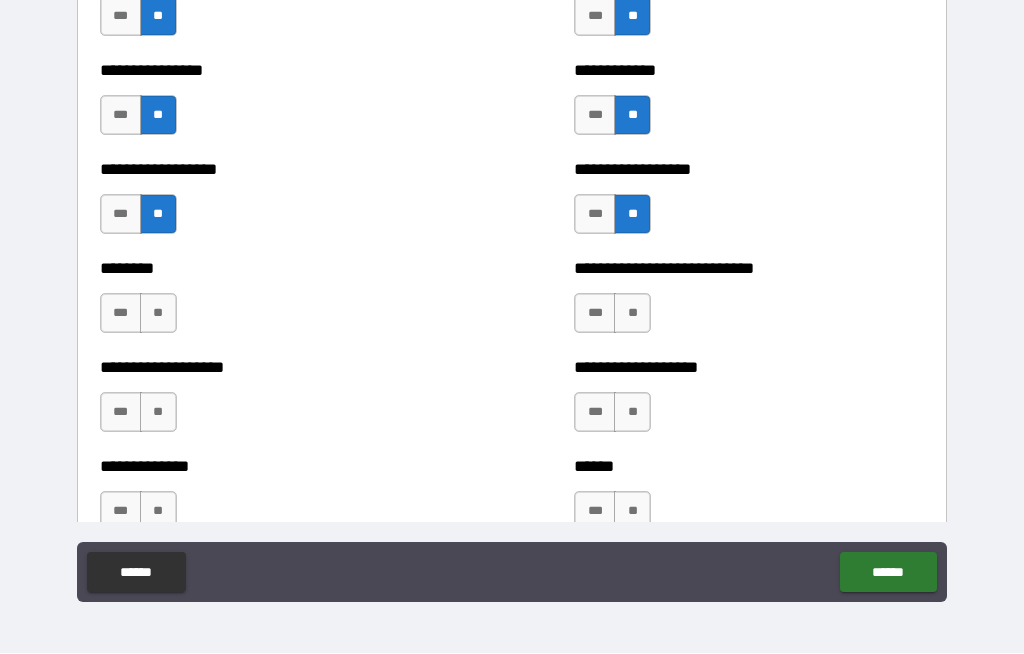 click on "**" at bounding box center [158, 314] 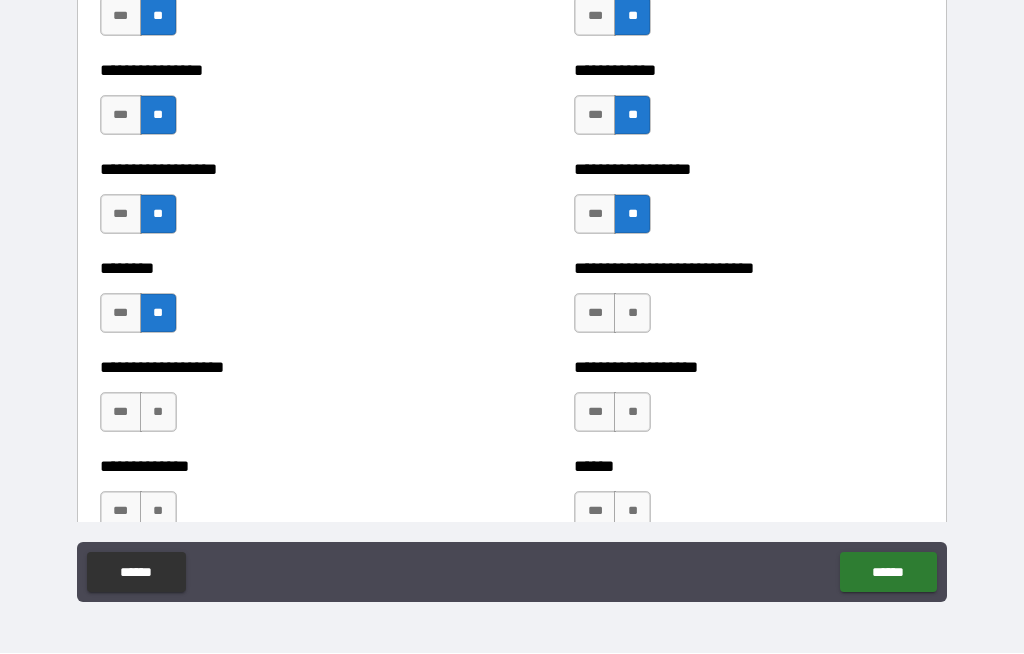 click on "**" at bounding box center (632, 314) 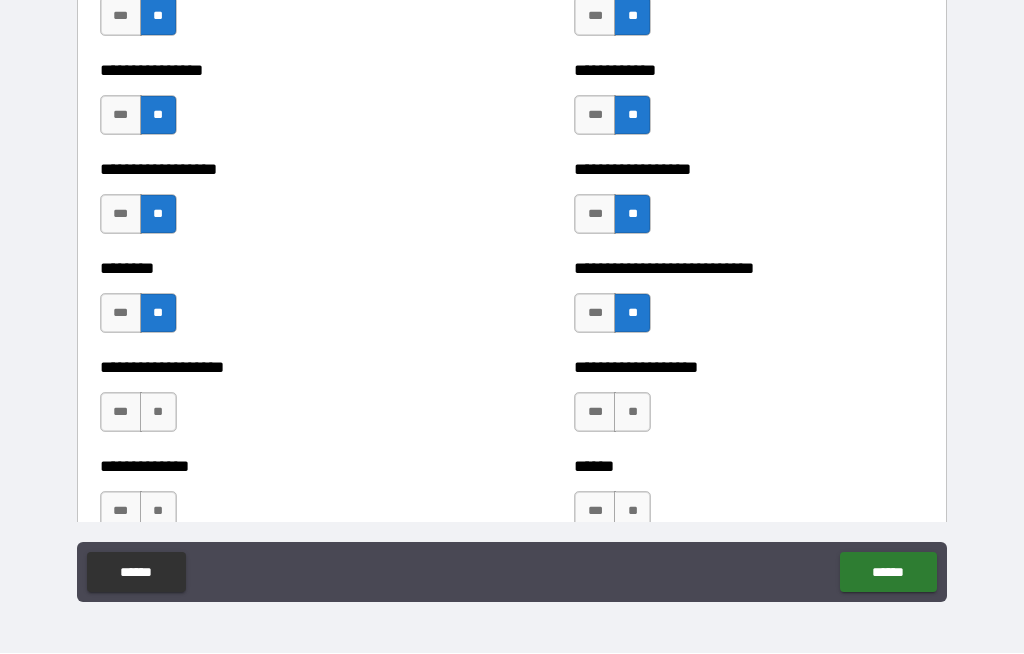 click on "**" at bounding box center (632, 413) 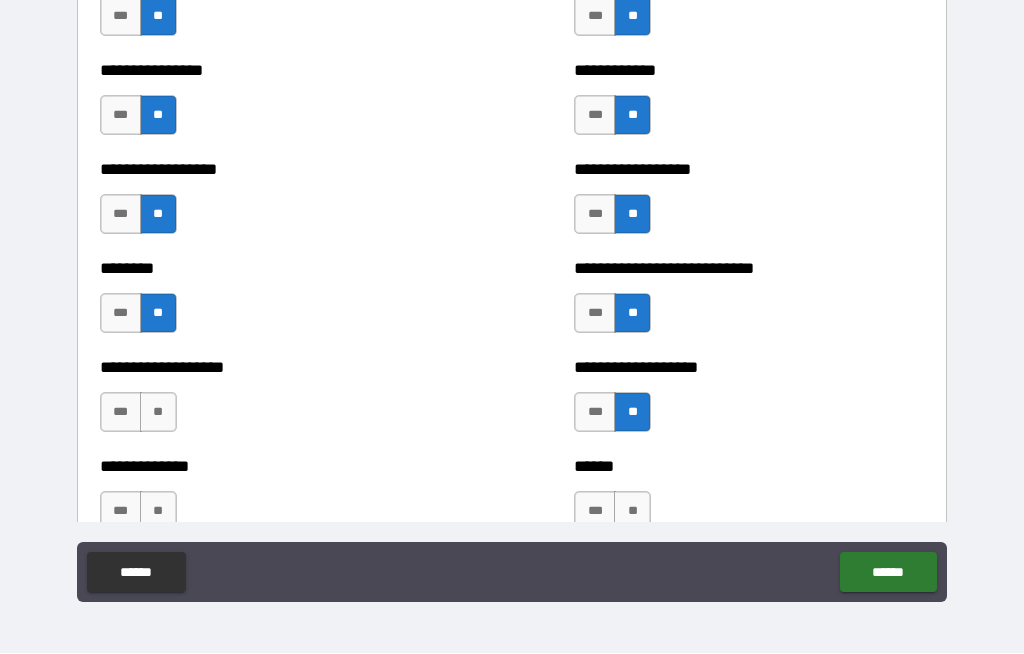 click on "**" at bounding box center (158, 413) 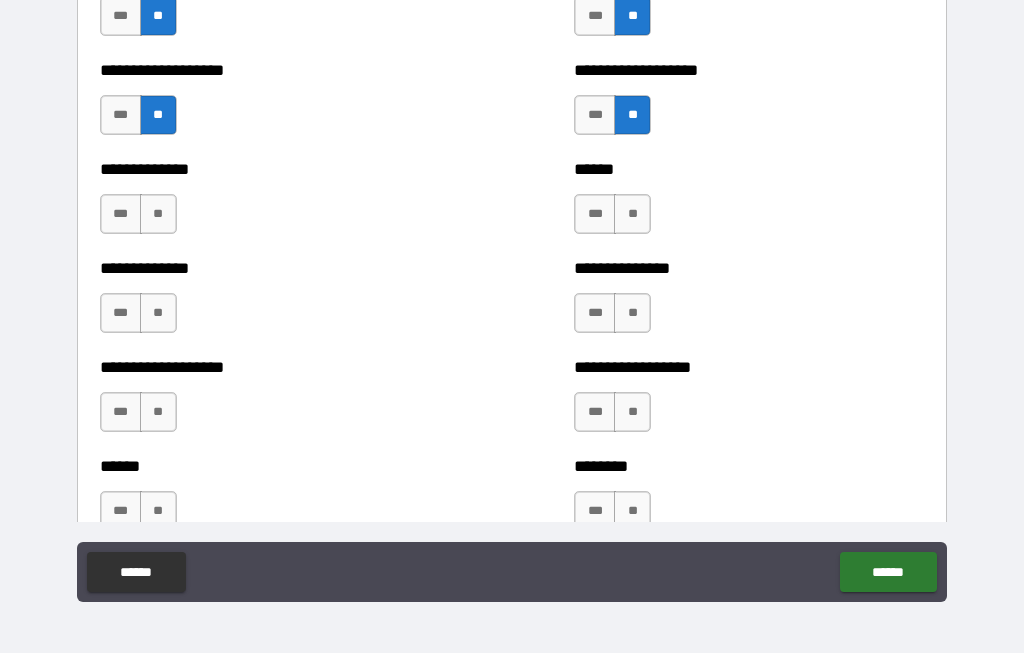 scroll, scrollTop: 4914, scrollLeft: 0, axis: vertical 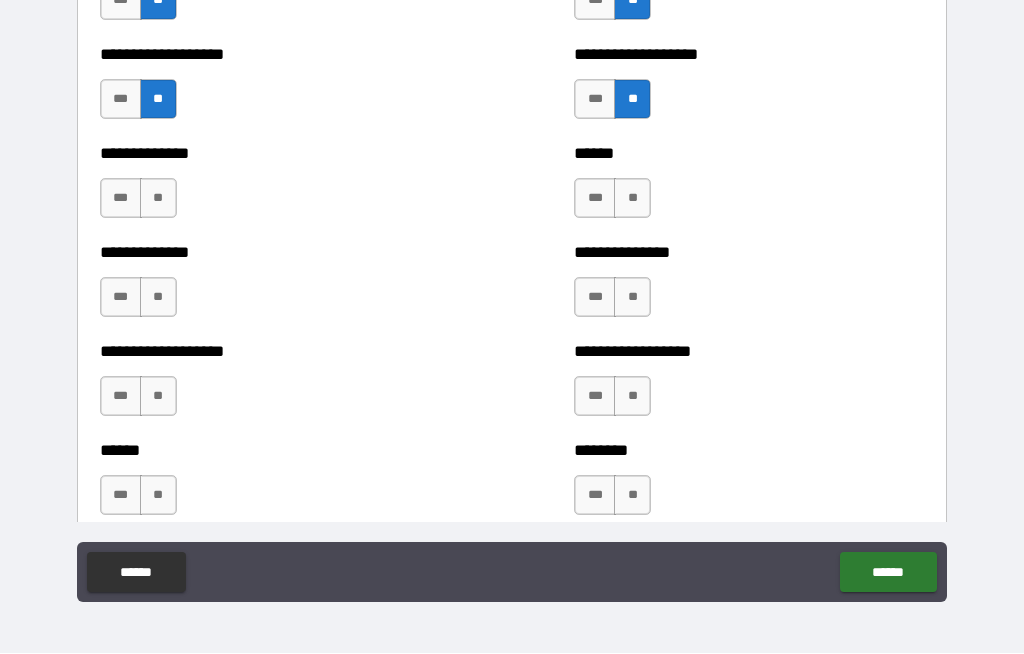 click on "**" at bounding box center (158, 199) 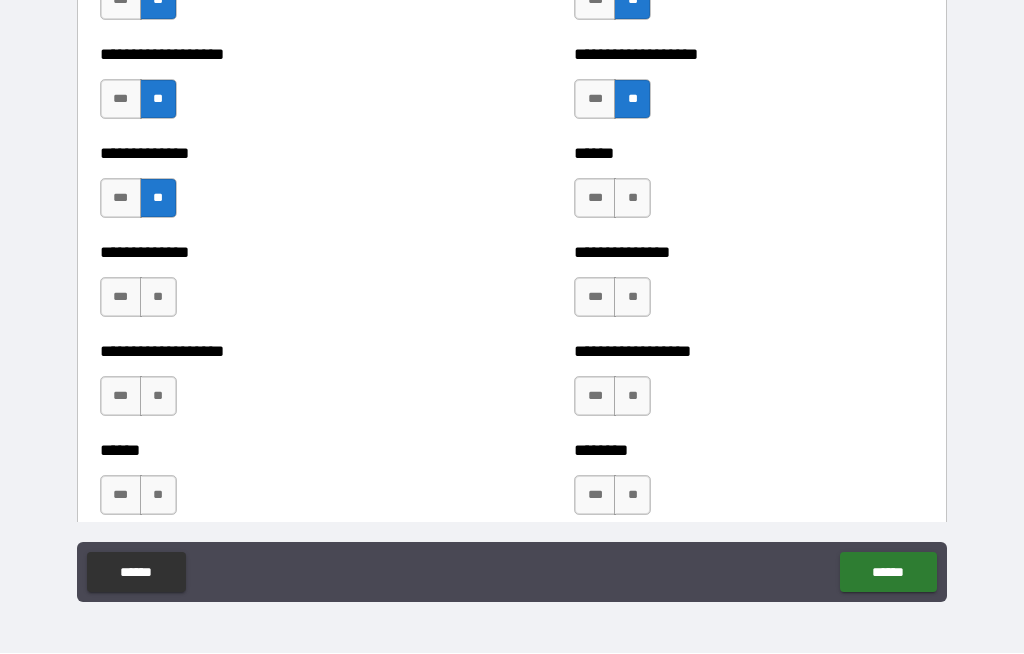 click on "**" at bounding box center (632, 199) 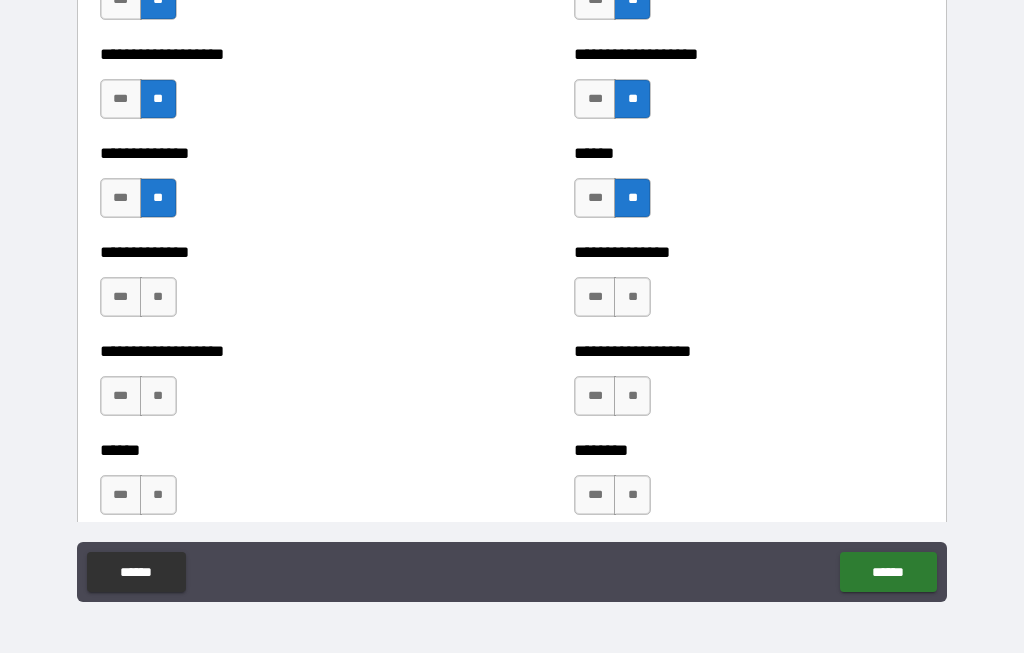 click on "**" at bounding box center (632, 298) 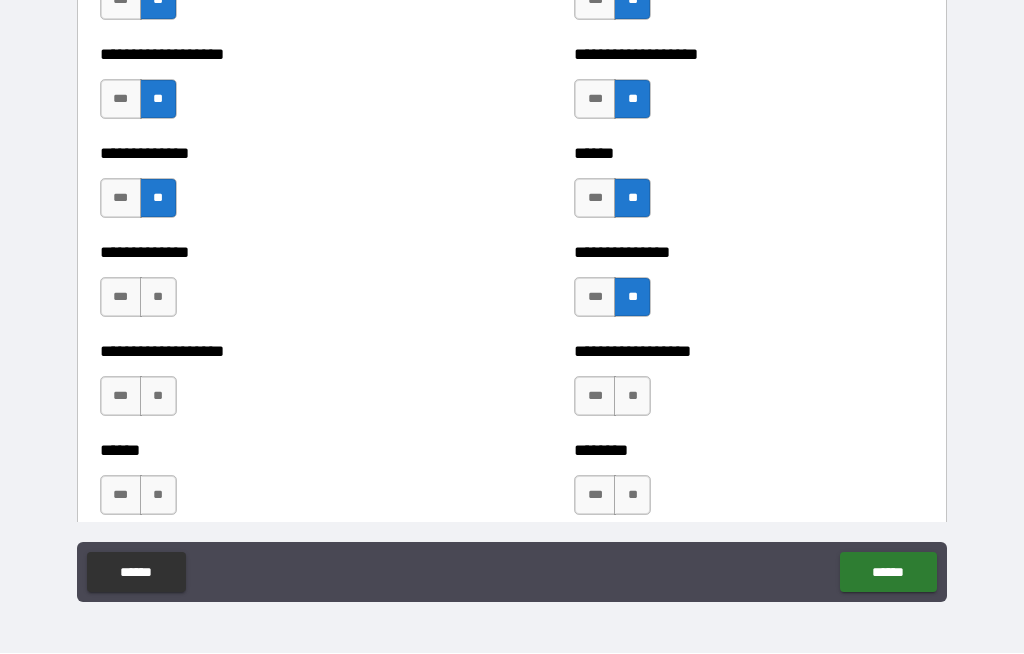 click on "**" at bounding box center (158, 298) 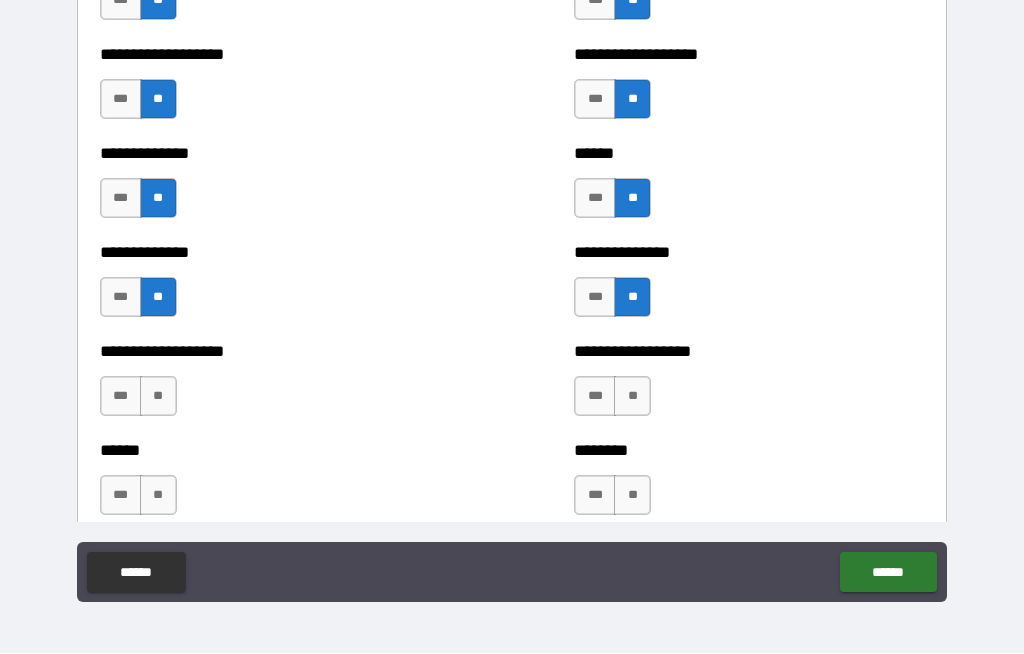 click on "**" at bounding box center (158, 397) 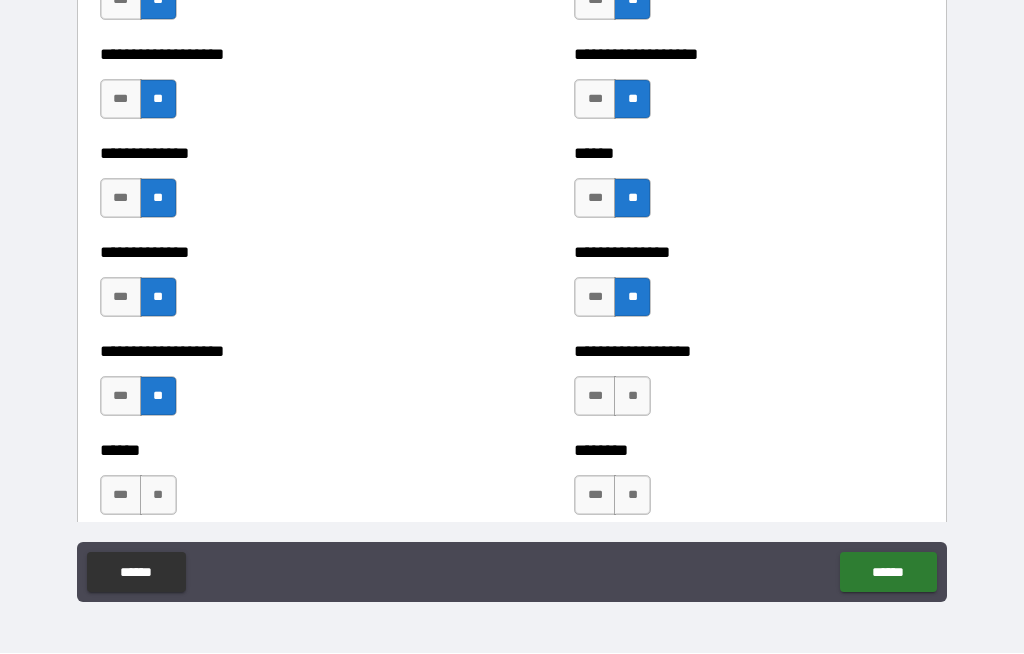 click on "**" at bounding box center [632, 397] 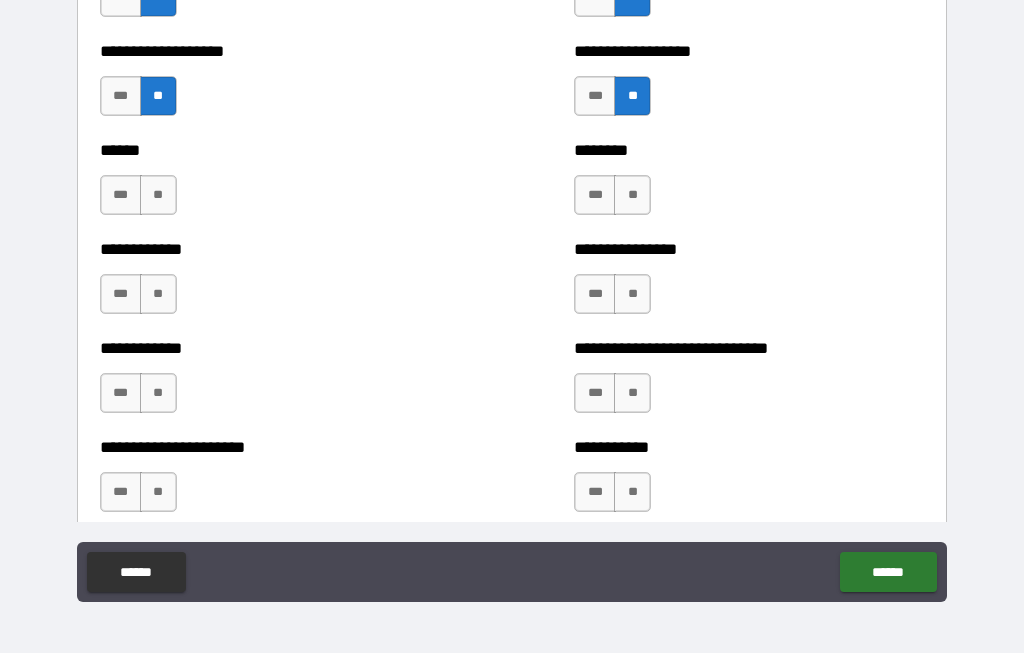 scroll, scrollTop: 5214, scrollLeft: 0, axis: vertical 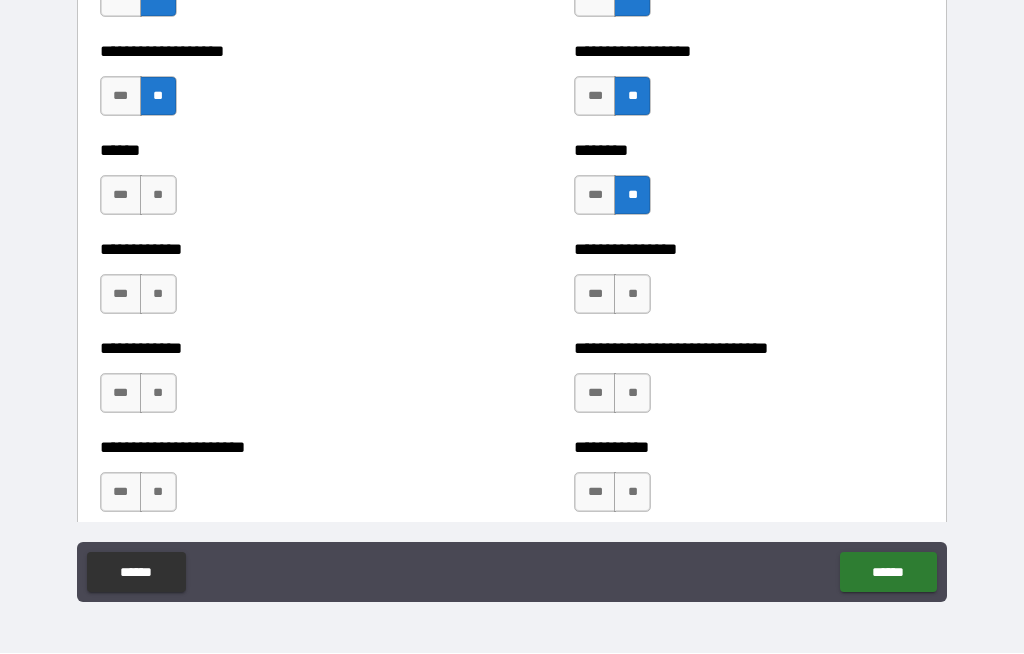 click on "**" at bounding box center [158, 196] 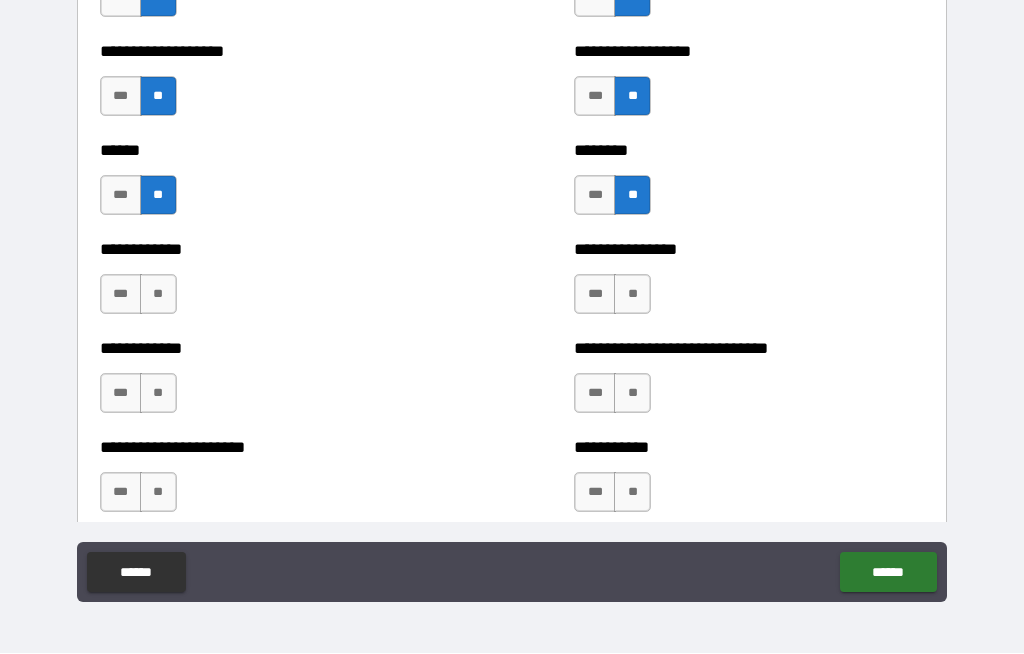 click on "**" at bounding box center [158, 295] 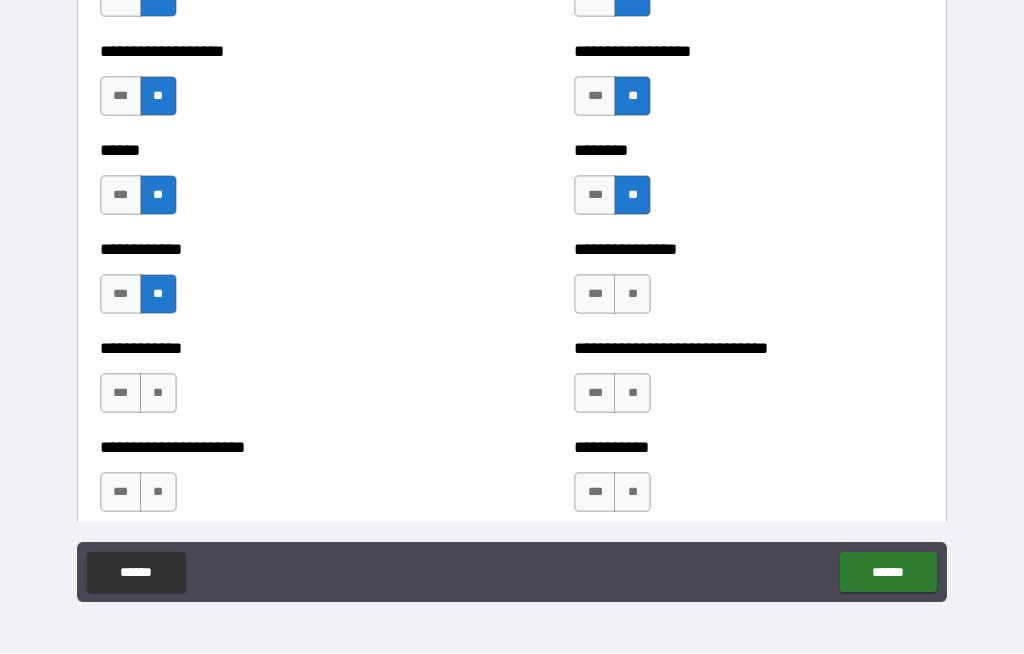 click on "**" at bounding box center (632, 295) 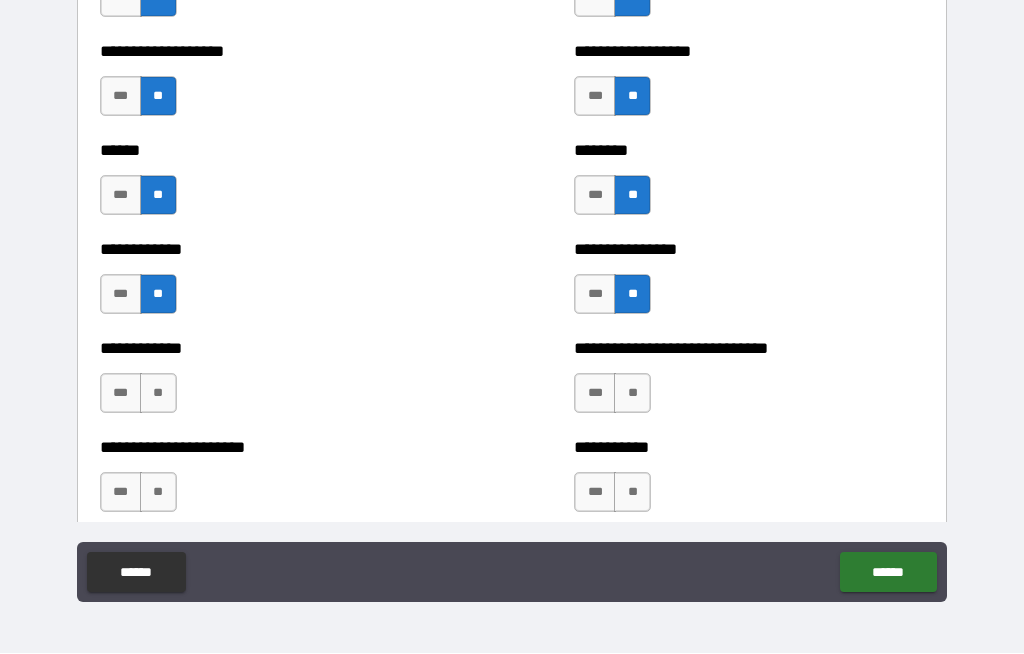 click on "**" at bounding box center (632, 394) 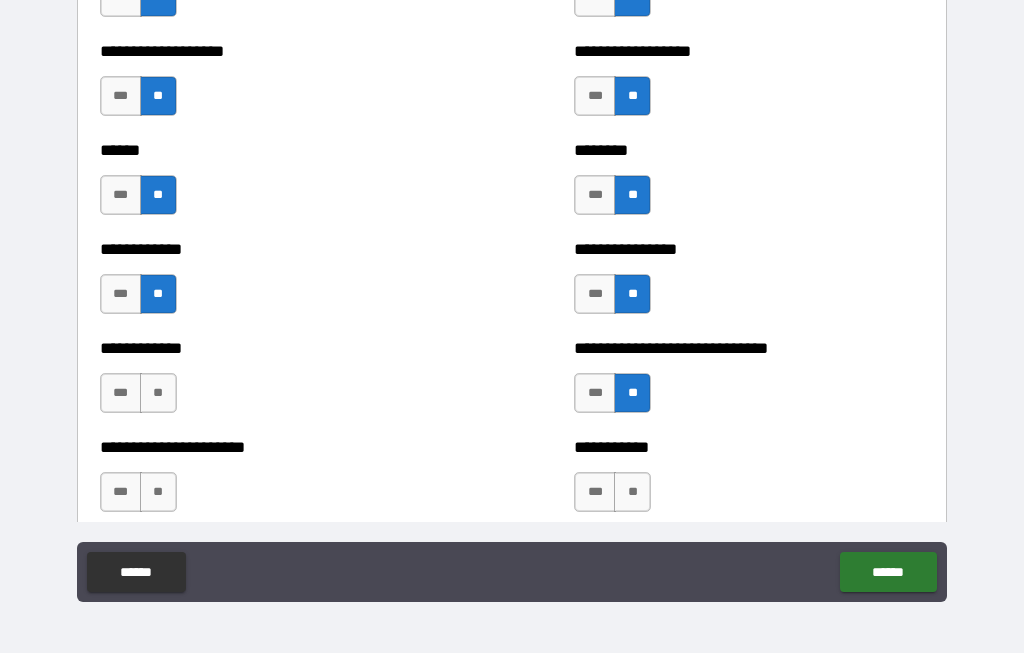 click on "**" at bounding box center (158, 394) 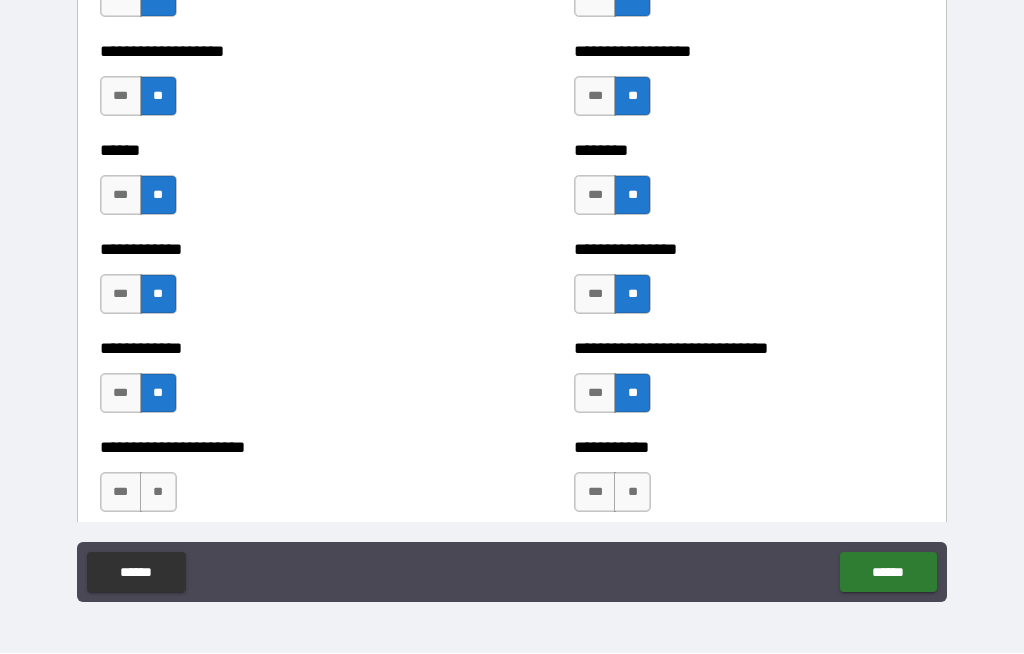 click on "**" at bounding box center (158, 493) 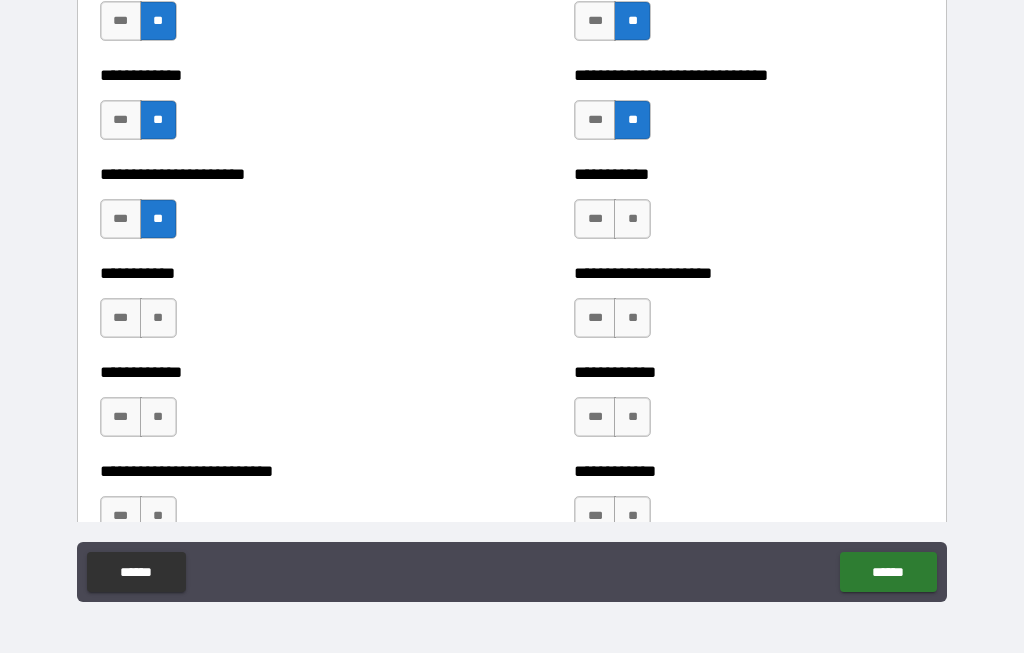 scroll, scrollTop: 5488, scrollLeft: 0, axis: vertical 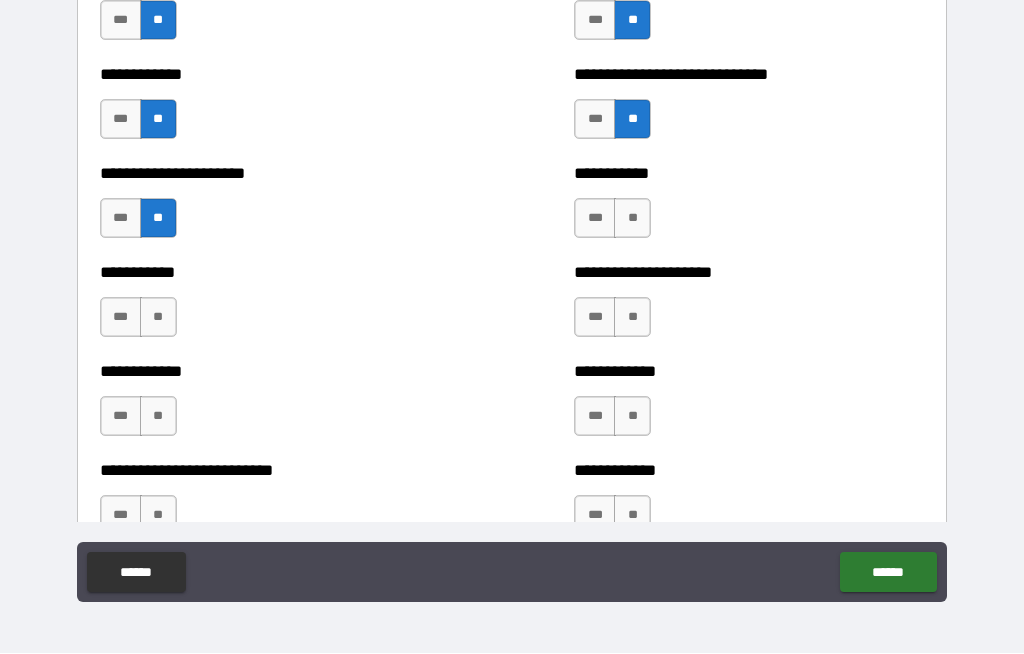 click on "**" at bounding box center (632, 219) 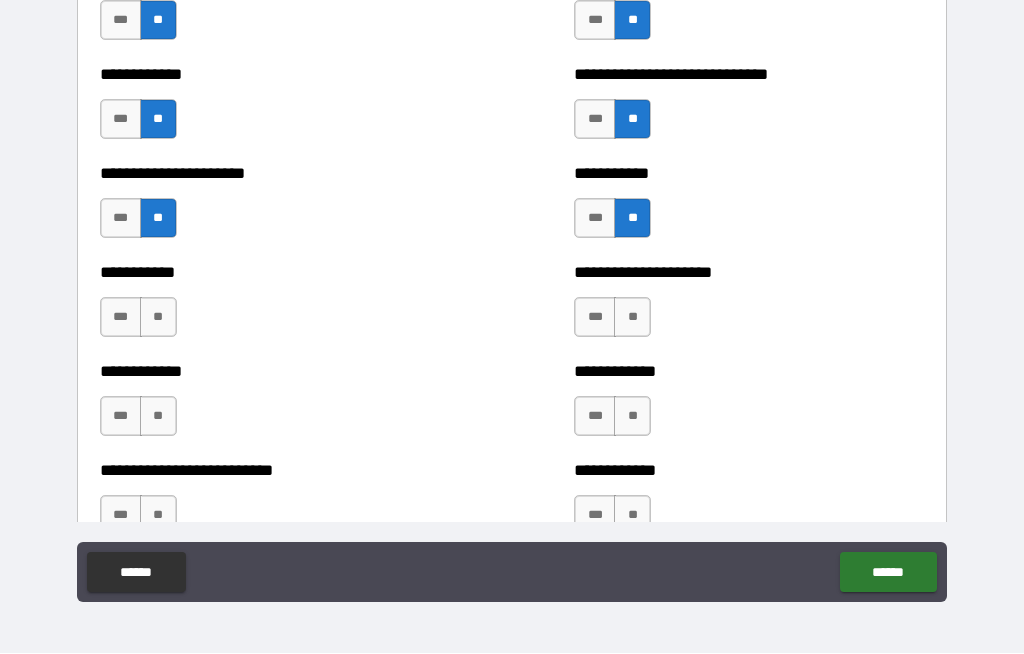 click on "**" at bounding box center (632, 318) 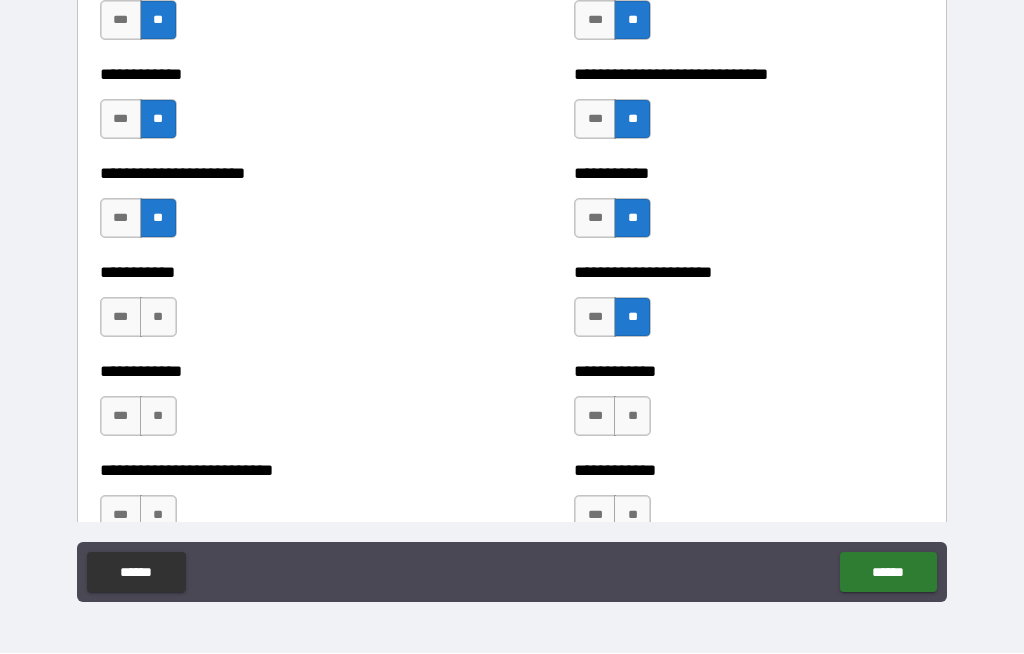 click on "**" at bounding box center [158, 318] 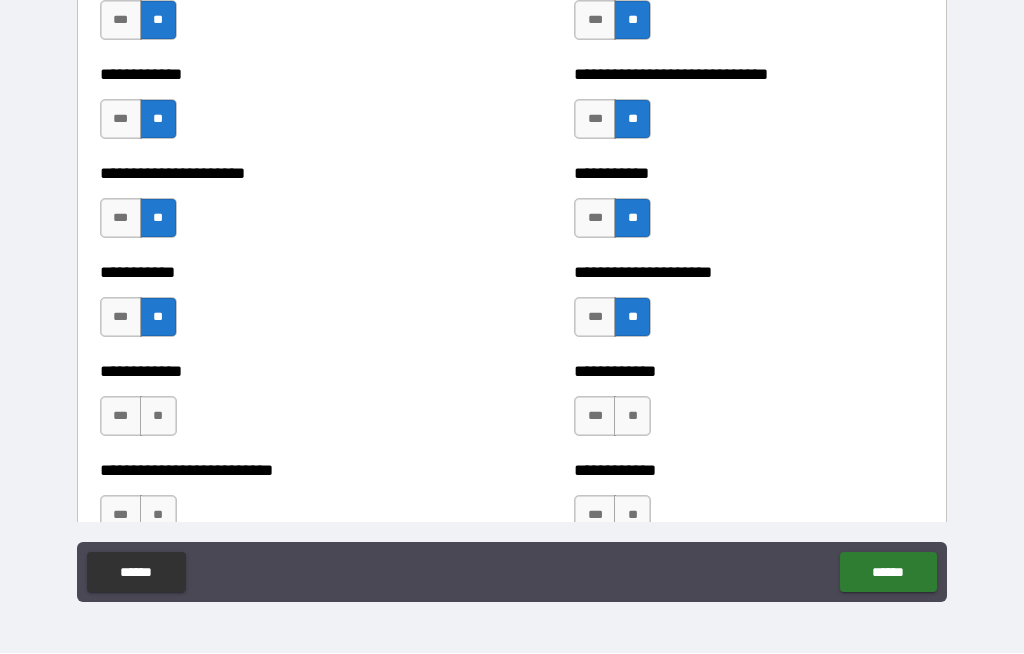 click on "**" at bounding box center [158, 417] 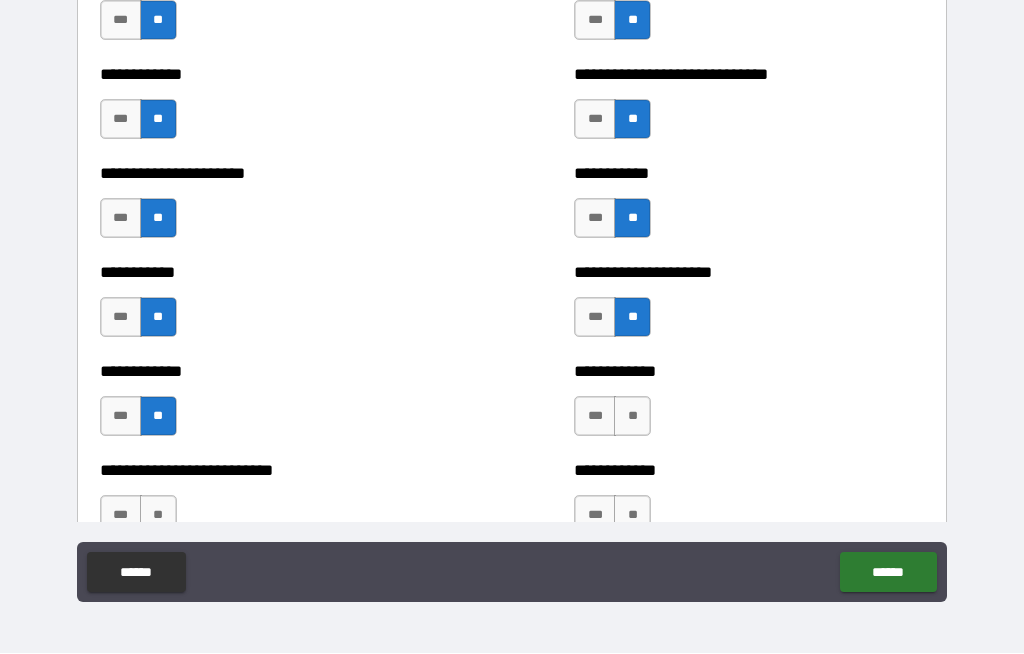 click on "**" at bounding box center [632, 417] 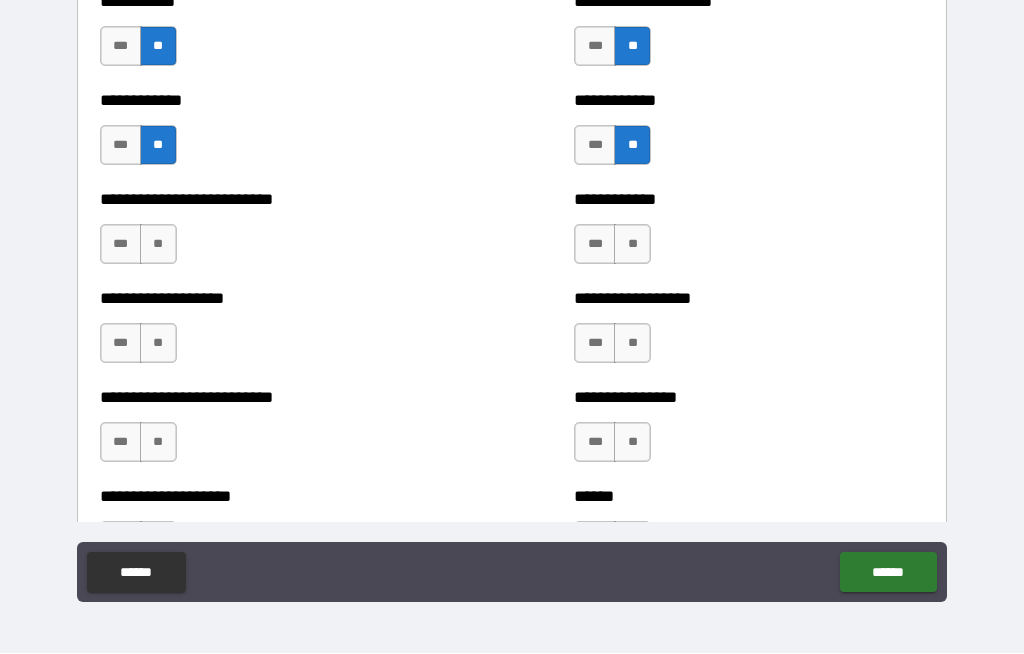 scroll, scrollTop: 5760, scrollLeft: 0, axis: vertical 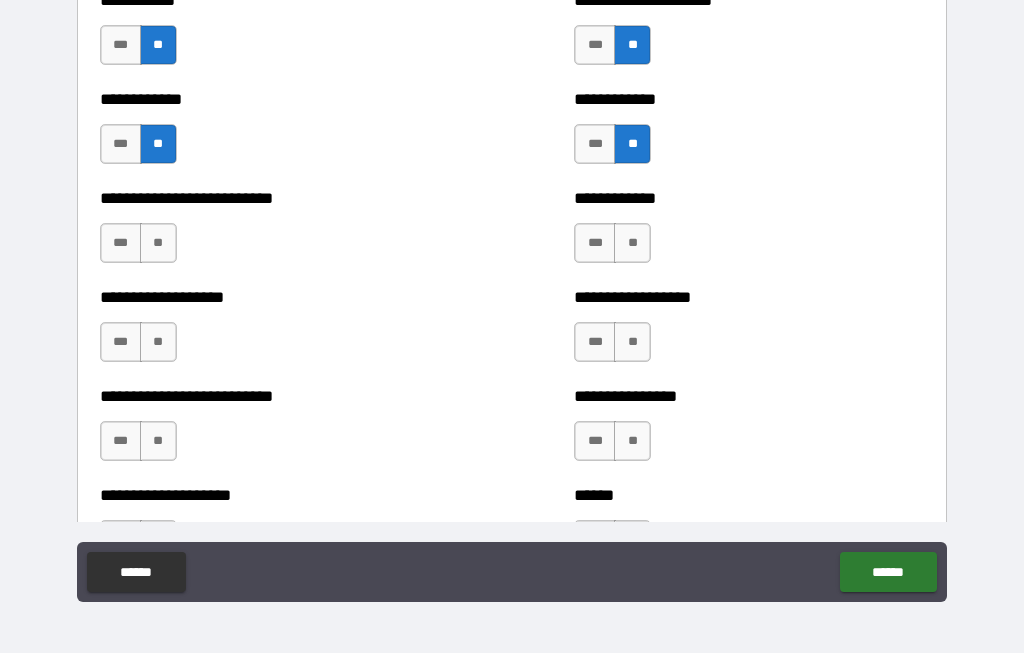 click on "**" at bounding box center (632, 244) 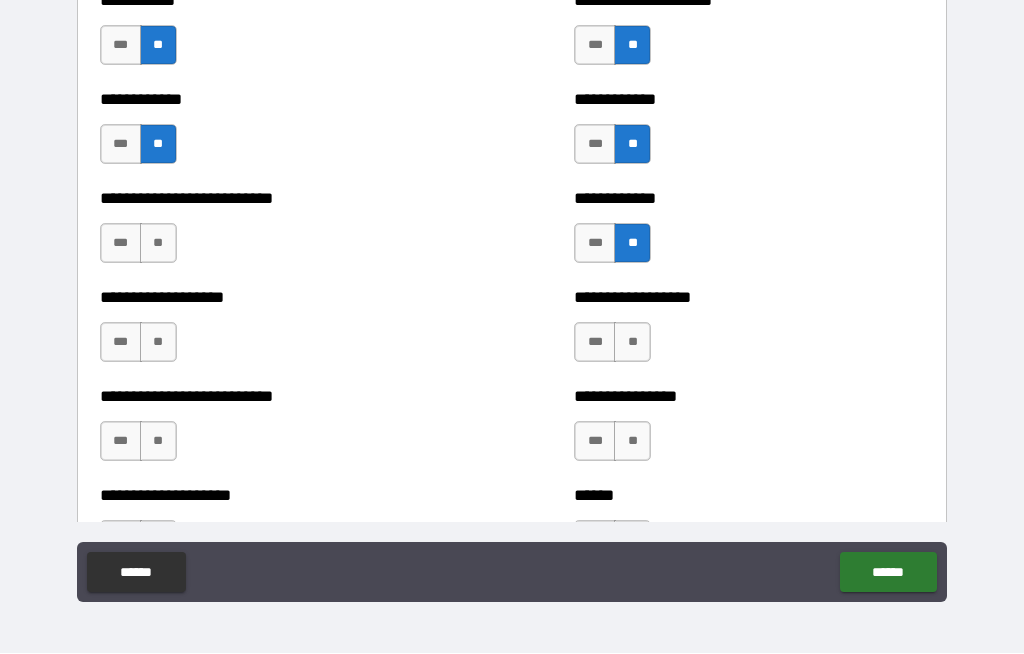 click on "**" at bounding box center [158, 244] 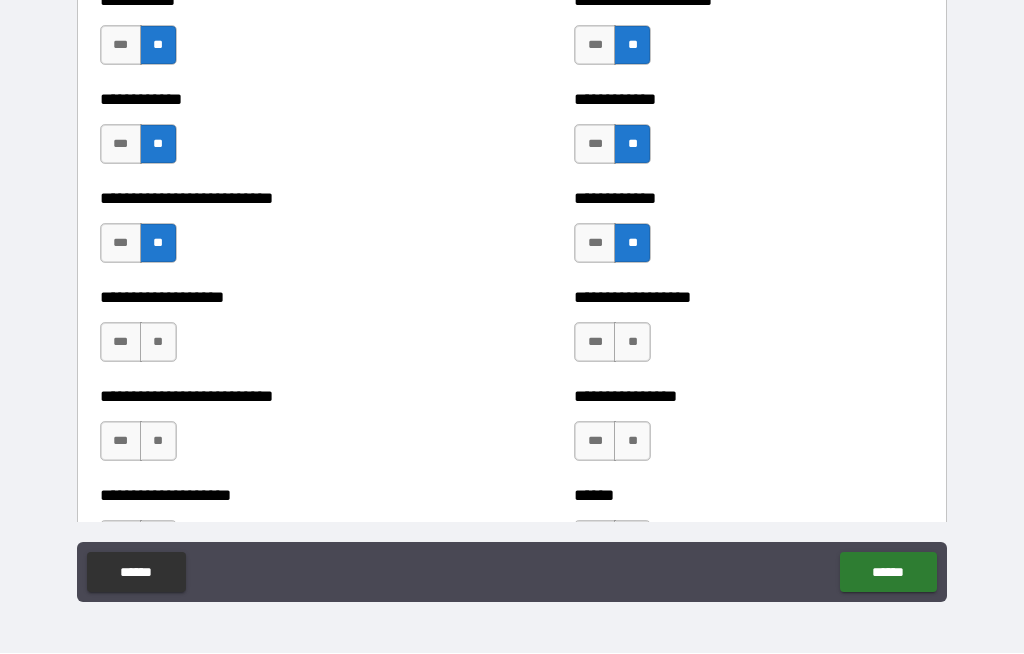 click on "**" at bounding box center [158, 343] 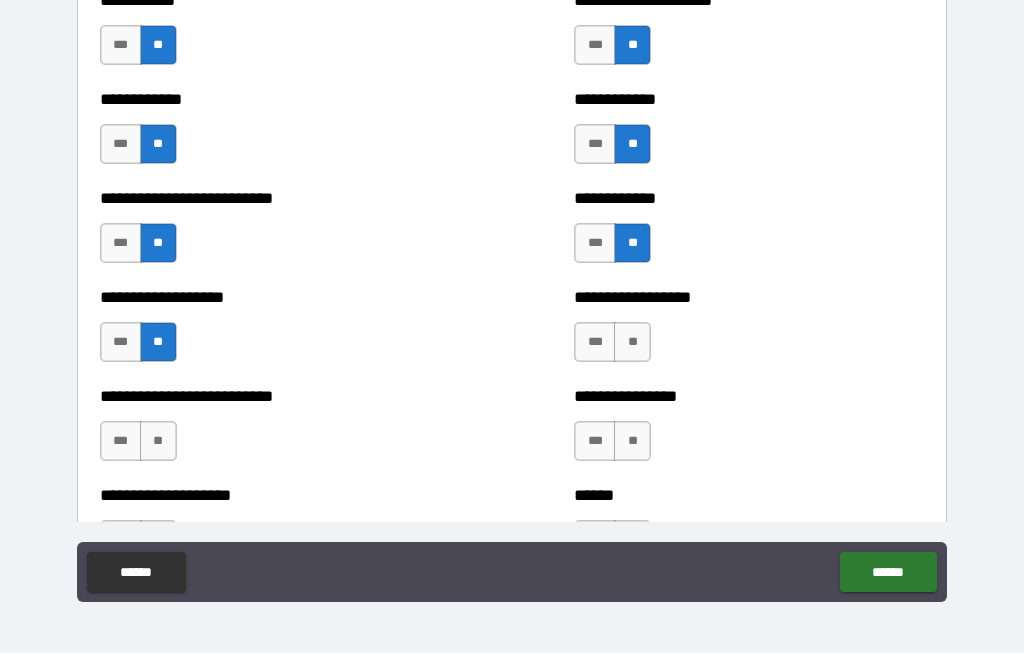 click on "**" at bounding box center [632, 343] 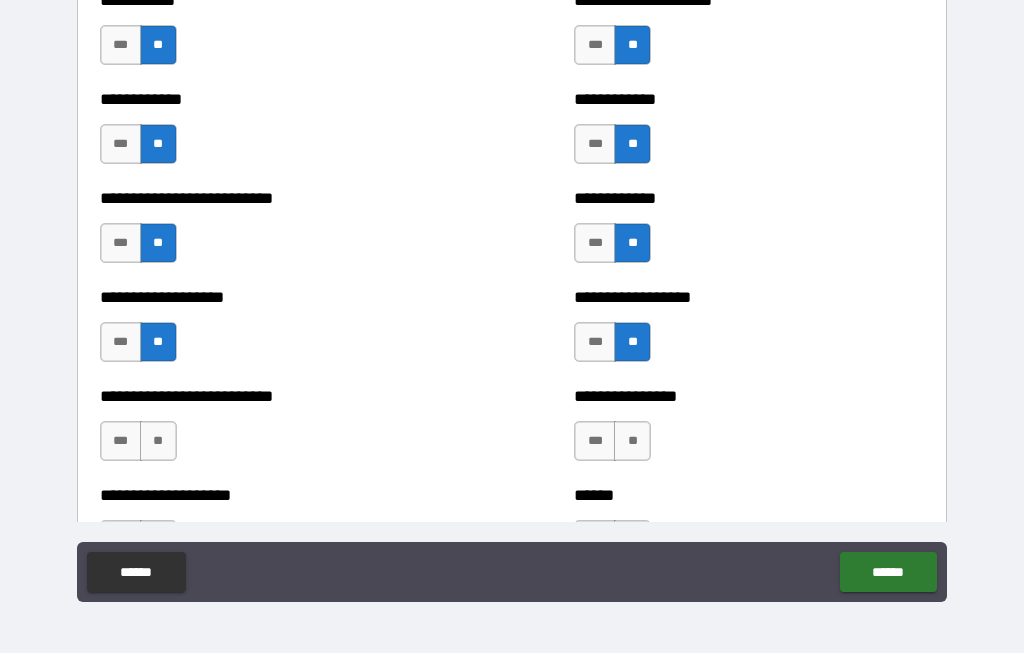 click on "**" at bounding box center (632, 442) 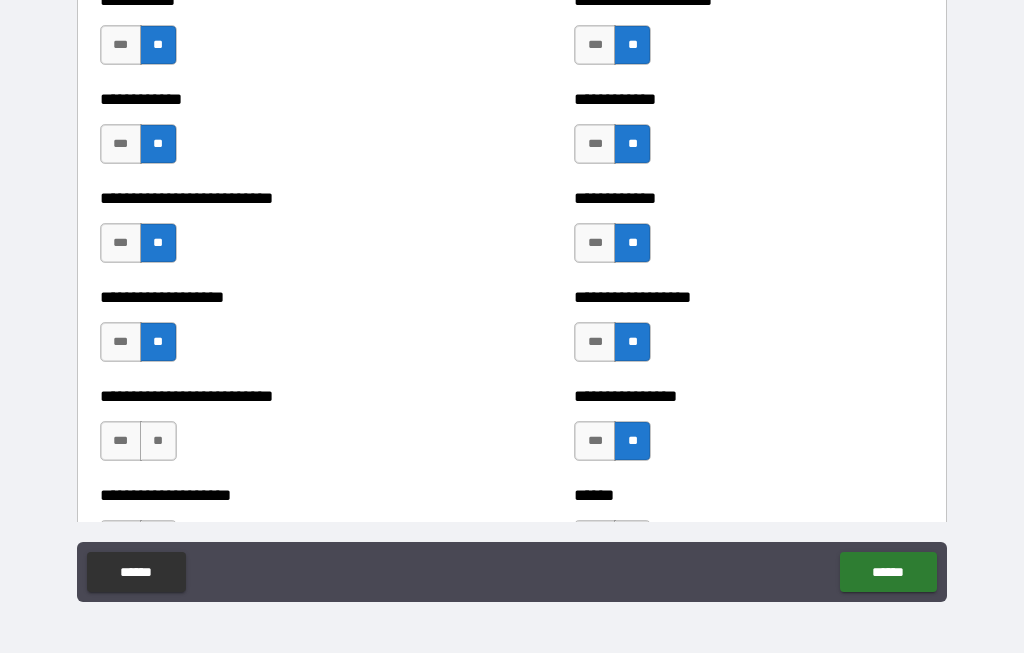 click on "**" at bounding box center [158, 442] 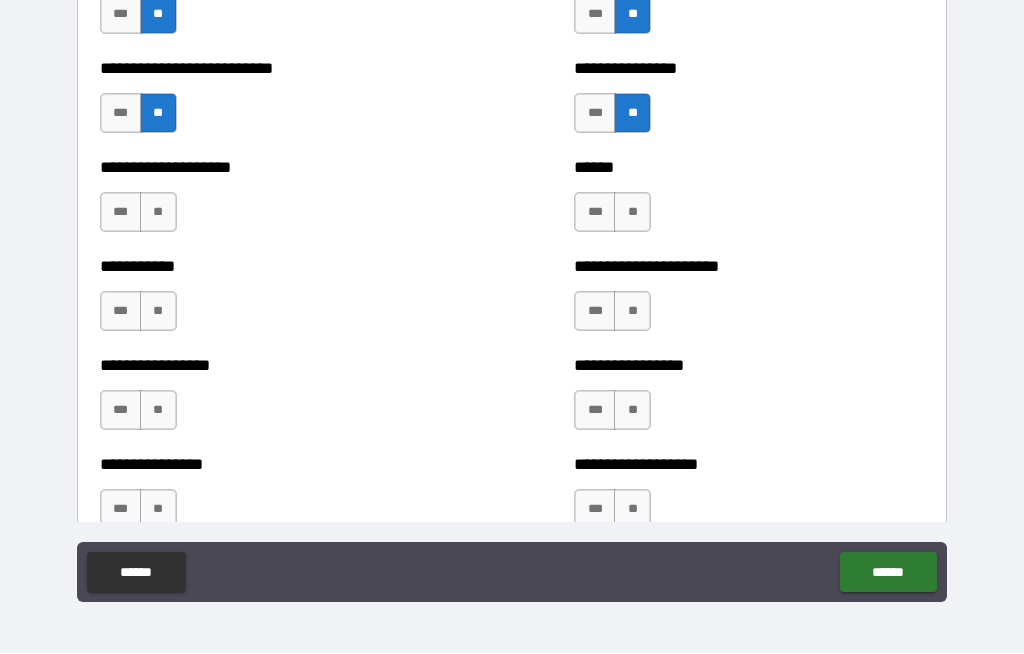 scroll, scrollTop: 6095, scrollLeft: 0, axis: vertical 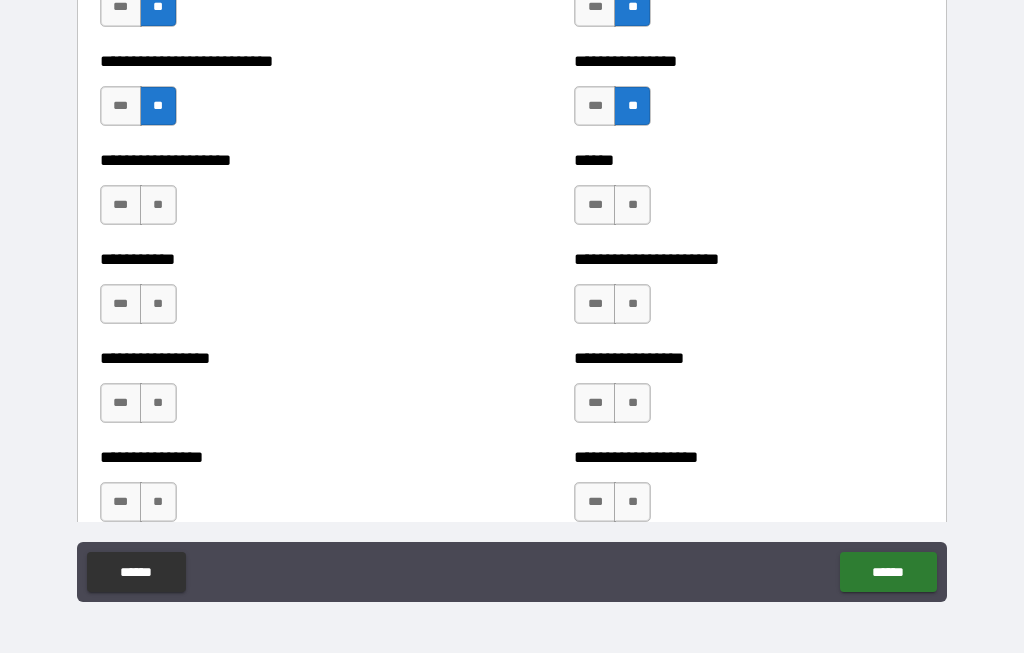 click on "**" at bounding box center (158, 206) 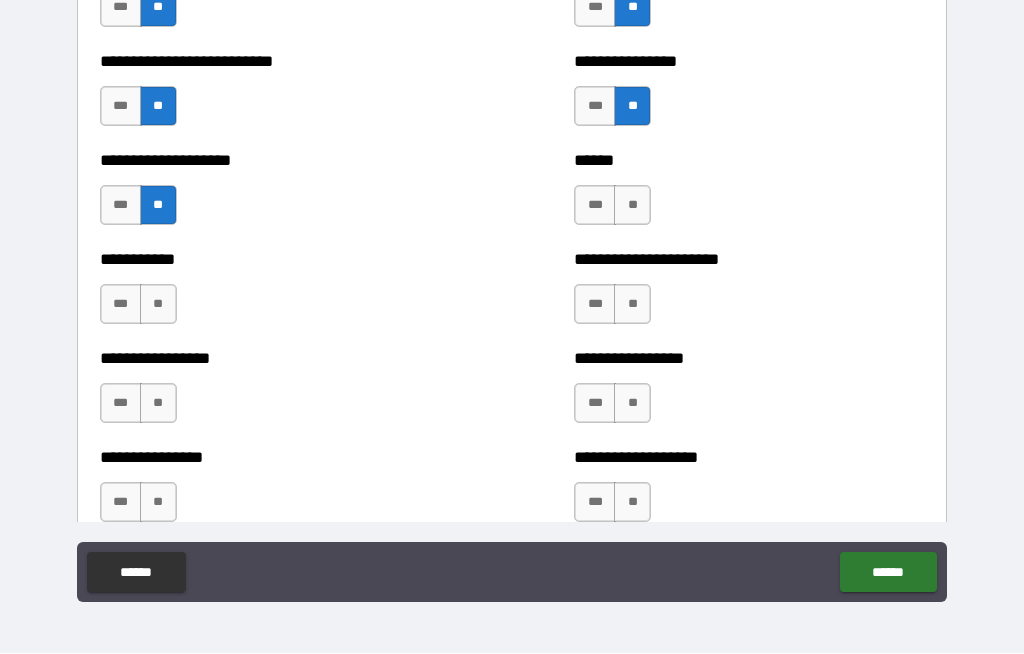 click on "**" at bounding box center [632, 206] 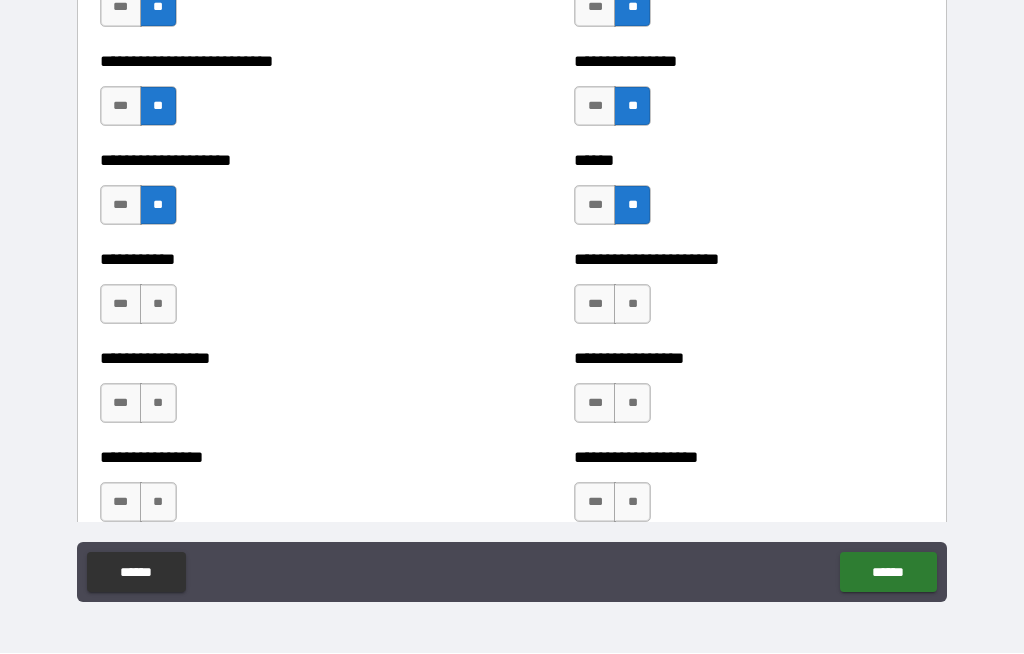 click on "**" at bounding box center [632, 305] 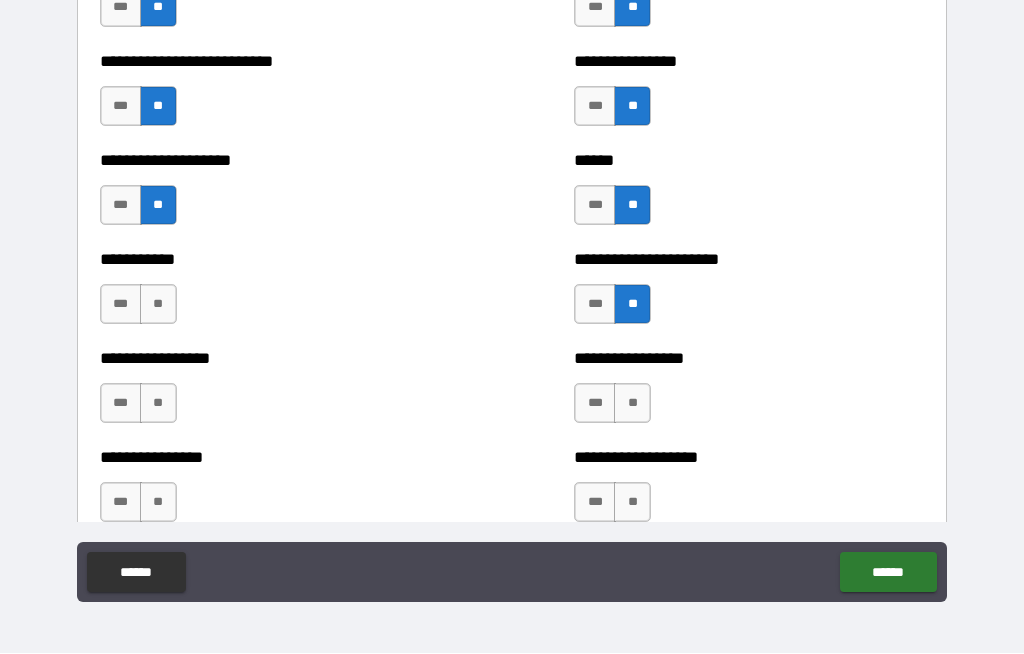 click on "**" at bounding box center [158, 305] 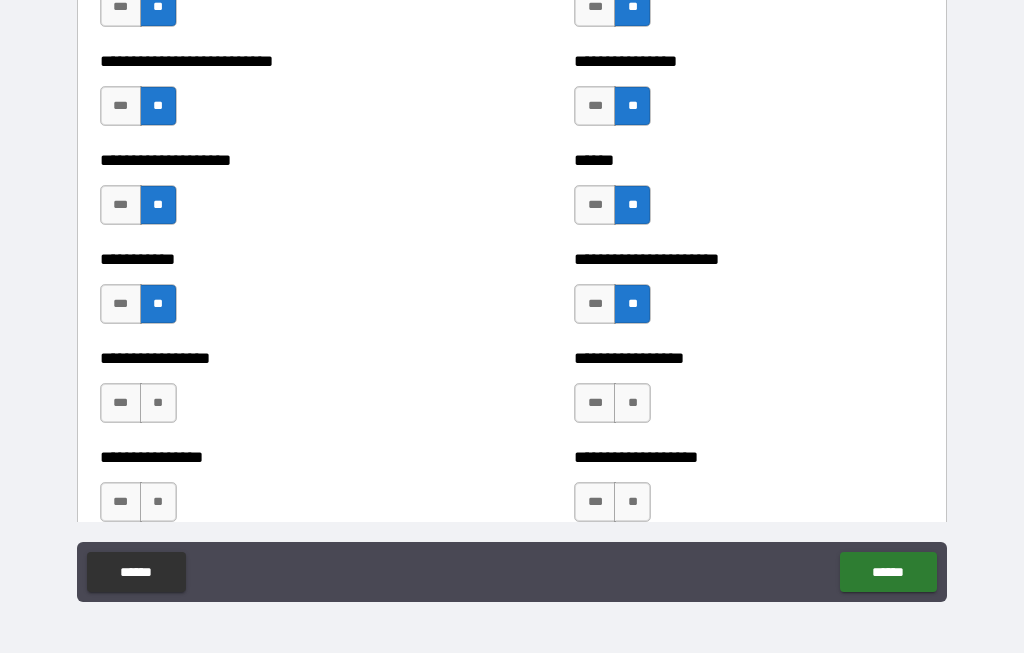 click on "**" at bounding box center [158, 404] 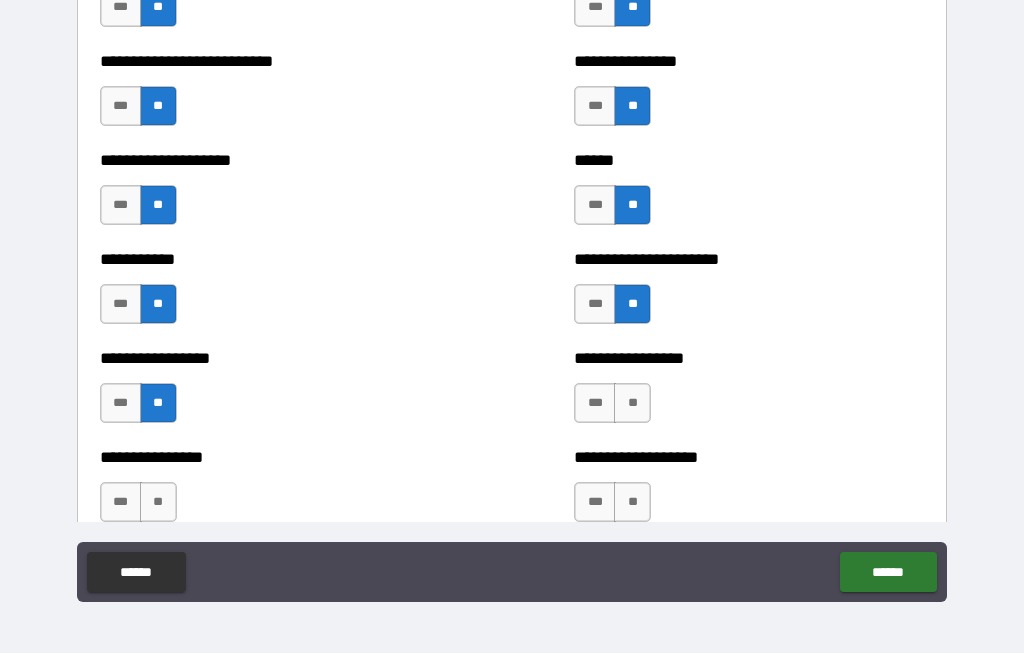 click on "**" at bounding box center [632, 404] 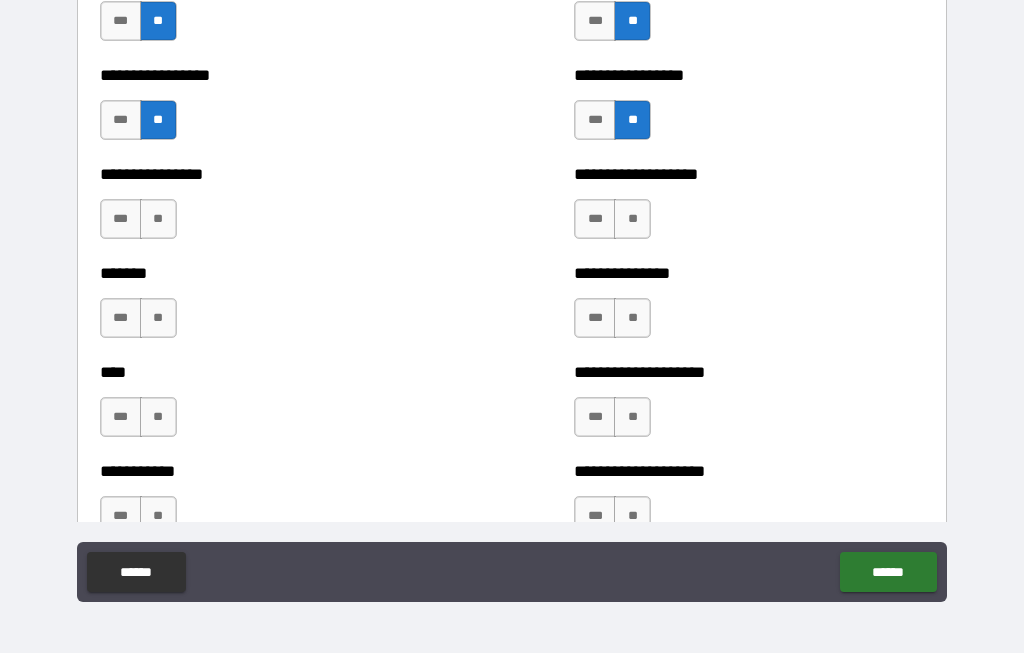 scroll, scrollTop: 6410, scrollLeft: 0, axis: vertical 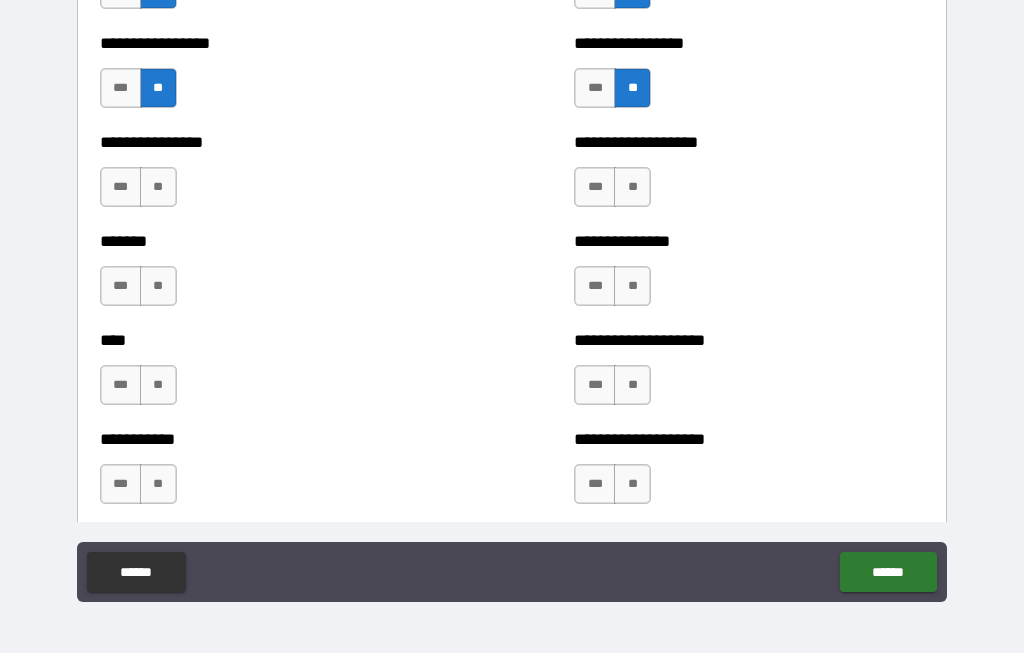 click on "**" at bounding box center (632, 188) 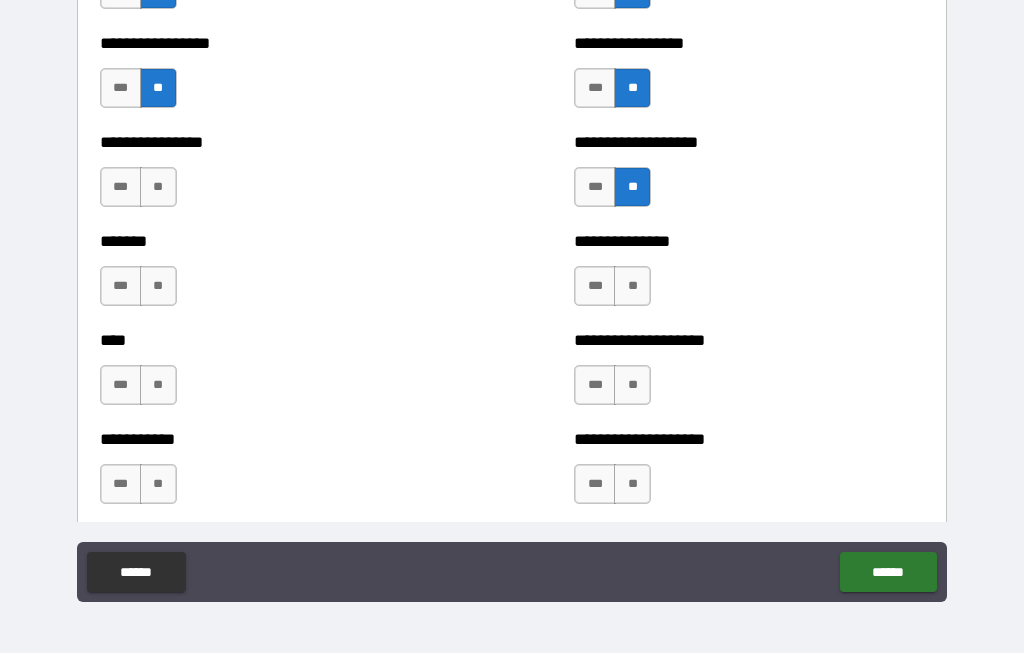 click on "**" at bounding box center [158, 188] 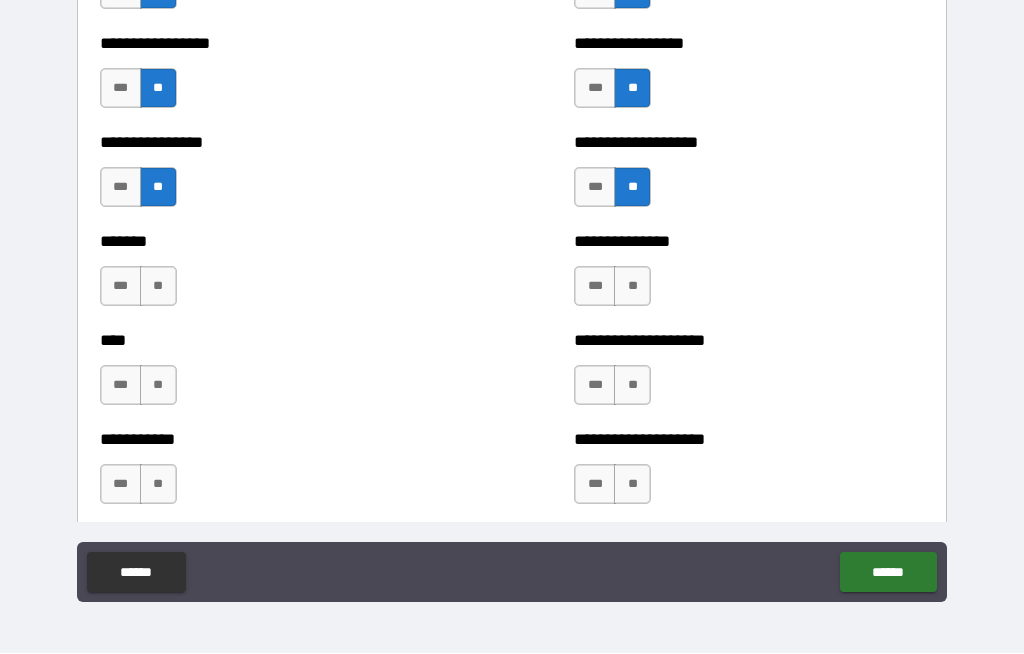 click on "**" at bounding box center [158, 287] 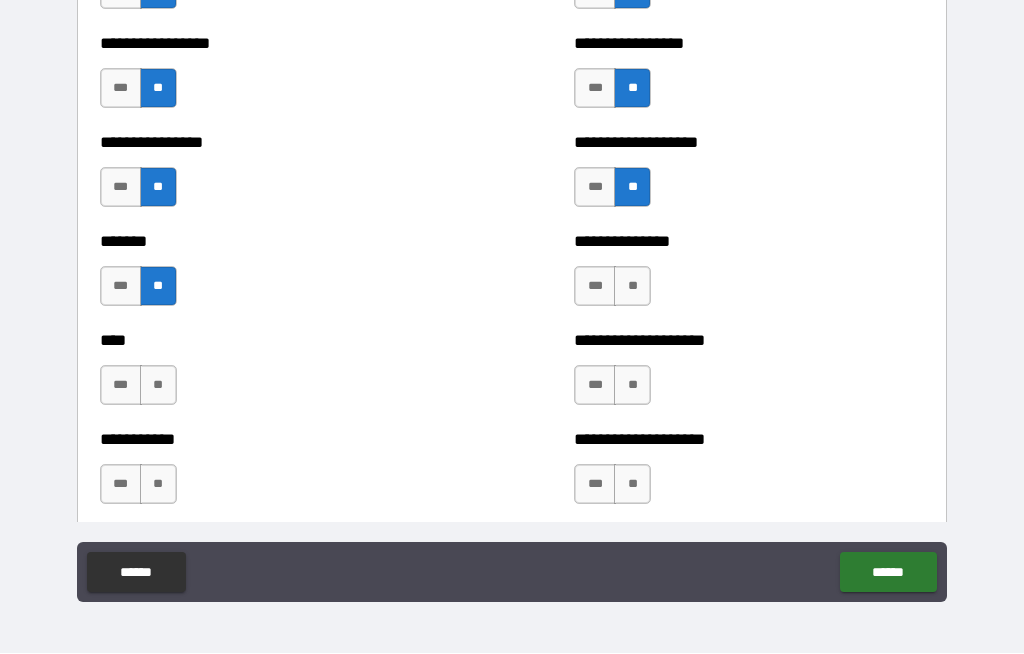 click on "**" at bounding box center [632, 287] 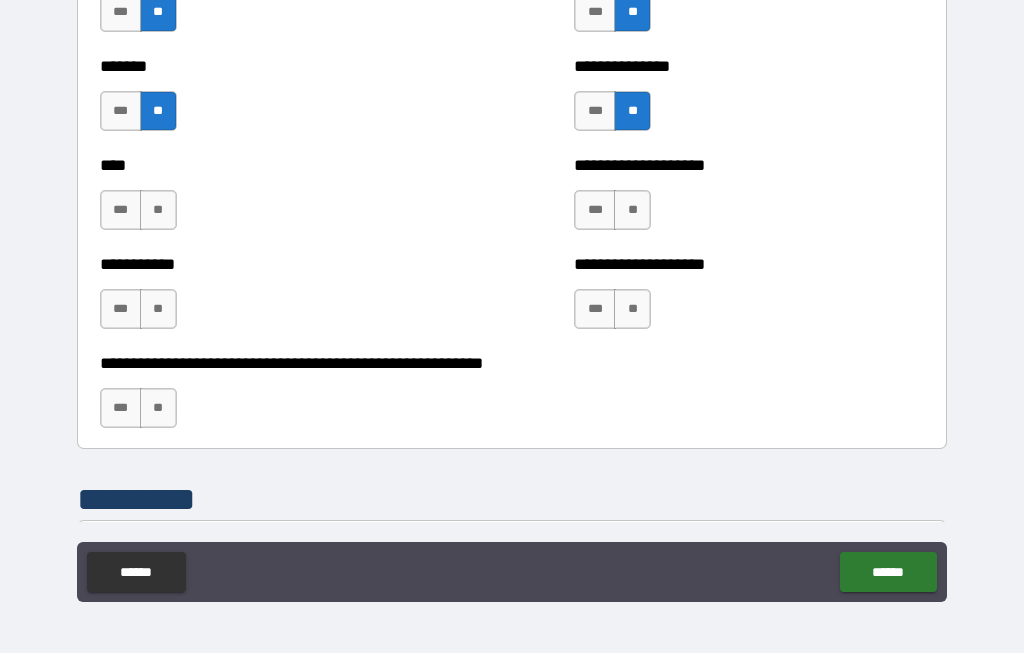 scroll, scrollTop: 6586, scrollLeft: 0, axis: vertical 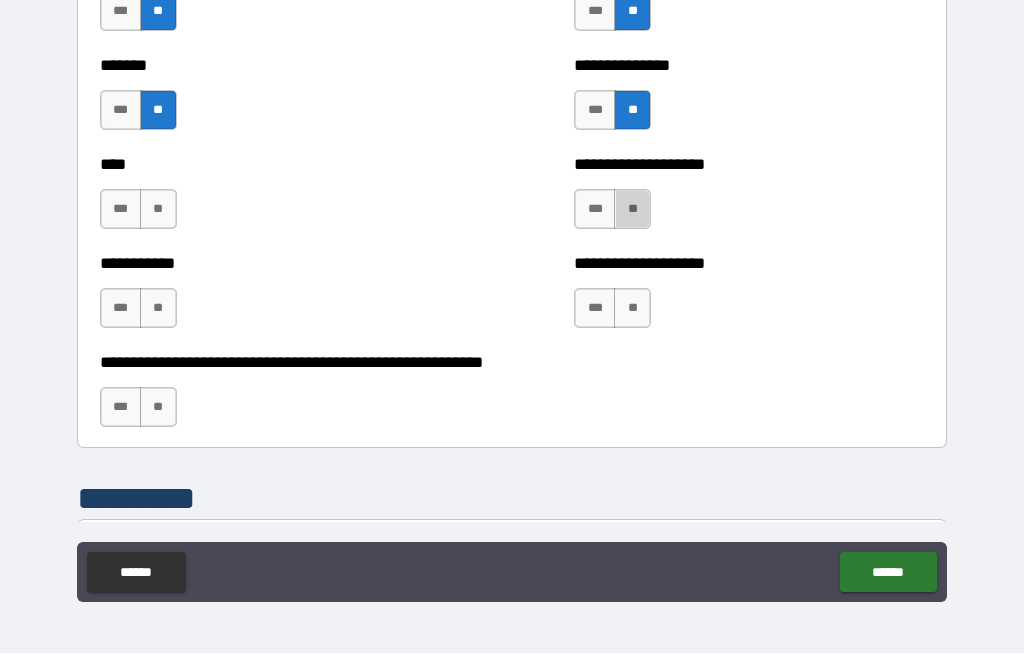 click on "**" at bounding box center (632, 210) 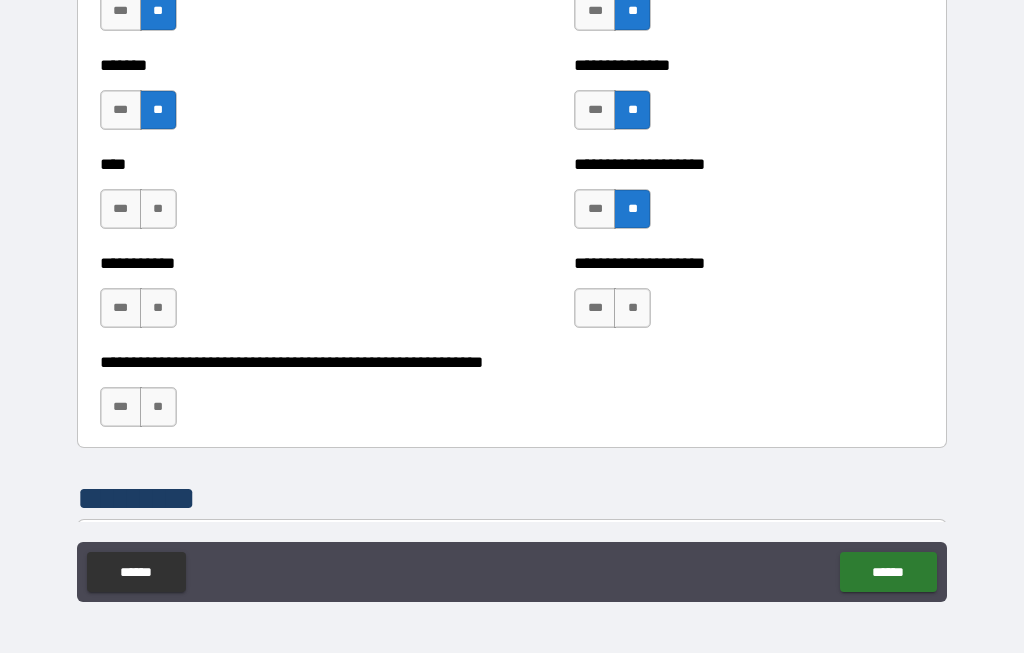 click on "**" at bounding box center (158, 210) 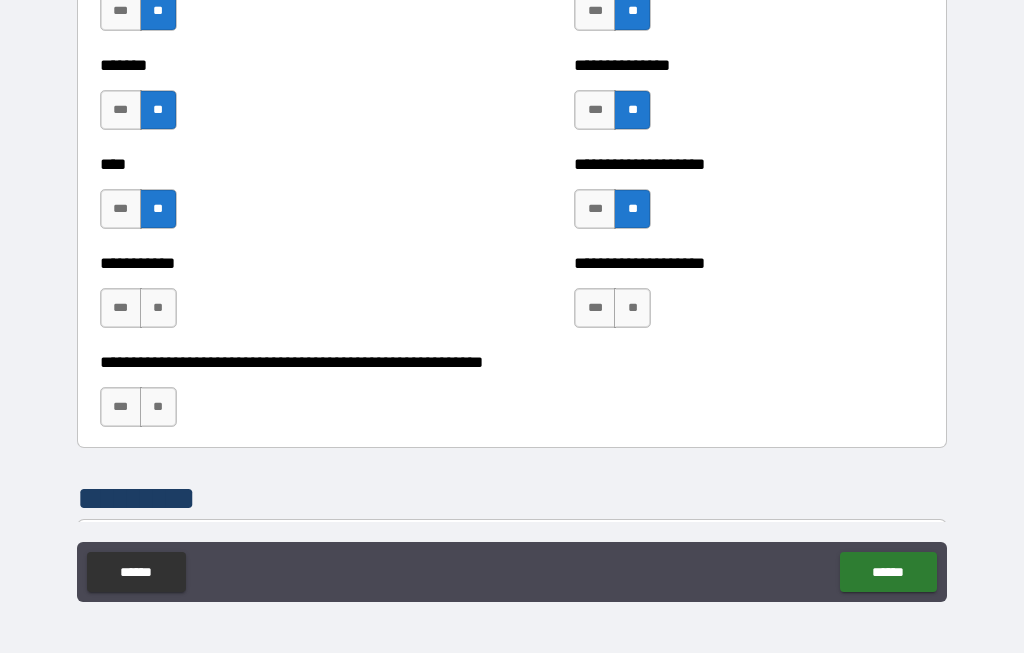 click on "**" at bounding box center (158, 309) 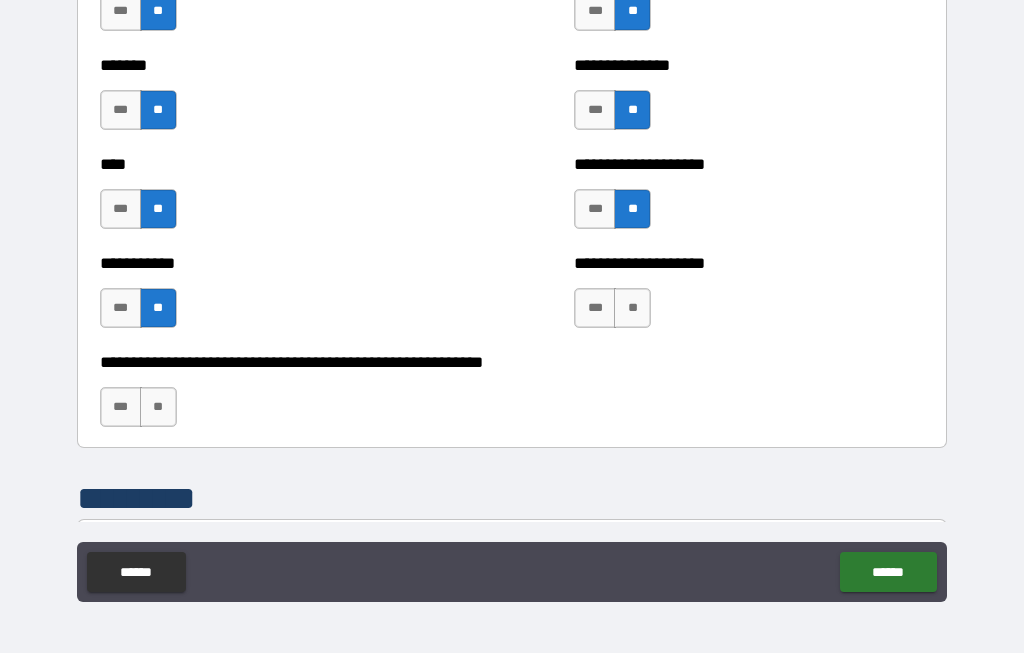 click on "**" at bounding box center [632, 309] 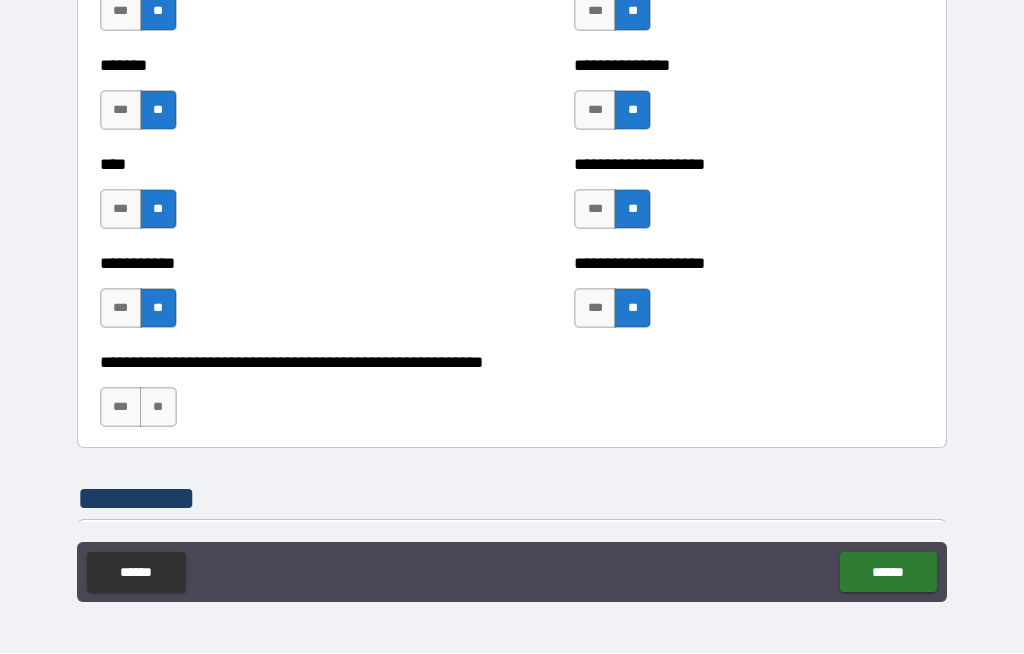 click on "**" at bounding box center (158, 408) 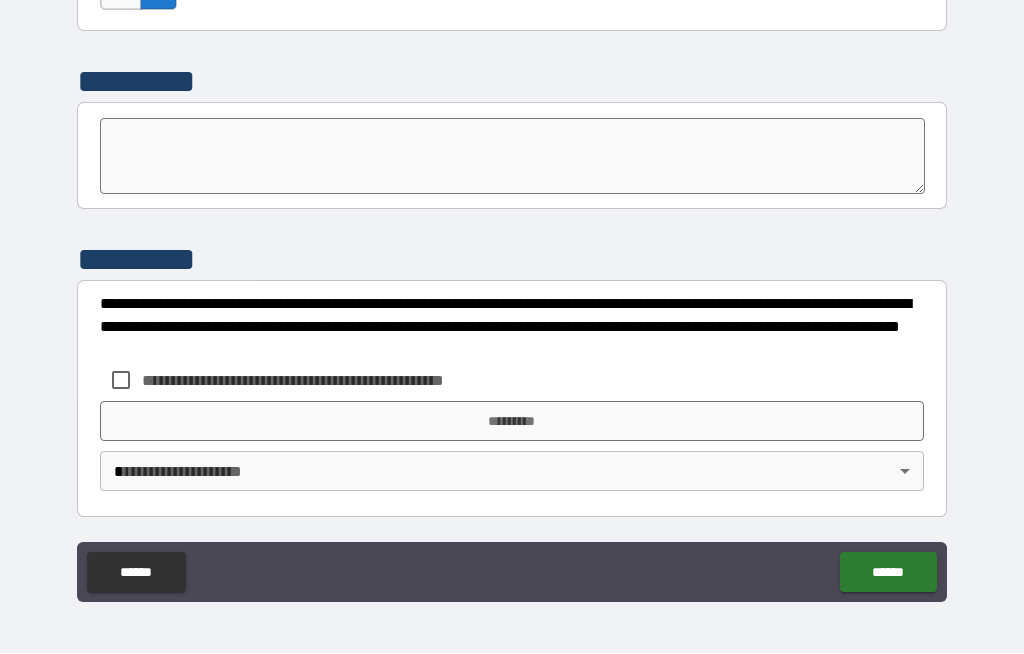 scroll, scrollTop: 7003, scrollLeft: 0, axis: vertical 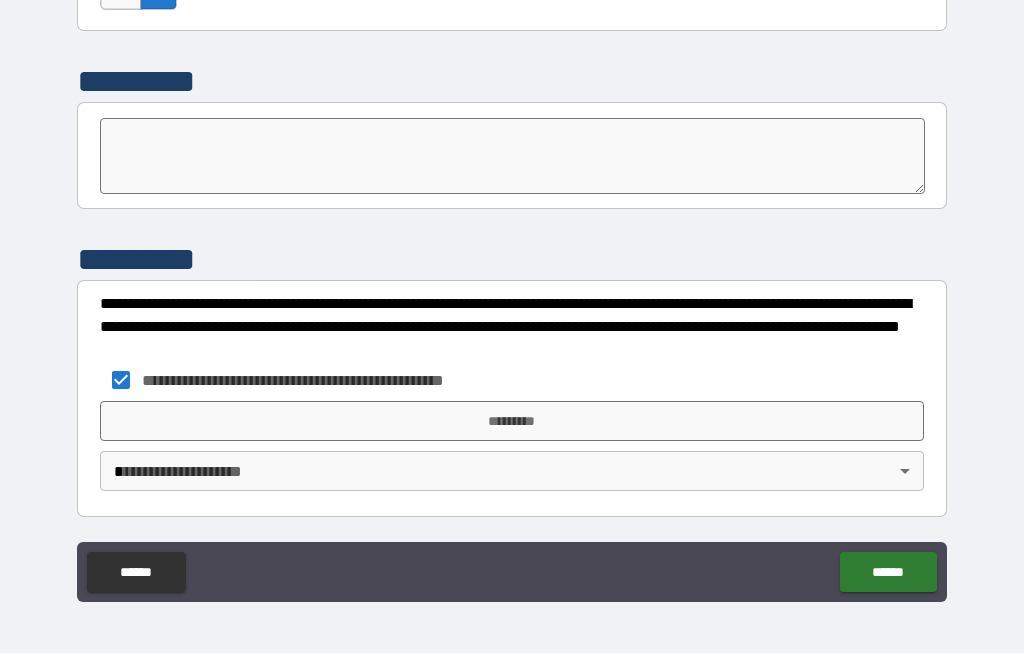 click on "**********" at bounding box center (512, 292) 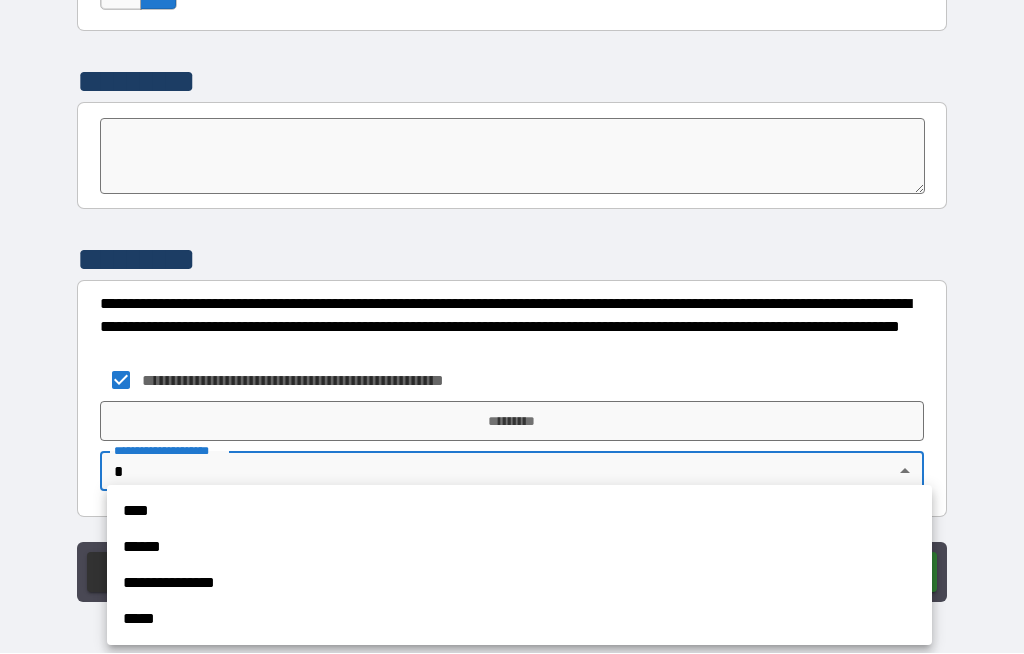 click on "****" at bounding box center [519, 512] 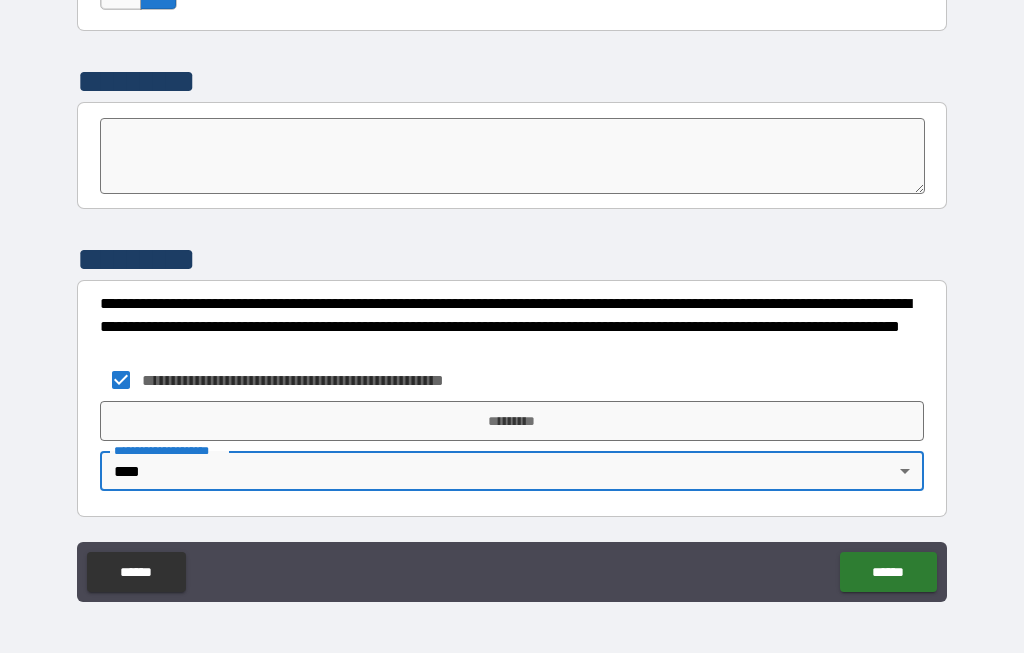 type on "****" 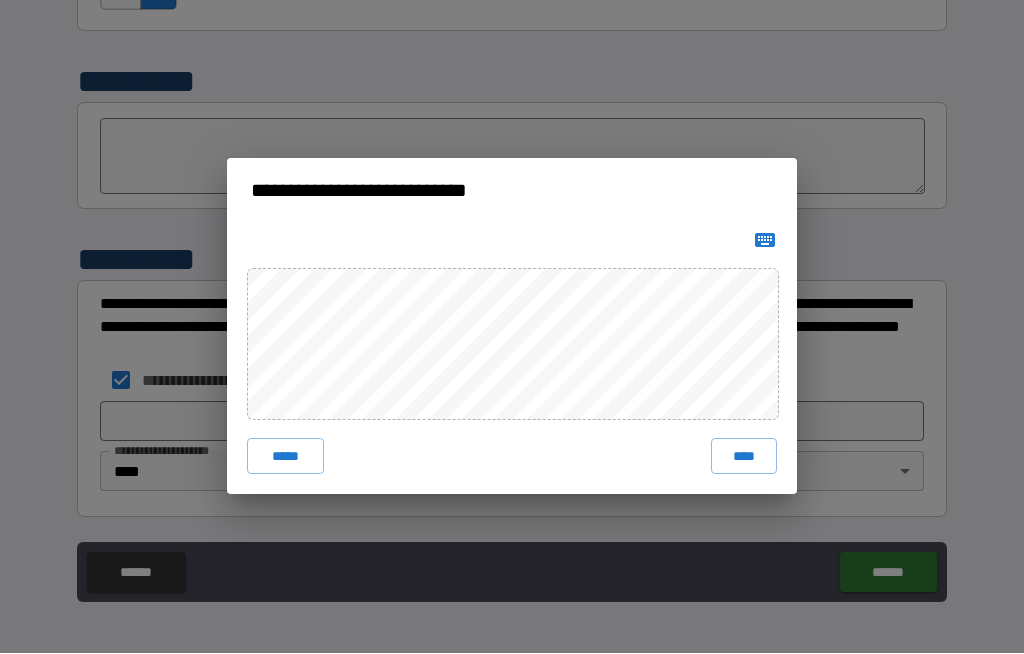click on "****" at bounding box center [744, 457] 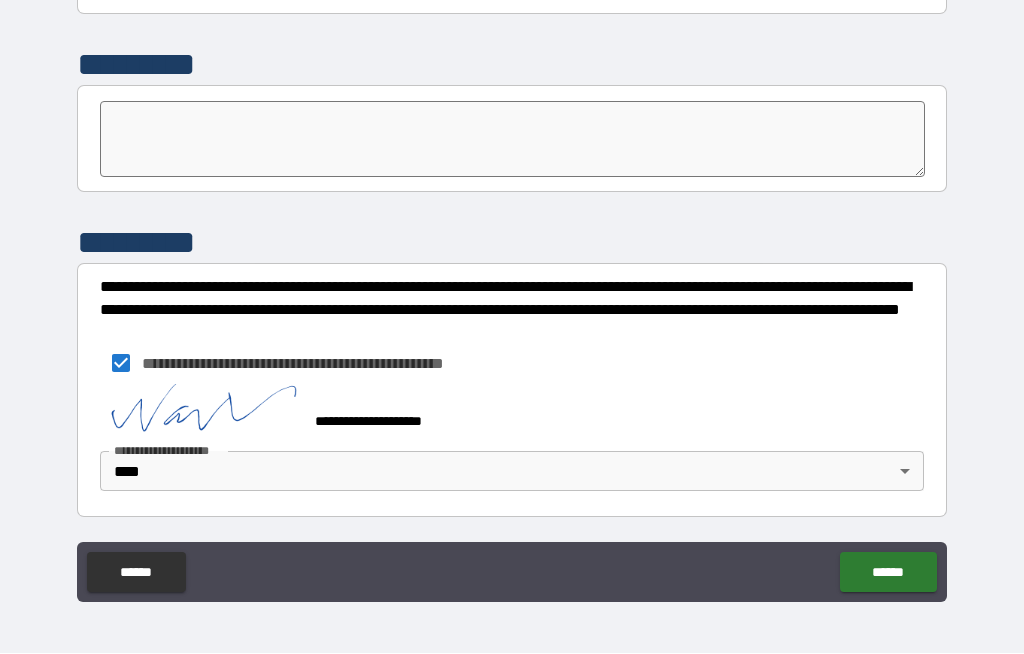 scroll, scrollTop: 7021, scrollLeft: 0, axis: vertical 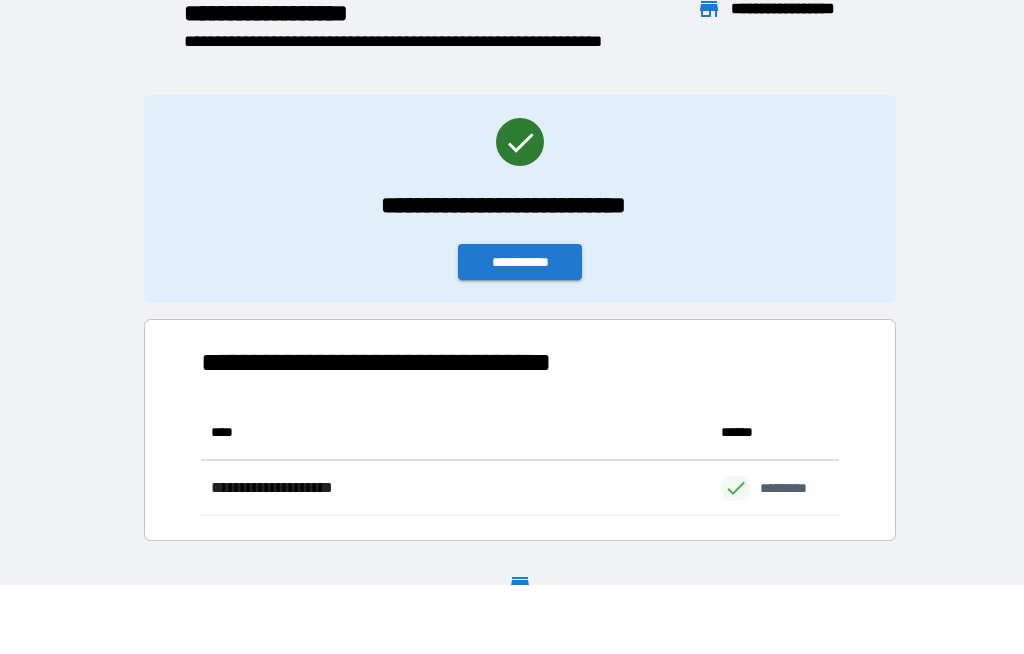 click on "**********" at bounding box center (520, 263) 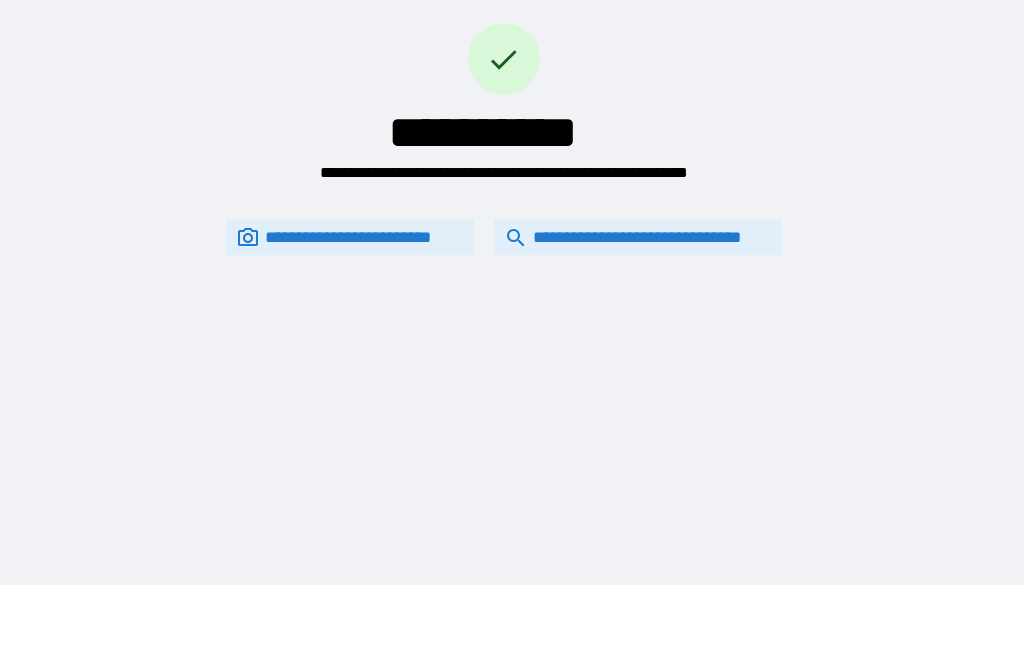 click on "**********" at bounding box center (638, 237) 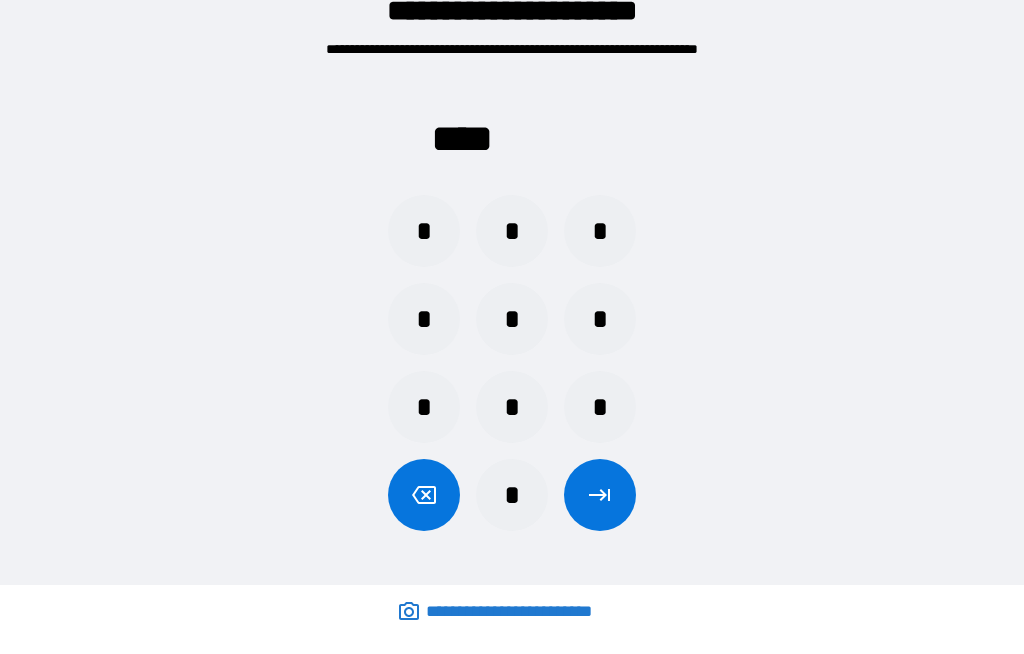 click on "*" at bounding box center [424, 319] 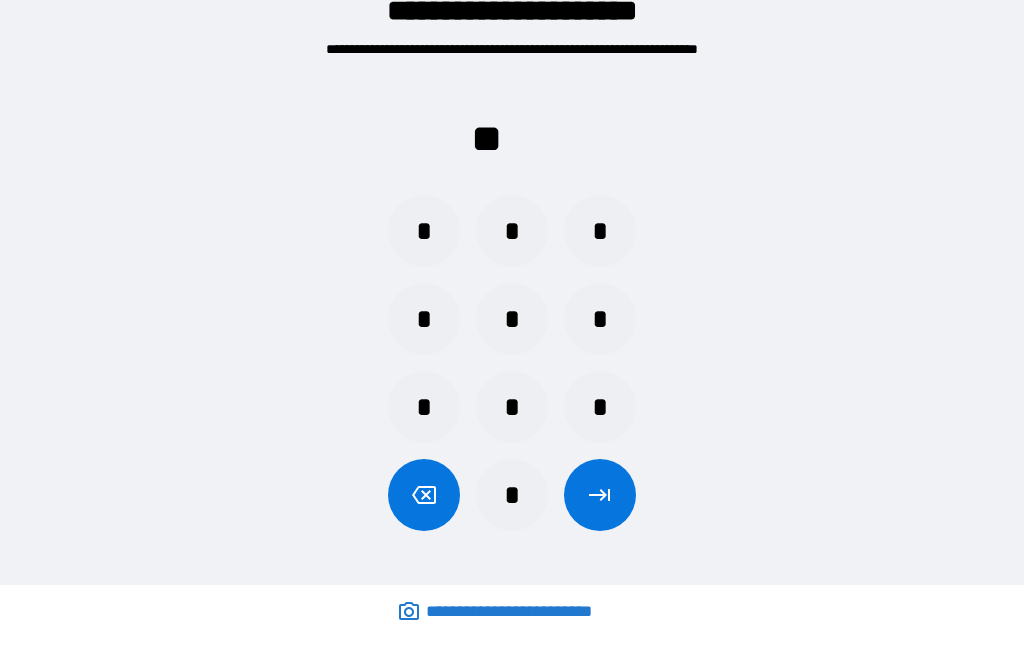 click on "*" at bounding box center (512, 231) 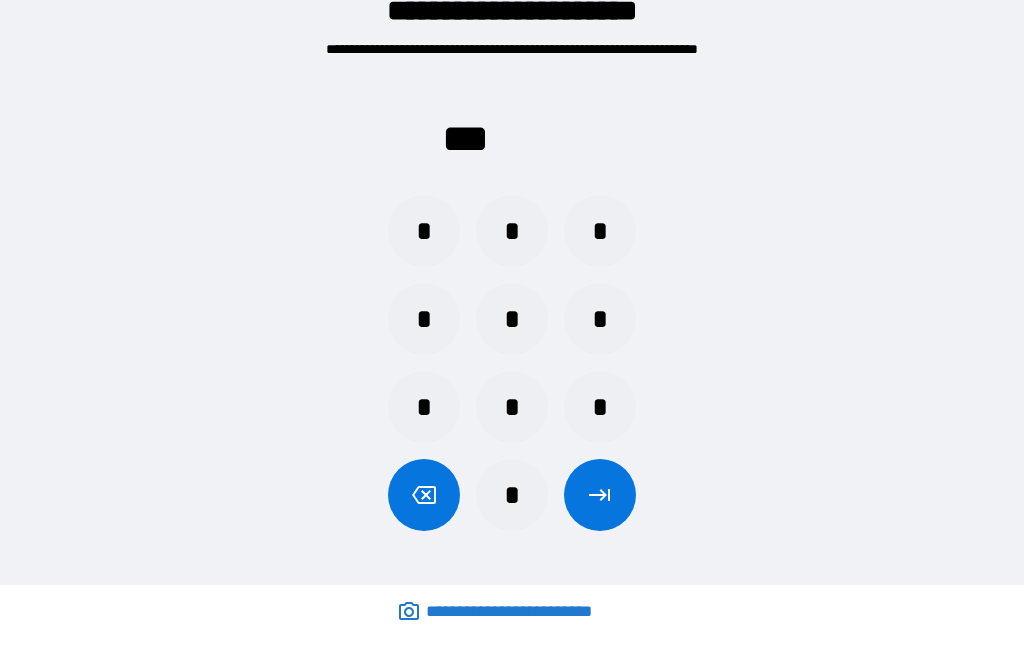 click on "*" at bounding box center (512, 407) 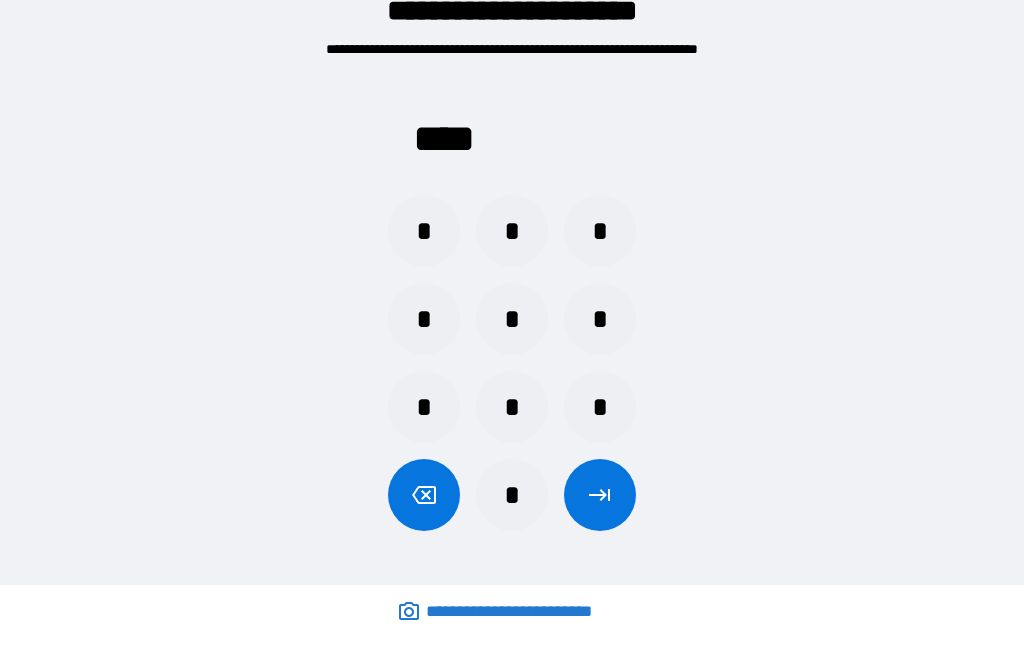 click on "*" at bounding box center [512, 495] 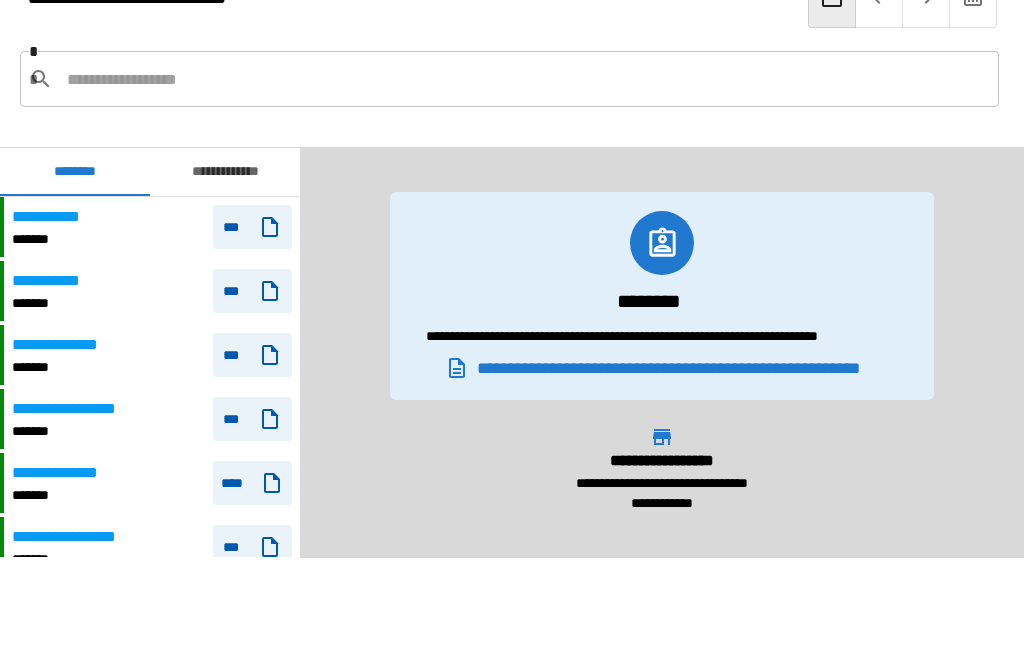 scroll, scrollTop: 8220, scrollLeft: 0, axis: vertical 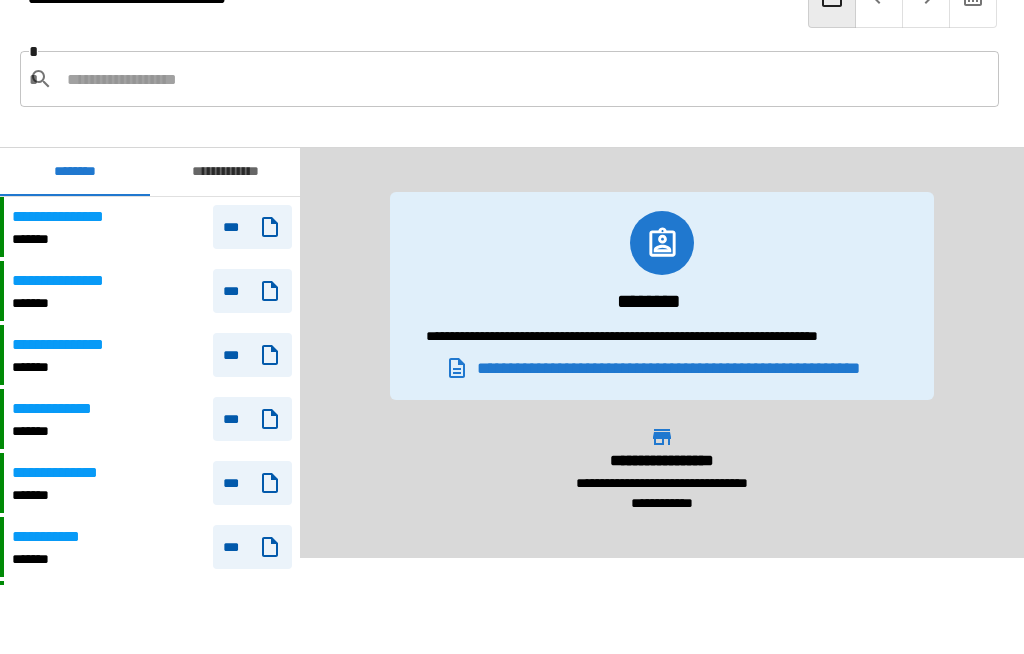 click at bounding box center (525, 79) 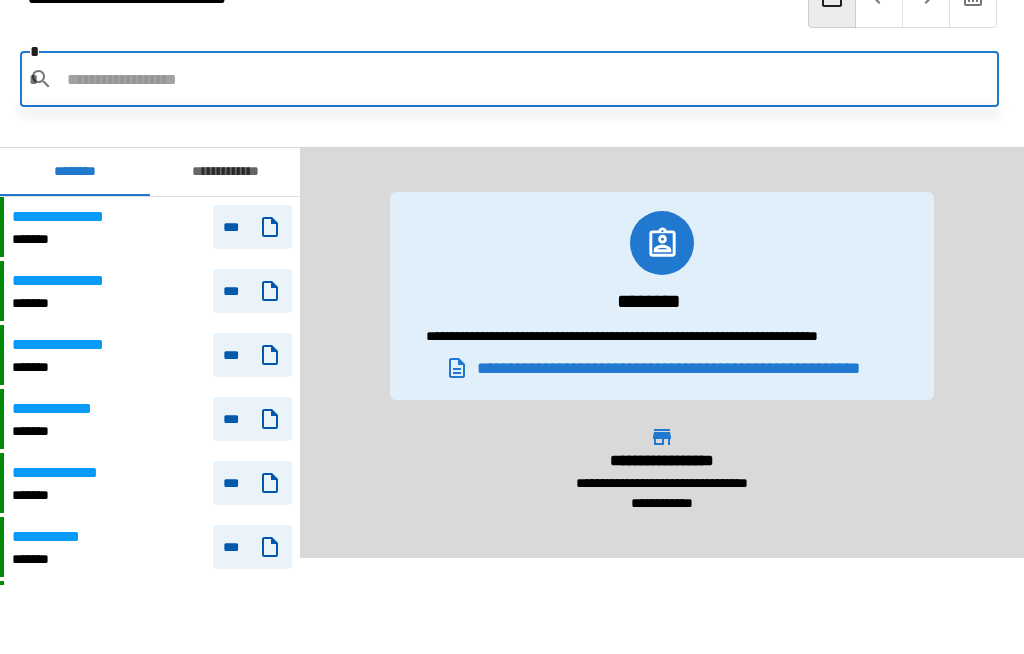 scroll, scrollTop: 68, scrollLeft: 0, axis: vertical 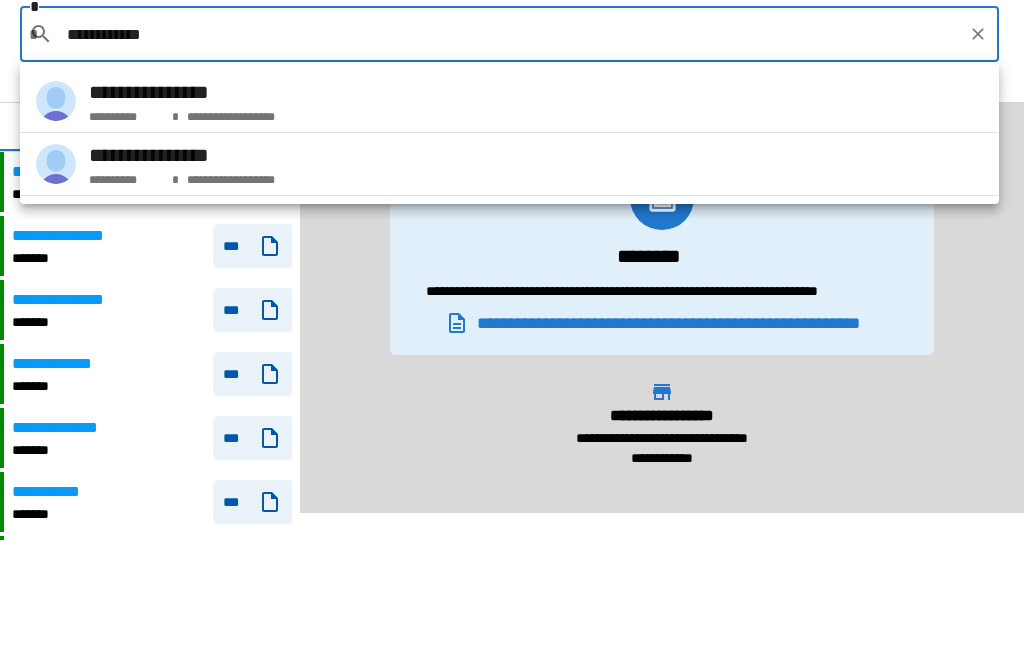 click on "**********" at bounding box center (228, 159) 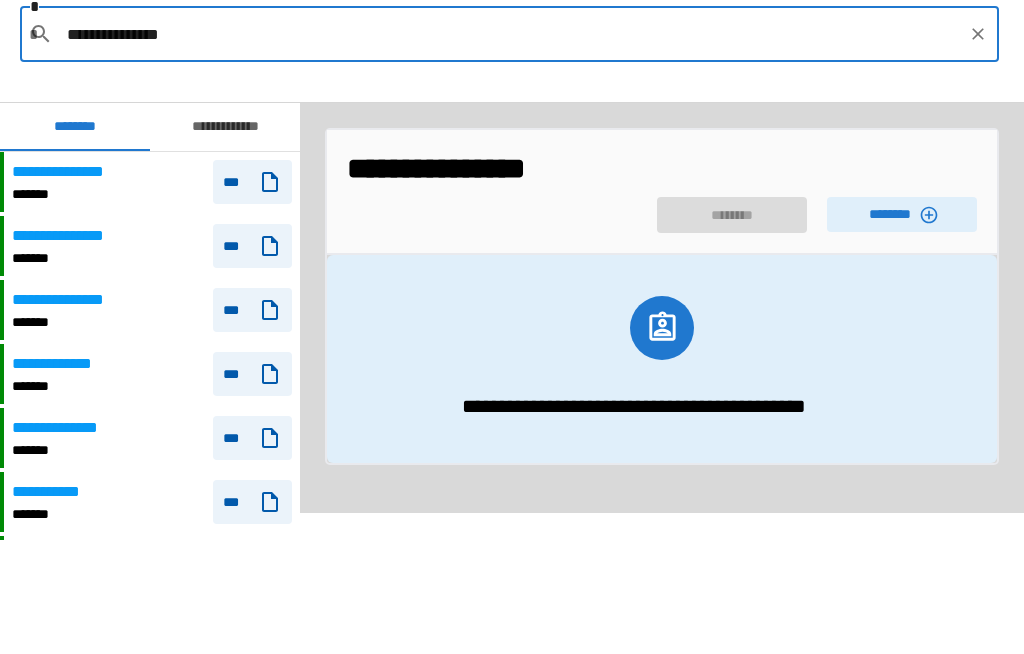 scroll, scrollTop: 69, scrollLeft: 0, axis: vertical 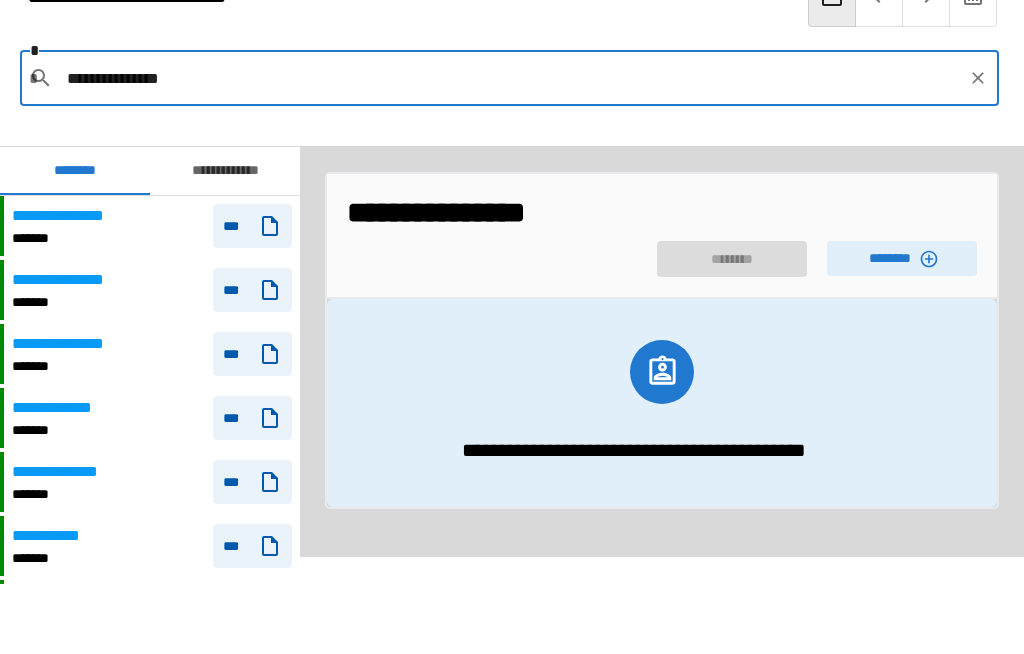 click on "********" at bounding box center [902, 259] 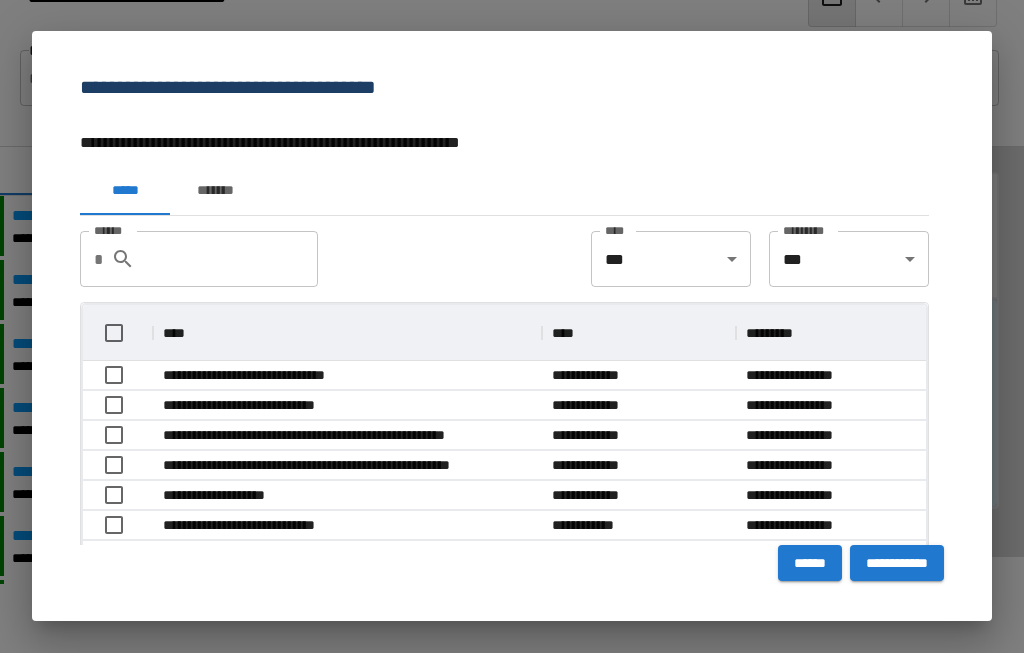 scroll, scrollTop: 356, scrollLeft: 843, axis: both 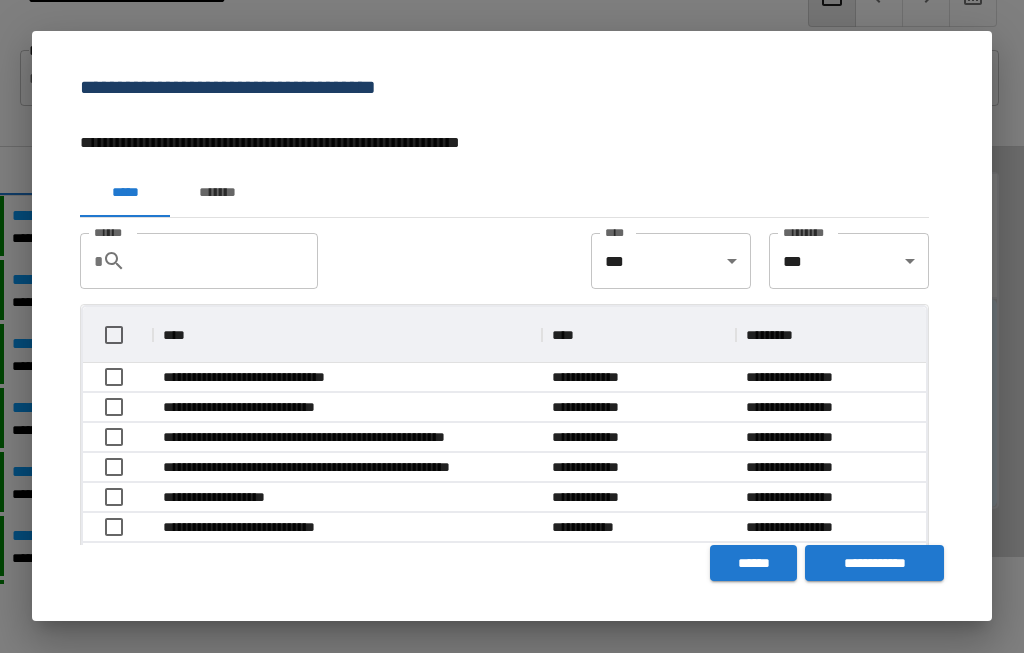 click on "*******" at bounding box center [217, 194] 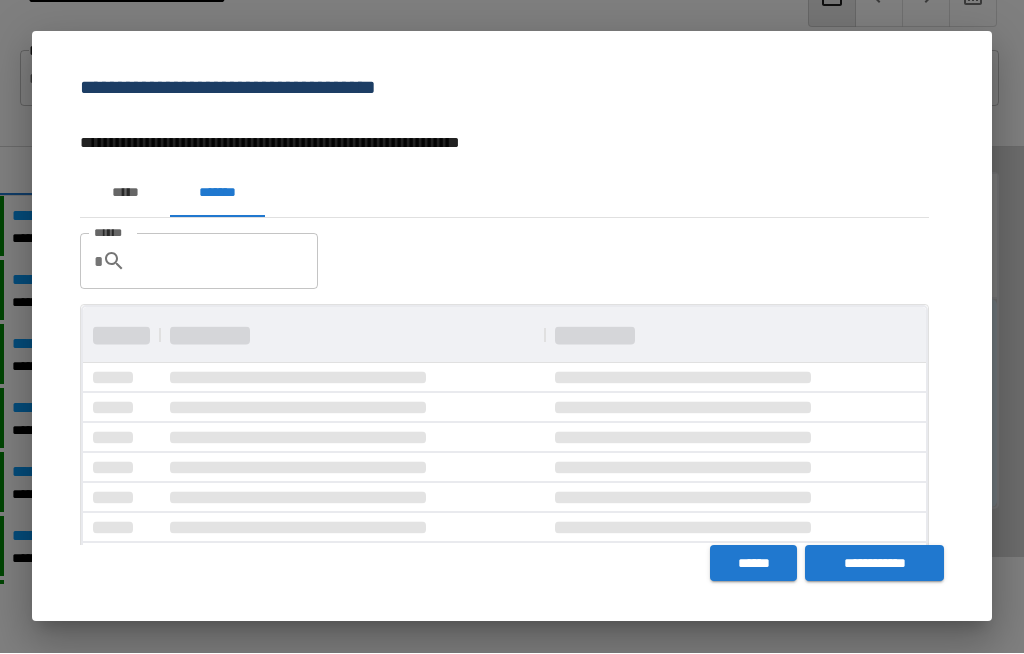 scroll, scrollTop: 0, scrollLeft: 0, axis: both 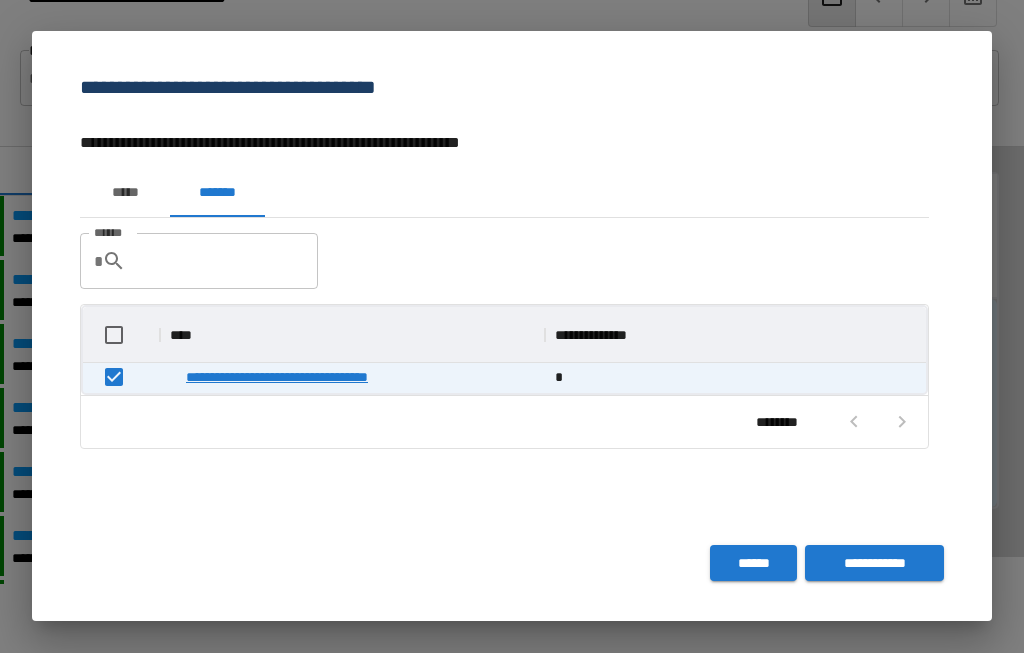 click on "**********" at bounding box center (874, 564) 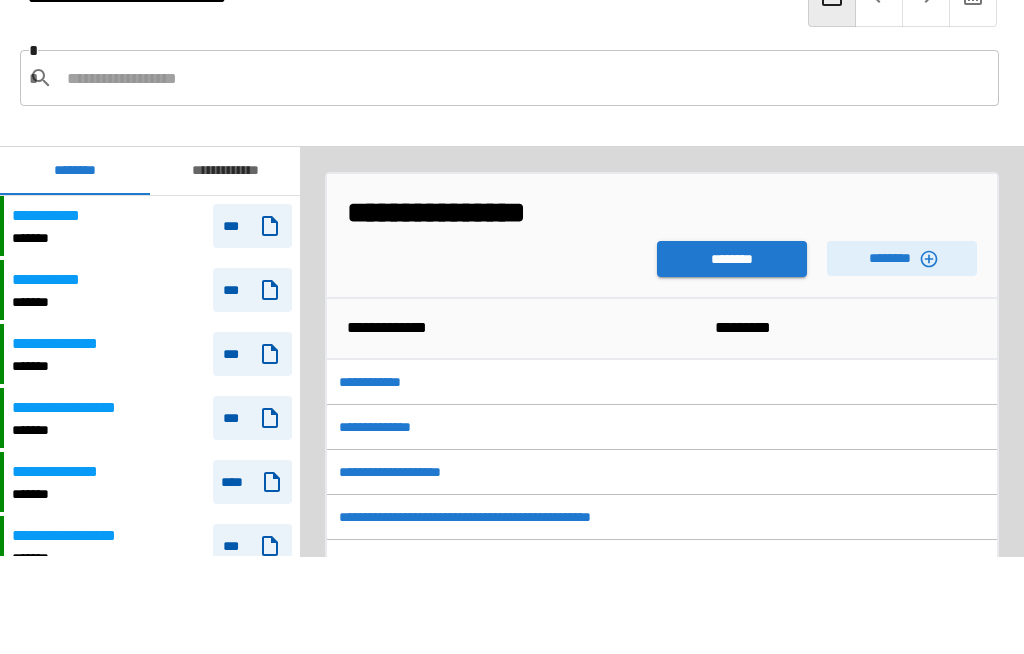 click on "********" at bounding box center (732, 260) 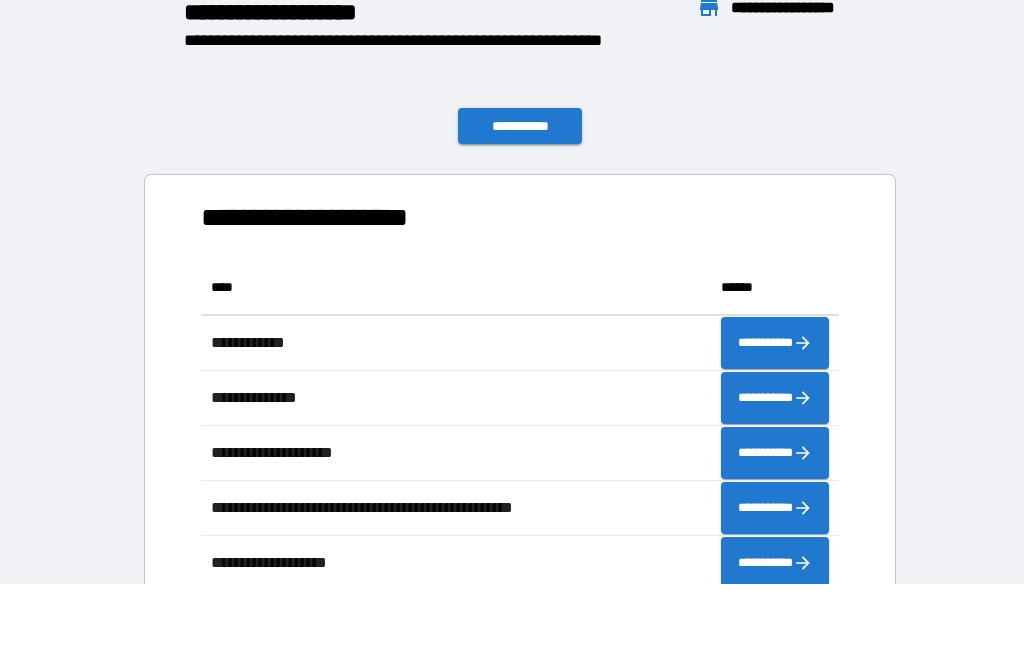 scroll, scrollTop: 386, scrollLeft: 638, axis: both 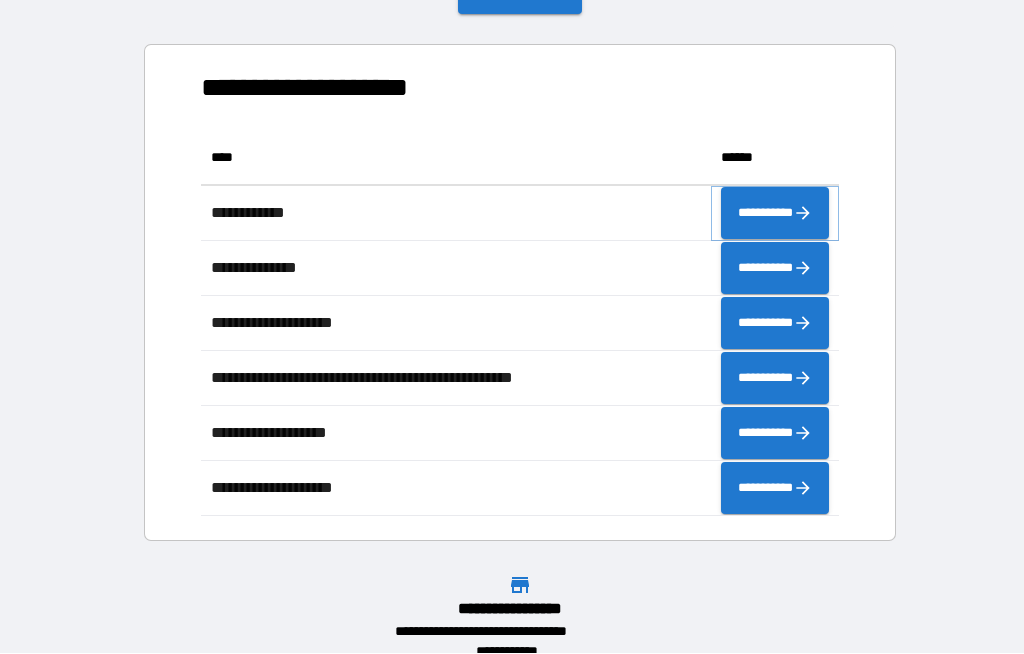 click on "**********" at bounding box center [775, 214] 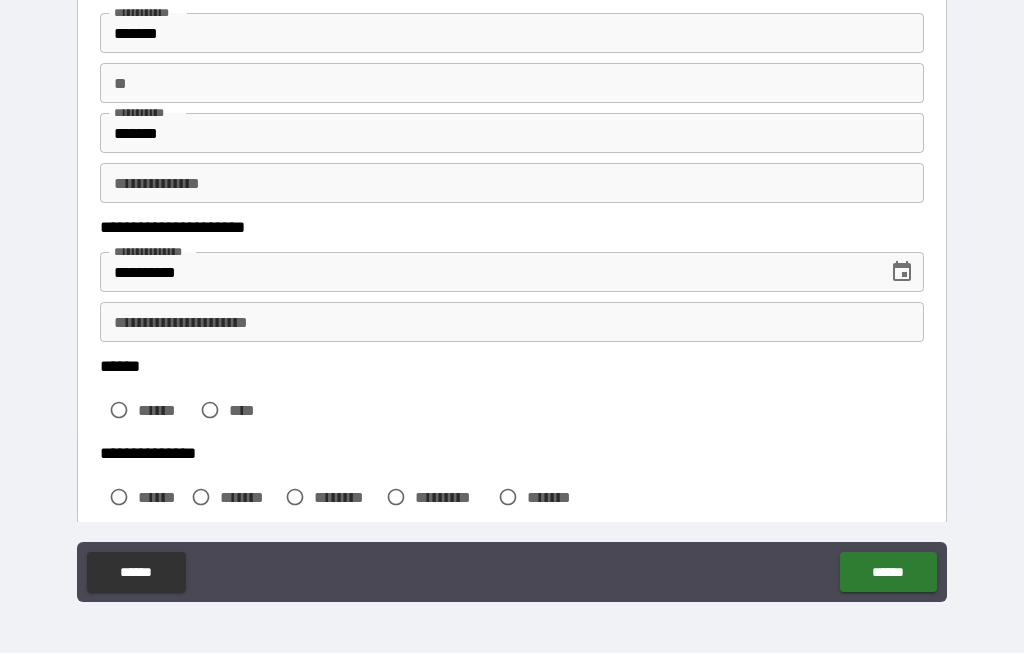 scroll, scrollTop: 119, scrollLeft: 0, axis: vertical 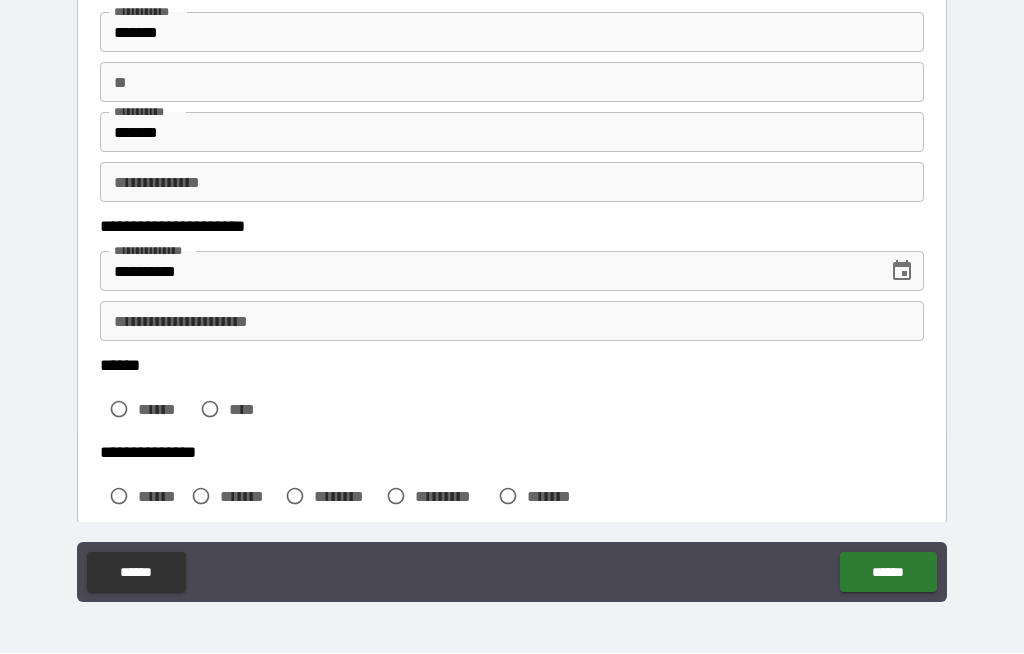 click on "**" at bounding box center (512, 83) 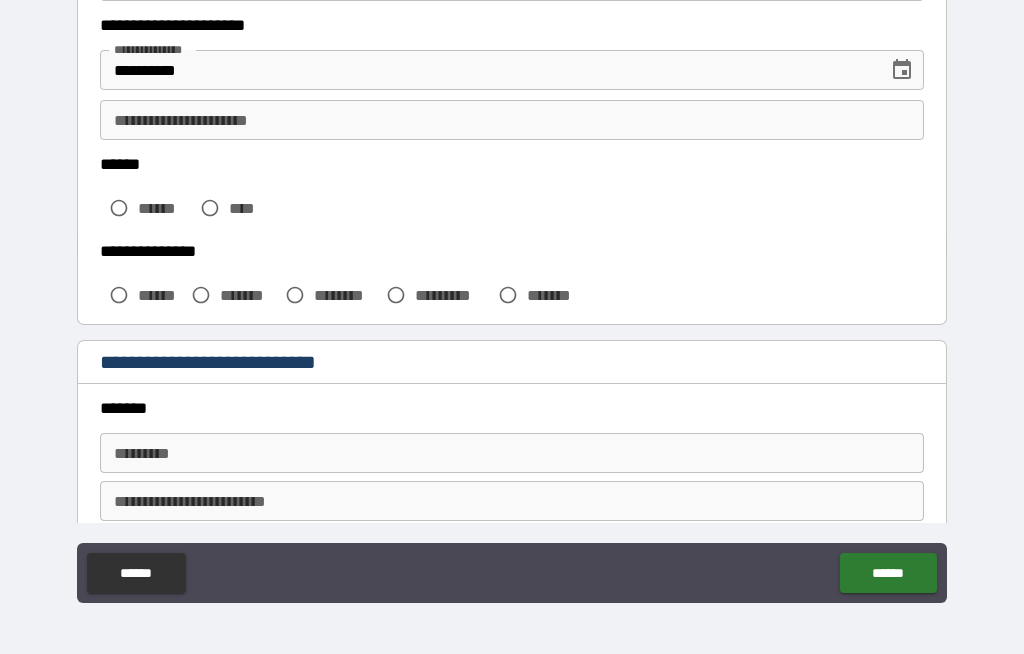 scroll, scrollTop: 325, scrollLeft: 0, axis: vertical 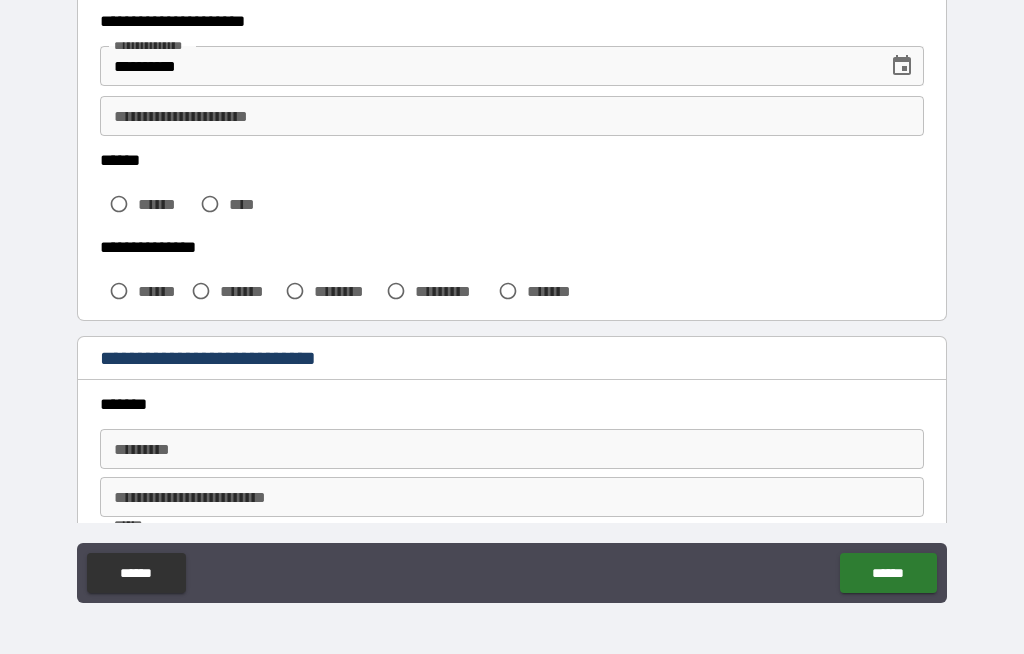 type on "*" 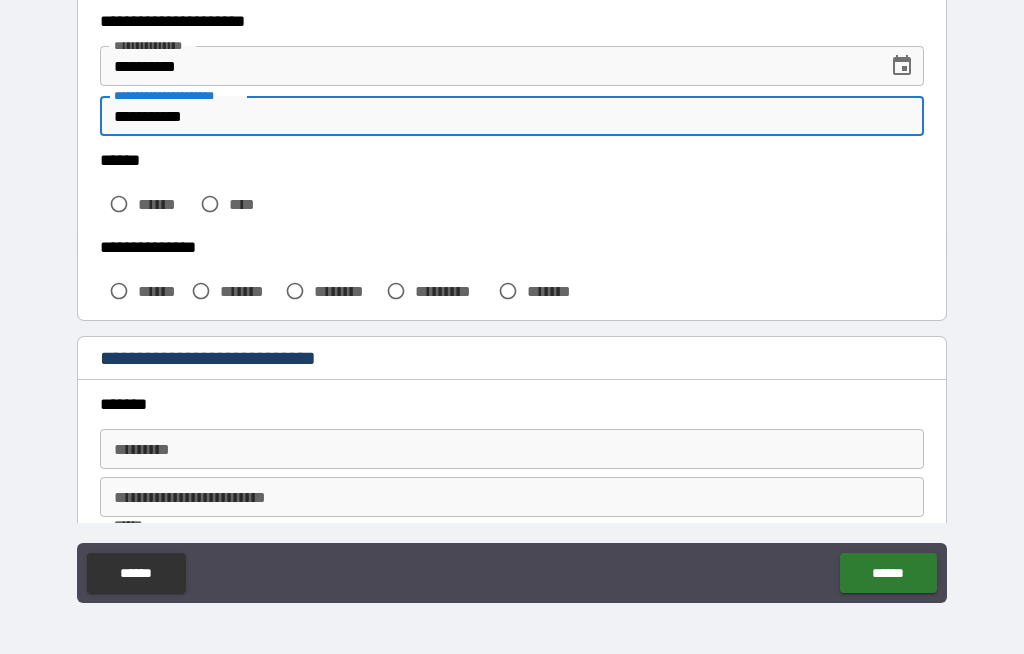 scroll, scrollTop: 383, scrollLeft: 0, axis: vertical 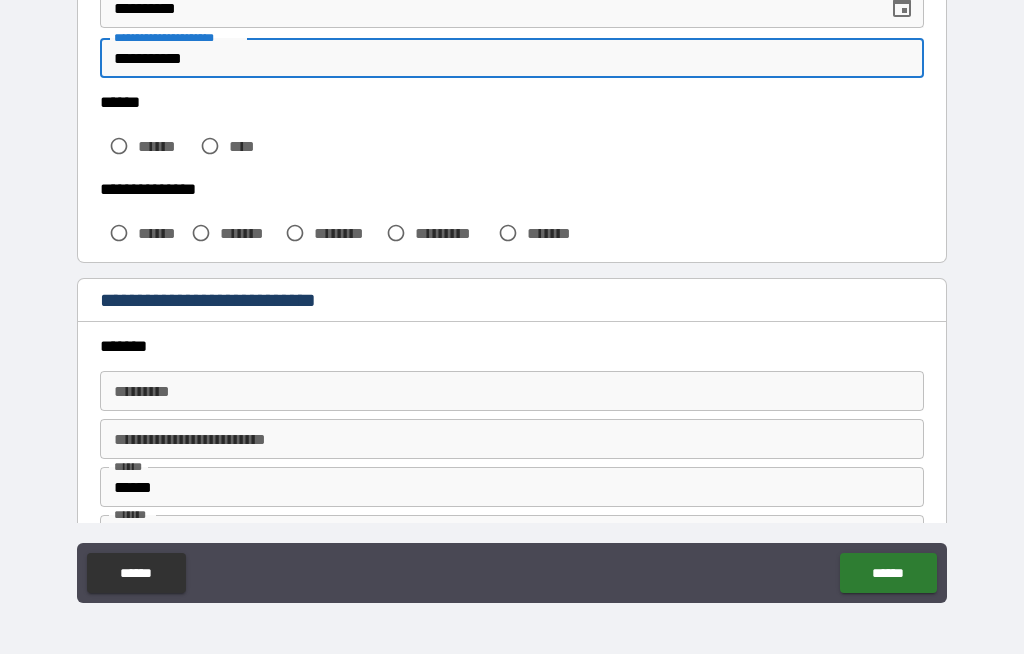 type on "**********" 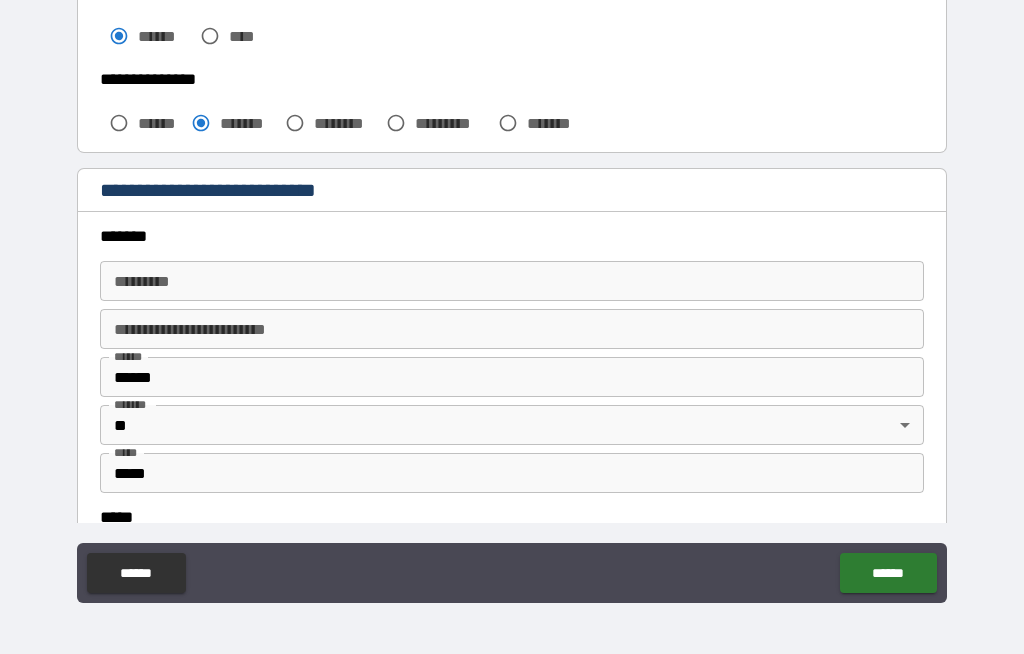 scroll, scrollTop: 497, scrollLeft: 0, axis: vertical 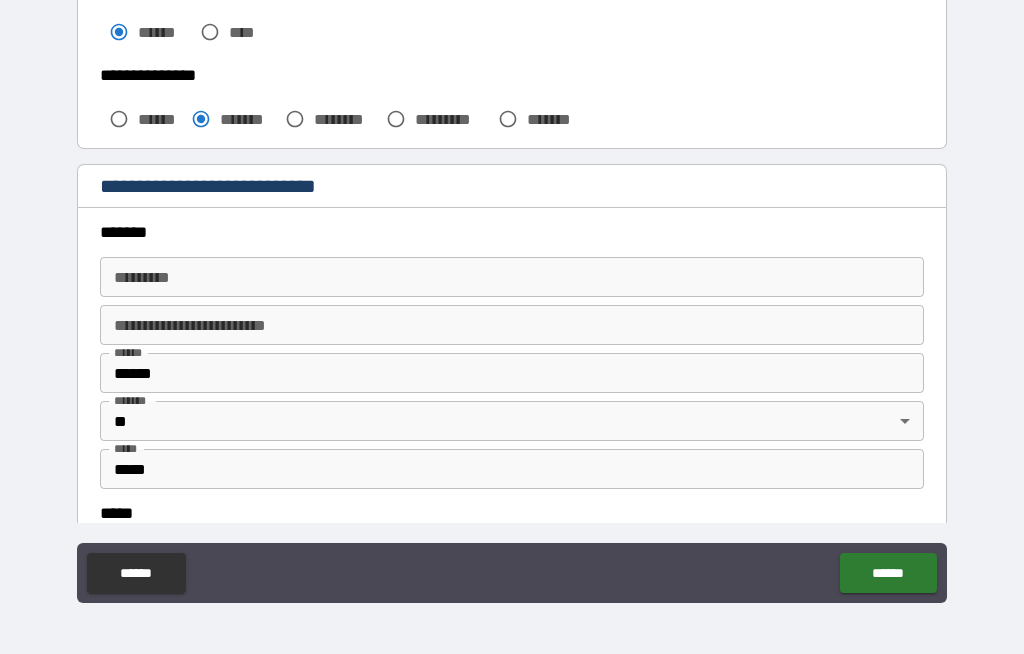 click on "*******   *" at bounding box center [512, 277] 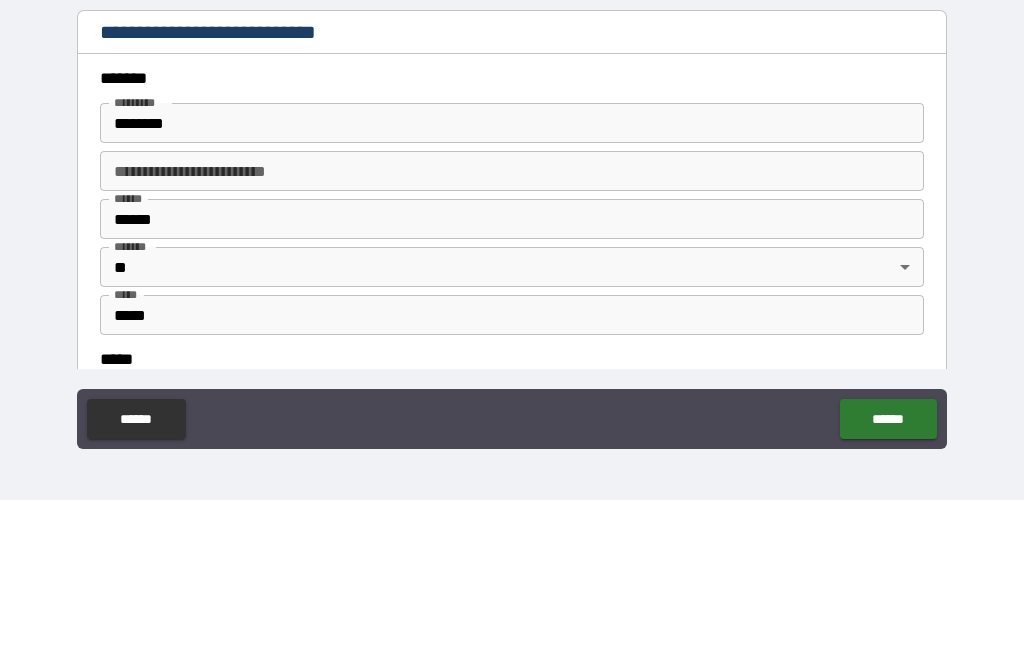 type on "**********" 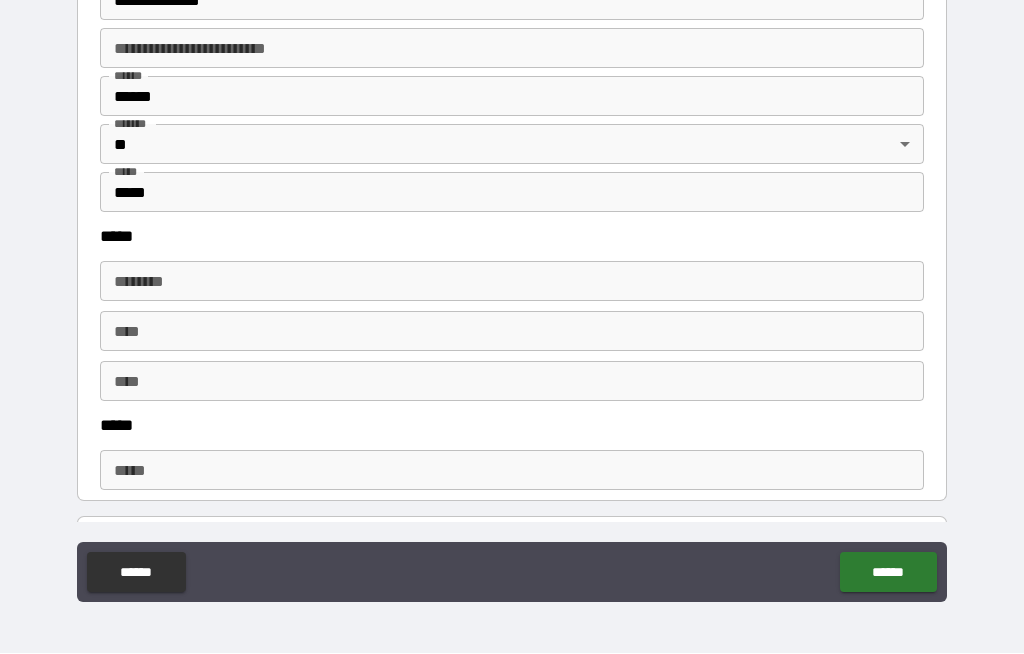 scroll, scrollTop: 780, scrollLeft: 0, axis: vertical 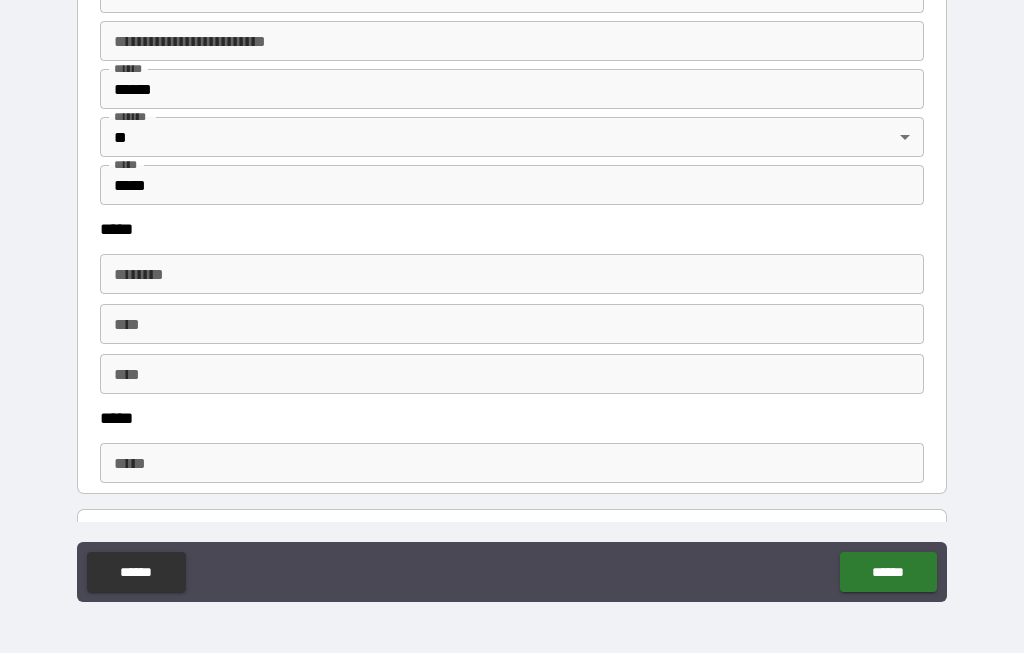 click on "******   *" at bounding box center [512, 275] 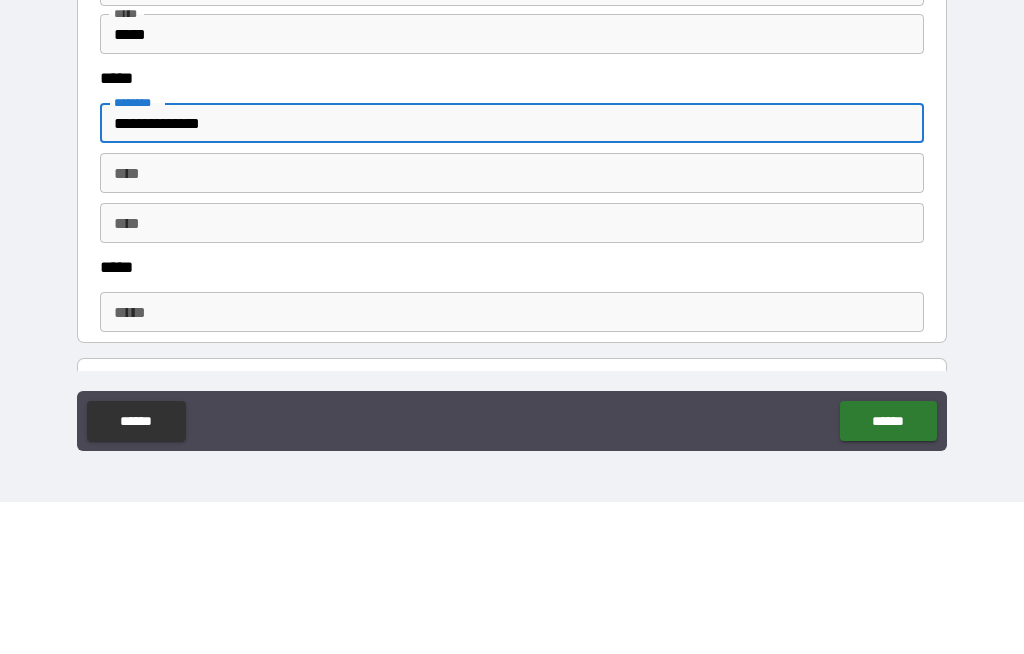 type on "**********" 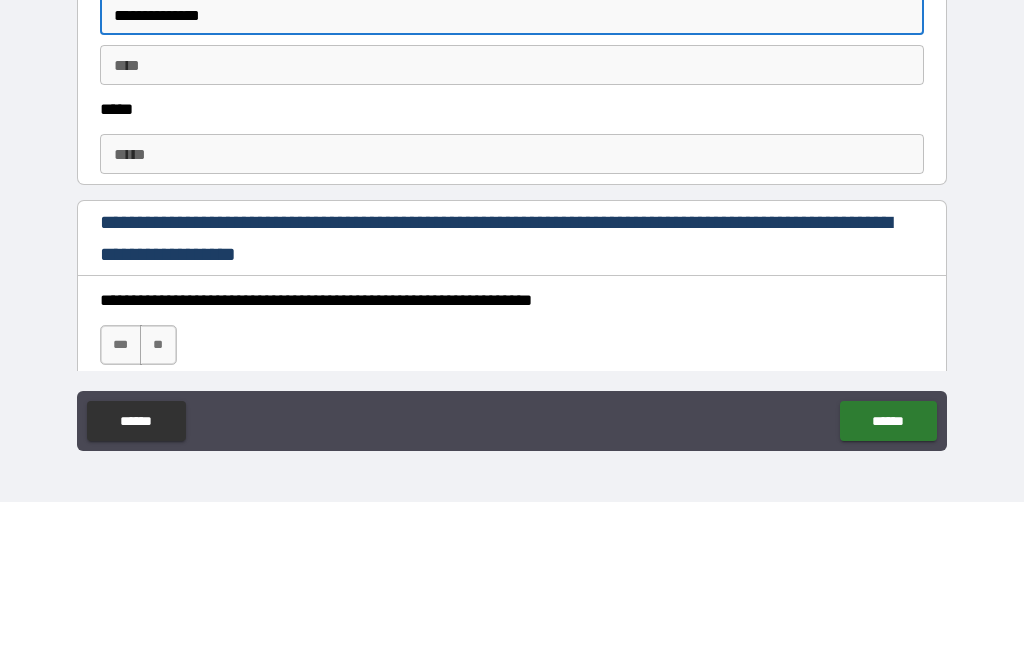 scroll, scrollTop: 939, scrollLeft: 0, axis: vertical 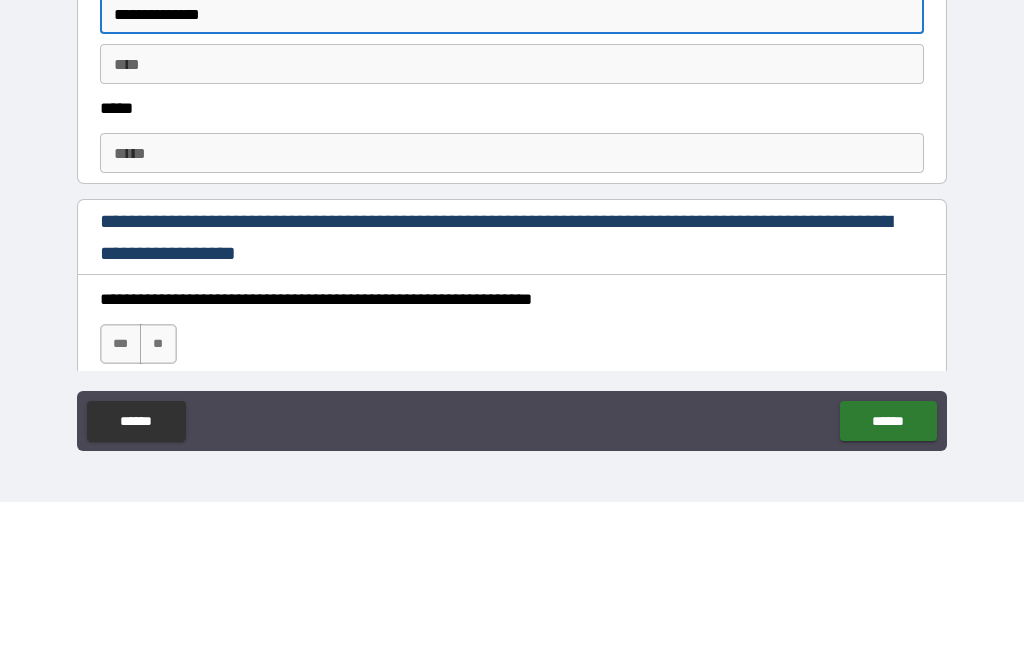 type on "**********" 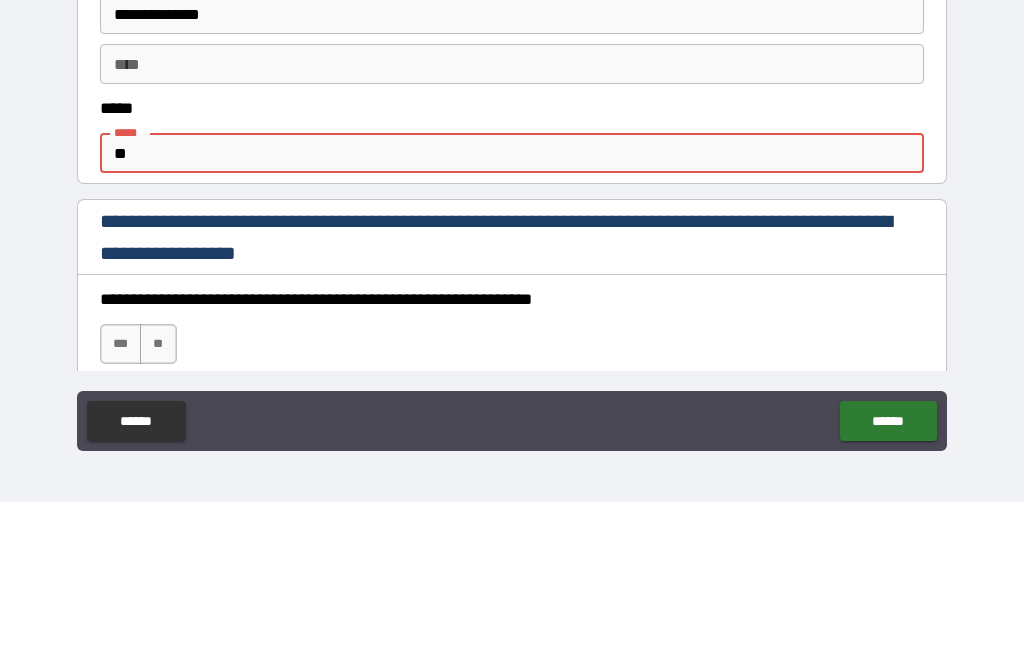 type on "*" 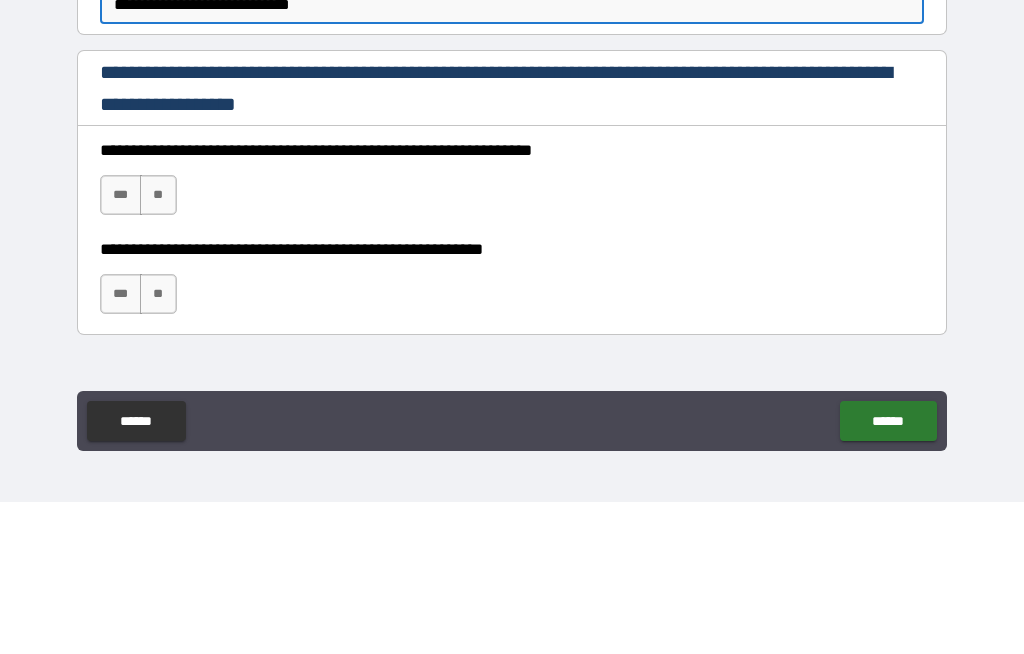 scroll, scrollTop: 1091, scrollLeft: 0, axis: vertical 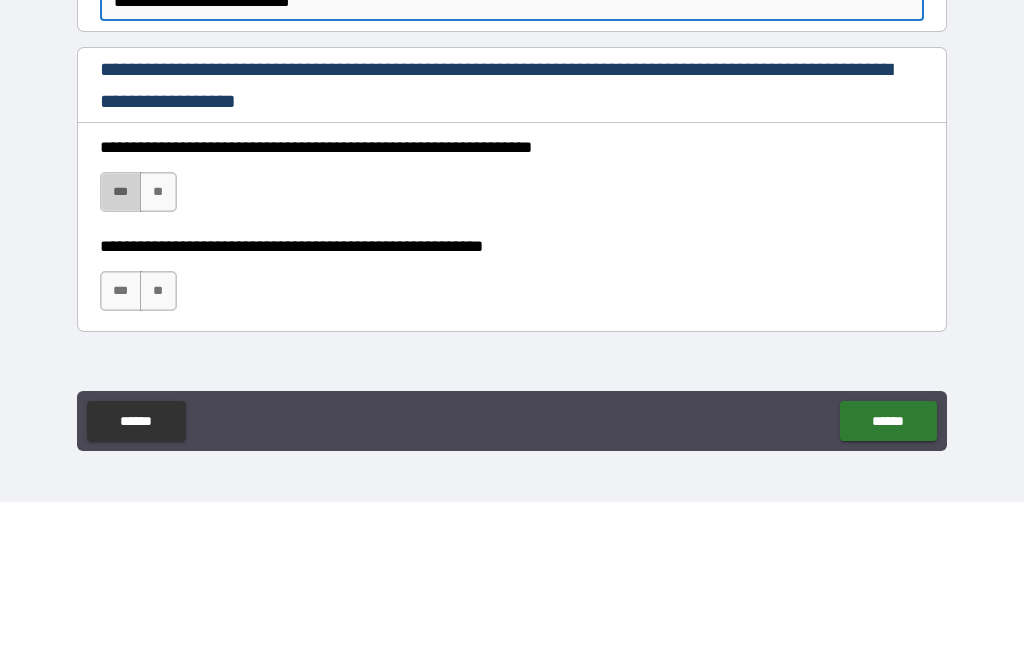 type on "**********" 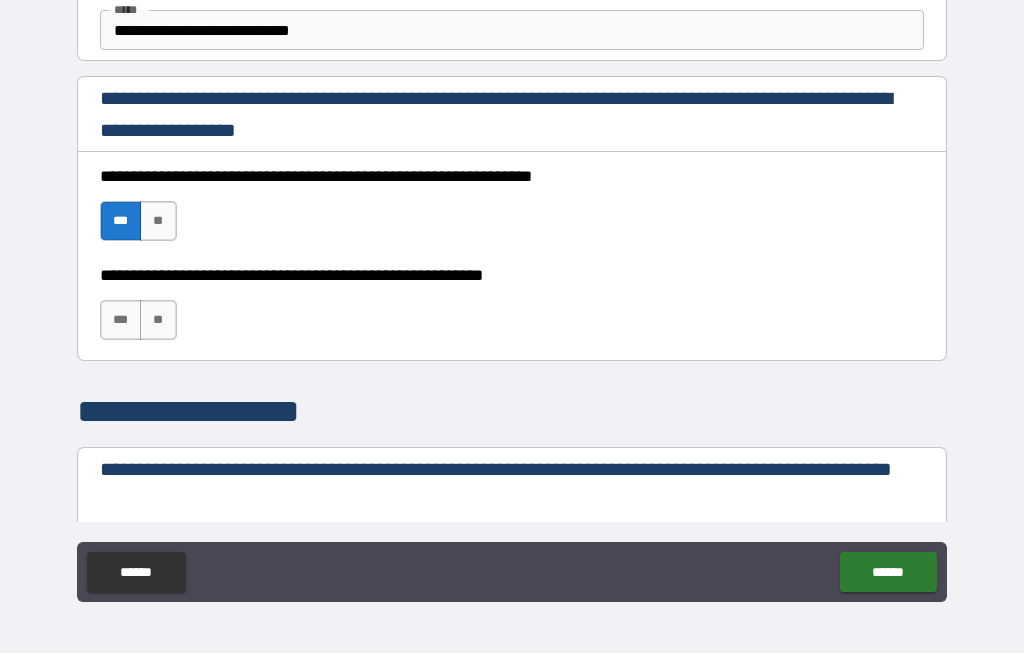 scroll, scrollTop: 1219, scrollLeft: 0, axis: vertical 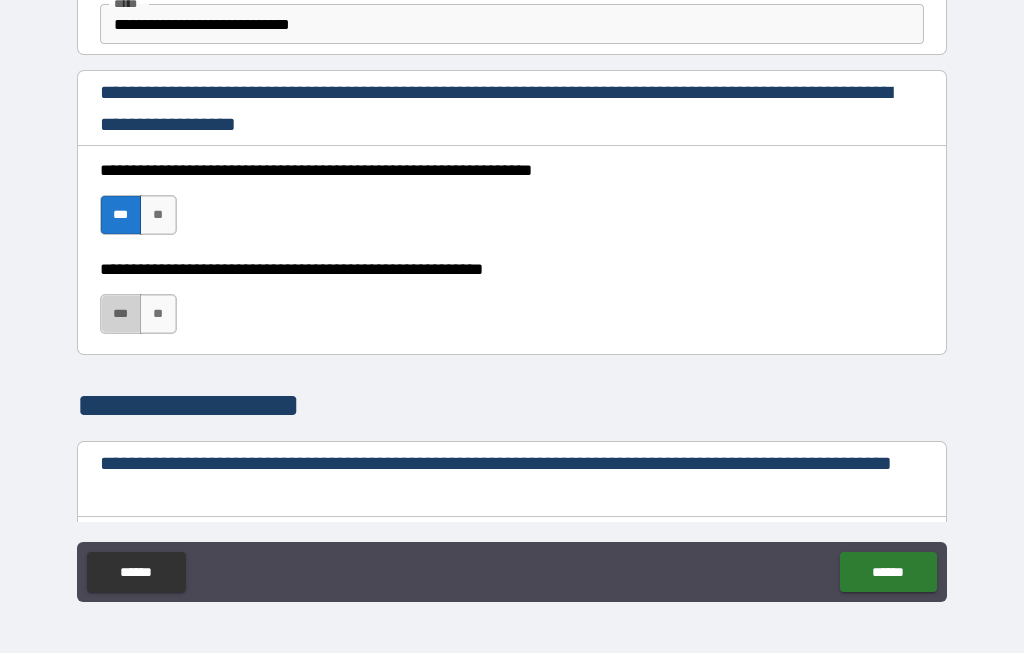 click on "***" at bounding box center [121, 315] 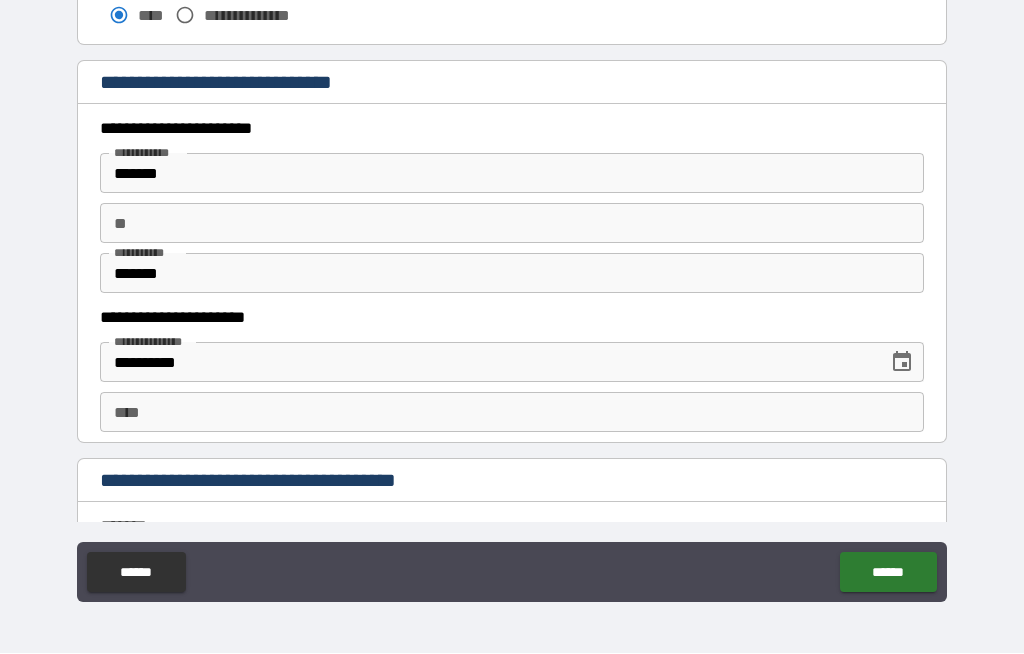scroll, scrollTop: 1802, scrollLeft: 0, axis: vertical 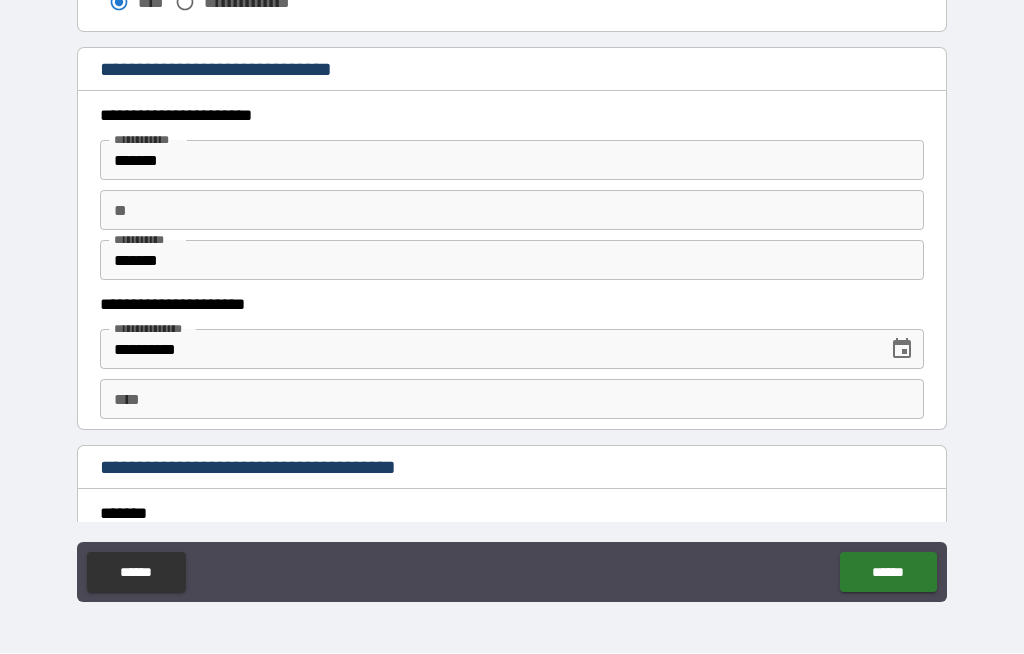 click on "****" at bounding box center (512, 400) 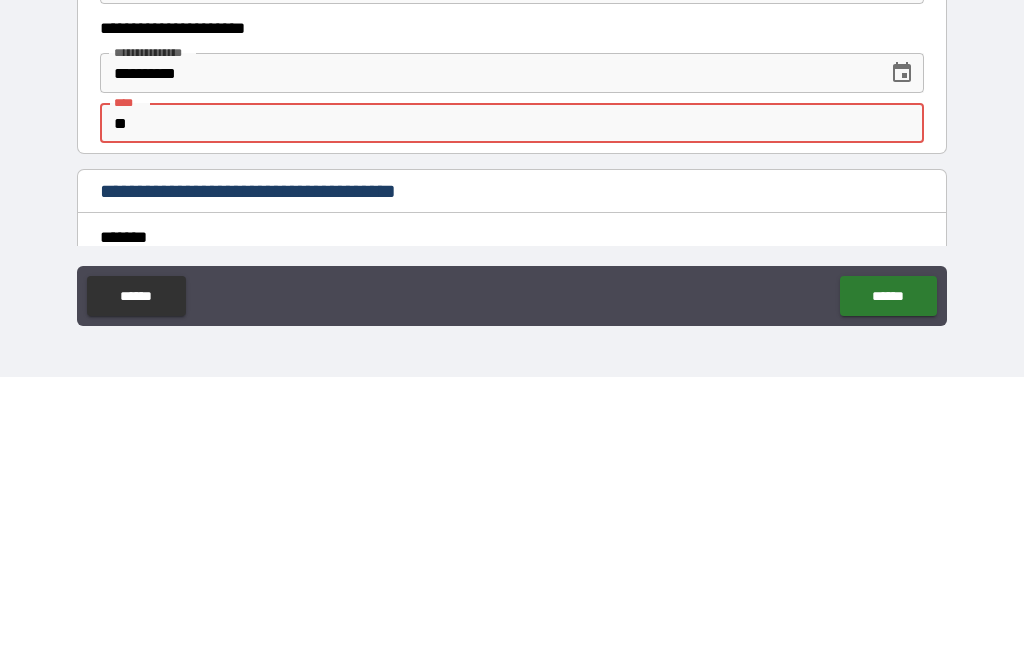type on "*" 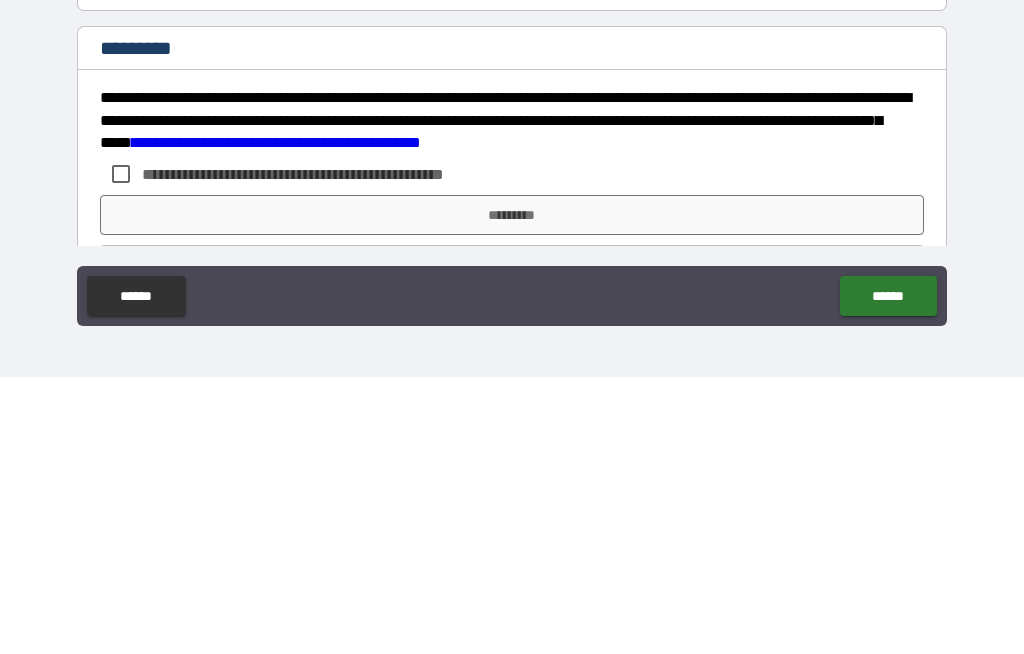 scroll, scrollTop: 2873, scrollLeft: 0, axis: vertical 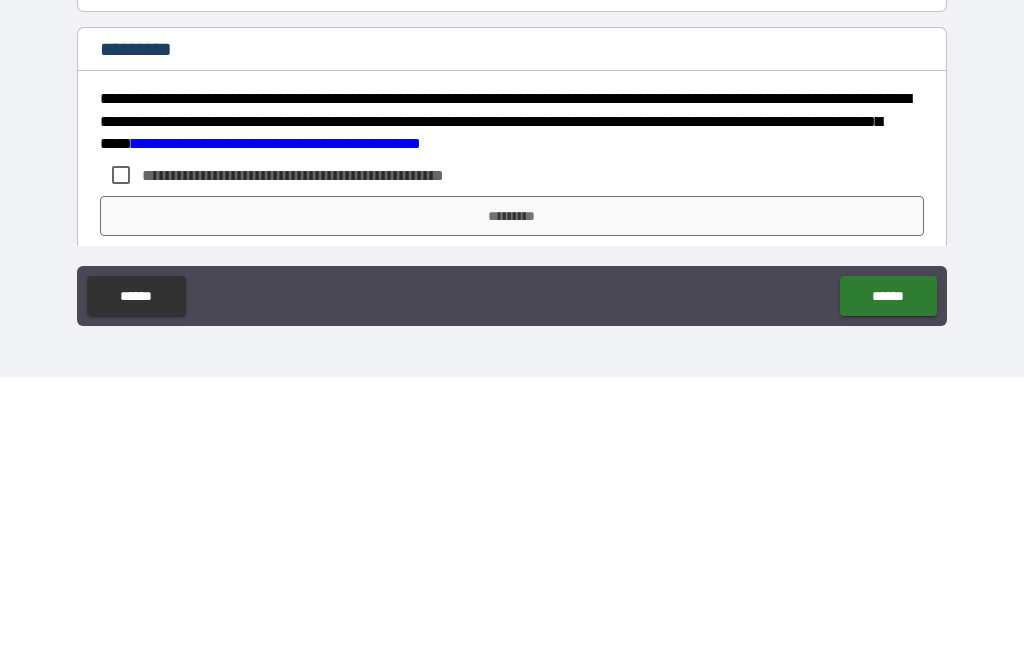 type 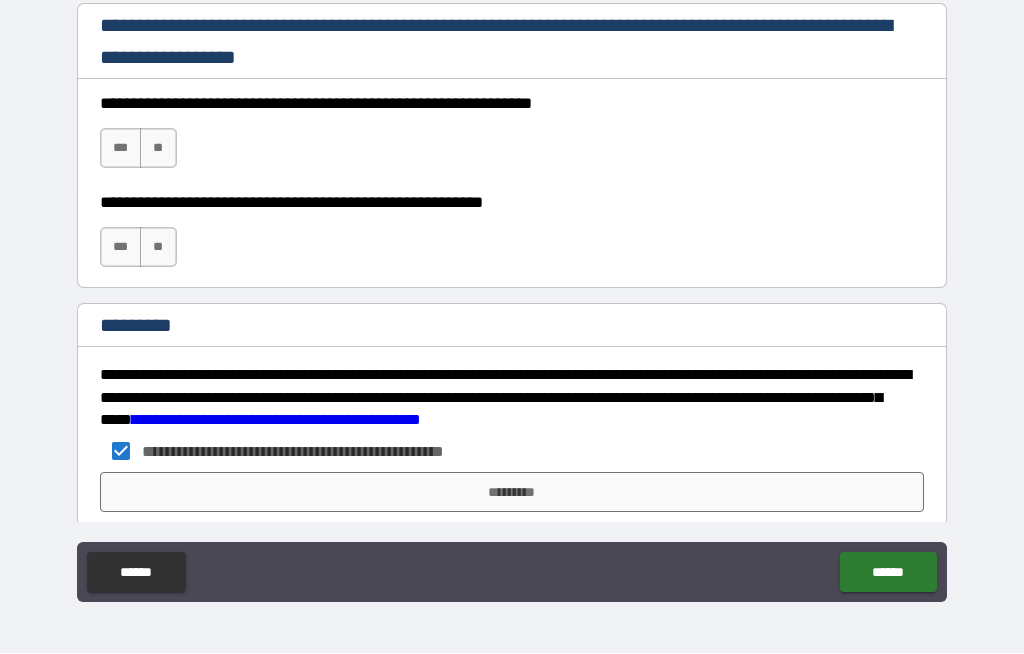 click on "*********" at bounding box center [512, 493] 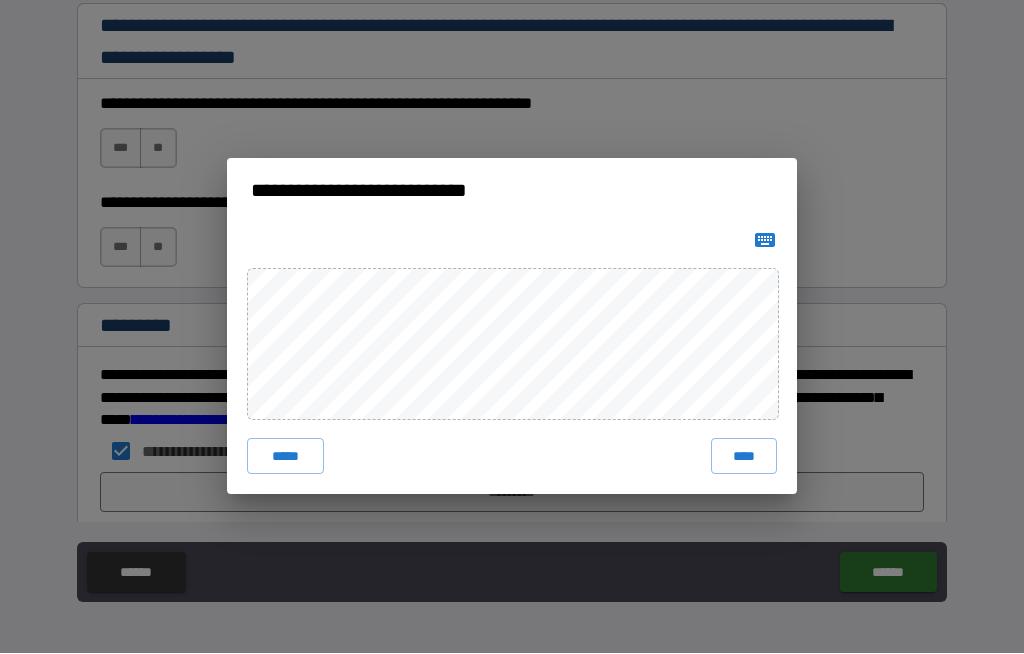click on "****" at bounding box center [744, 457] 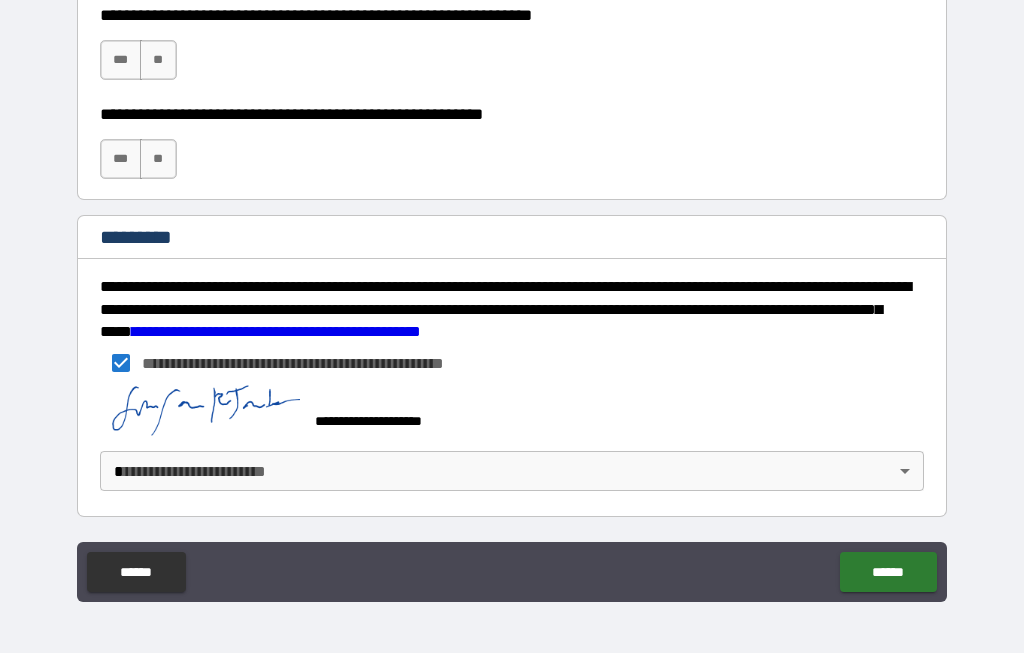 click on "******" at bounding box center (888, 573) 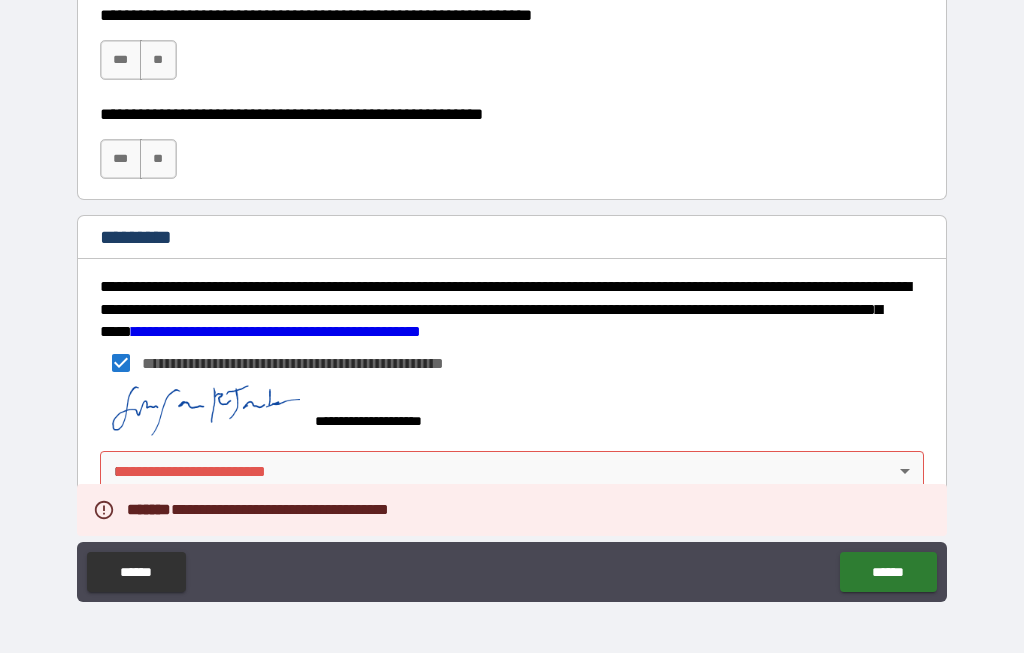 scroll, scrollTop: 2961, scrollLeft: 0, axis: vertical 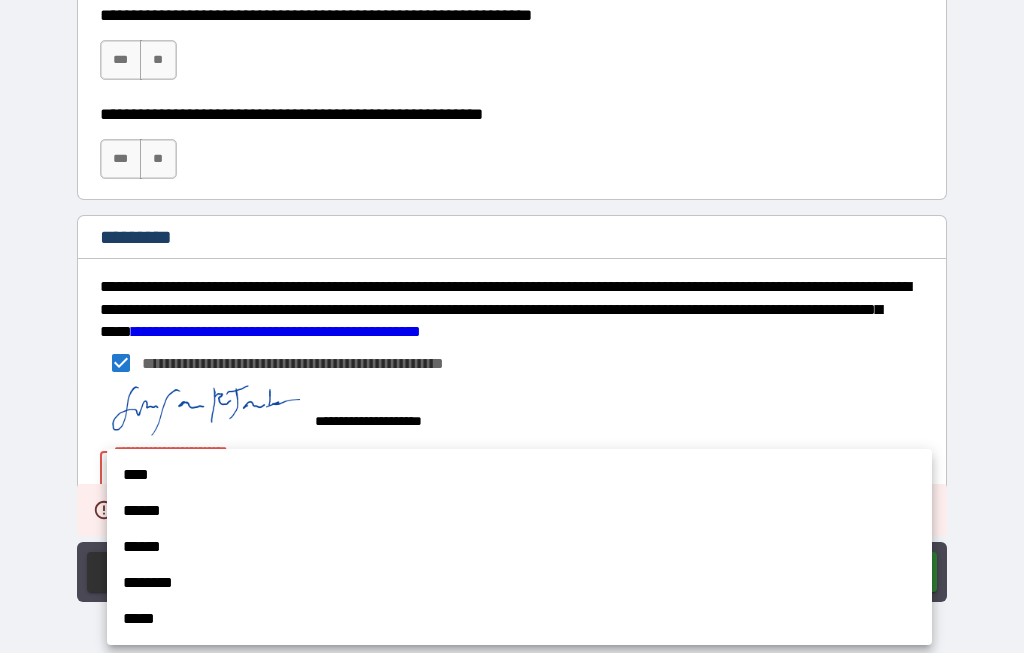 click at bounding box center (512, 327) 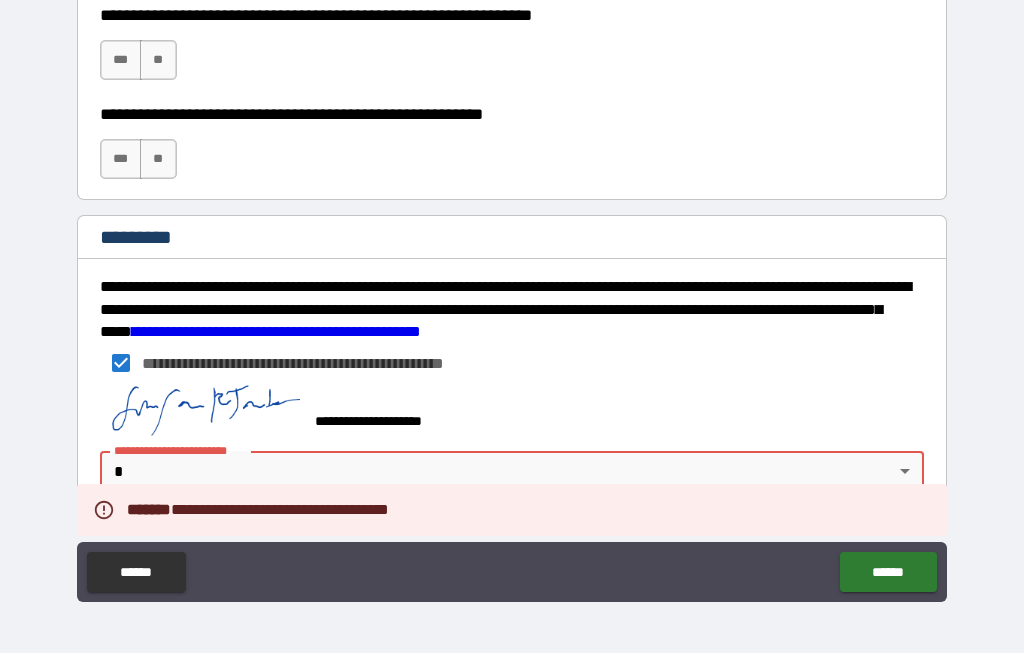 click on "**********" at bounding box center [512, 292] 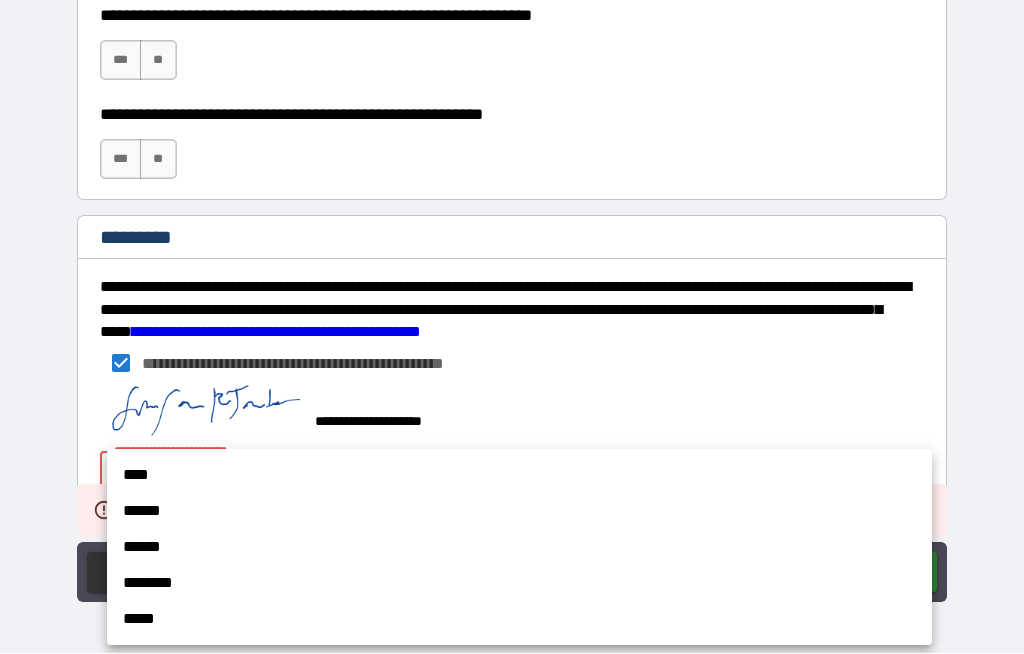 click on "****" at bounding box center (519, 476) 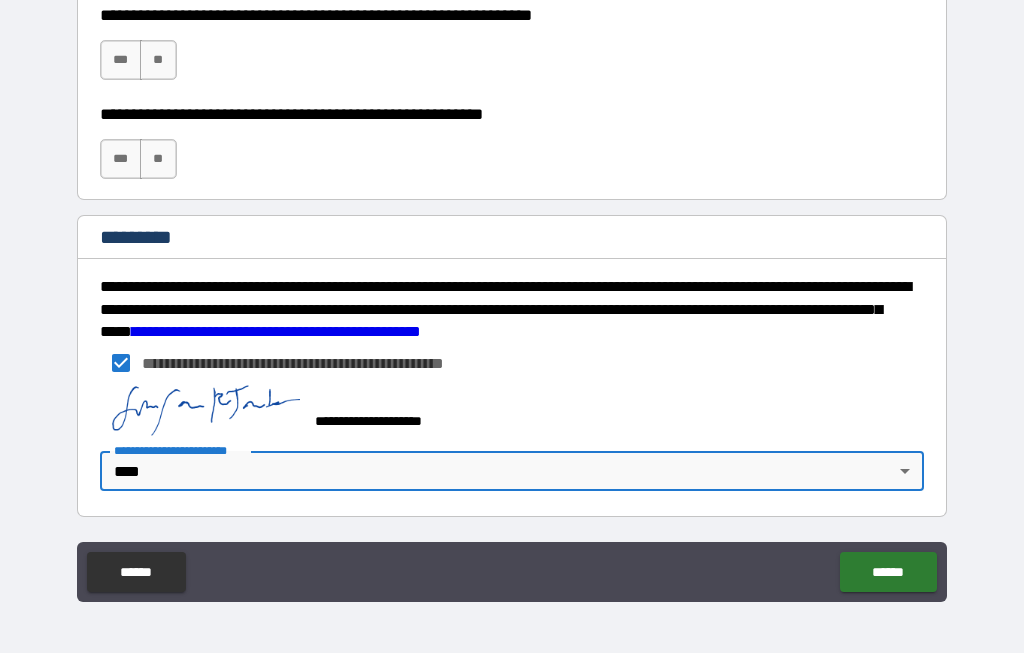 type on "*" 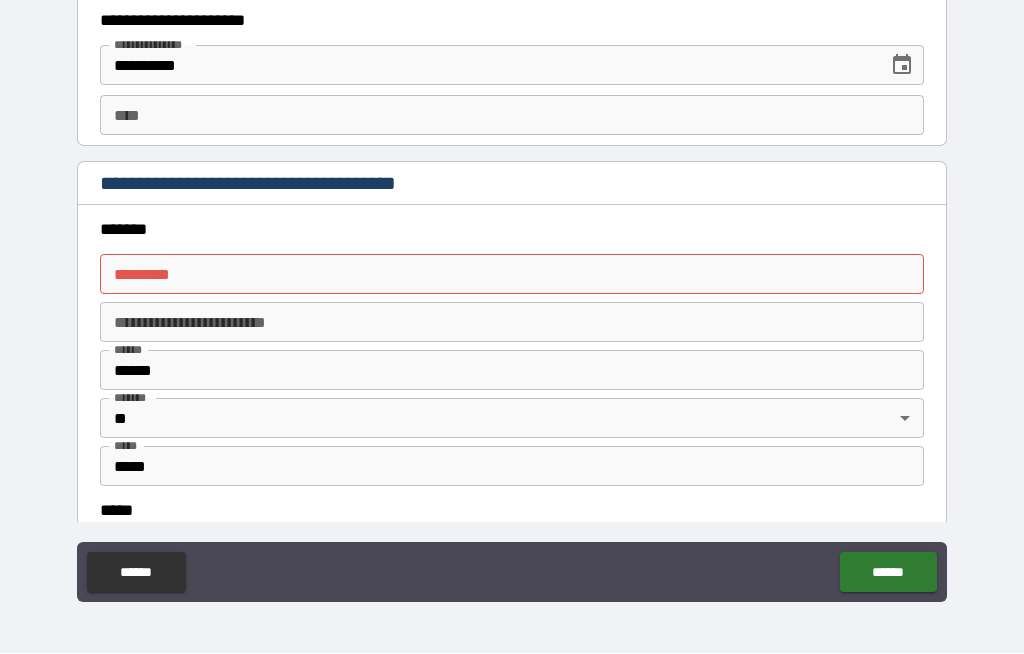 scroll, scrollTop: 2085, scrollLeft: 0, axis: vertical 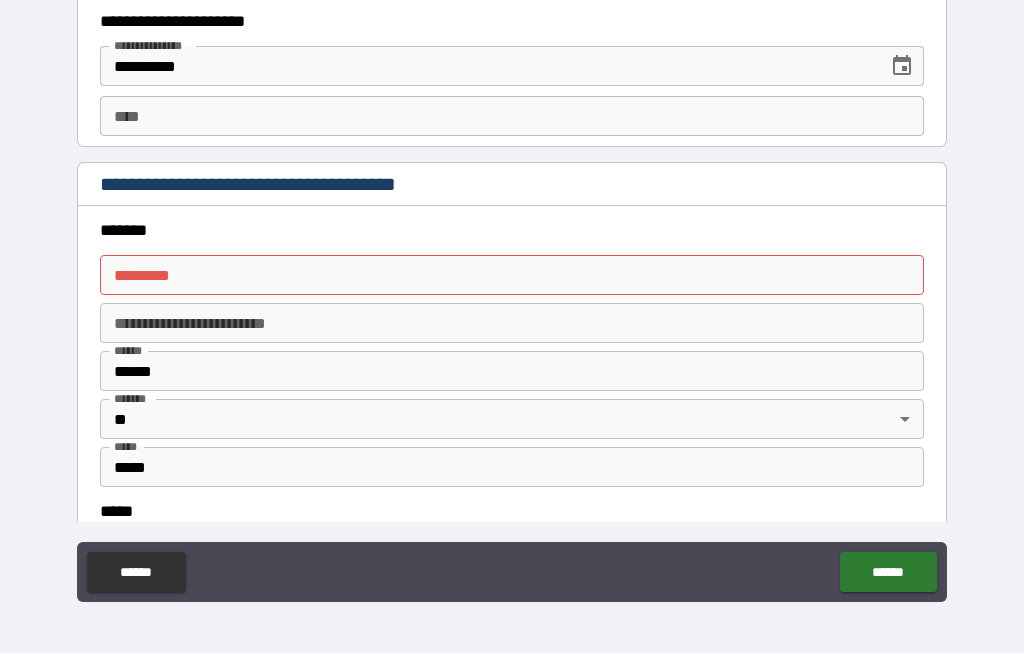click on "*******   * *******   *" at bounding box center (512, 276) 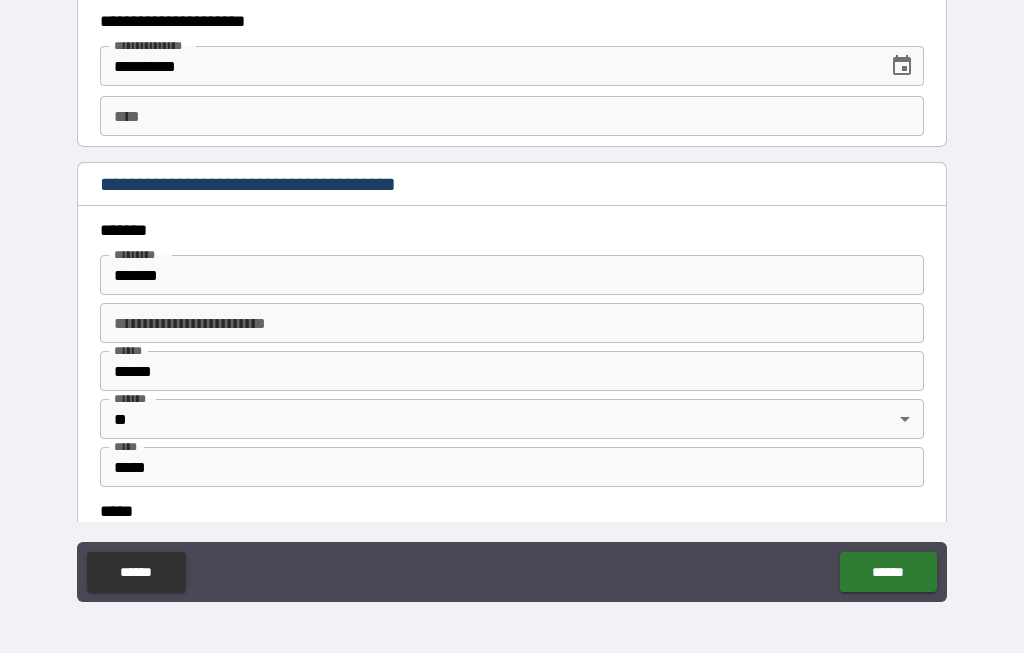 type on "**********" 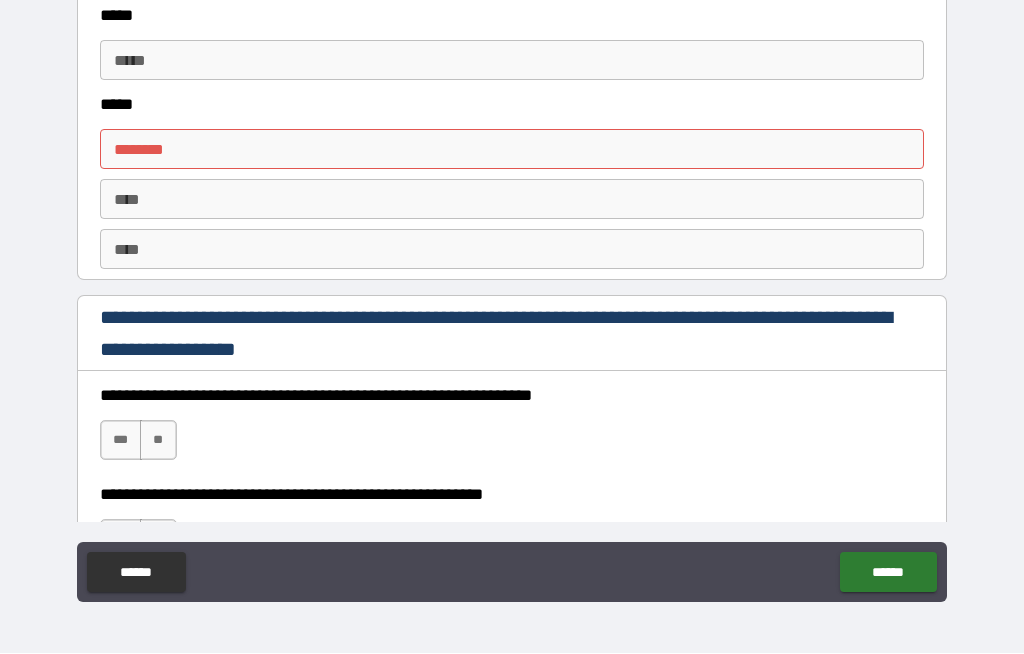 scroll, scrollTop: 2592, scrollLeft: 0, axis: vertical 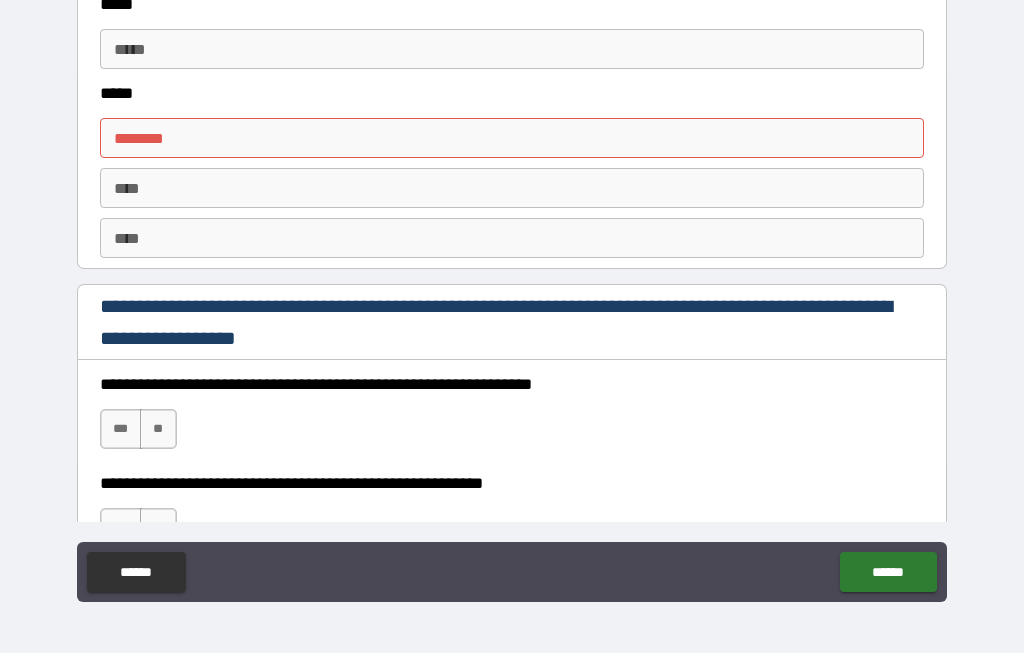 click on "******   *" at bounding box center [512, 139] 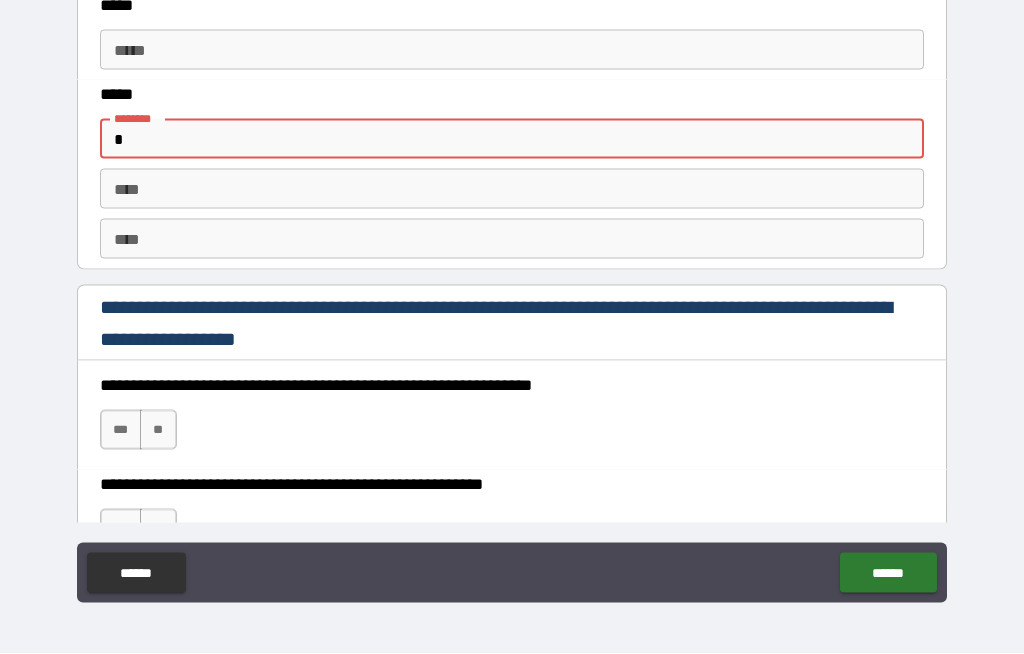 click on "*" at bounding box center (512, 139) 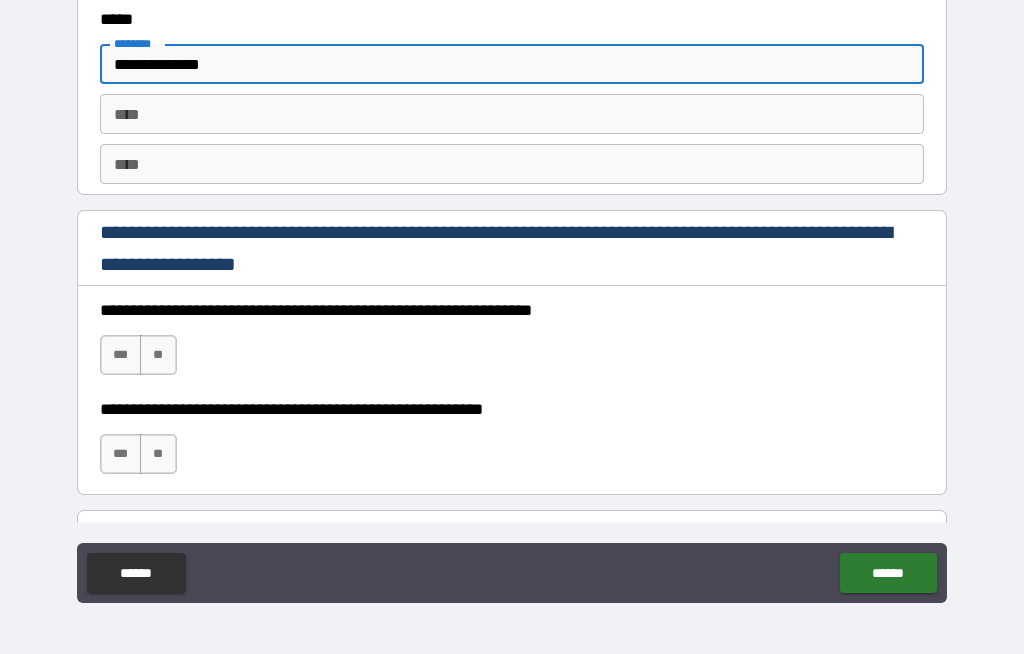 scroll, scrollTop: 2679, scrollLeft: 0, axis: vertical 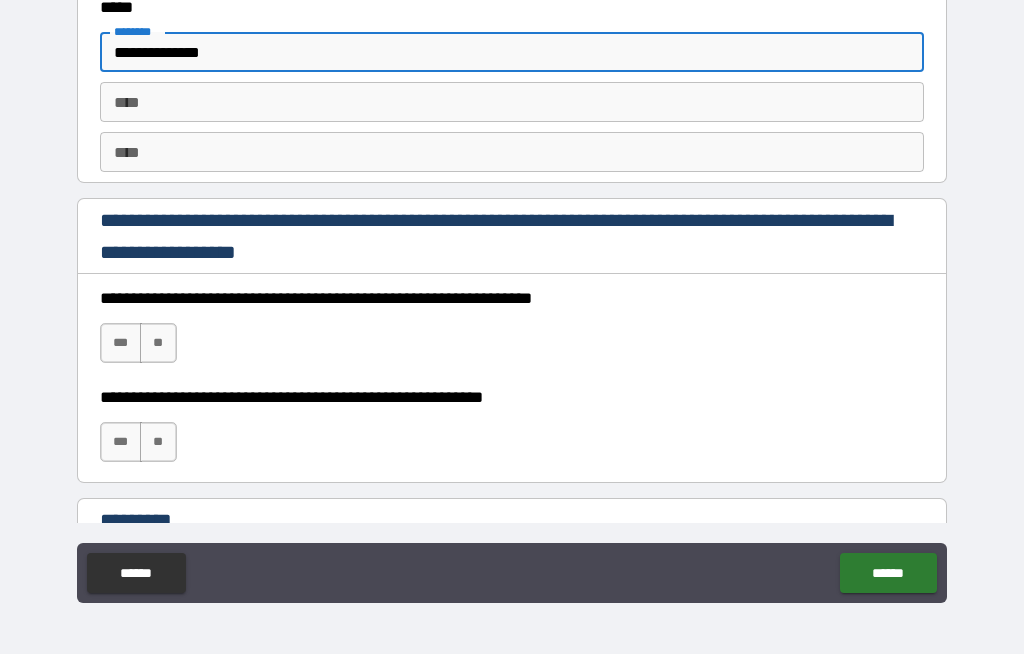 type on "**********" 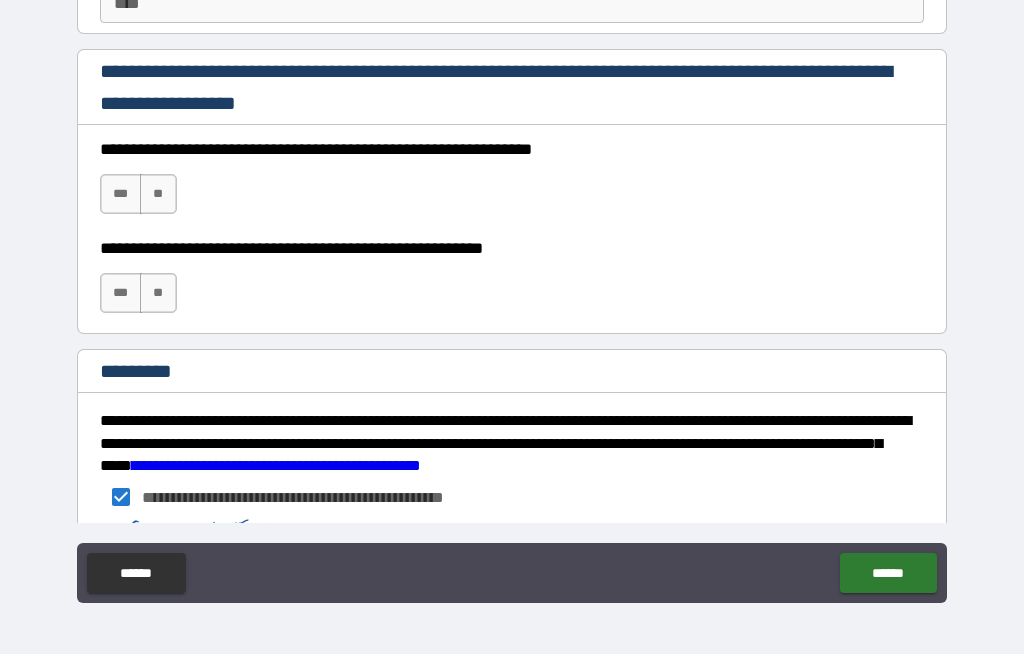 scroll, scrollTop: 2829, scrollLeft: 0, axis: vertical 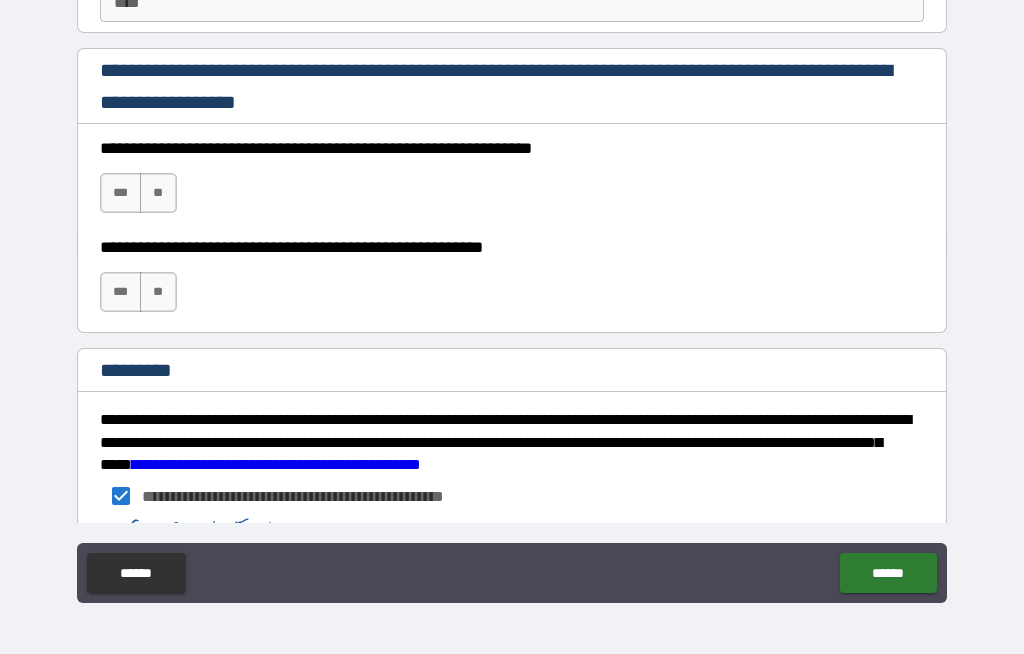 type on "**********" 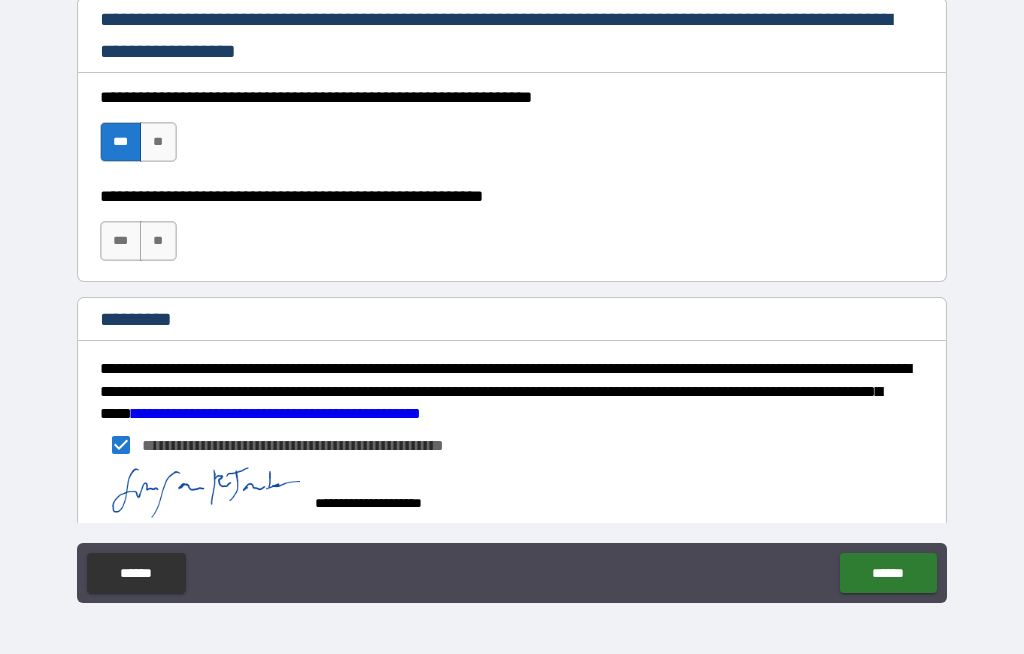 scroll, scrollTop: 2882, scrollLeft: 0, axis: vertical 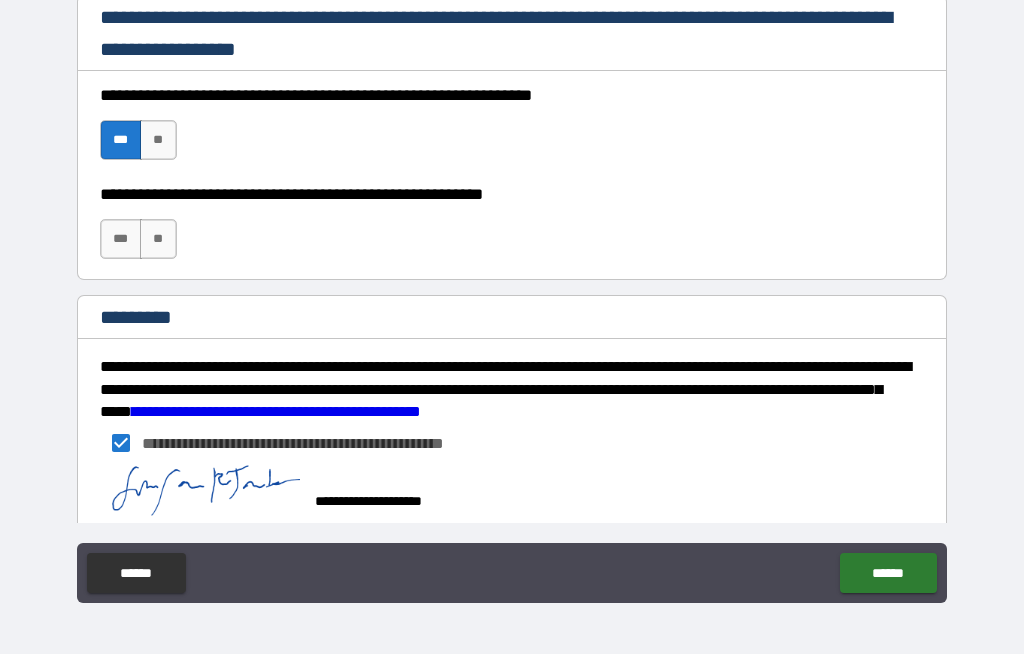 click on "***" at bounding box center (121, 239) 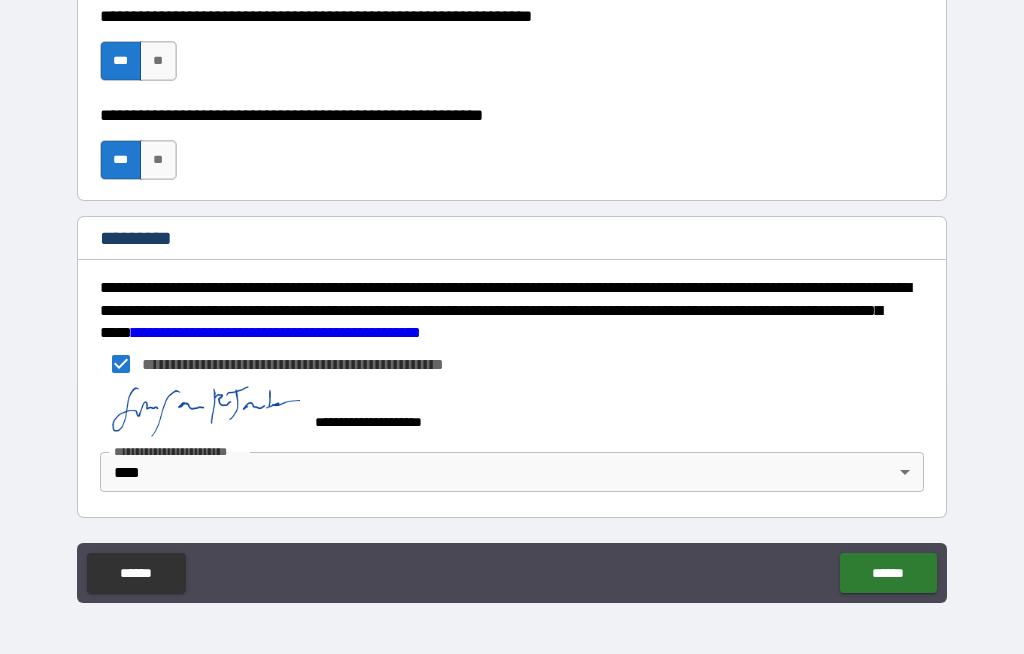 scroll, scrollTop: 2961, scrollLeft: 0, axis: vertical 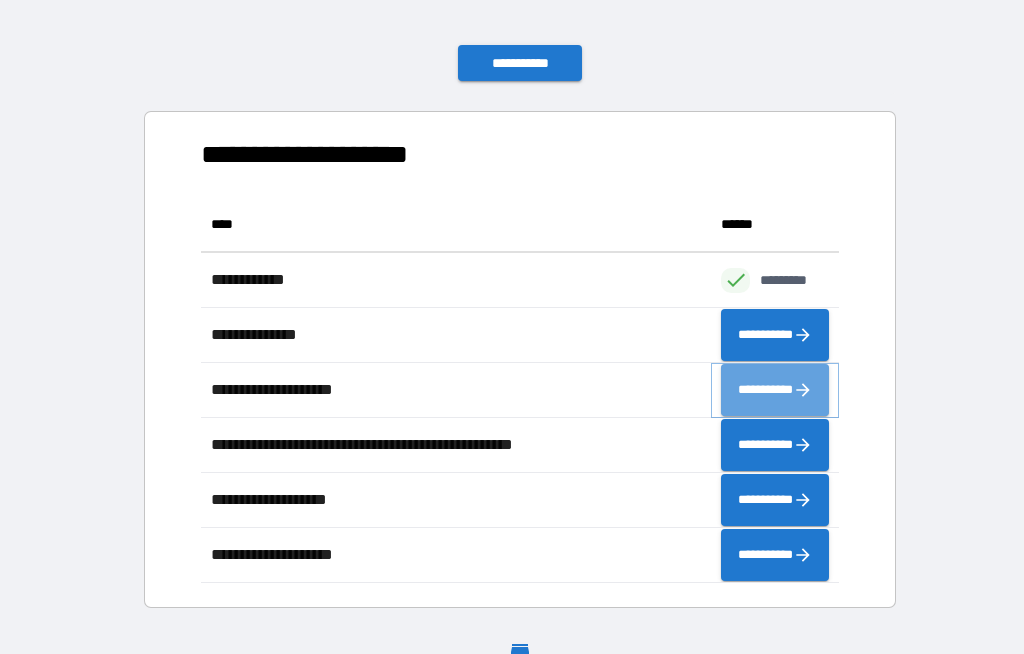 click on "**********" at bounding box center (775, 390) 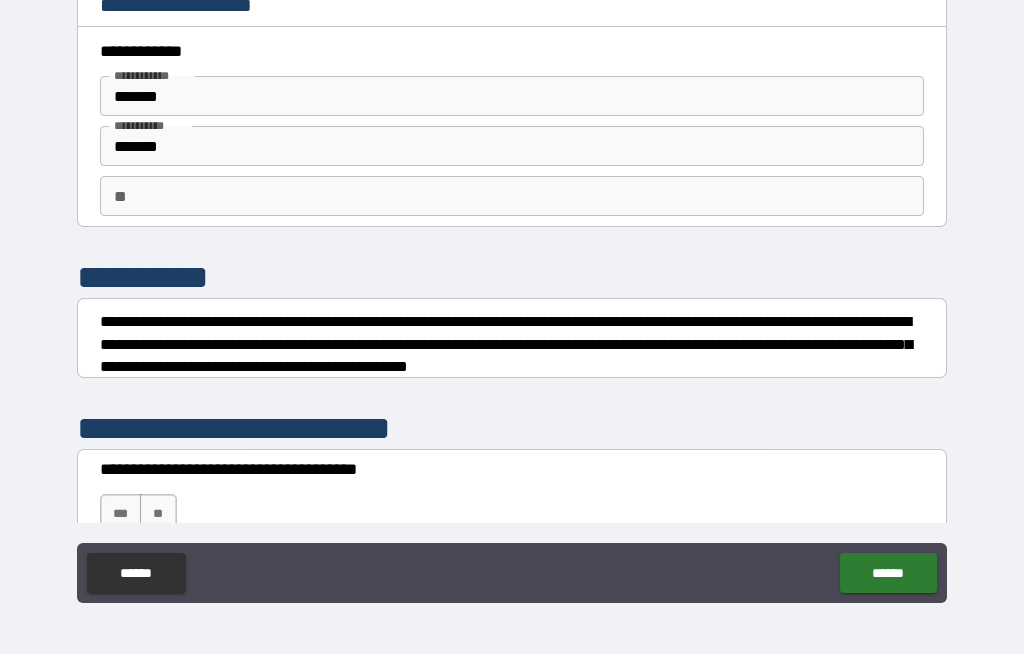 scroll, scrollTop: 0, scrollLeft: 0, axis: both 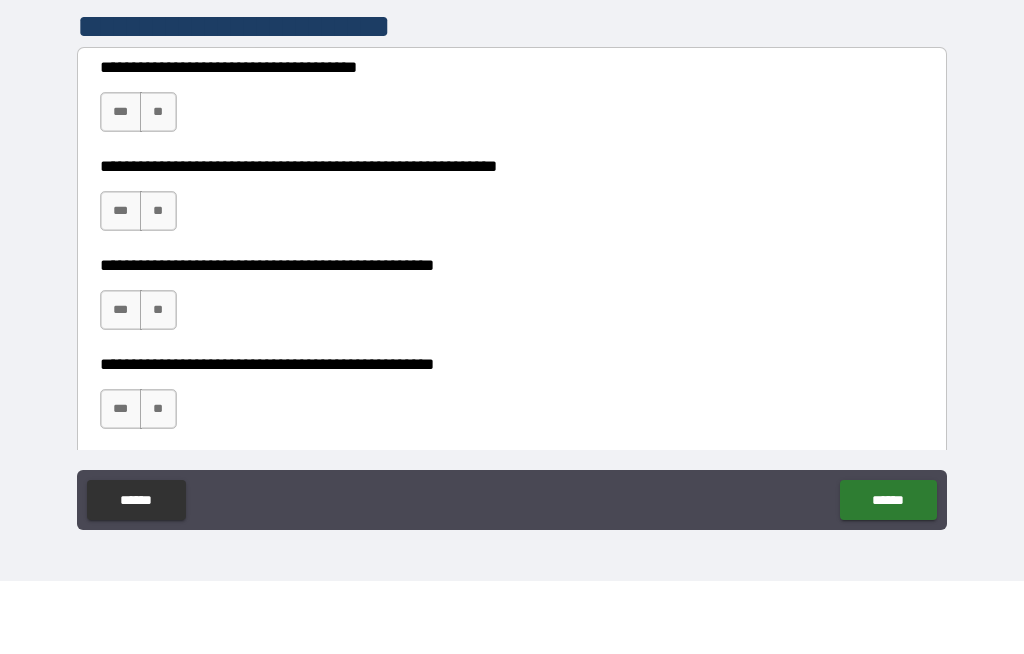 type on "*" 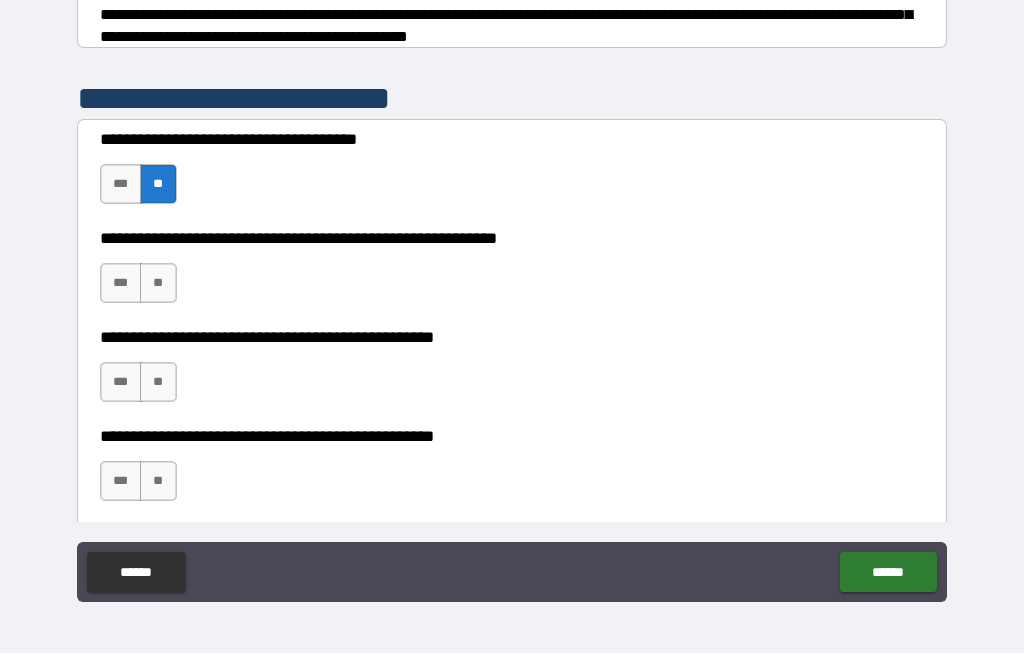 click on "**" at bounding box center (158, 284) 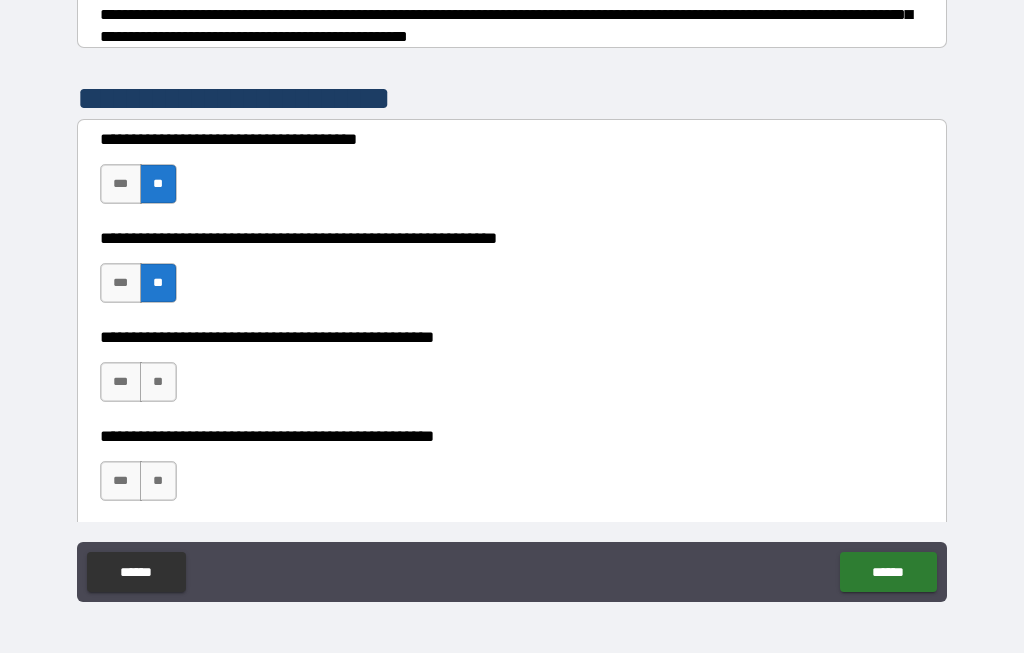 click on "**" at bounding box center (158, 383) 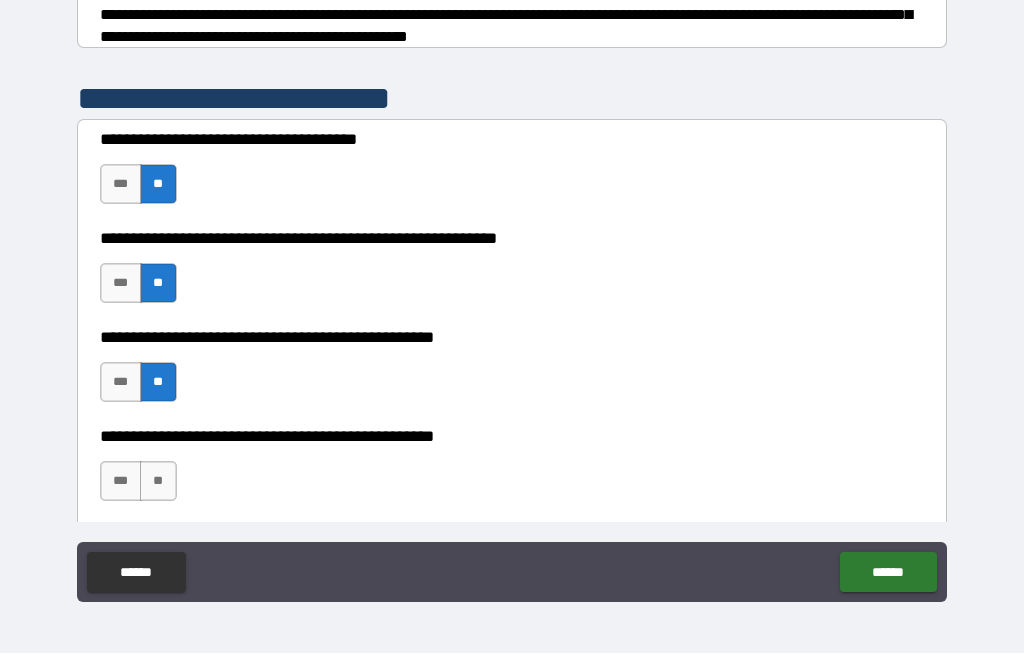 click on "***" at bounding box center (121, 482) 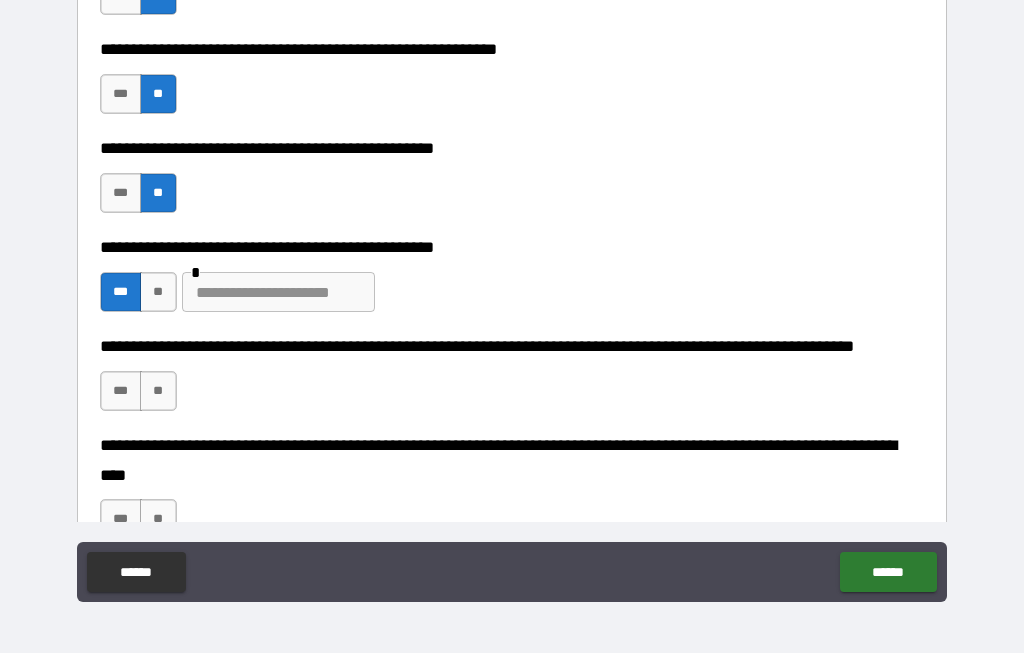 scroll, scrollTop: 523, scrollLeft: 0, axis: vertical 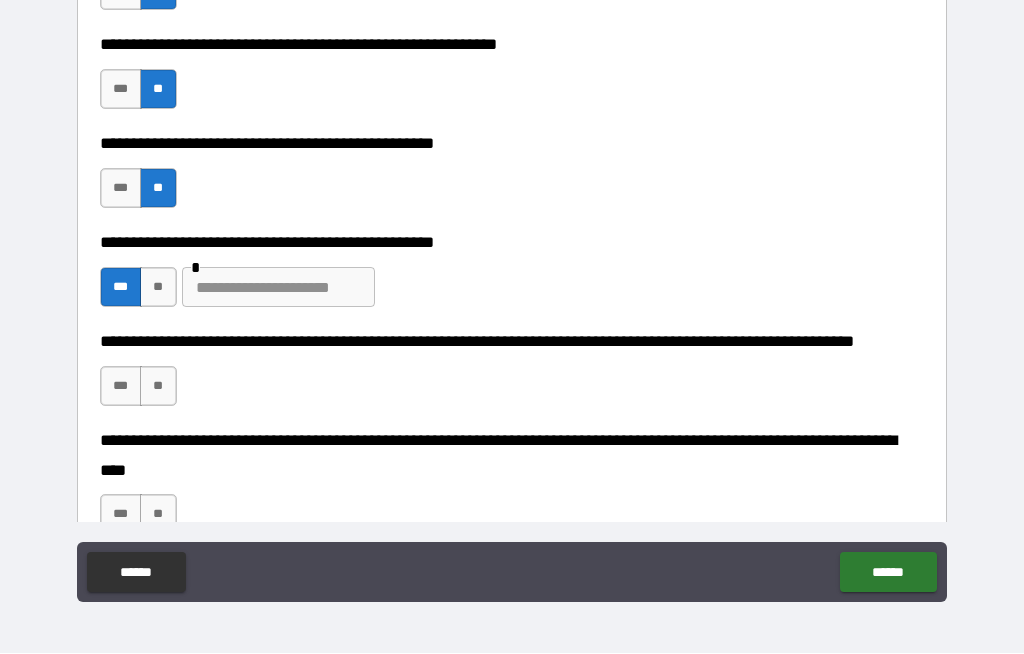 click at bounding box center [278, 288] 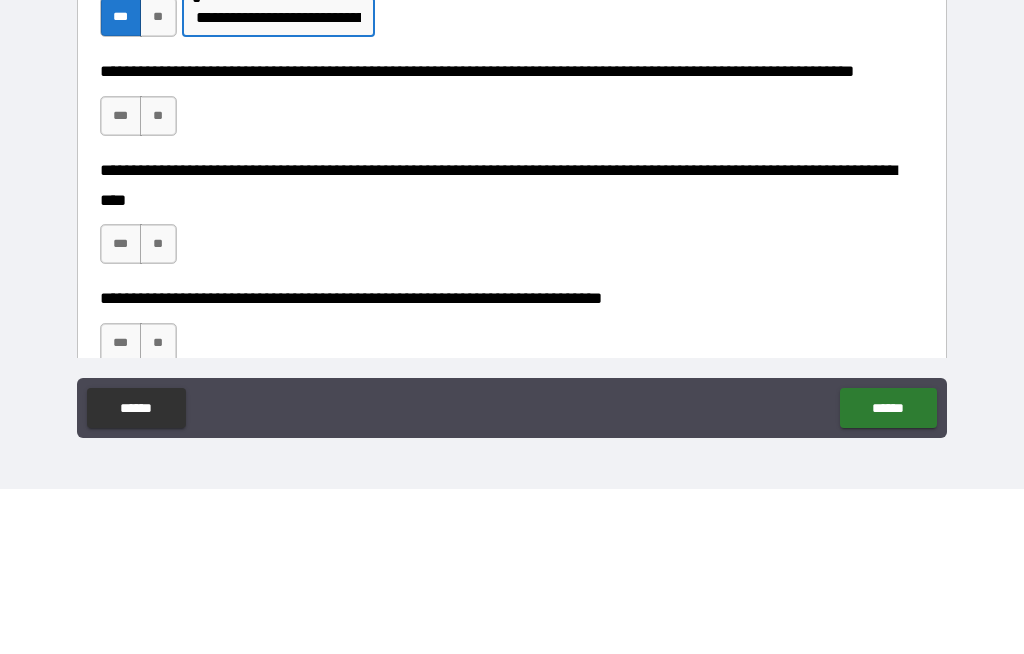 scroll, scrollTop: 631, scrollLeft: 0, axis: vertical 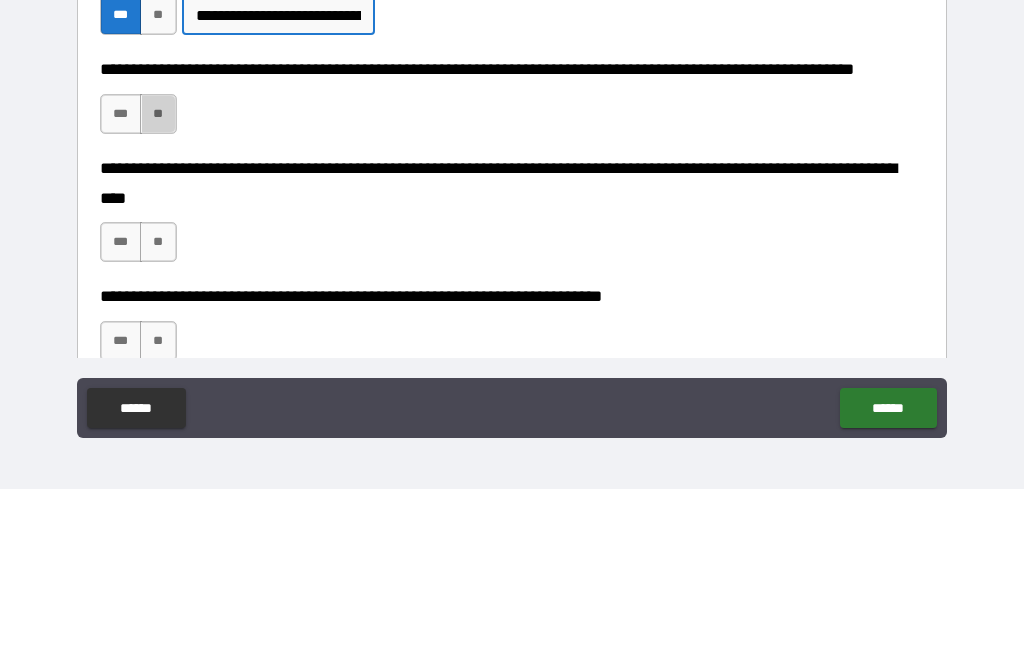 type on "**********" 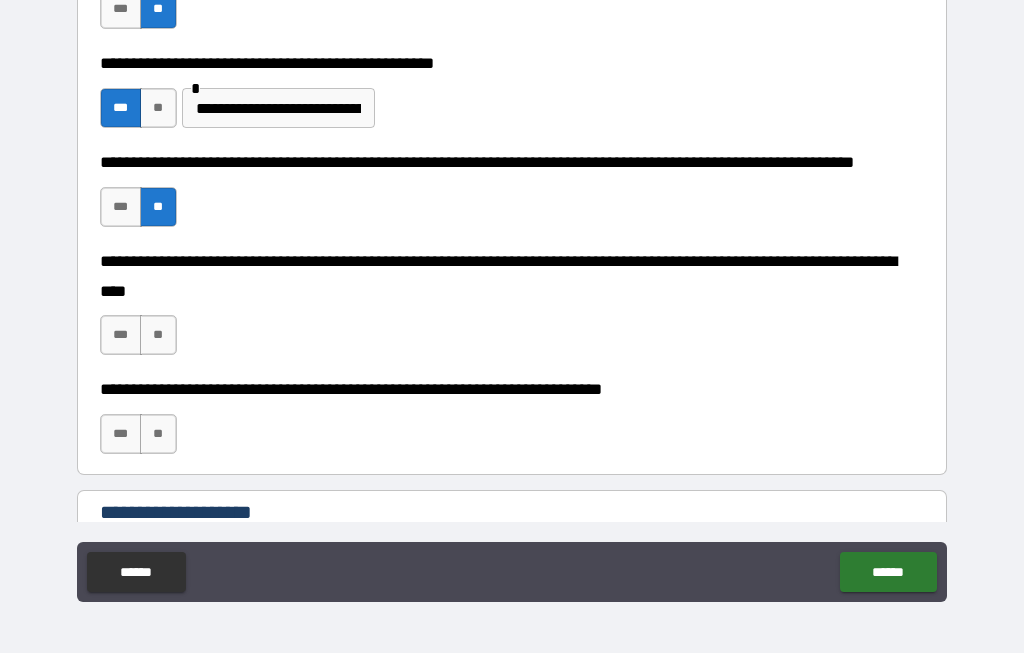 scroll, scrollTop: 703, scrollLeft: 0, axis: vertical 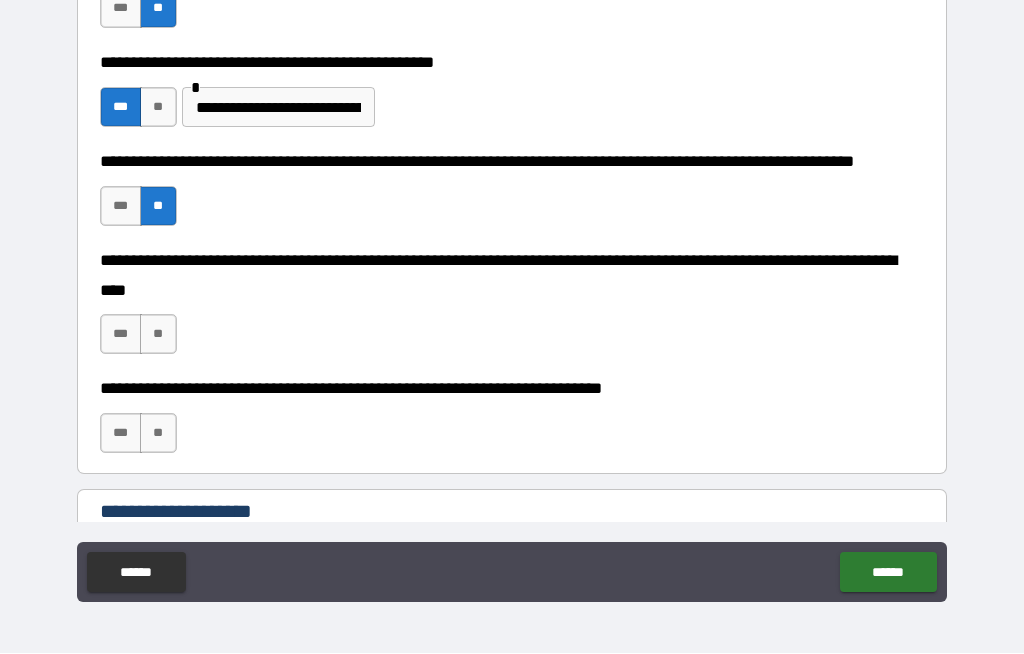 click on "**" at bounding box center [158, 335] 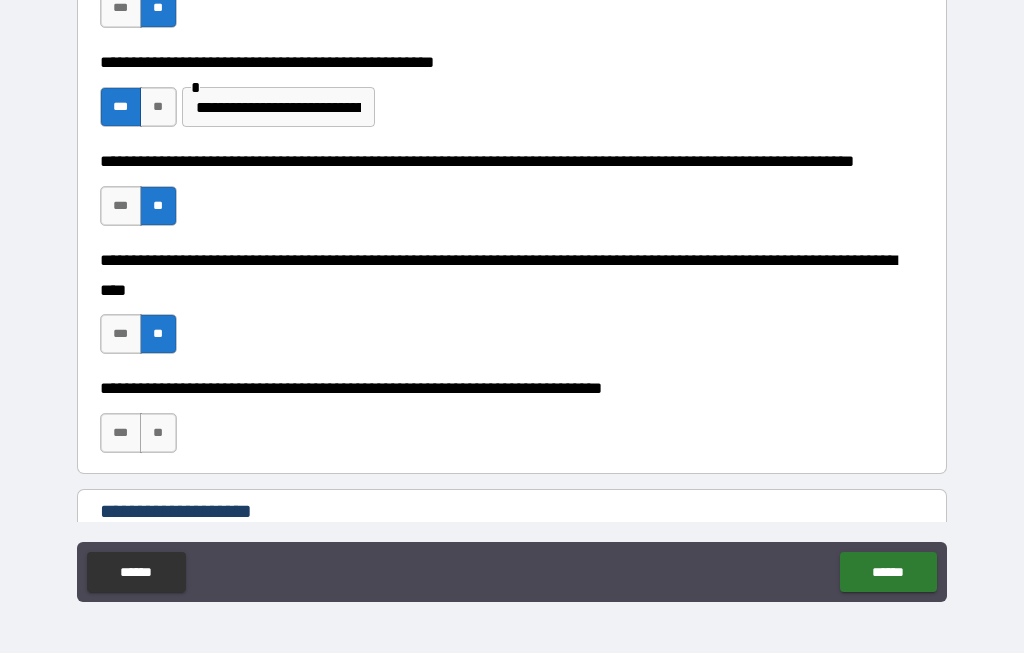 click on "**" at bounding box center (158, 434) 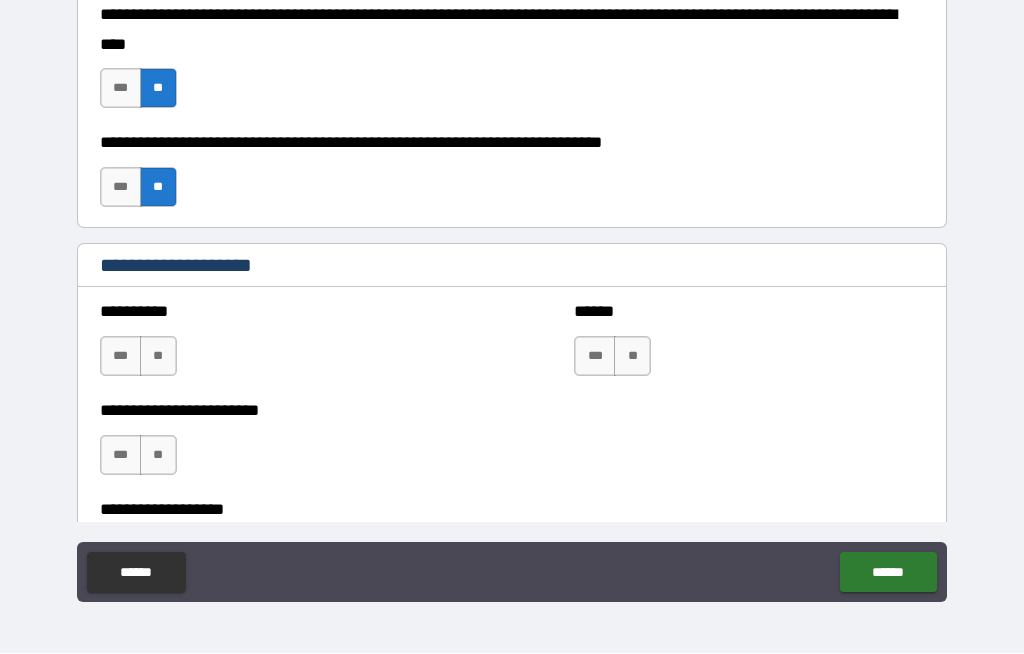 scroll, scrollTop: 963, scrollLeft: 0, axis: vertical 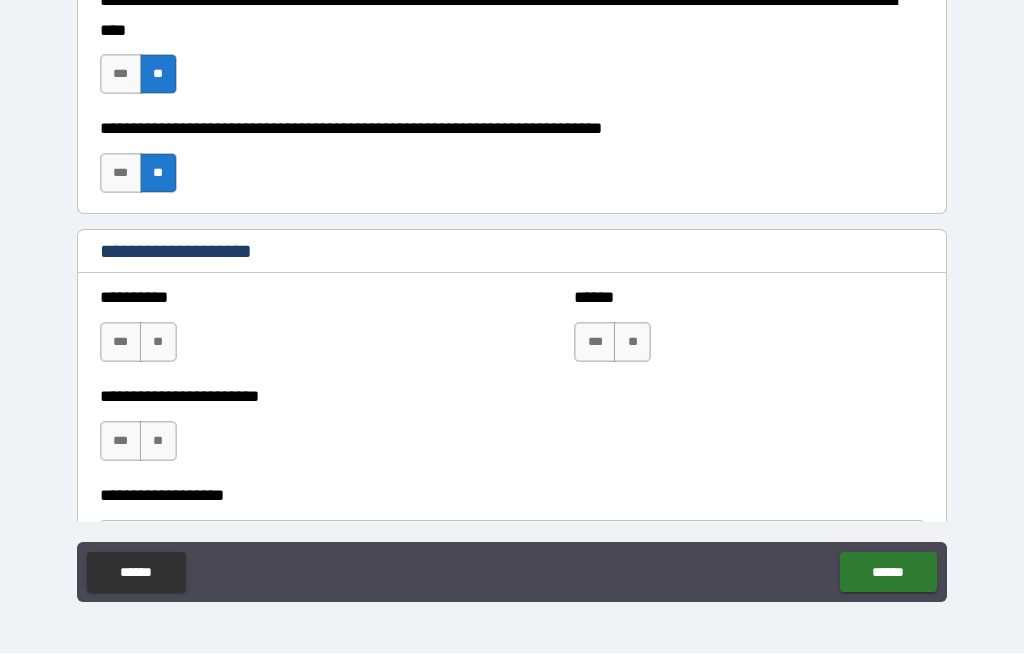 click on "**" at bounding box center (158, 343) 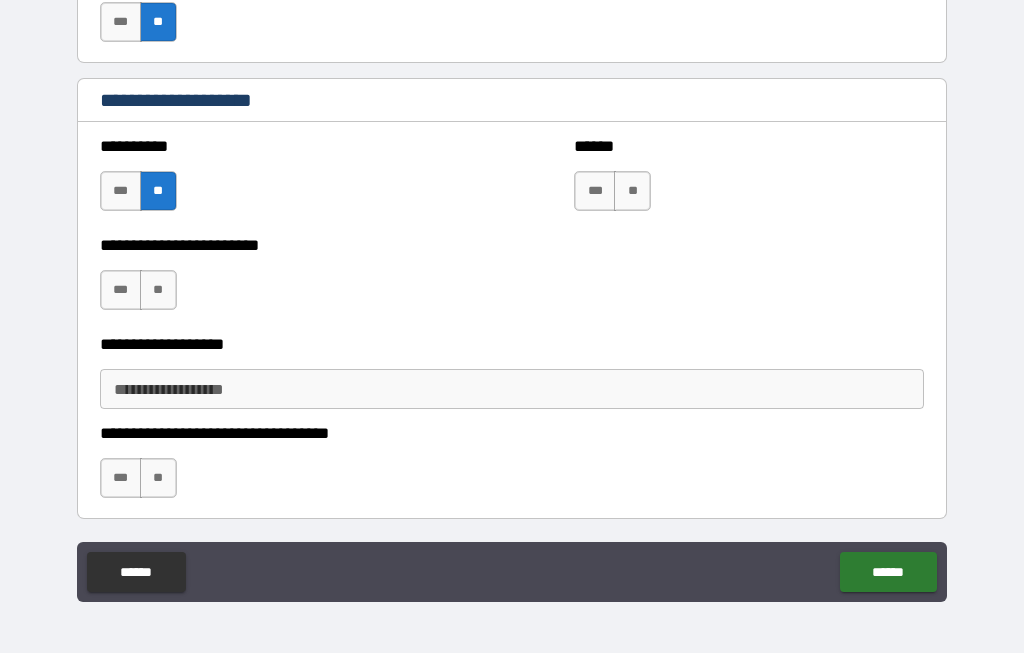 scroll, scrollTop: 1115, scrollLeft: 0, axis: vertical 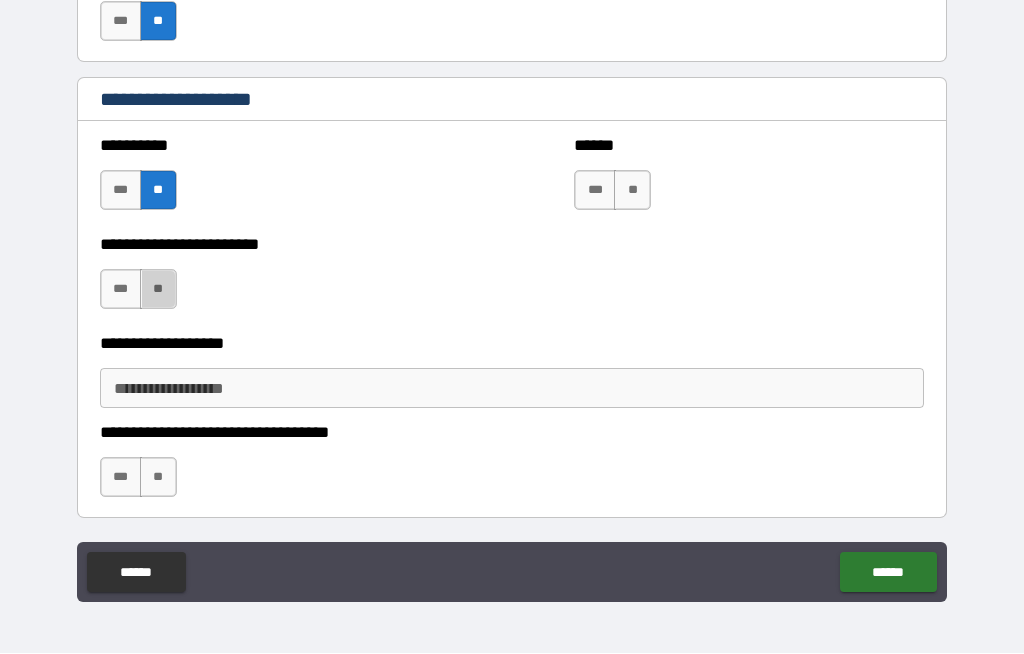 click on "**" at bounding box center (158, 290) 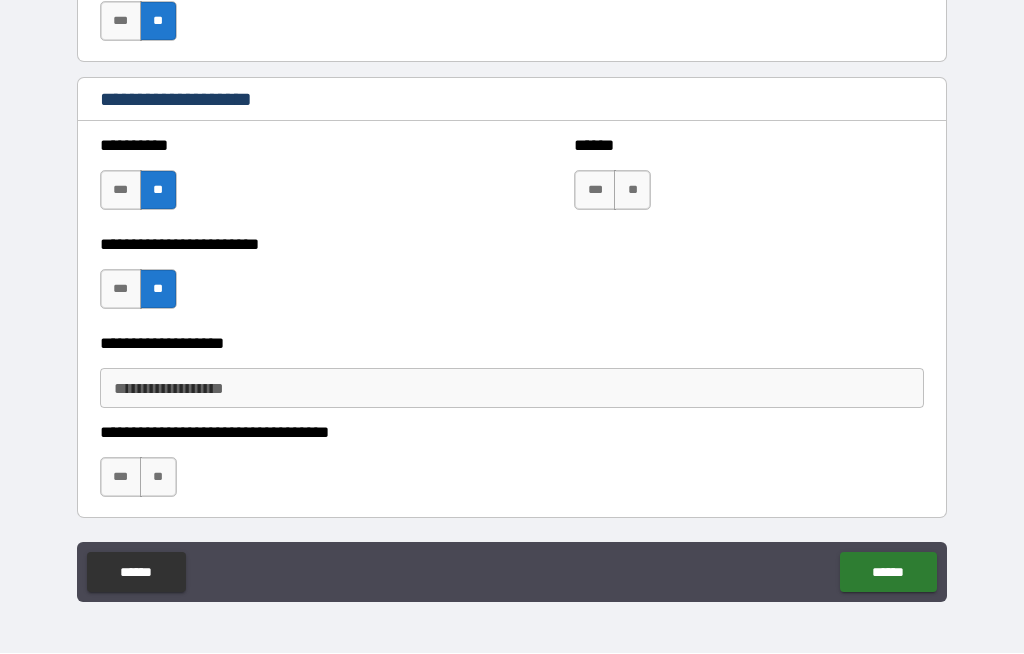 click on "**" at bounding box center (632, 191) 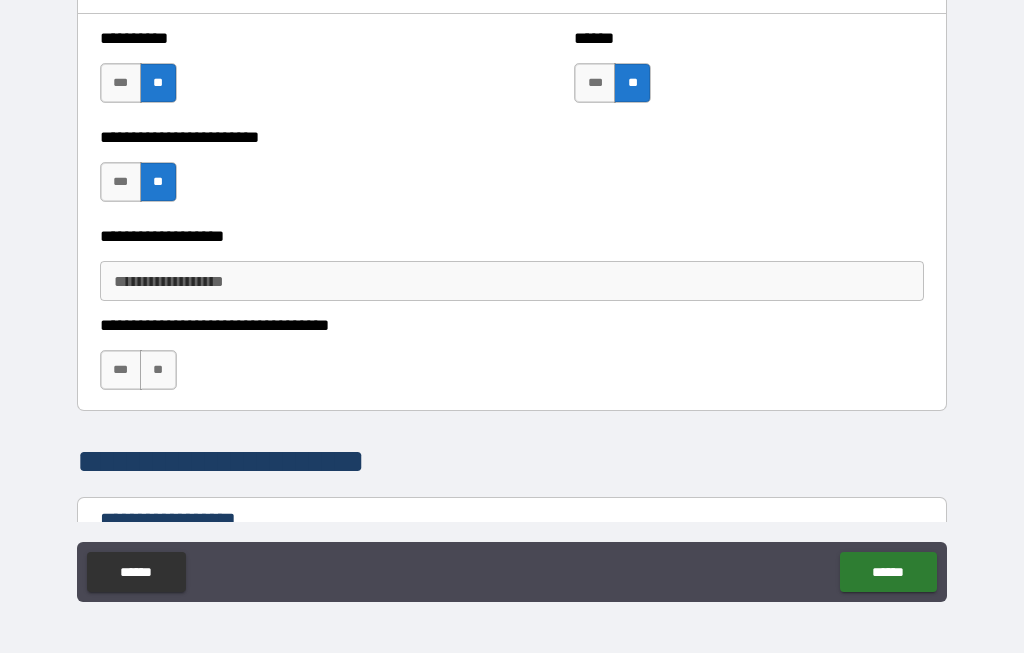 scroll, scrollTop: 1226, scrollLeft: 0, axis: vertical 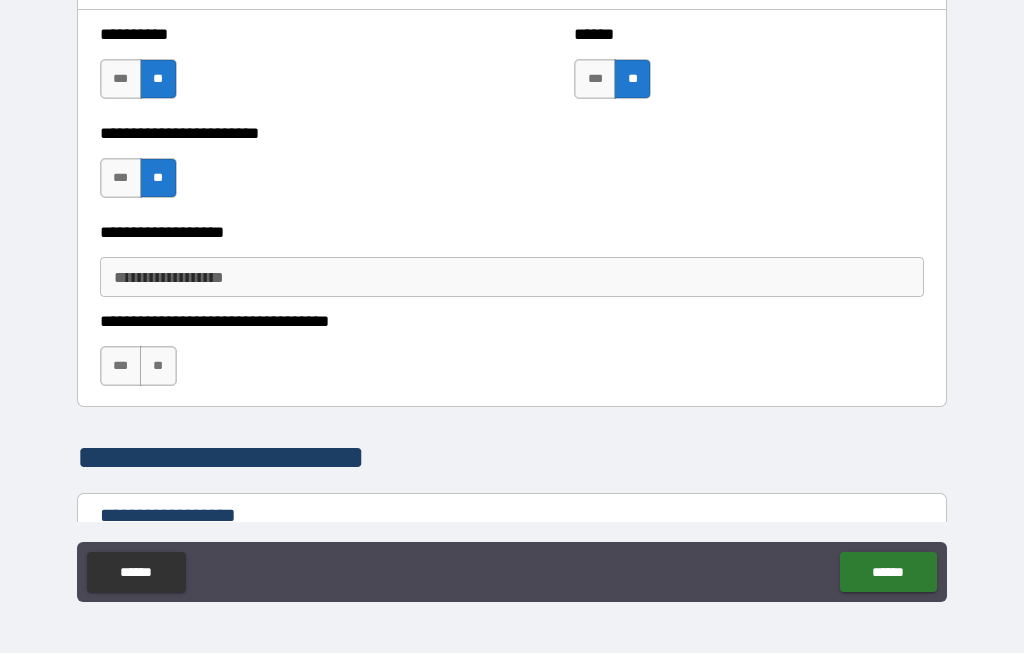 click on "**" at bounding box center [158, 367] 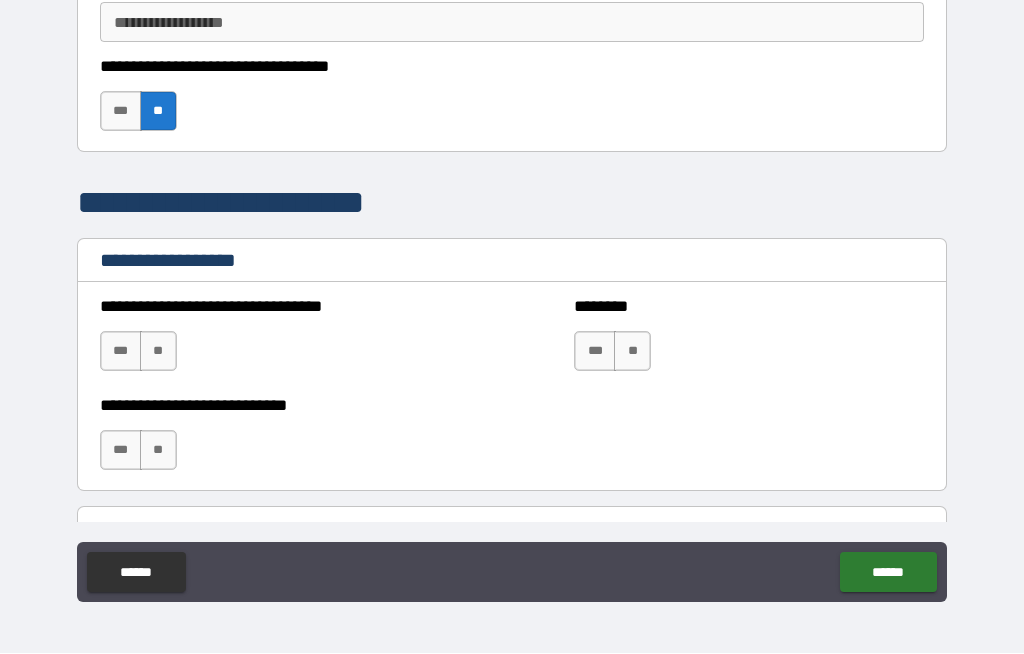 scroll, scrollTop: 1481, scrollLeft: 0, axis: vertical 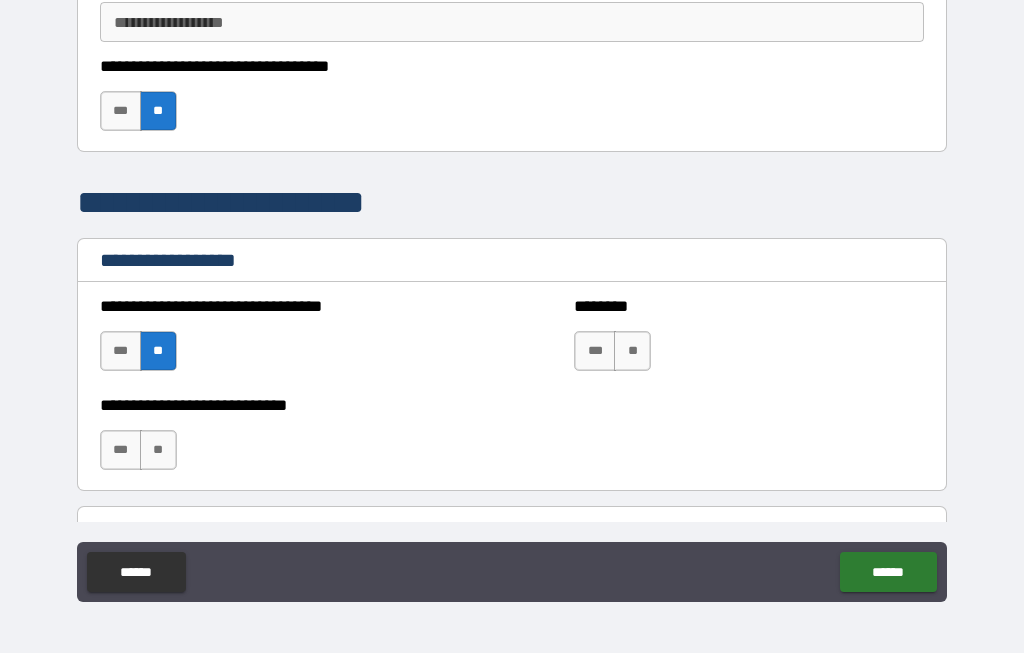 click on "**" at bounding box center [158, 451] 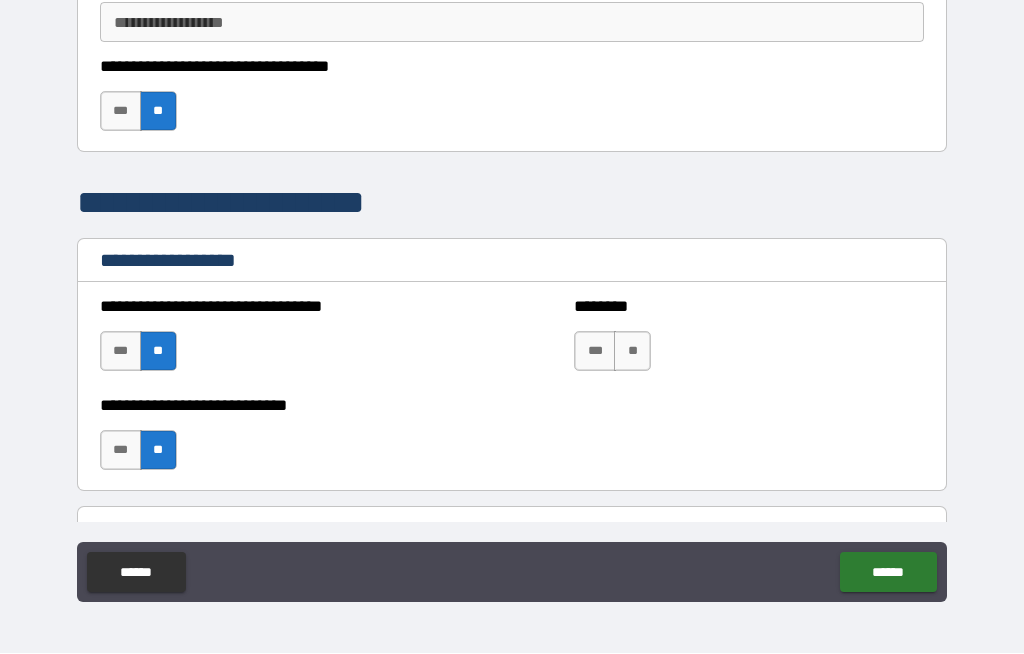 click on "**" at bounding box center (632, 352) 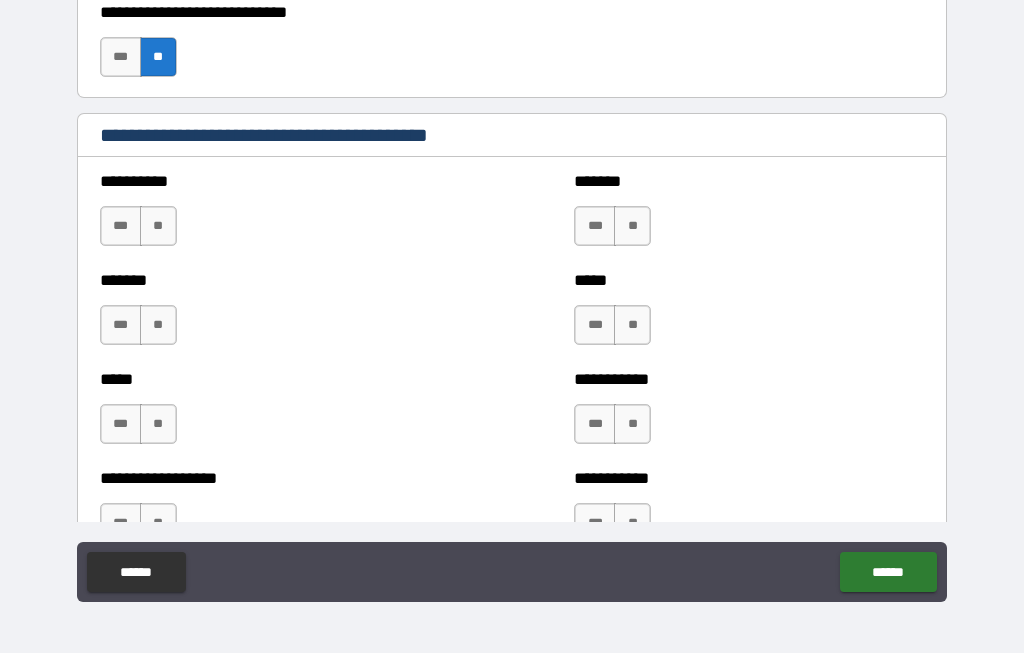 scroll, scrollTop: 1880, scrollLeft: 0, axis: vertical 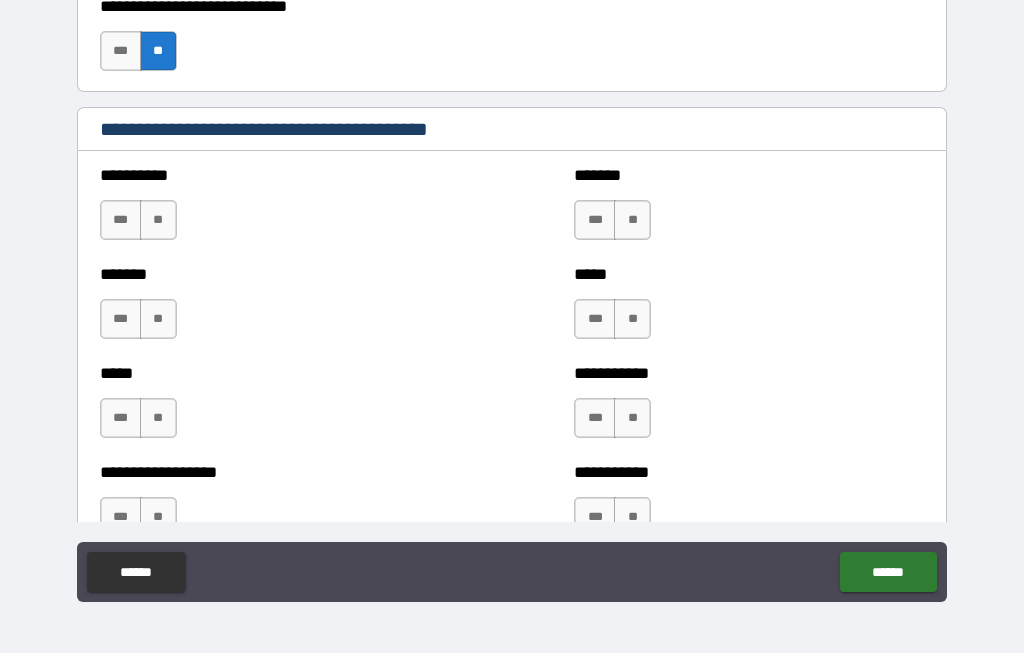 click on "**" at bounding box center (158, 221) 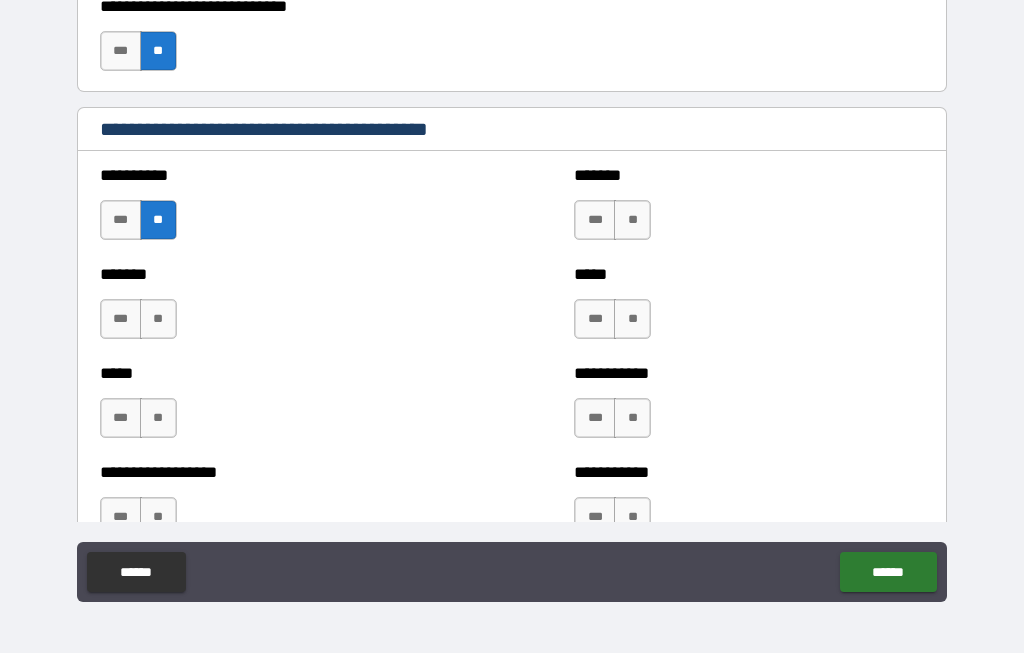 click on "**" at bounding box center [158, 320] 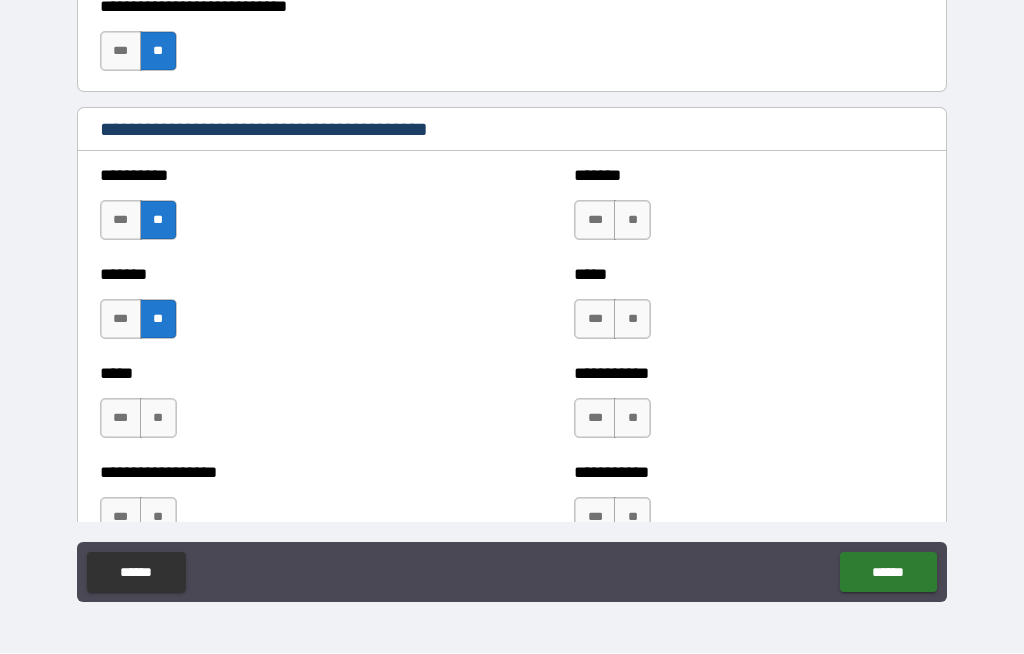 click on "**" at bounding box center [158, 419] 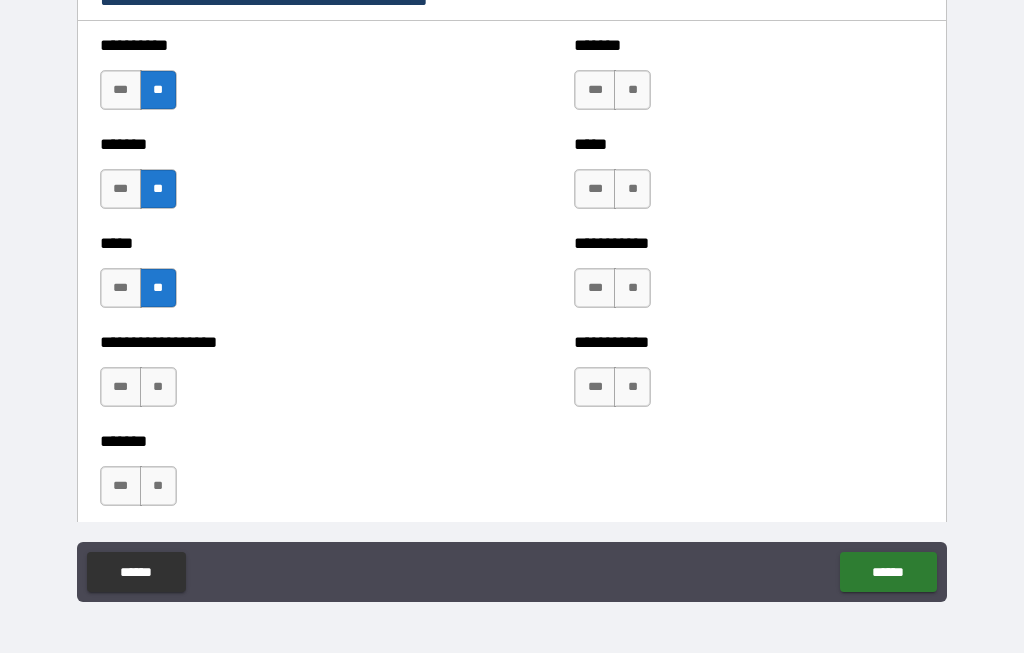 scroll, scrollTop: 2014, scrollLeft: 0, axis: vertical 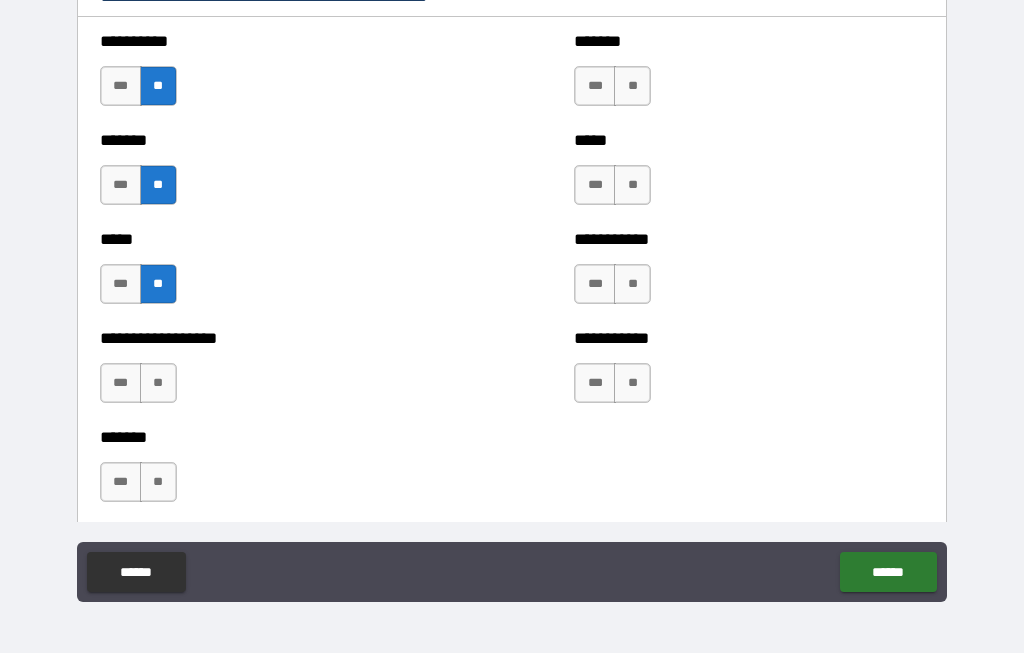 click on "**" at bounding box center [158, 384] 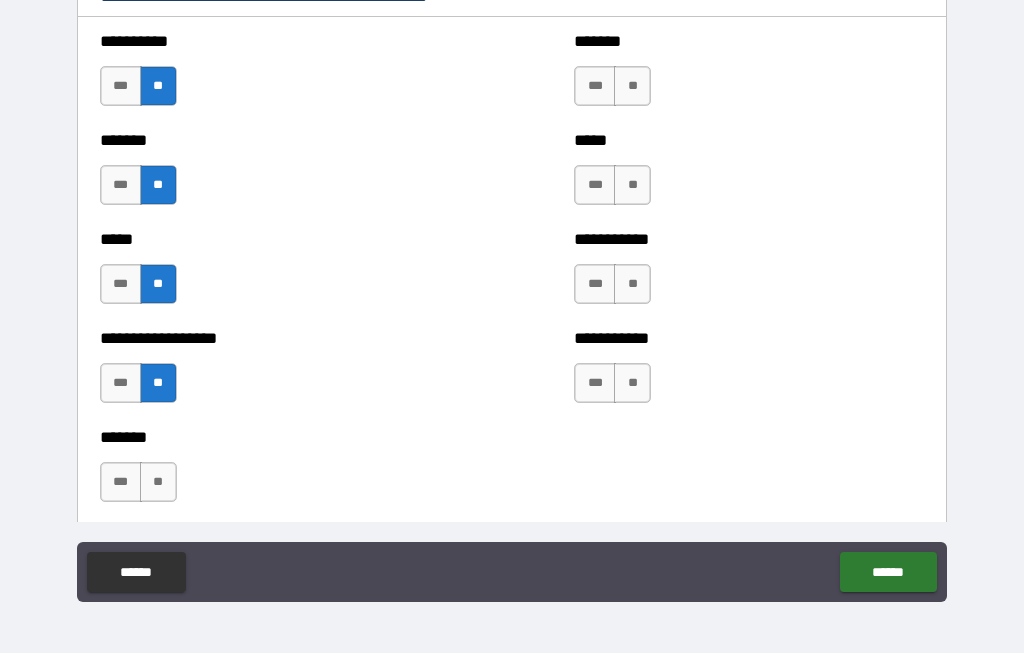 click on "**" at bounding box center (632, 87) 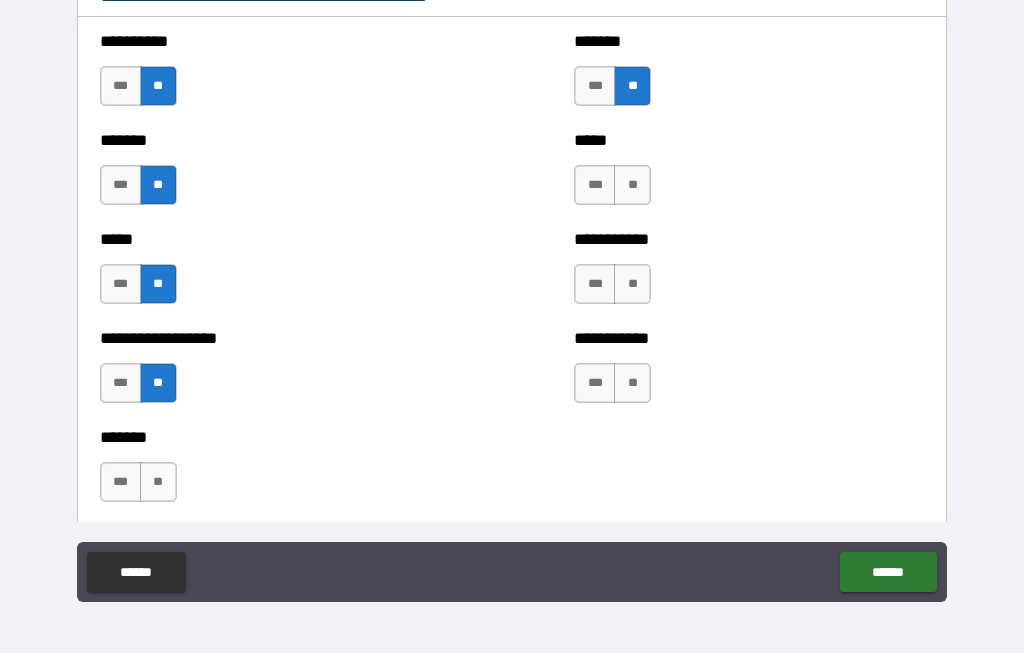 click on "**" at bounding box center [632, 186] 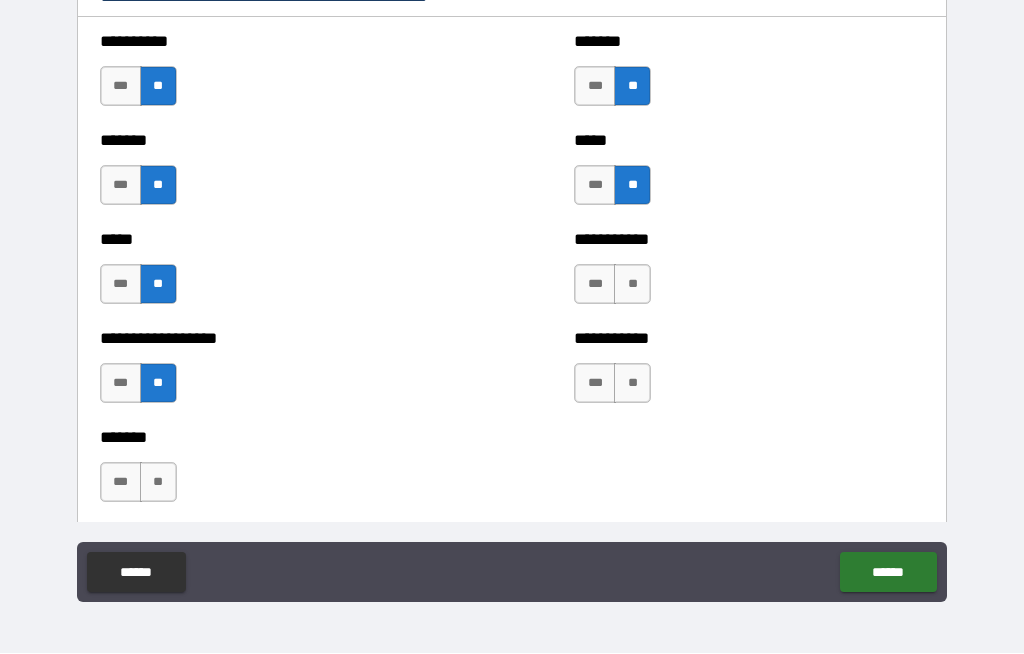 click on "**" at bounding box center [632, 285] 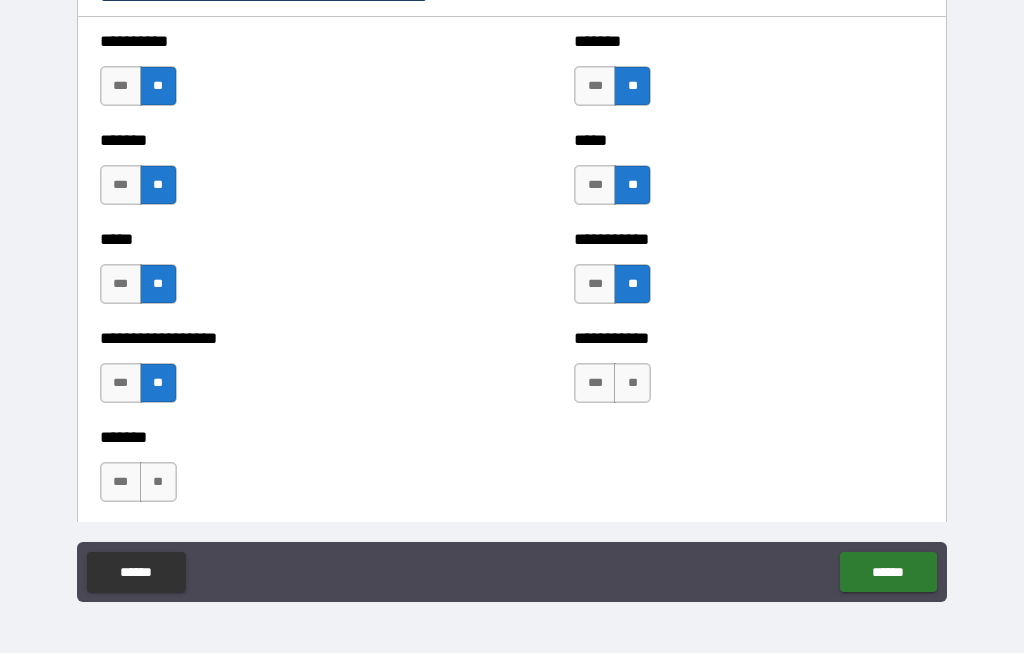 click on "**" at bounding box center [632, 384] 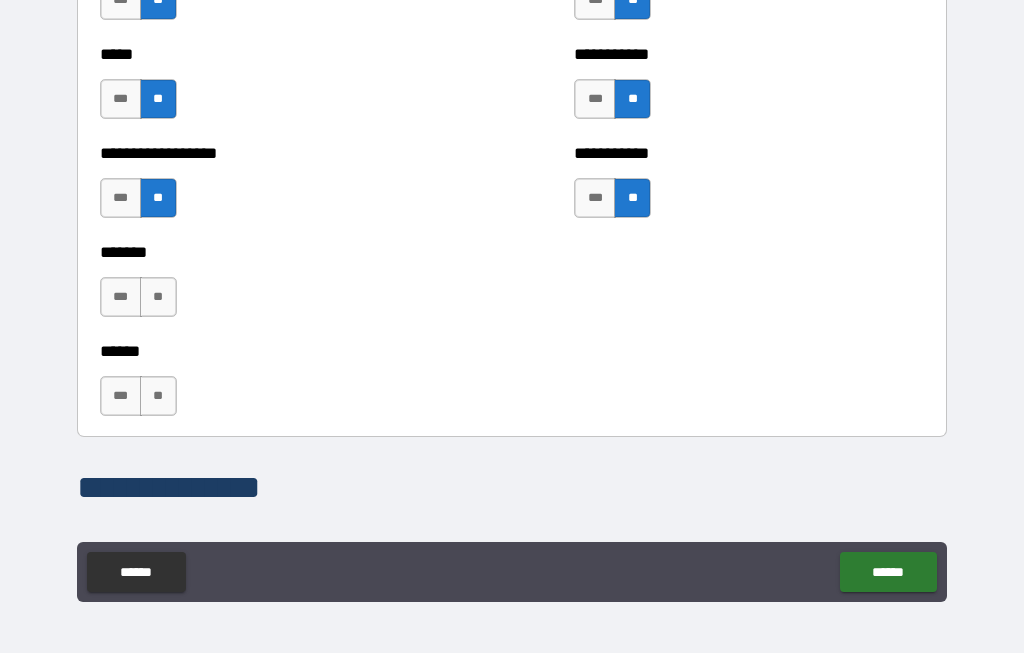 scroll, scrollTop: 2201, scrollLeft: 0, axis: vertical 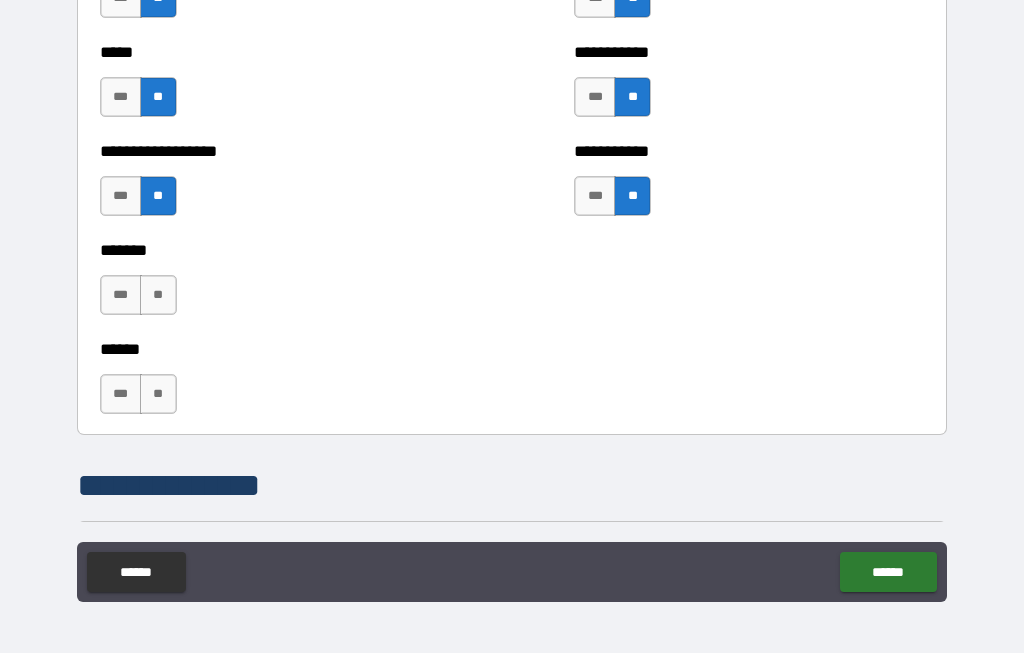 click on "**" at bounding box center [158, 296] 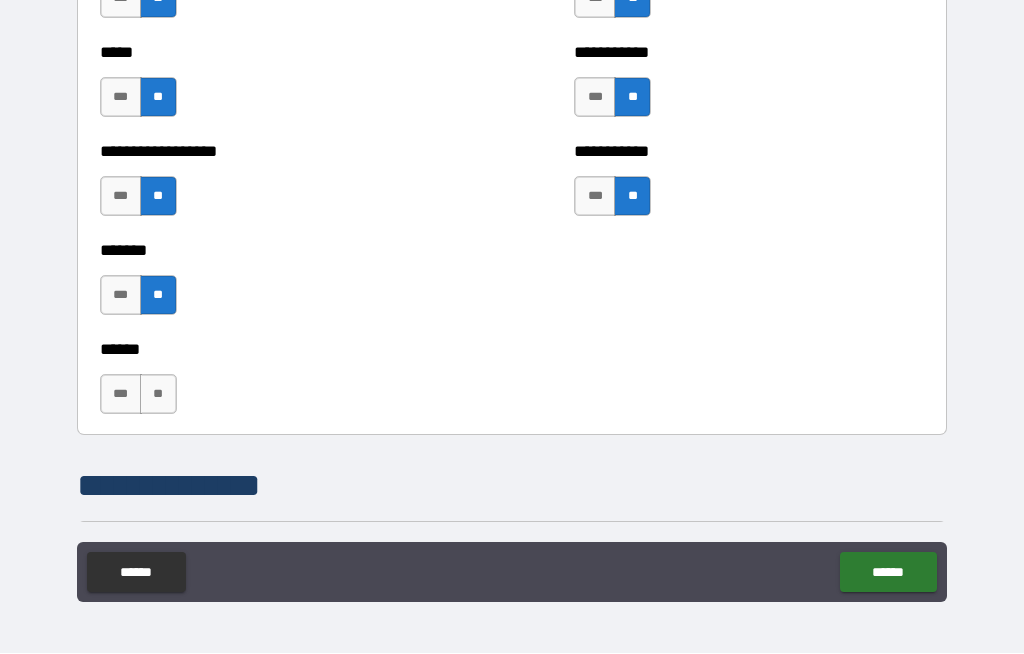 click on "**" at bounding box center (158, 395) 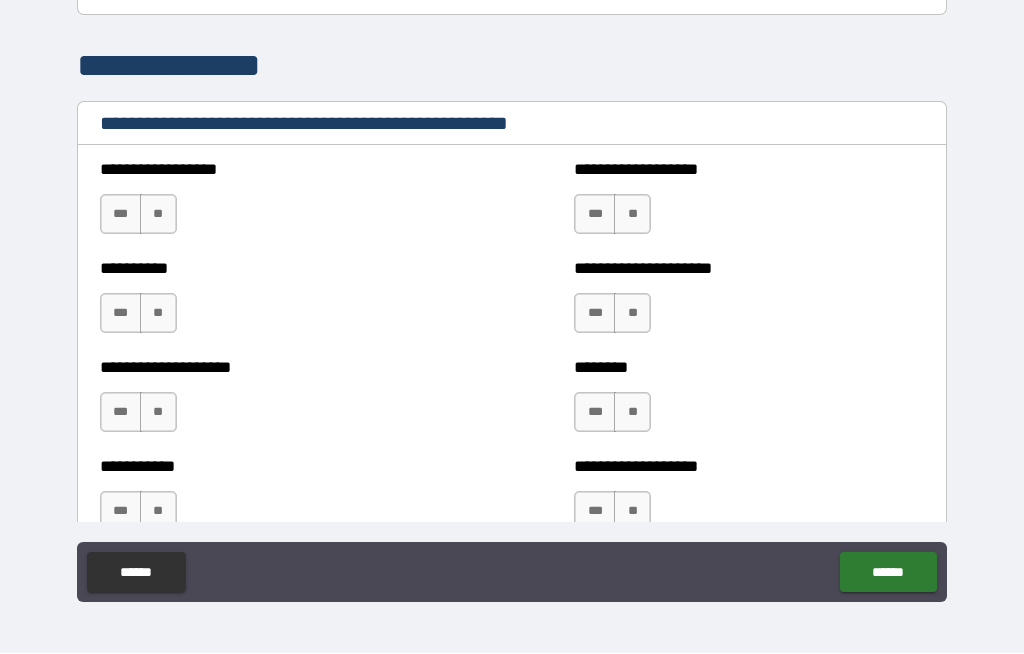 scroll, scrollTop: 2622, scrollLeft: 0, axis: vertical 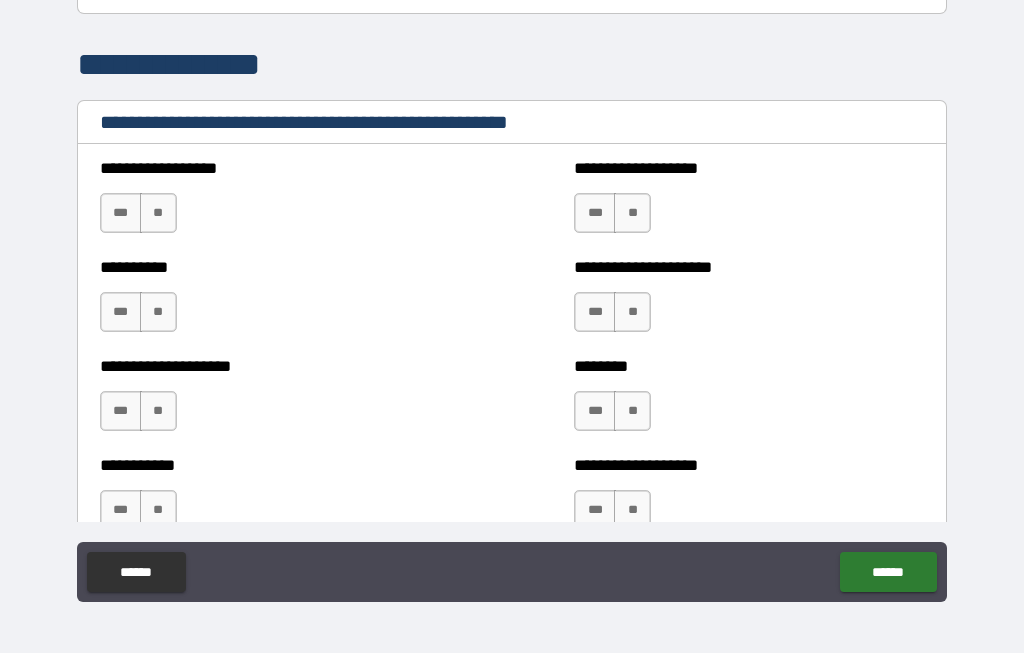 click on "**" at bounding box center [158, 214] 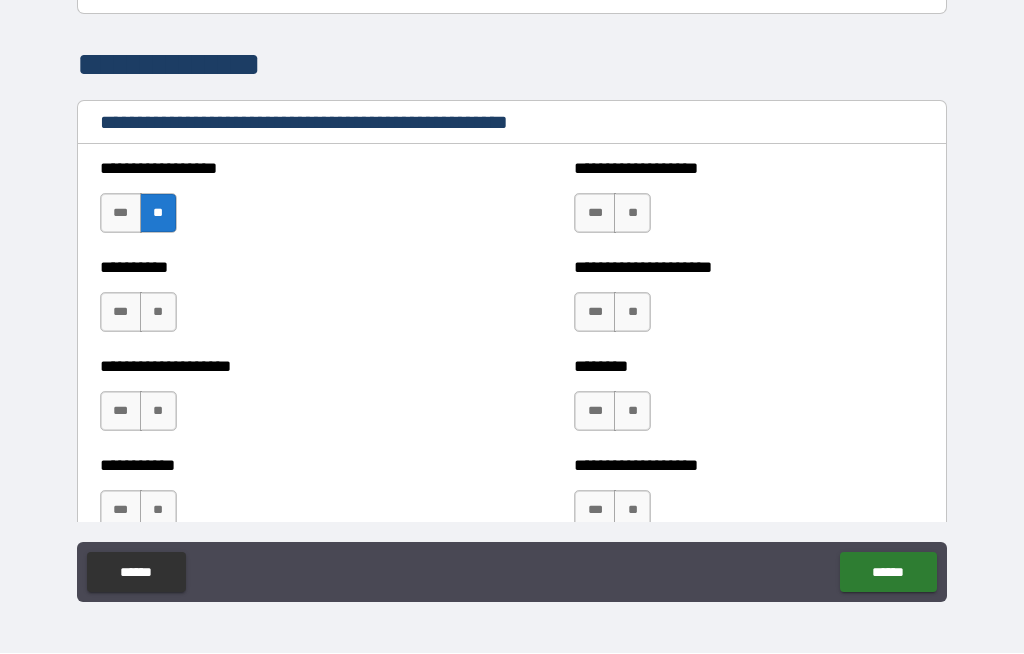 click on "**" at bounding box center [158, 313] 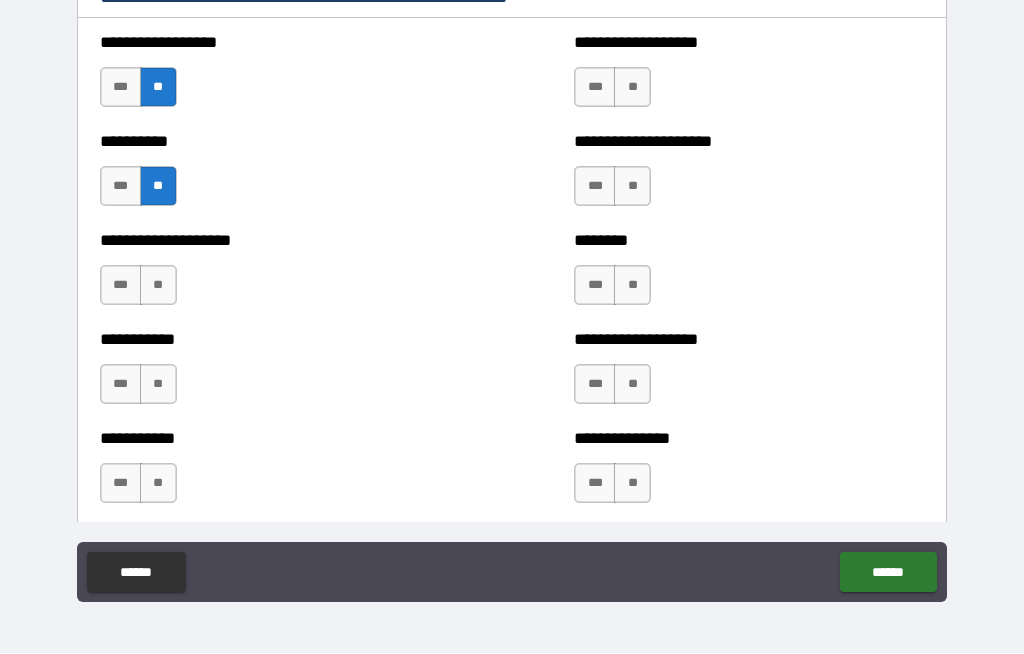 scroll, scrollTop: 2754, scrollLeft: 0, axis: vertical 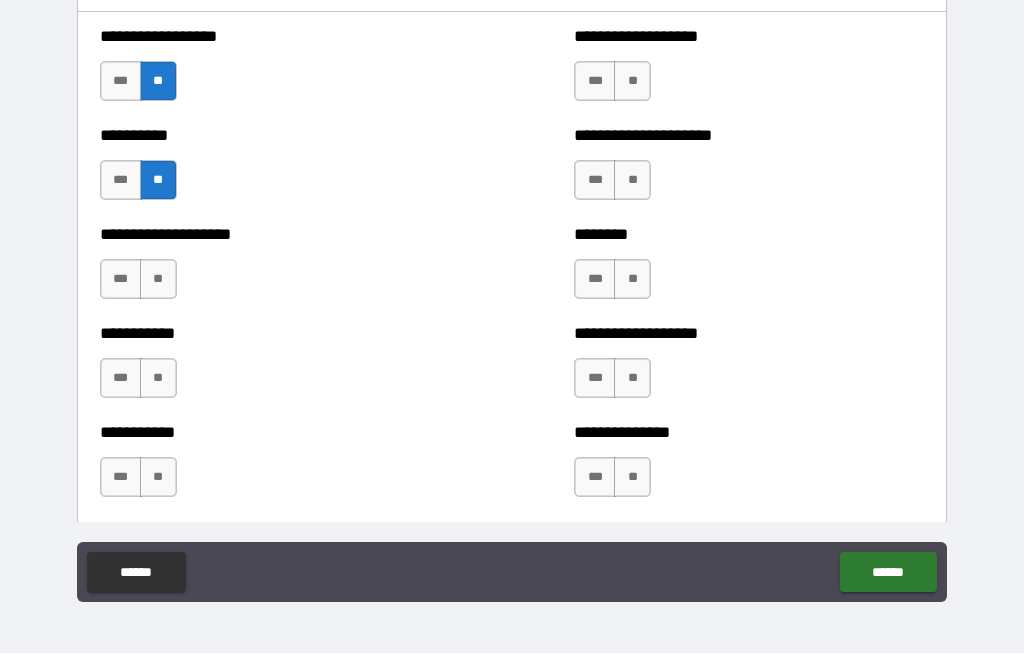 click on "**" at bounding box center [158, 280] 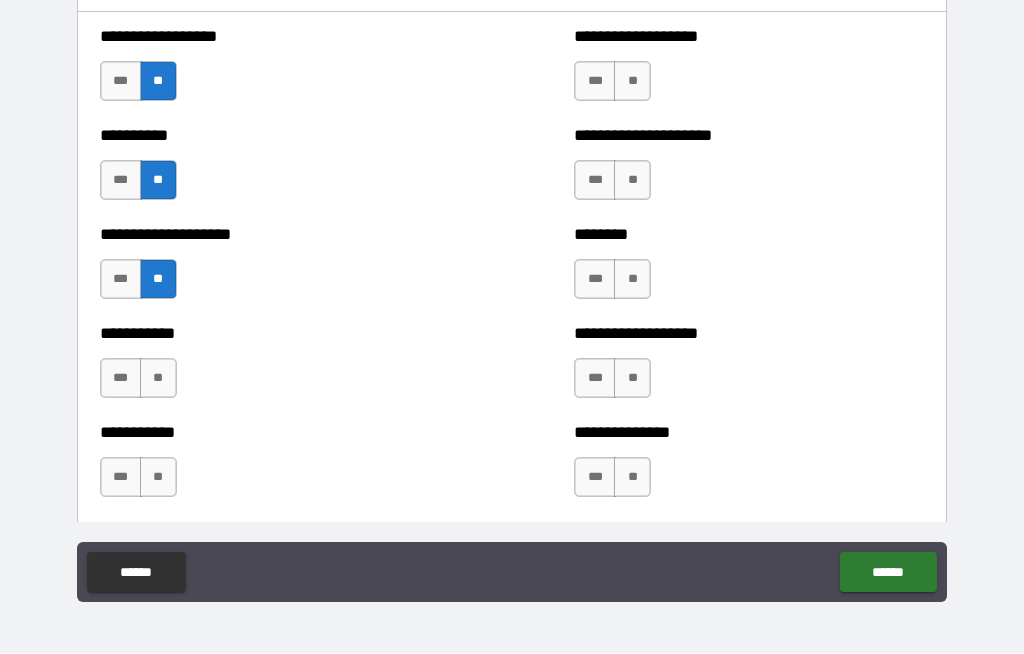 click on "**" at bounding box center (158, 379) 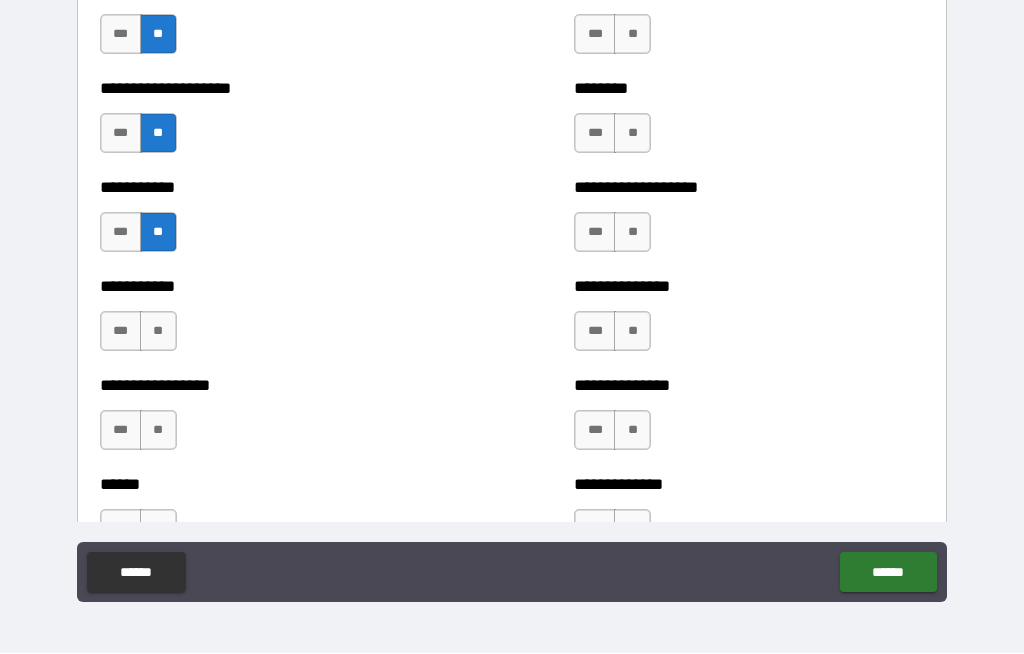 scroll, scrollTop: 2901, scrollLeft: 0, axis: vertical 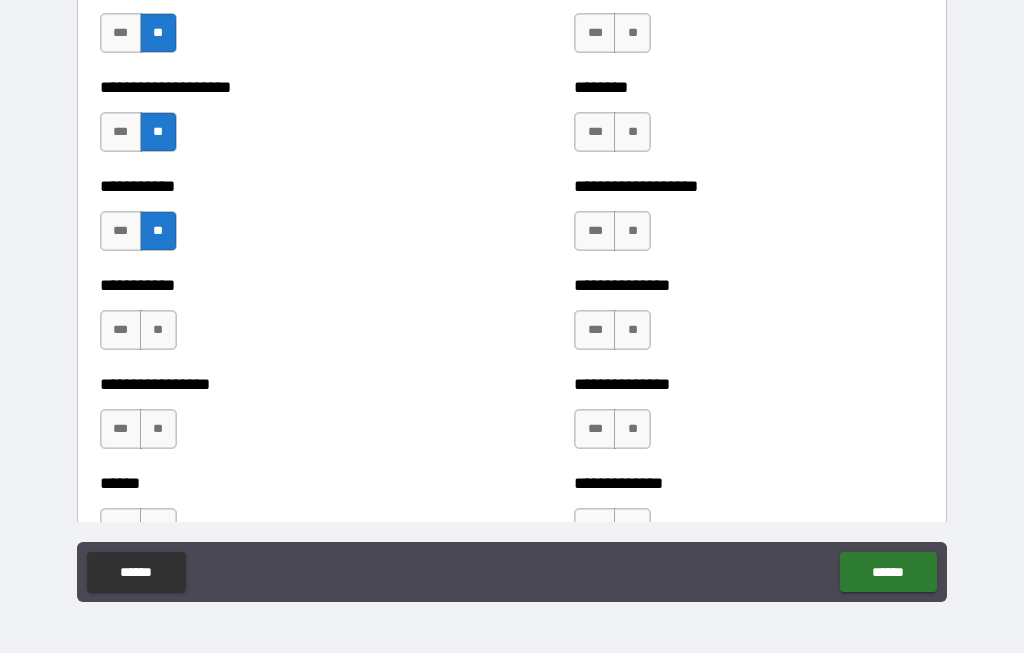 click on "**" at bounding box center [158, 331] 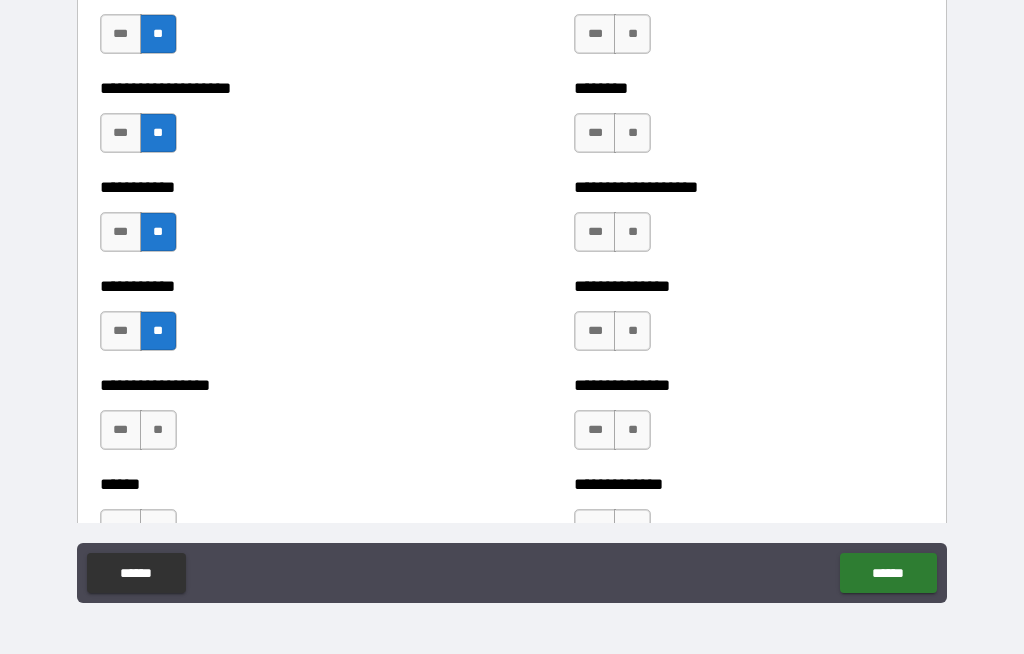 scroll, scrollTop: 68, scrollLeft: 0, axis: vertical 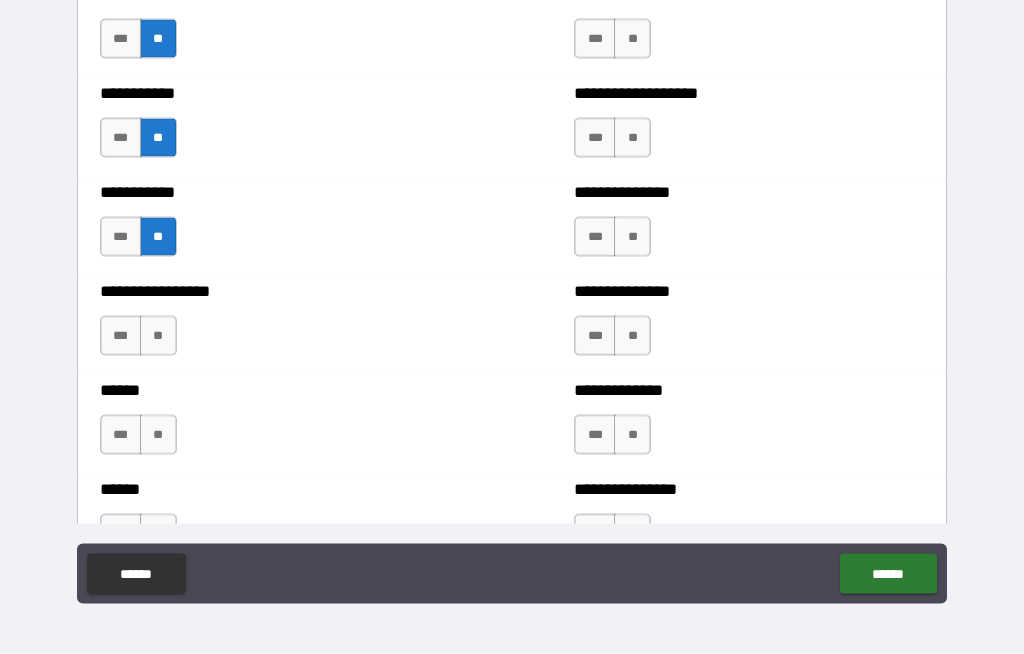 click on "***" at bounding box center [121, 336] 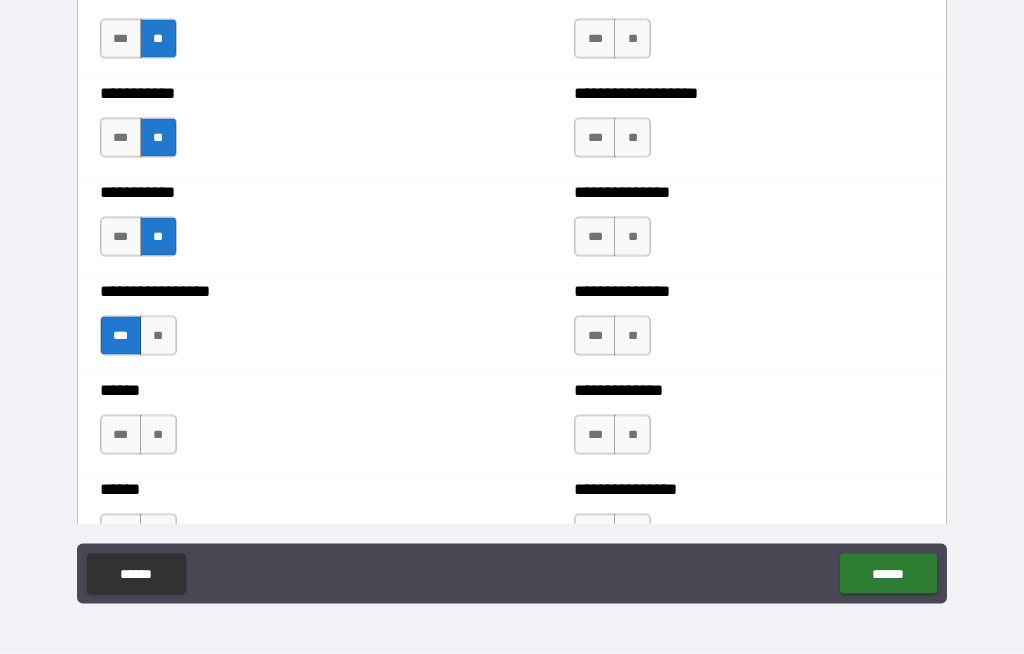 scroll, scrollTop: 69, scrollLeft: 0, axis: vertical 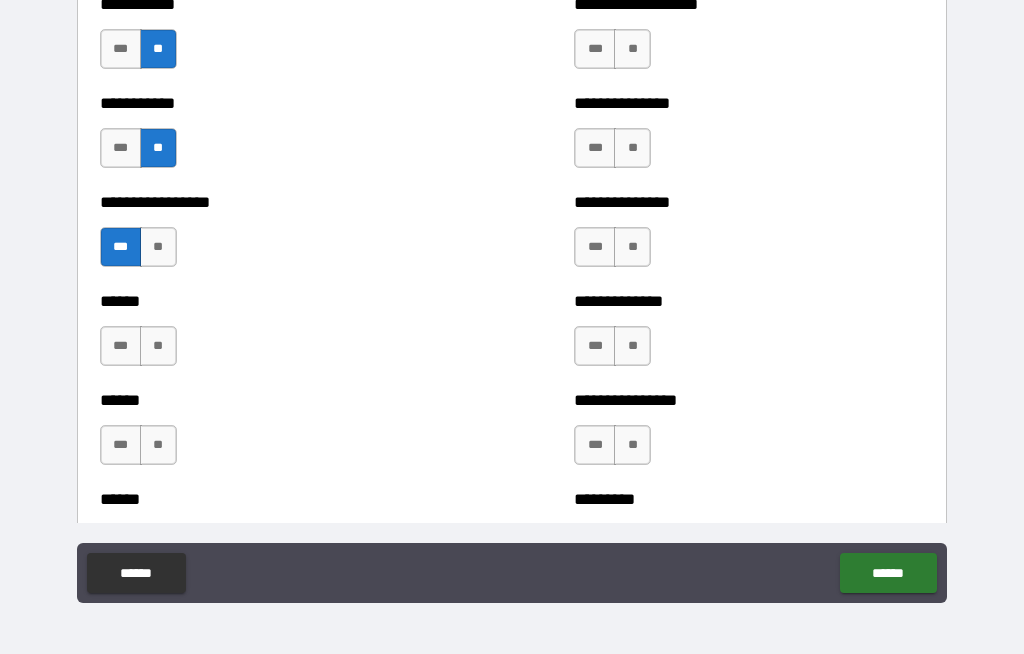 click on "****** *** **" at bounding box center (275, 336) 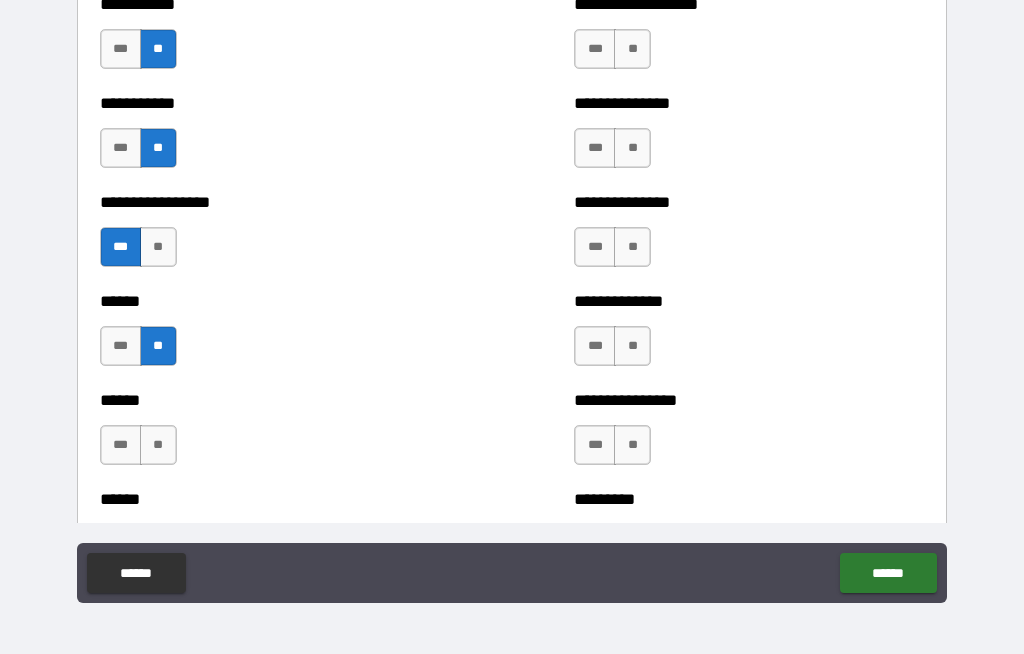 click on "**" at bounding box center (158, 445) 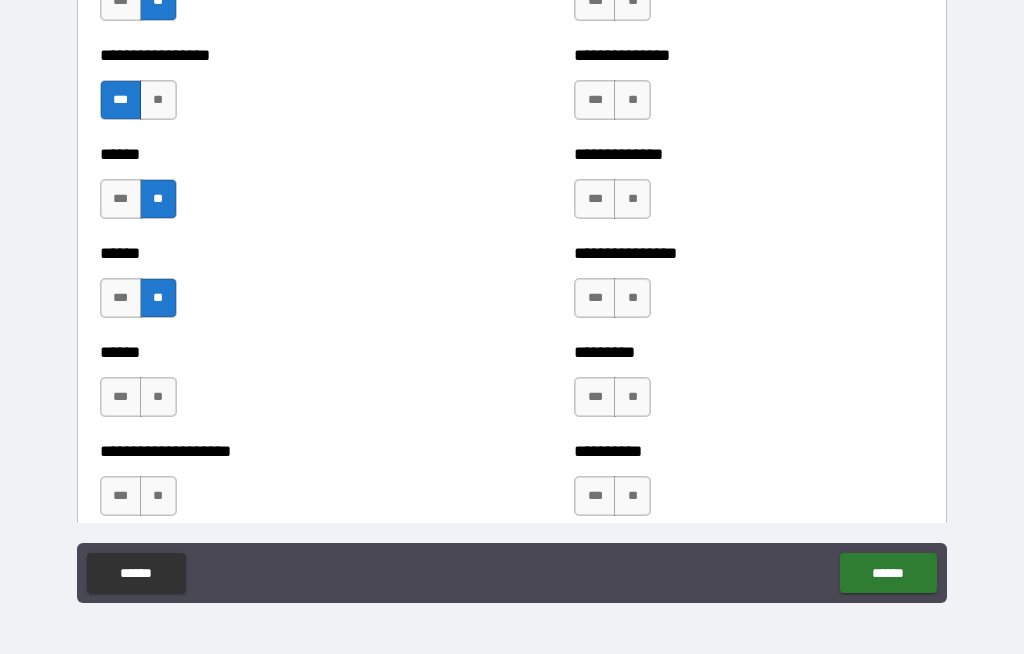 scroll, scrollTop: 3234, scrollLeft: 0, axis: vertical 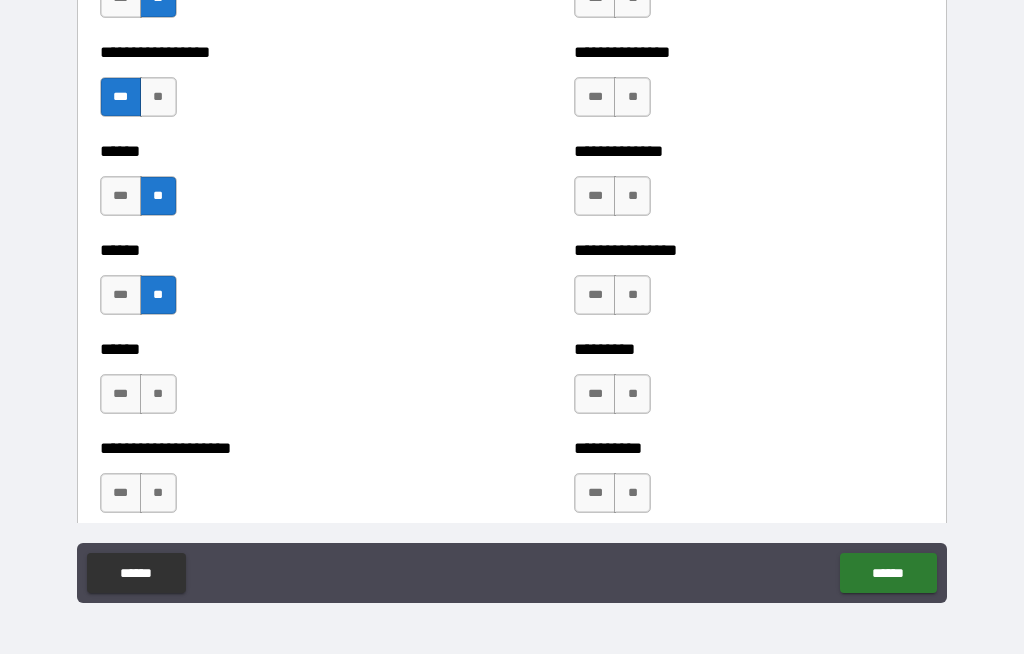 click on "**" at bounding box center [158, 394] 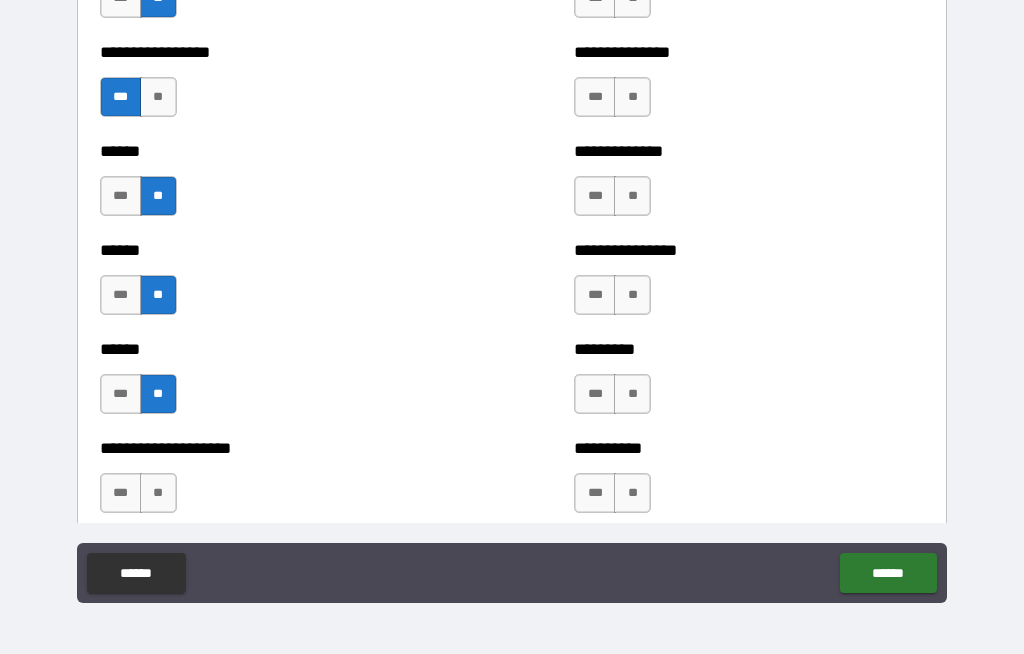 click on "***" at bounding box center [121, 493] 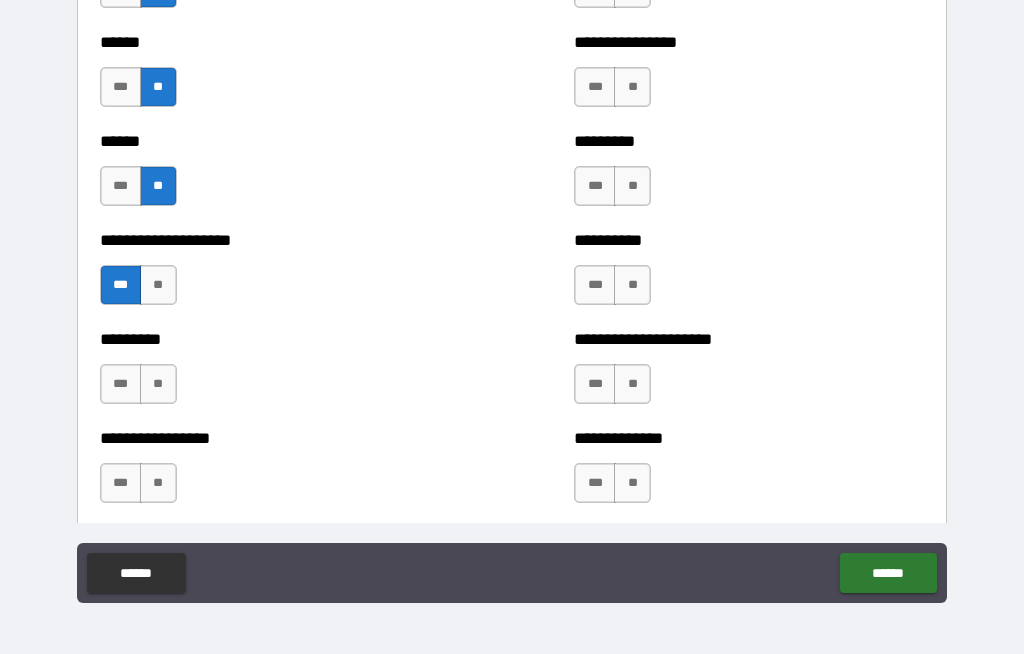 scroll, scrollTop: 3442, scrollLeft: 0, axis: vertical 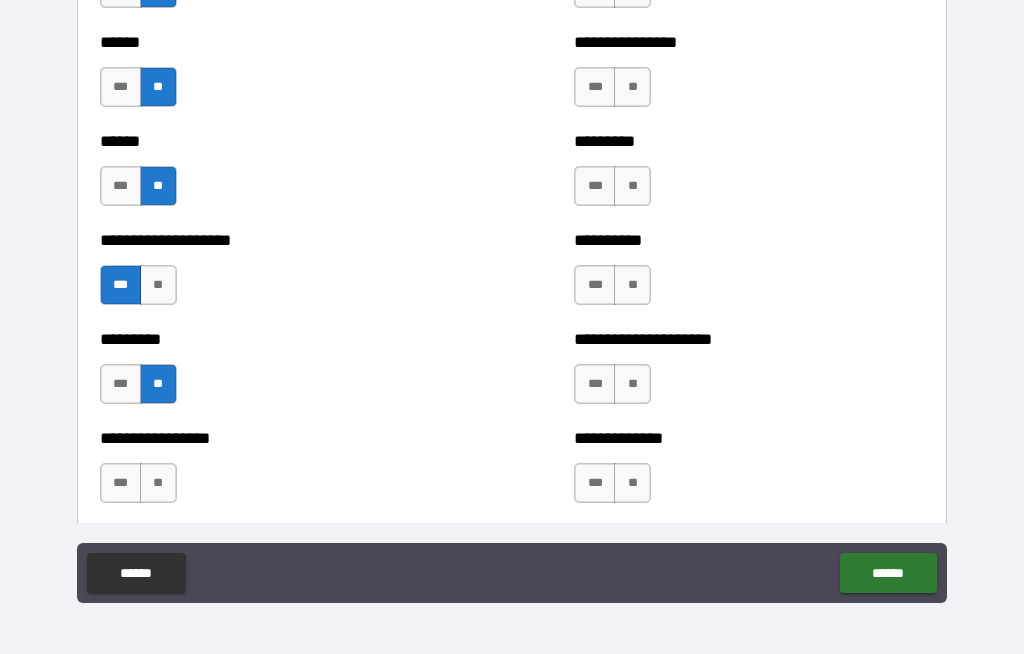 click on "**" at bounding box center (158, 483) 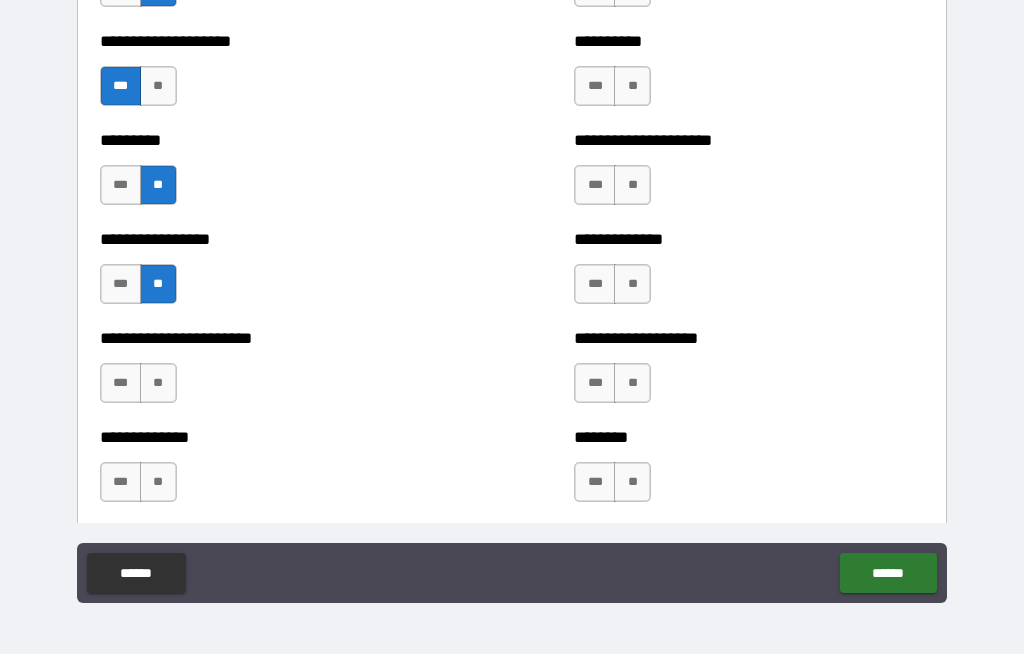 scroll, scrollTop: 3656, scrollLeft: 0, axis: vertical 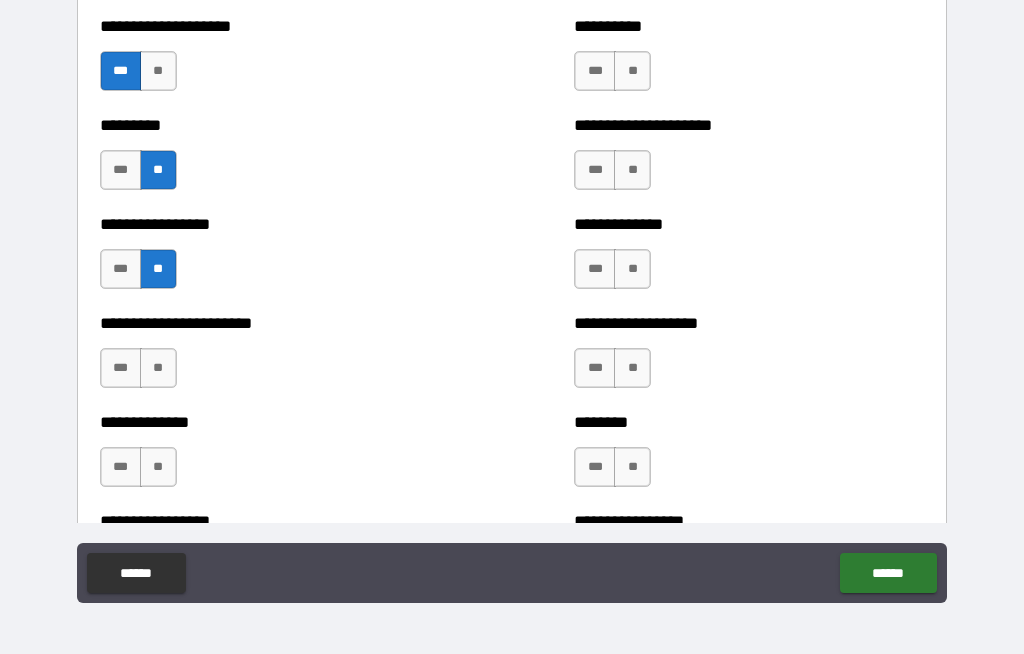 click on "**" at bounding box center [158, 368] 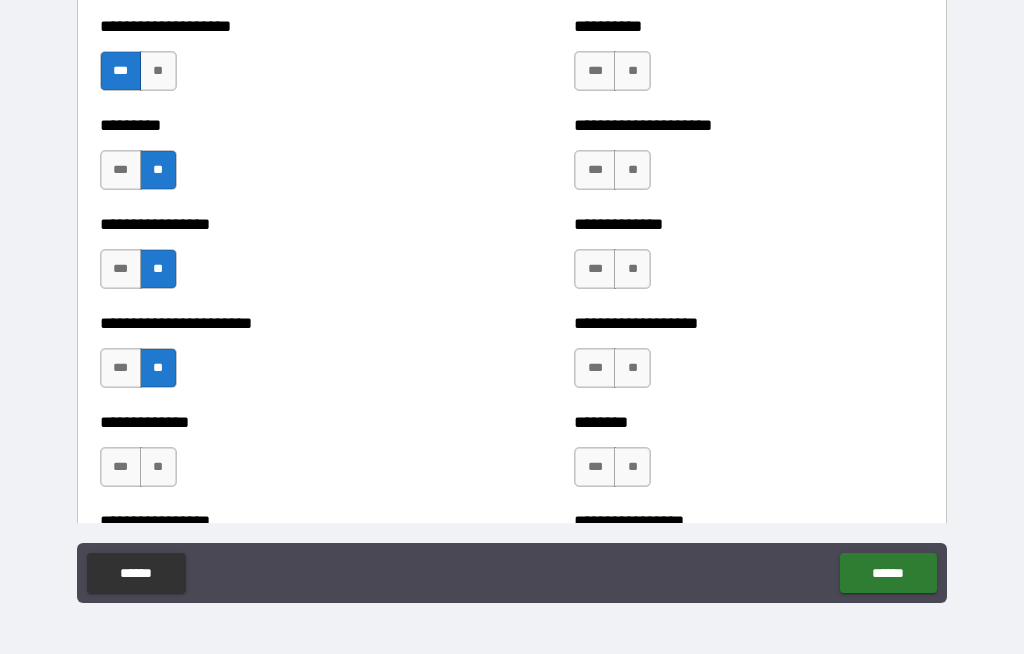 click on "**" at bounding box center [158, 467] 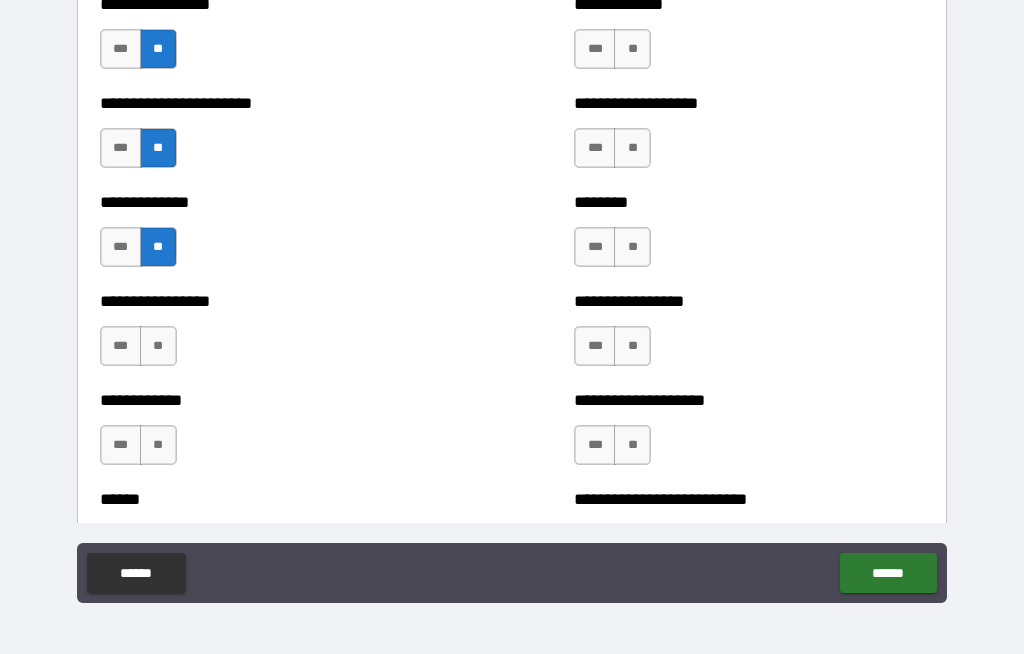 scroll, scrollTop: 3882, scrollLeft: 0, axis: vertical 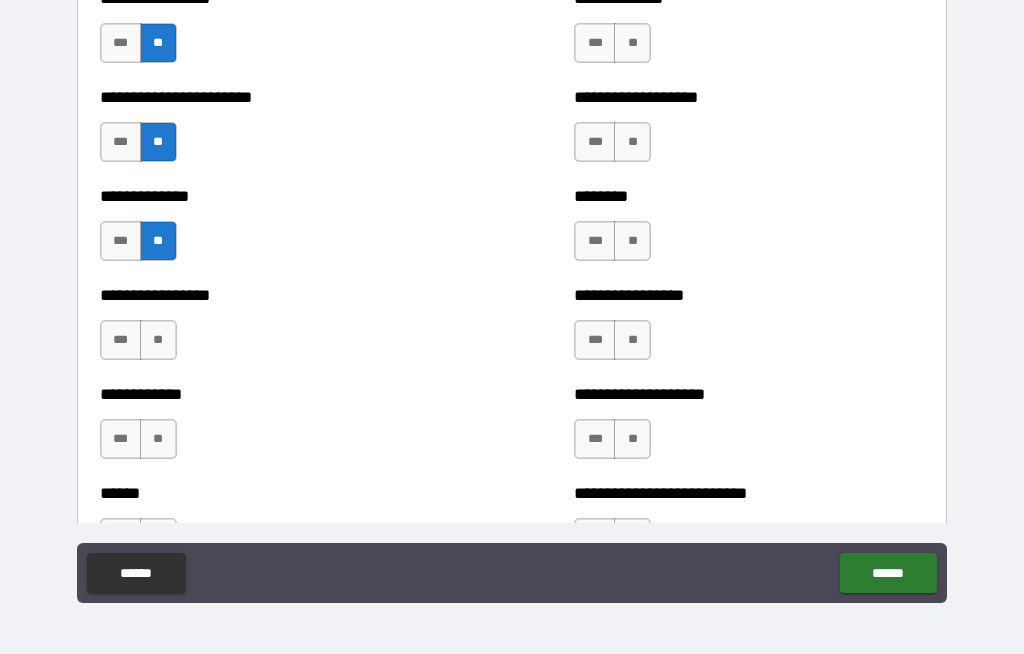 click on "**" at bounding box center (158, 340) 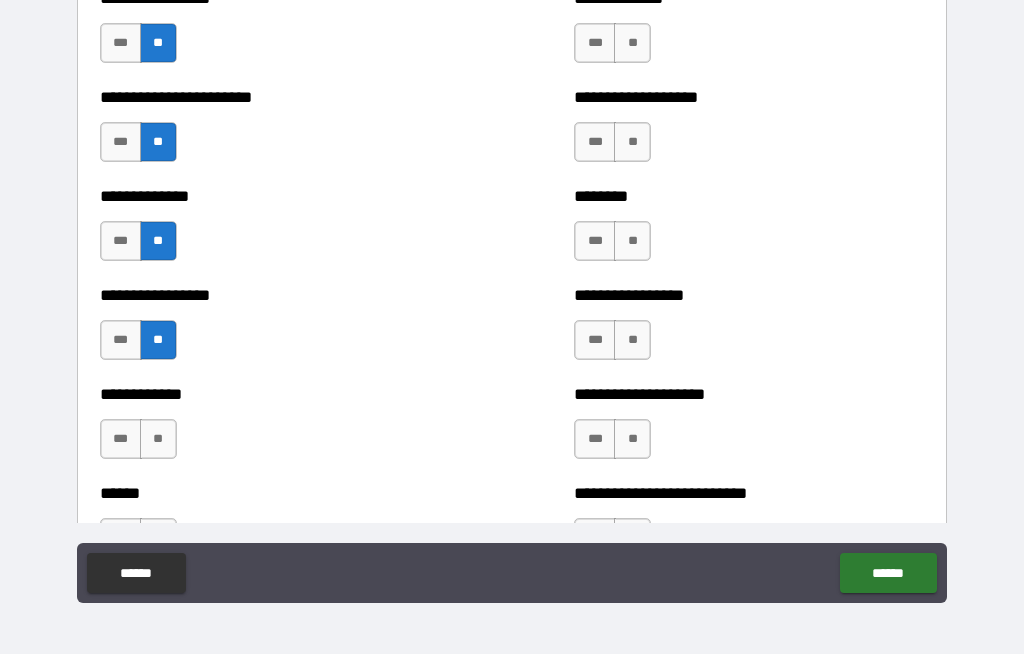 click on "**" at bounding box center [158, 439] 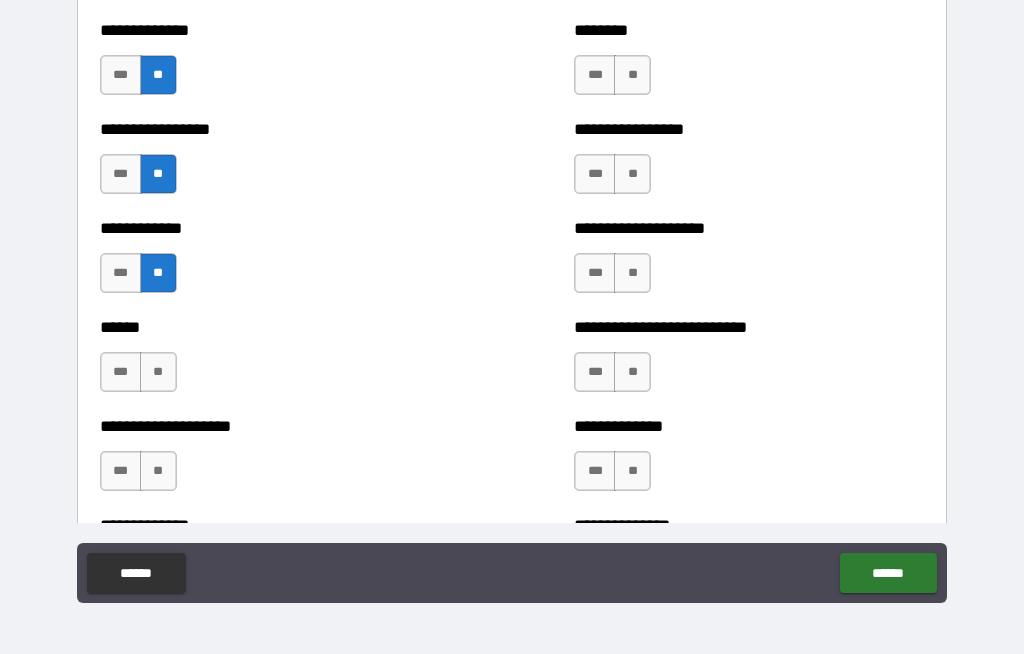 scroll, scrollTop: 4050, scrollLeft: 0, axis: vertical 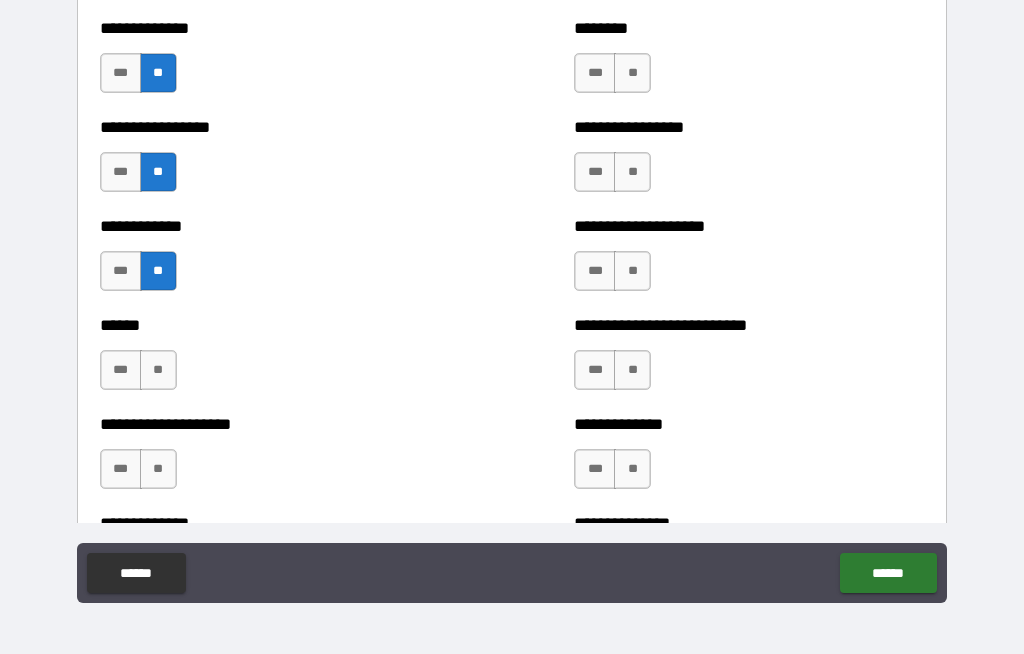 click on "**" at bounding box center (158, 370) 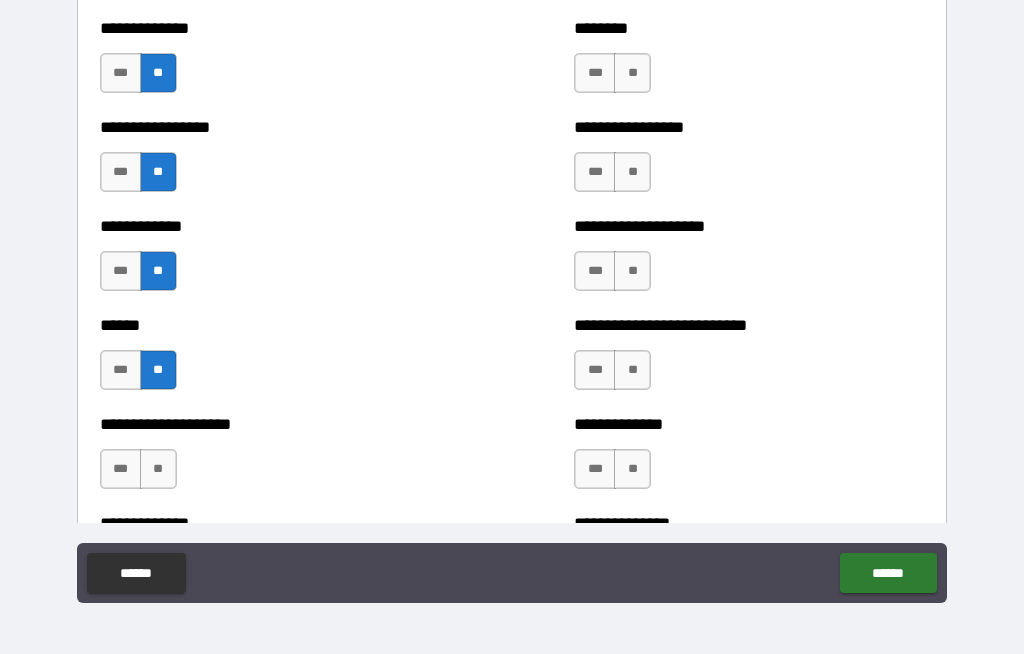 click on "**" at bounding box center [158, 469] 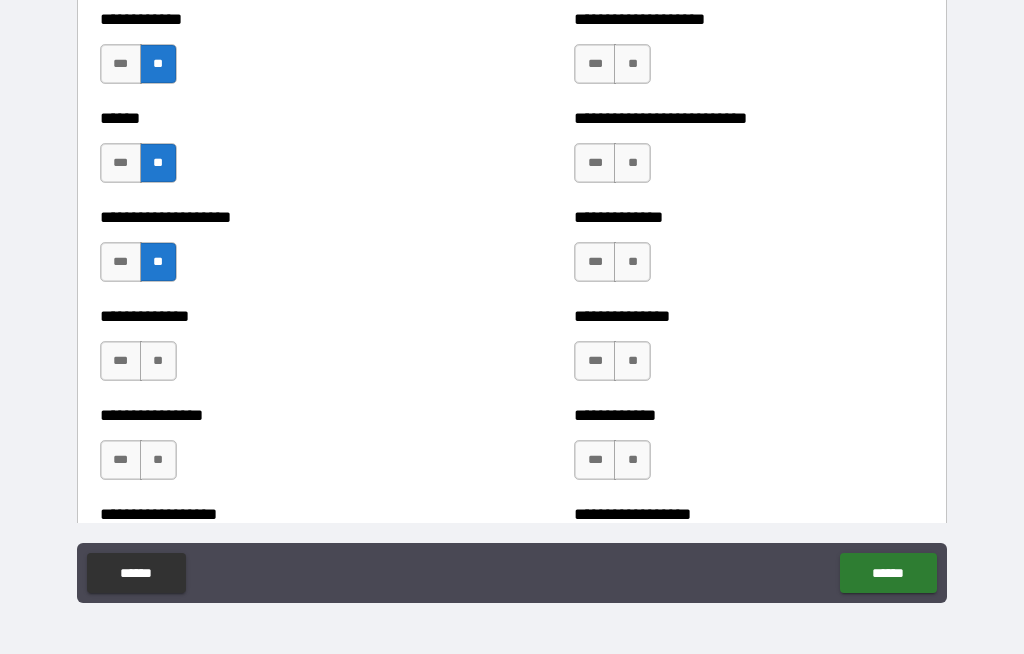 scroll, scrollTop: 4260, scrollLeft: 0, axis: vertical 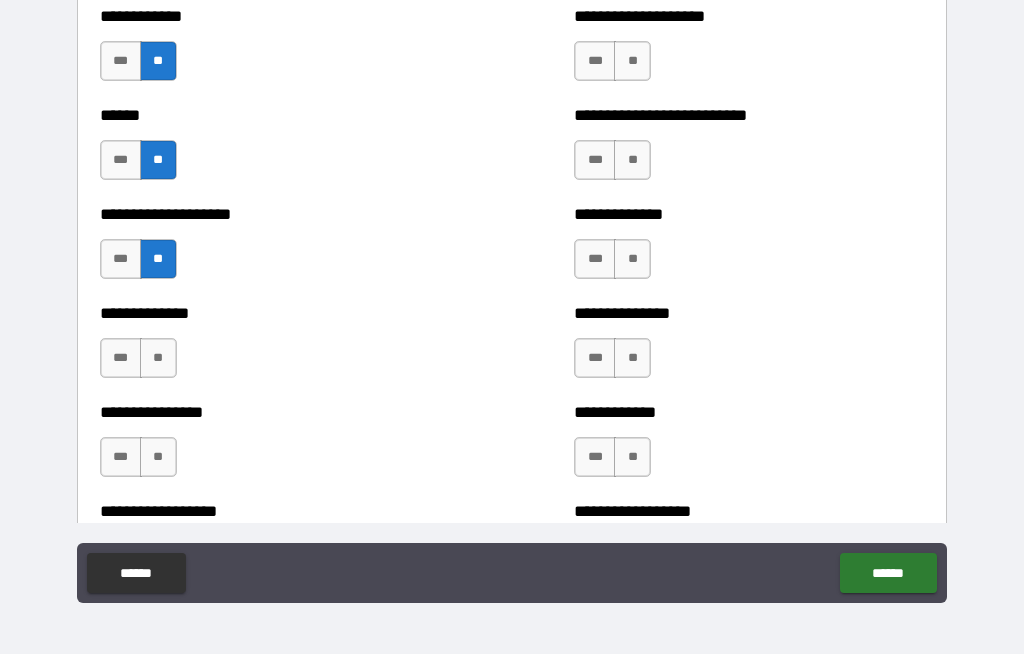 click on "**" at bounding box center [158, 358] 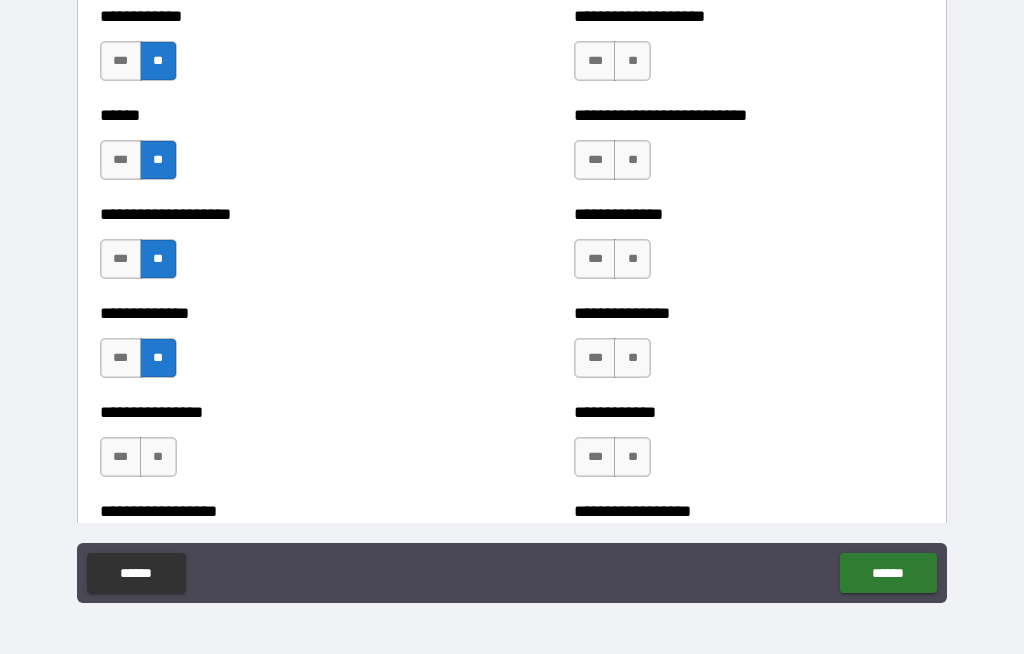 click on "**" at bounding box center (158, 457) 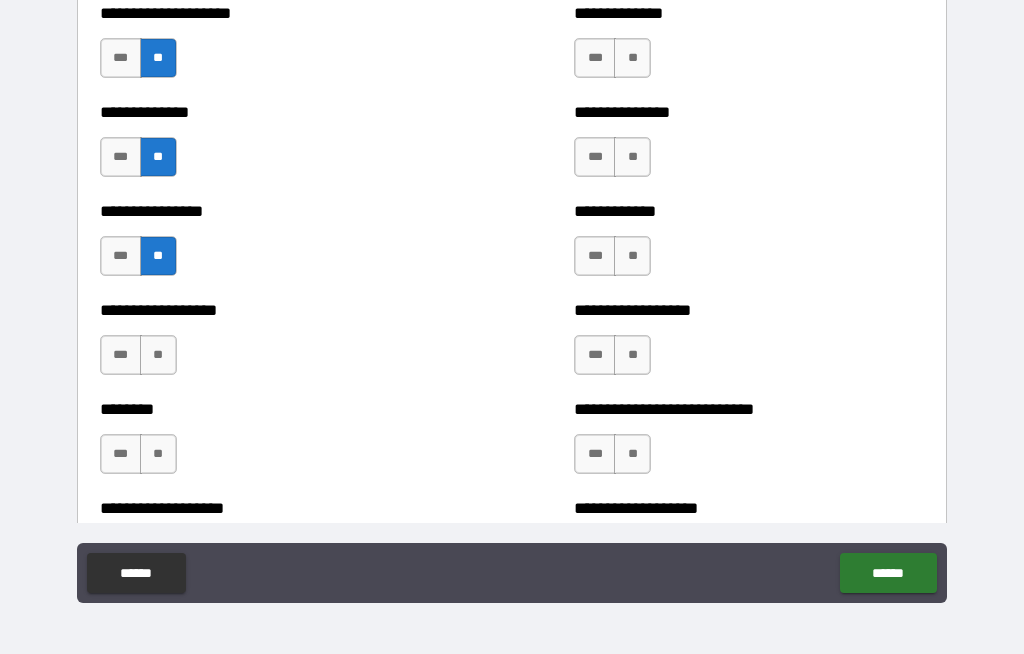 scroll, scrollTop: 4464, scrollLeft: 0, axis: vertical 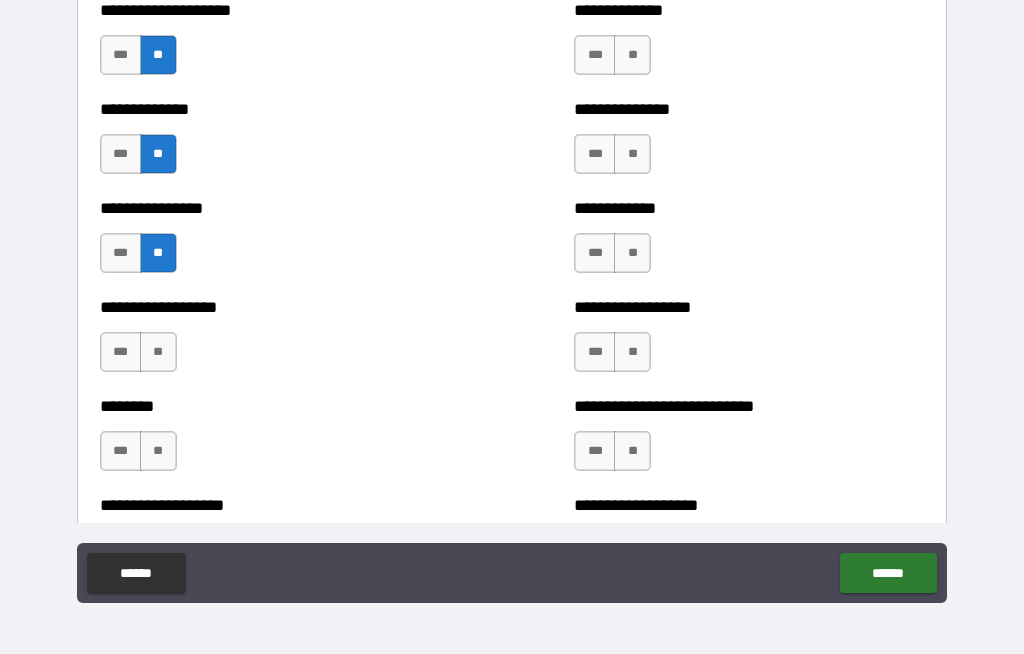 click on "**" at bounding box center [158, 352] 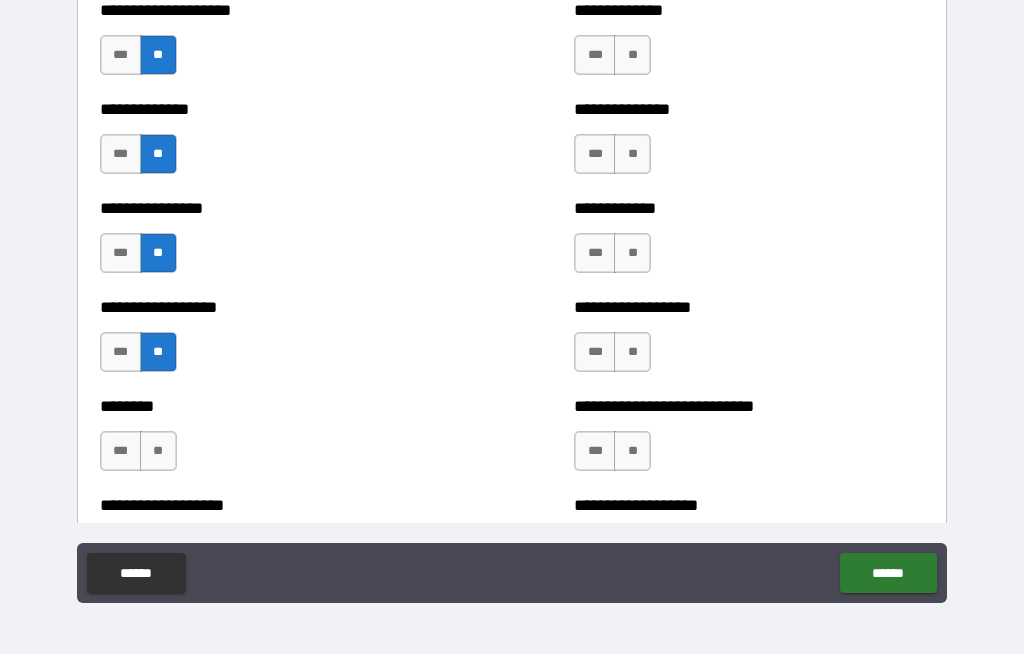 click on "**" at bounding box center (158, 451) 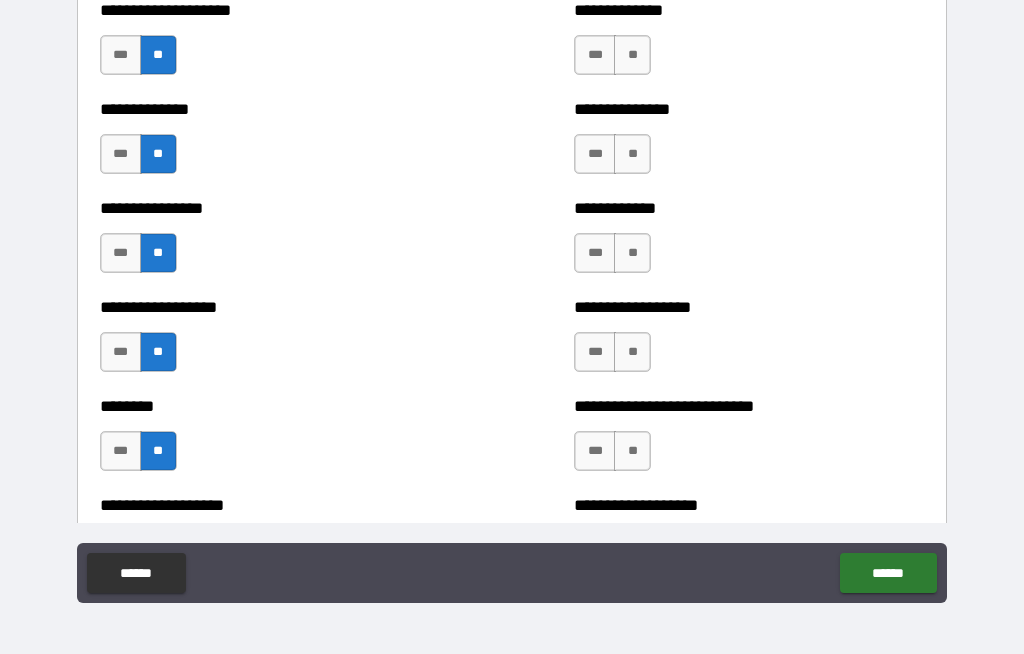scroll, scrollTop: 4655, scrollLeft: 0, axis: vertical 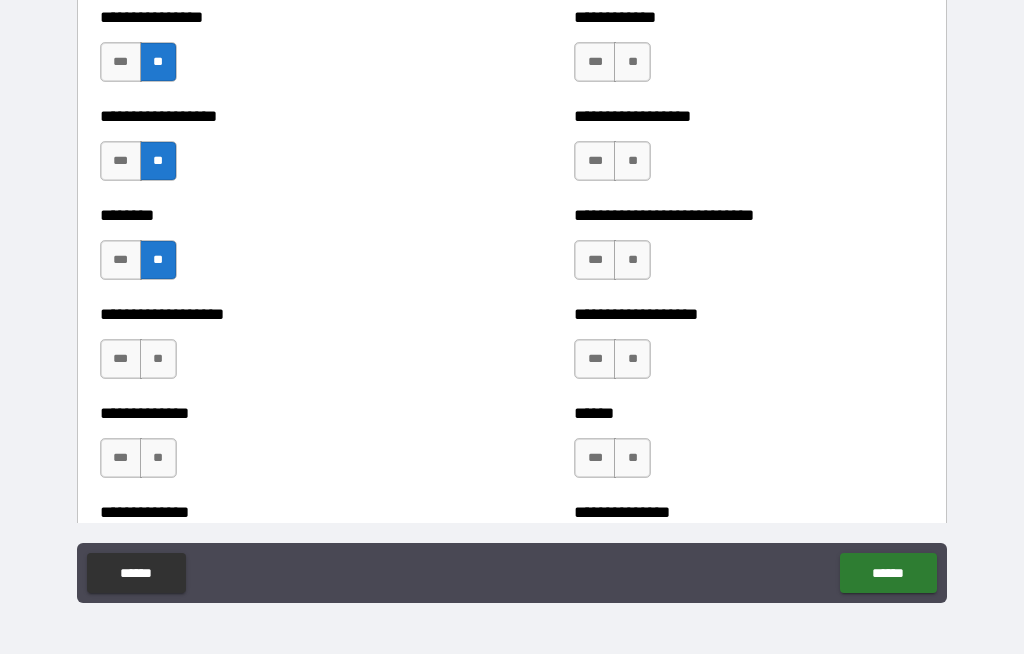 click on "**" at bounding box center [158, 359] 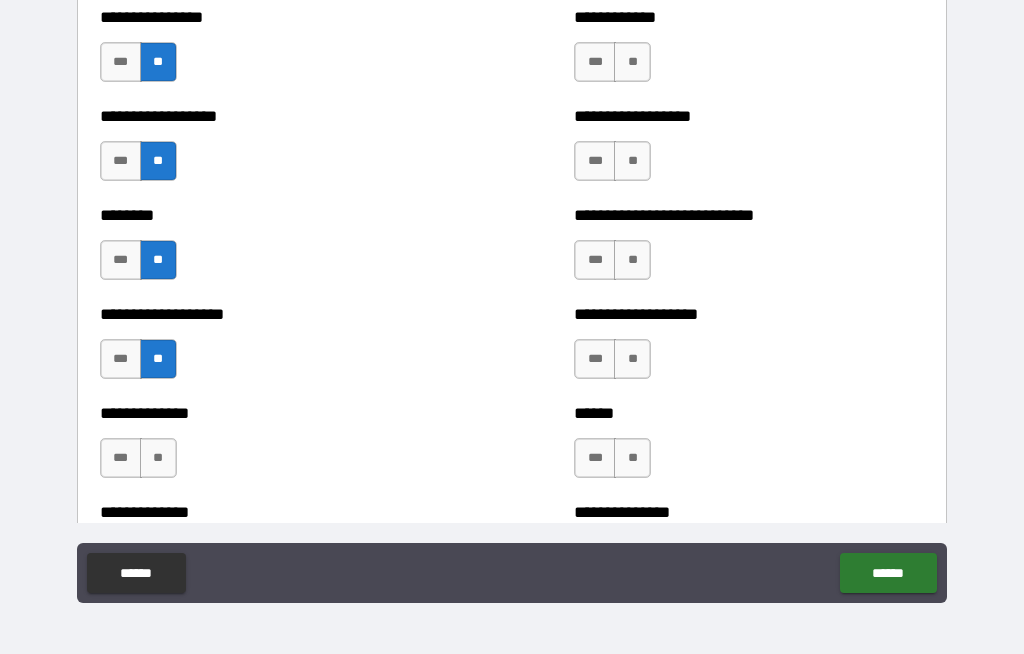 click on "**" at bounding box center (158, 458) 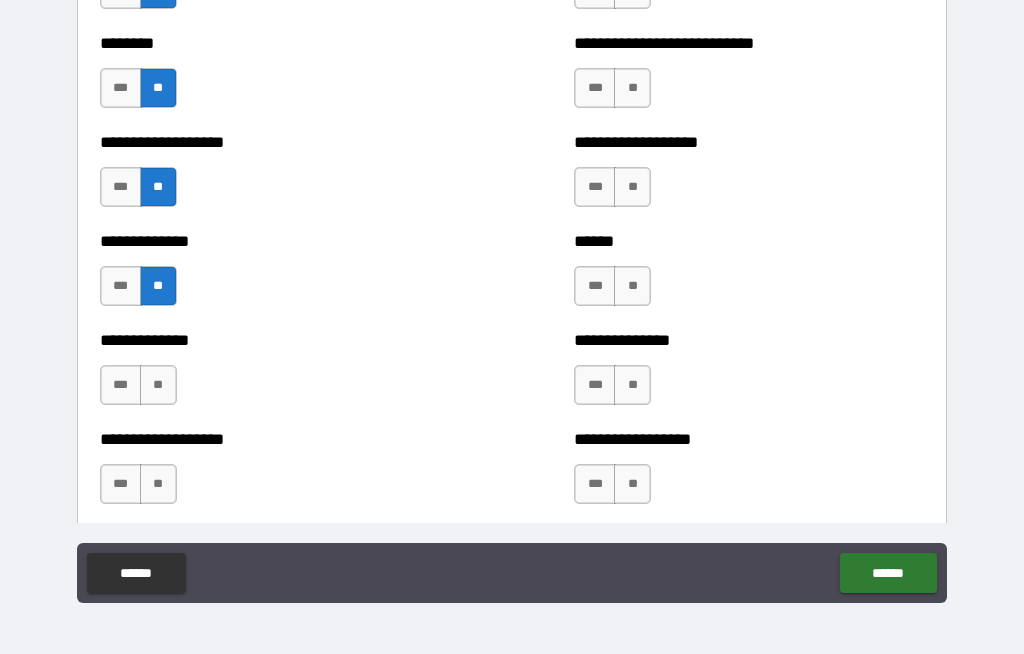 scroll, scrollTop: 4831, scrollLeft: 0, axis: vertical 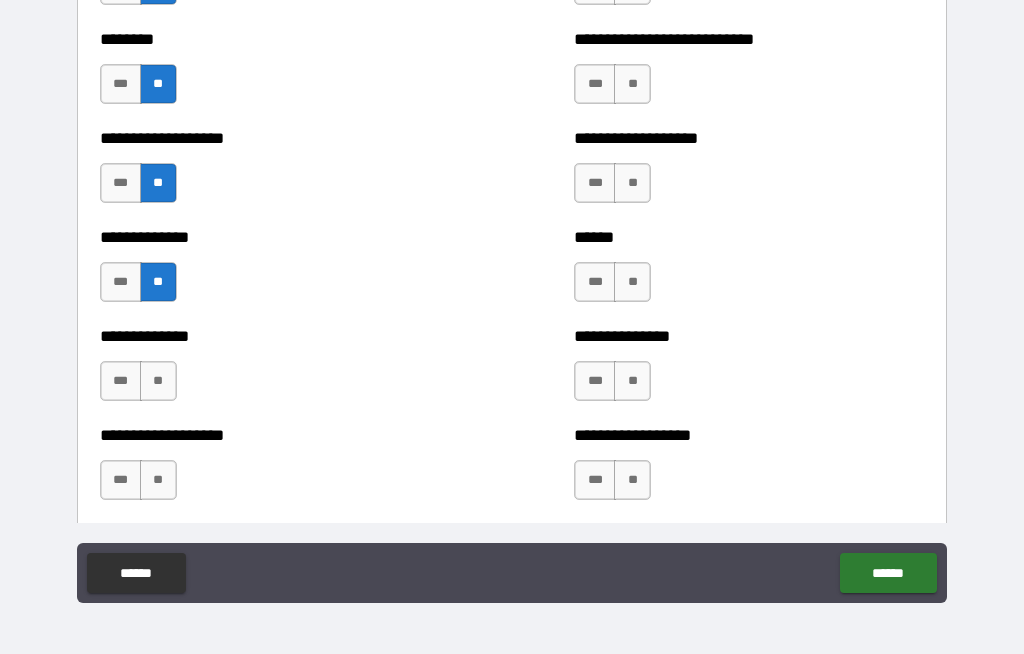 click on "**" at bounding box center [158, 381] 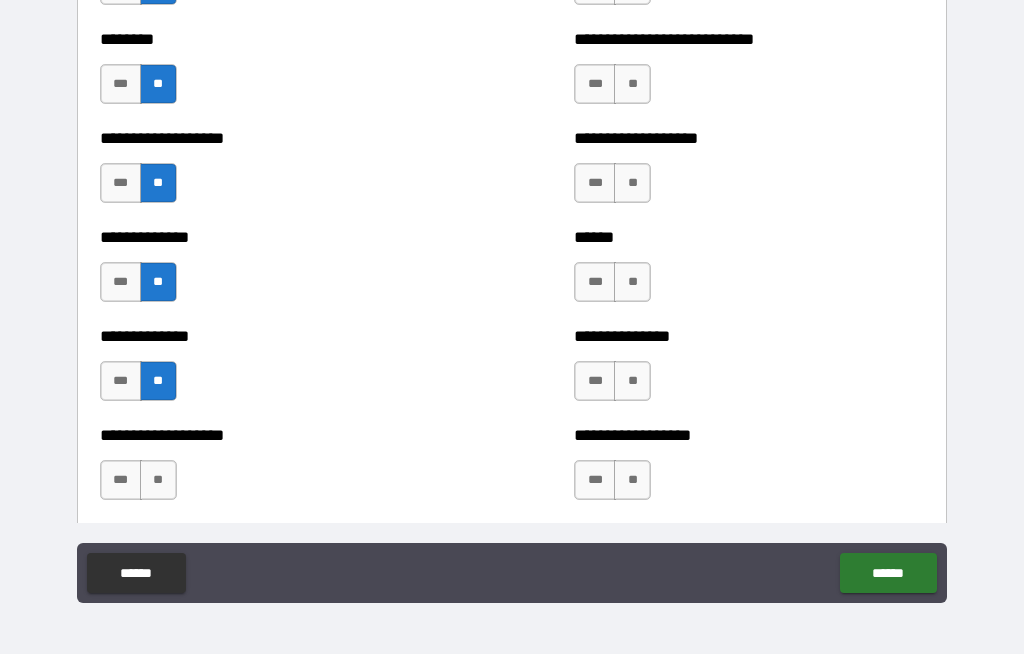 click on "**" at bounding box center [158, 480] 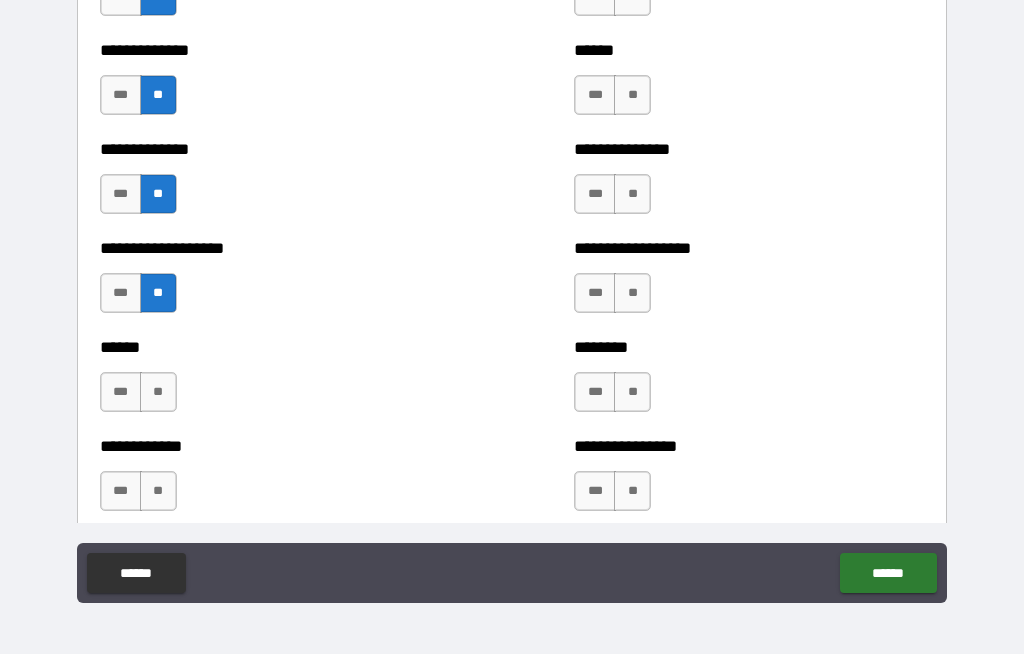 scroll, scrollTop: 5020, scrollLeft: 0, axis: vertical 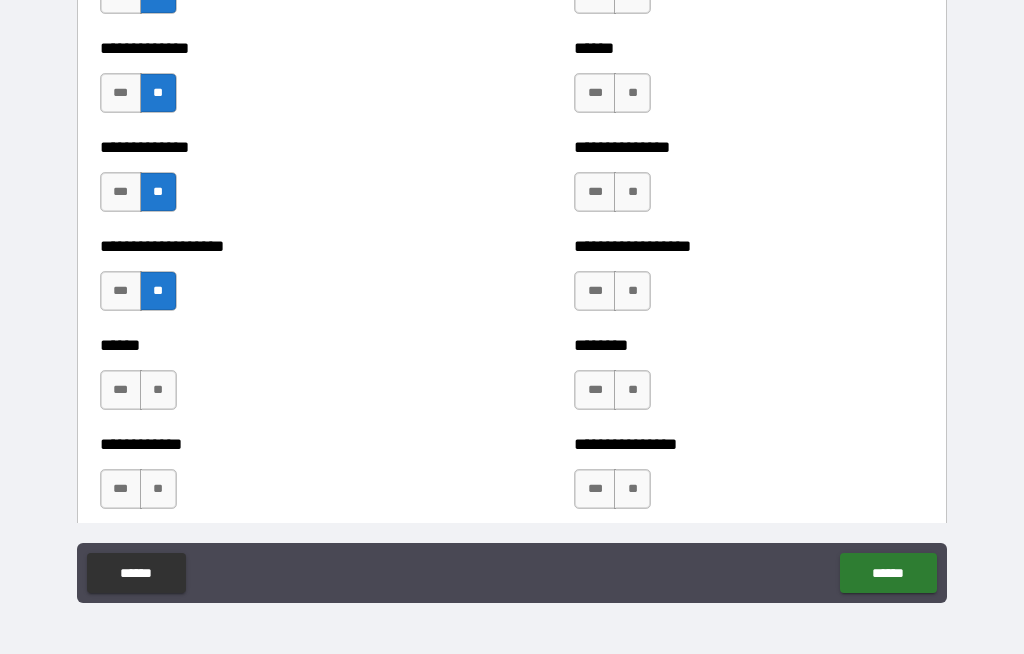 click on "**" at bounding box center (158, 390) 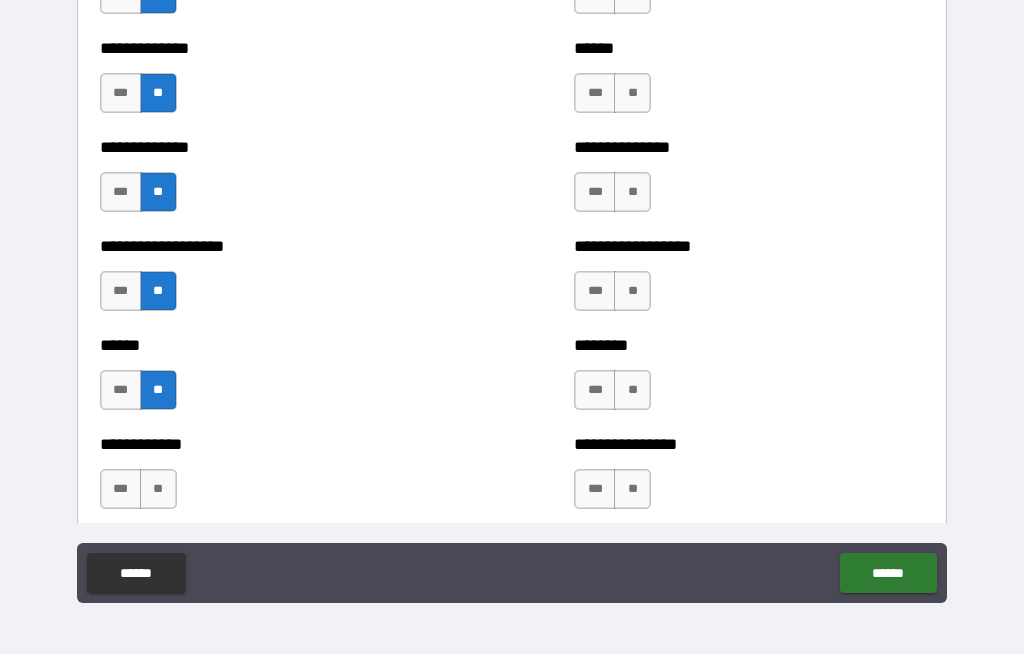 click on "**" at bounding box center (158, 489) 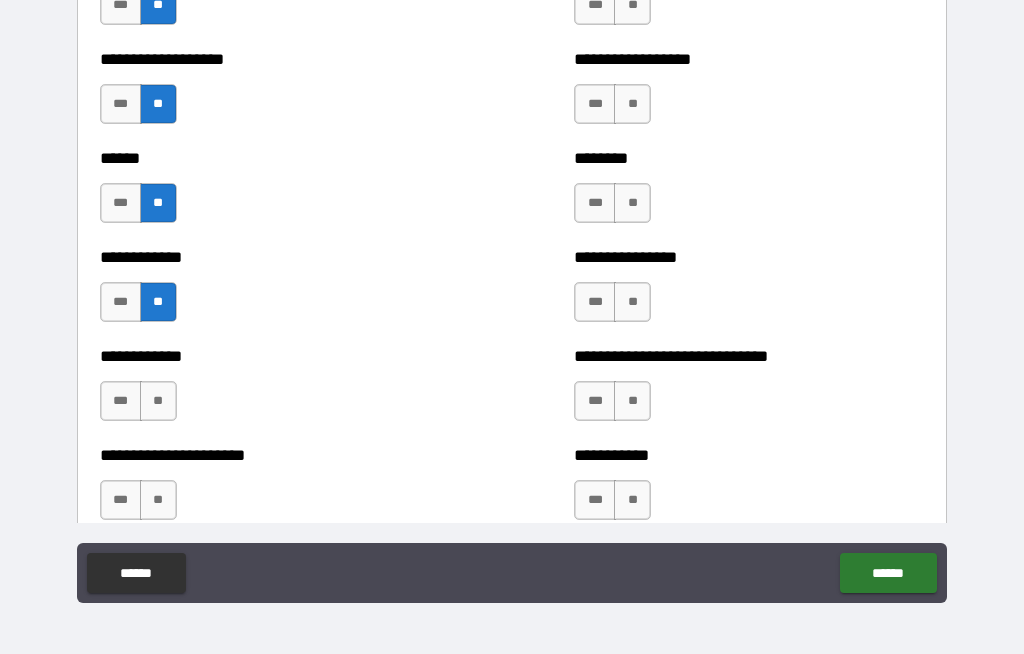 scroll, scrollTop: 5231, scrollLeft: 0, axis: vertical 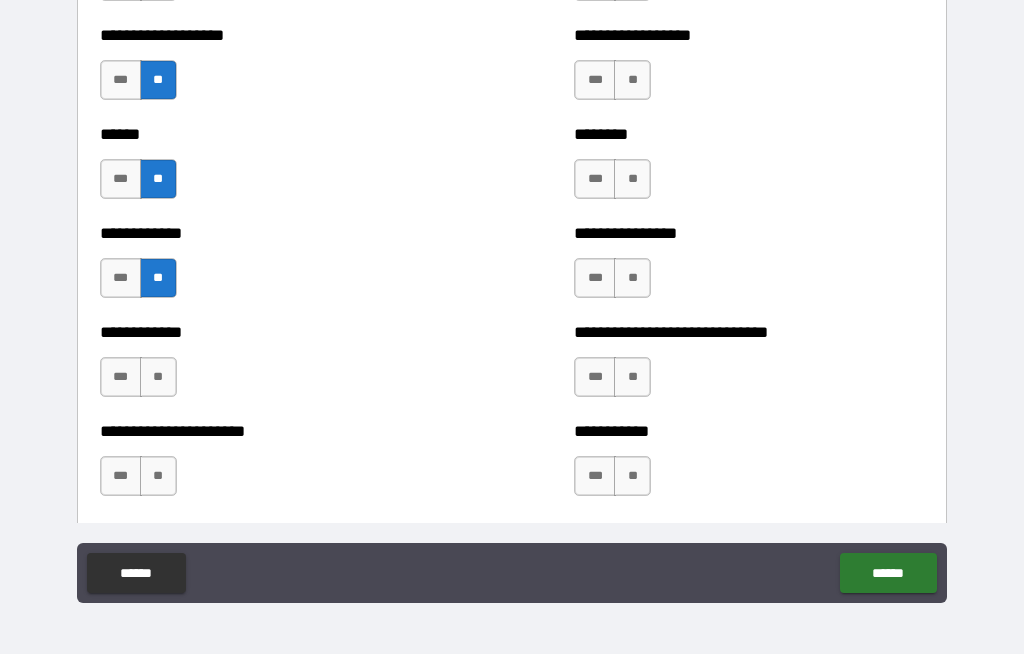 click on "**" at bounding box center [158, 377] 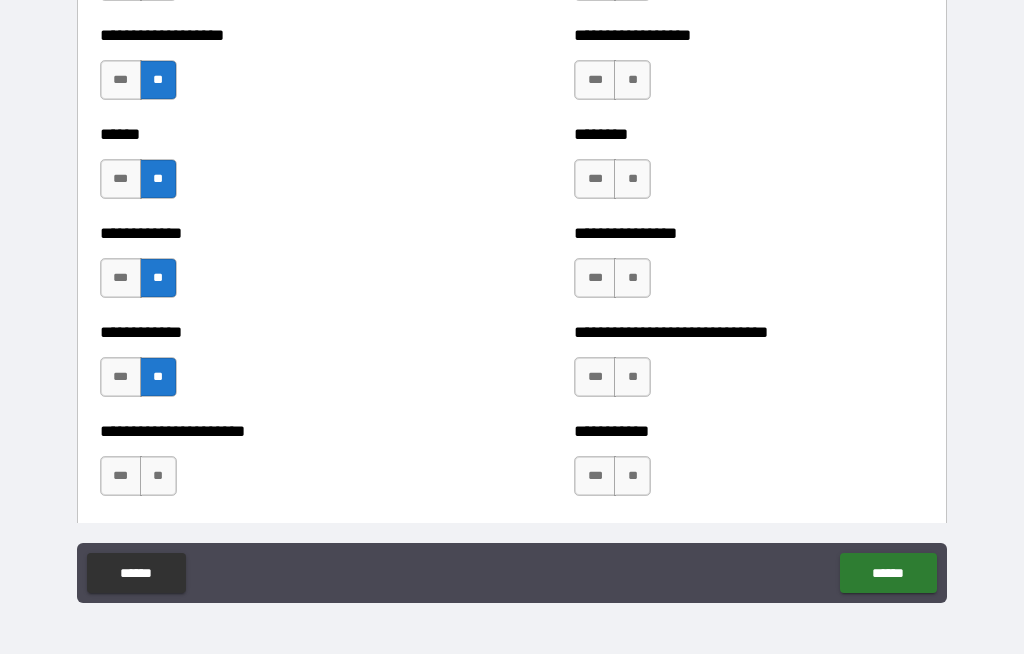click on "**" at bounding box center (158, 476) 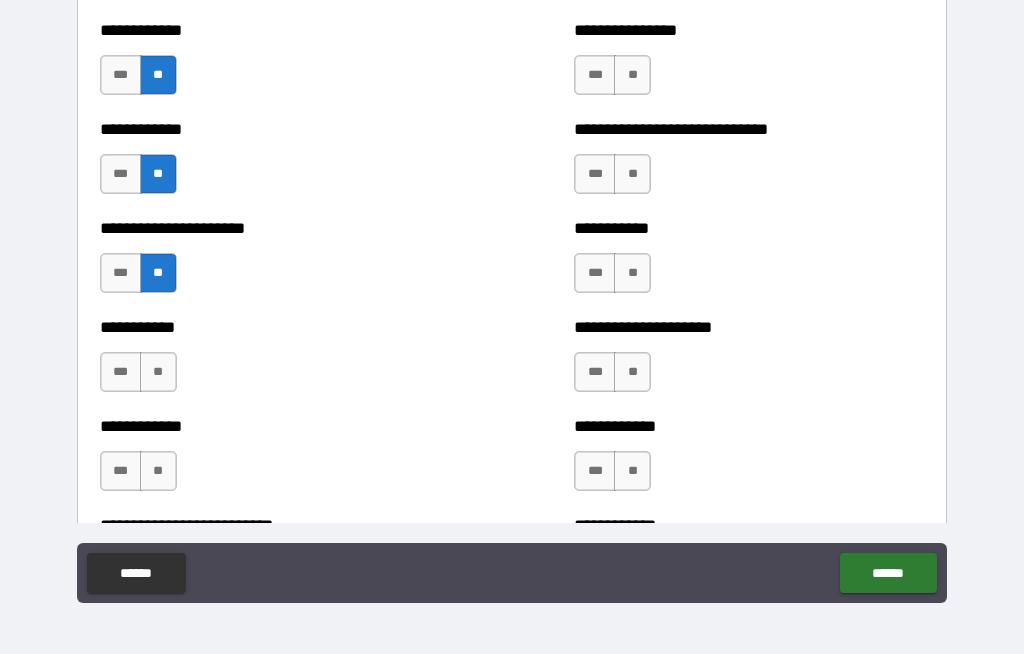 scroll, scrollTop: 5441, scrollLeft: 0, axis: vertical 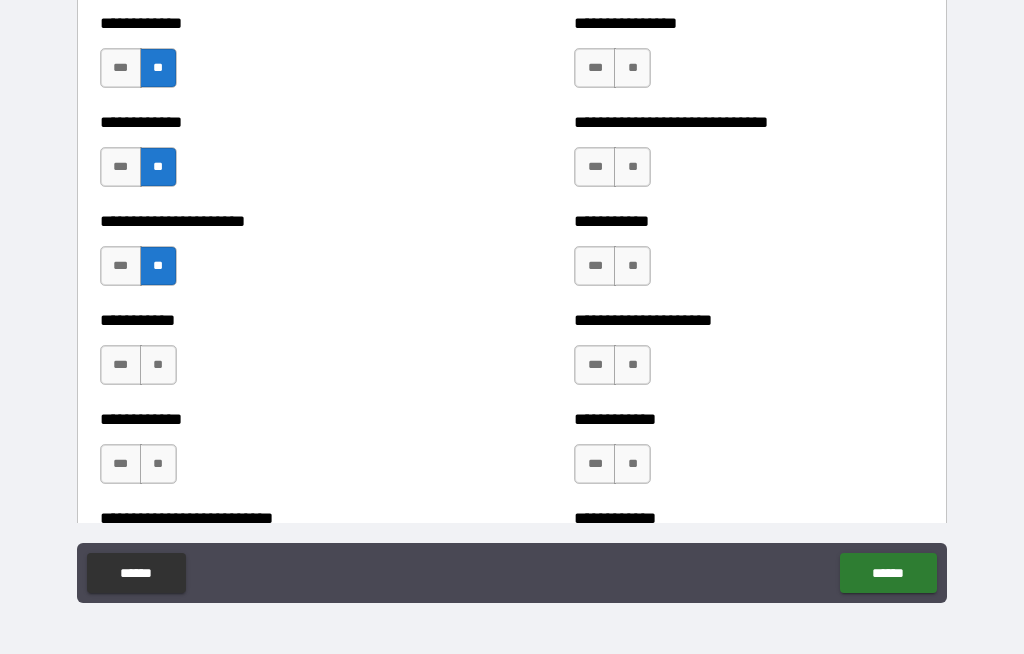 click on "**" at bounding box center [158, 365] 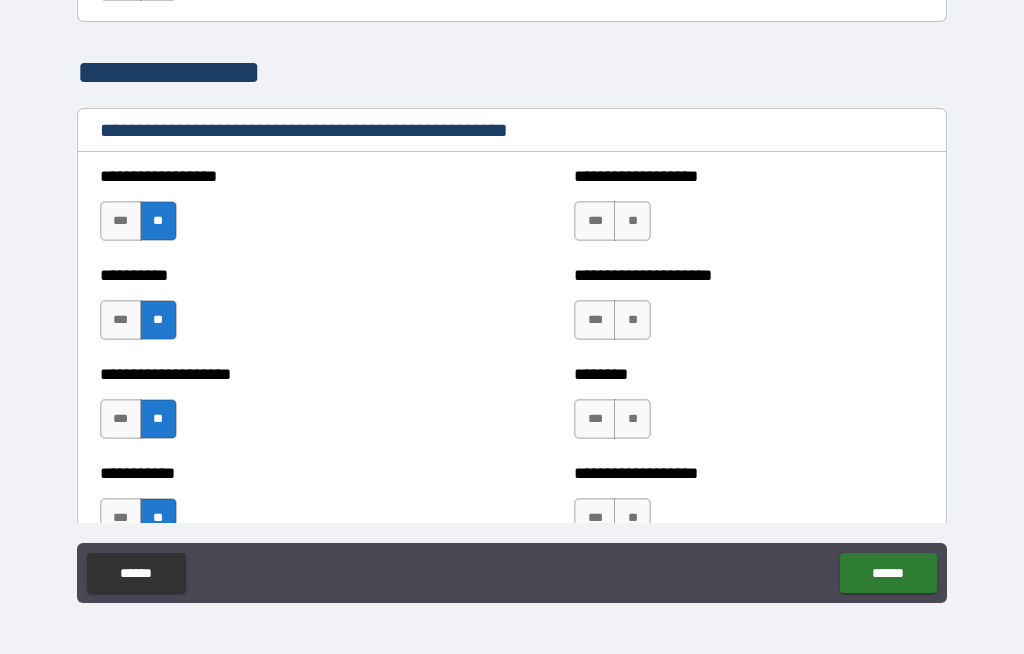 scroll, scrollTop: 2586, scrollLeft: 0, axis: vertical 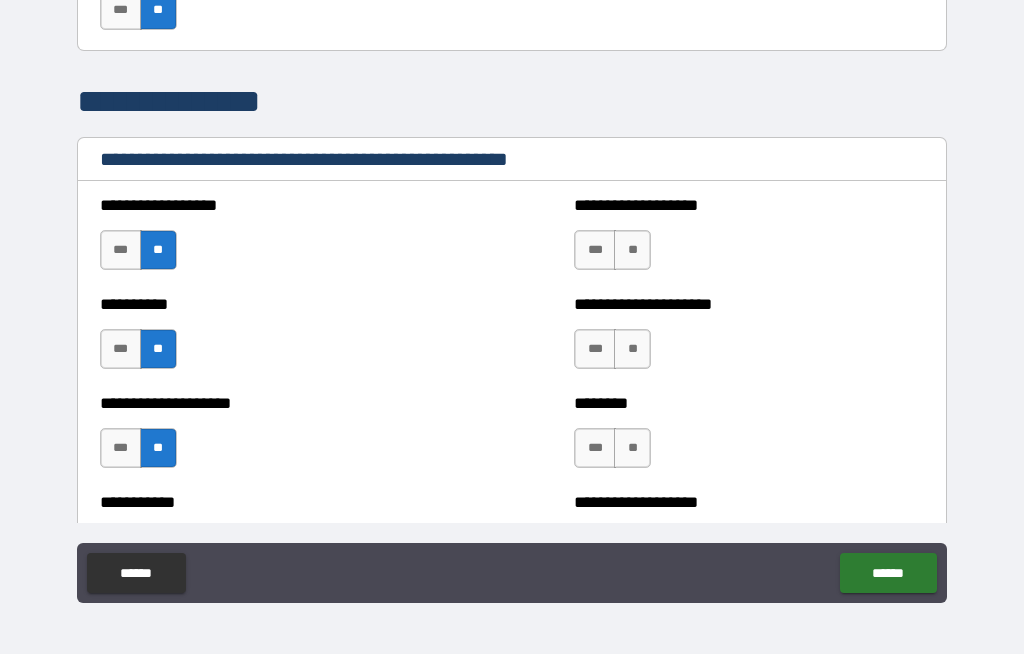 click on "**" at bounding box center [632, 250] 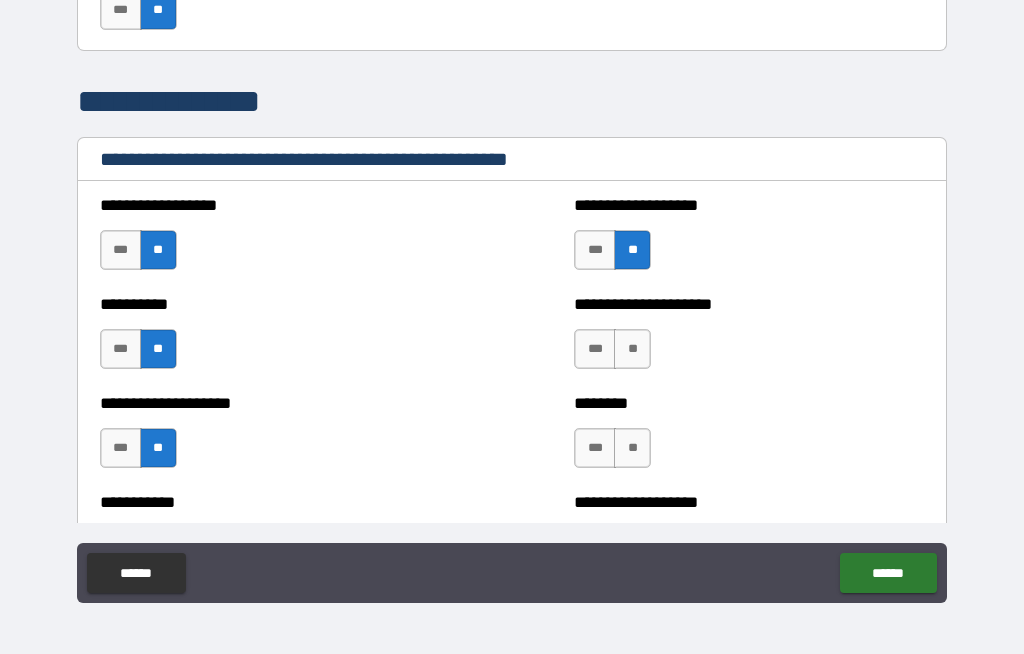 click on "**" at bounding box center (632, 349) 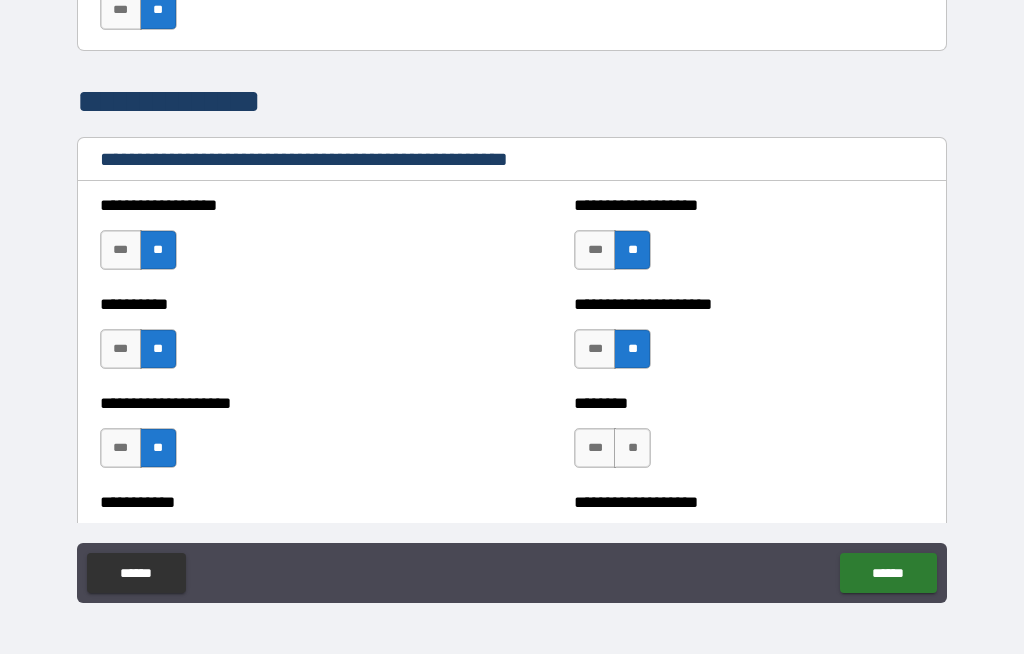 click on "**" at bounding box center [632, 448] 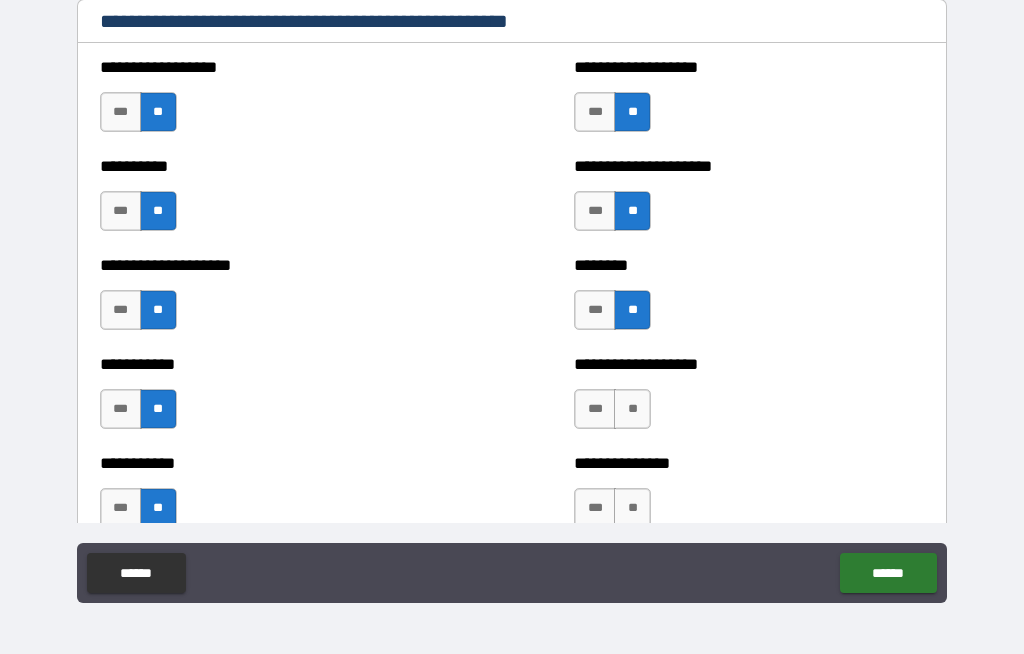 click on "**" at bounding box center (632, 409) 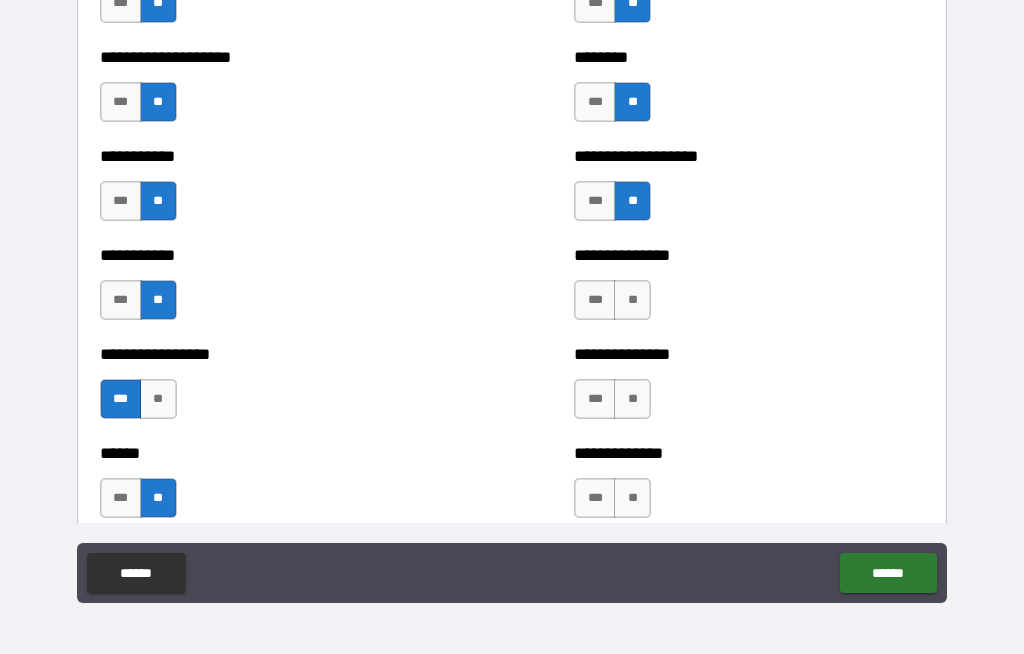 scroll, scrollTop: 2932, scrollLeft: 0, axis: vertical 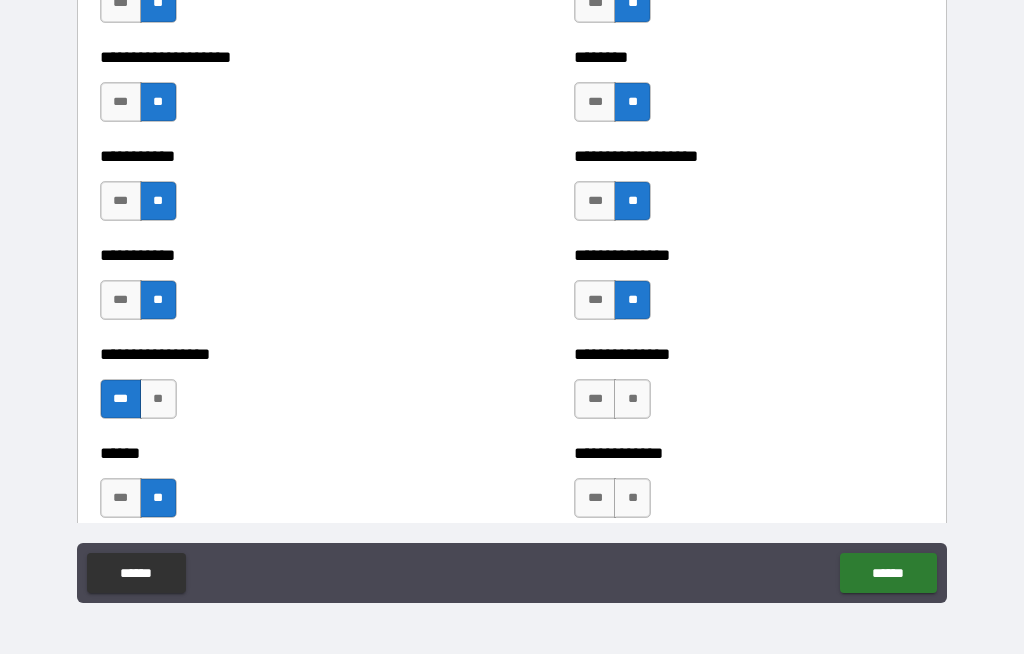 click on "**" at bounding box center [632, 399] 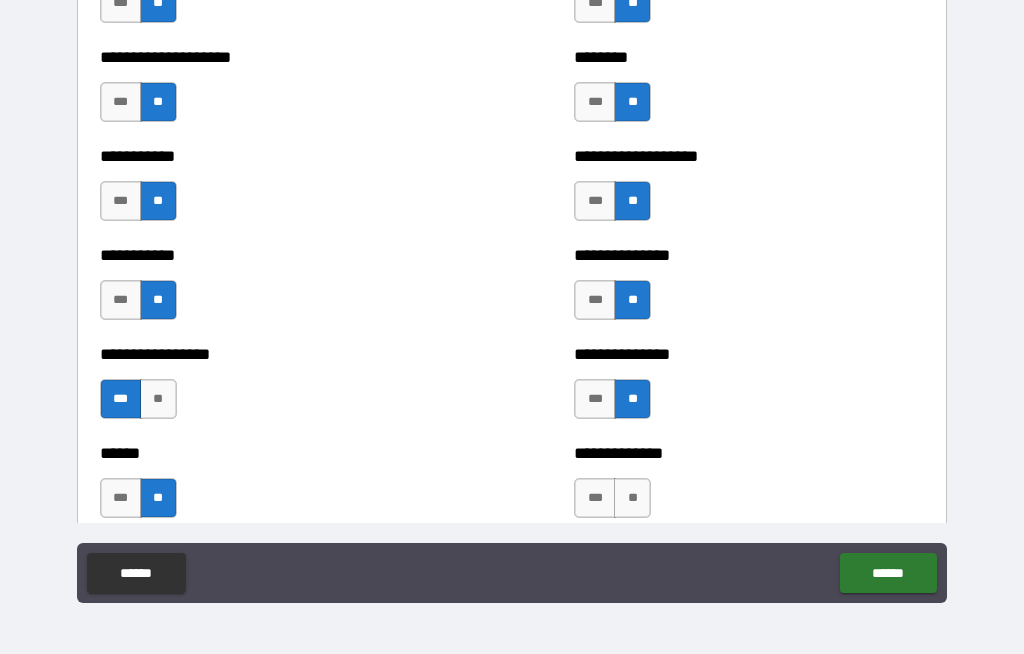 click on "**" at bounding box center (632, 498) 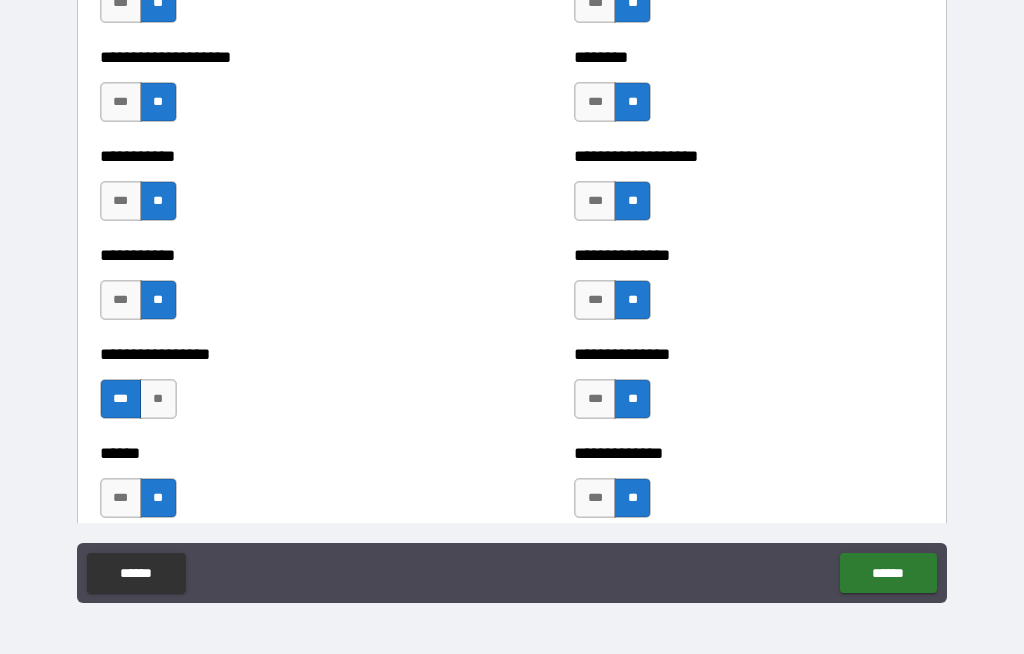 scroll, scrollTop: 3143, scrollLeft: 0, axis: vertical 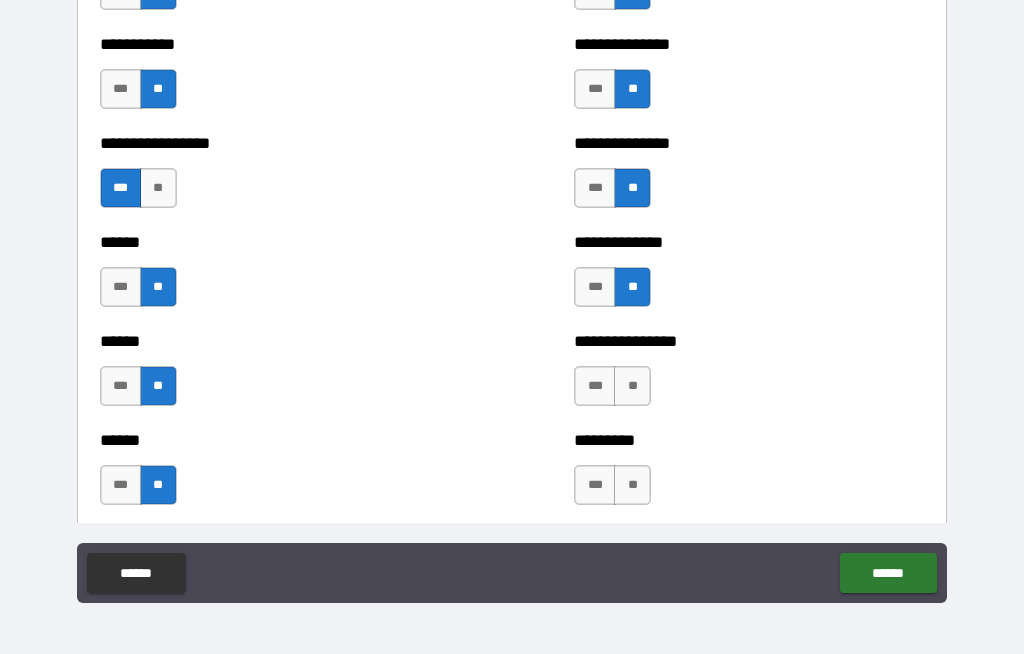 click on "**" at bounding box center [632, 386] 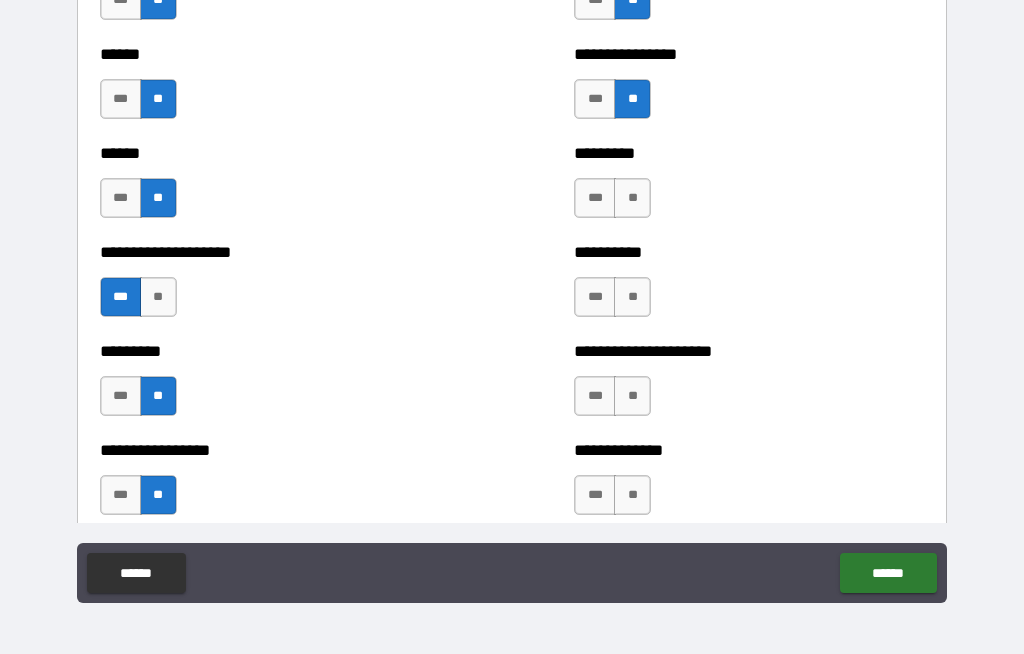 scroll, scrollTop: 3428, scrollLeft: 0, axis: vertical 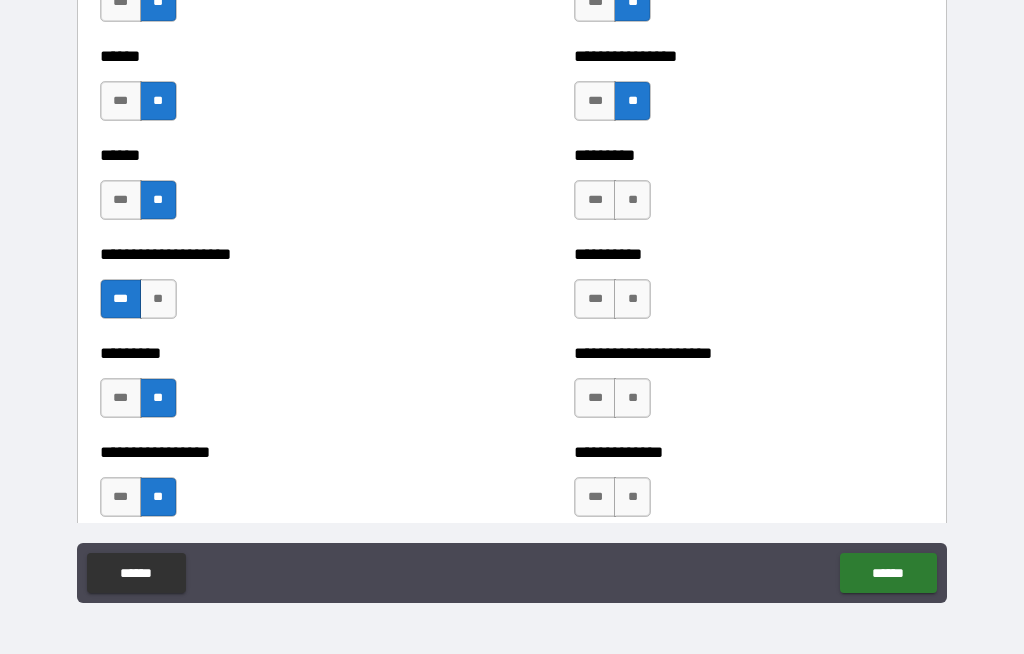 click on "**" at bounding box center (632, 200) 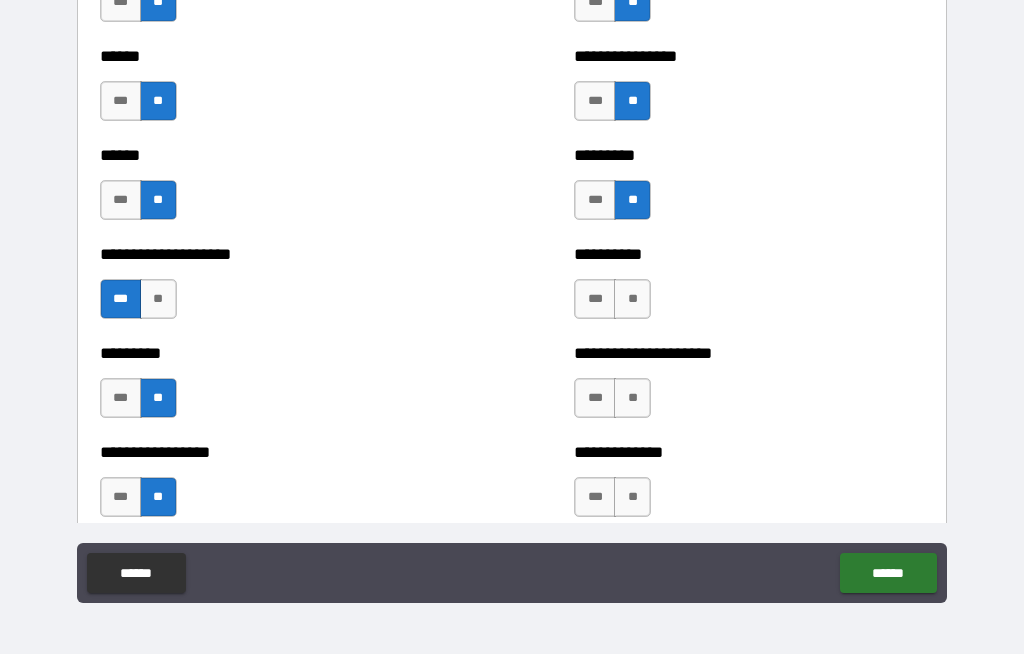 click on "**" at bounding box center [632, 299] 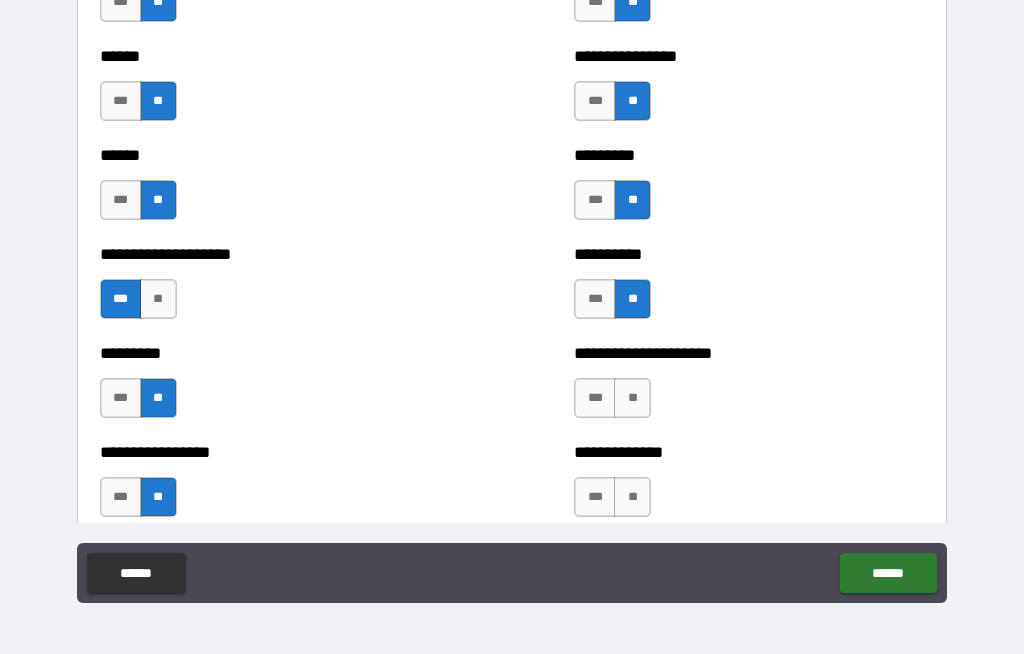 click on "**" at bounding box center (632, 398) 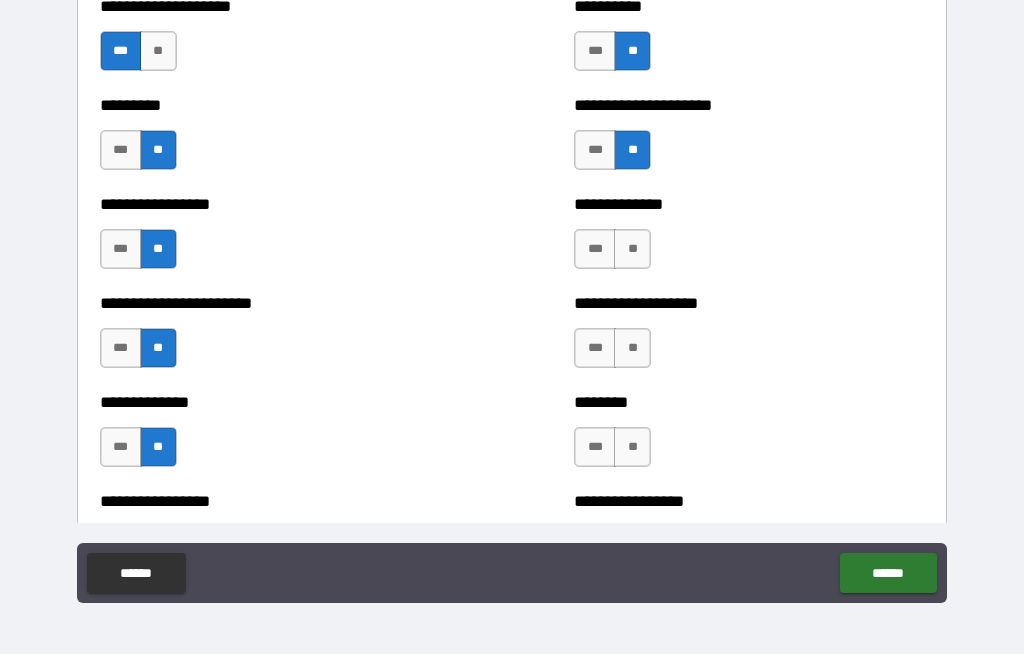 scroll, scrollTop: 3676, scrollLeft: 0, axis: vertical 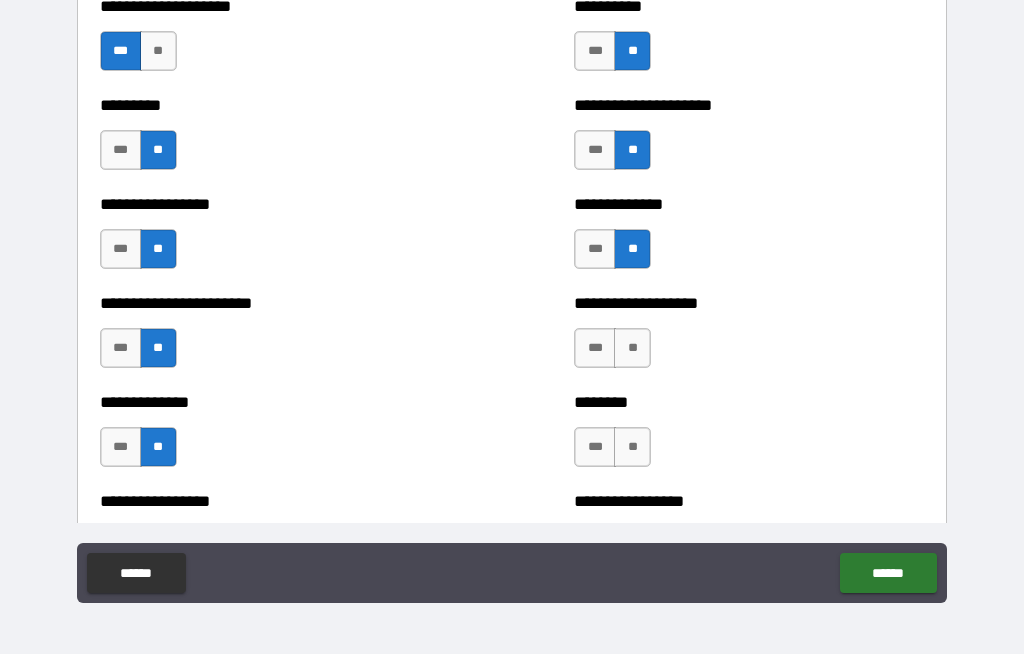 click on "**" at bounding box center (632, 348) 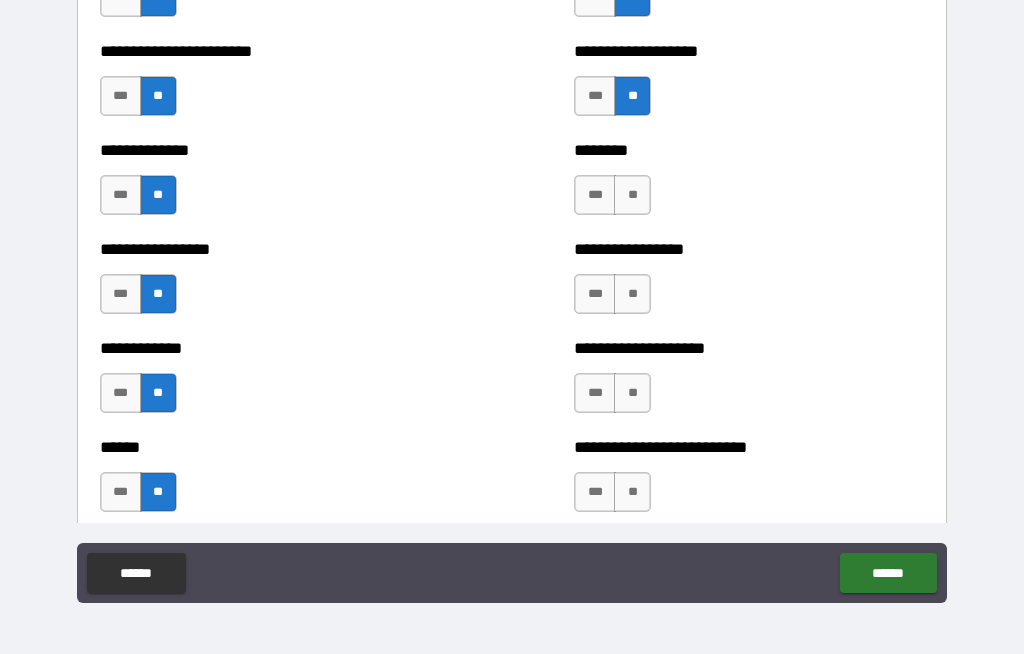 scroll, scrollTop: 3929, scrollLeft: 0, axis: vertical 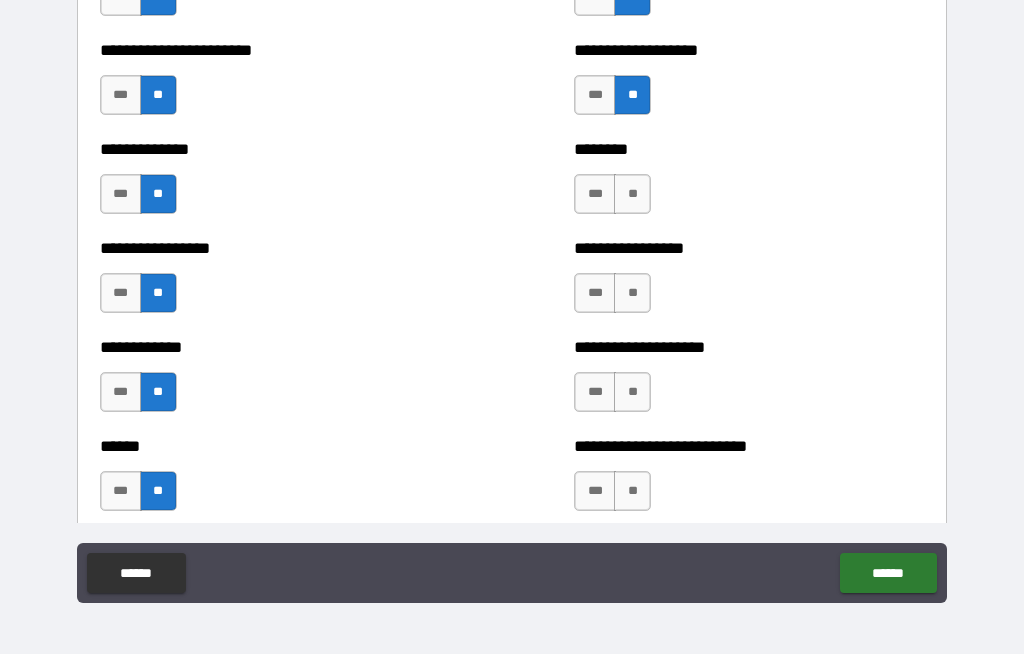 click on "**" at bounding box center (632, 194) 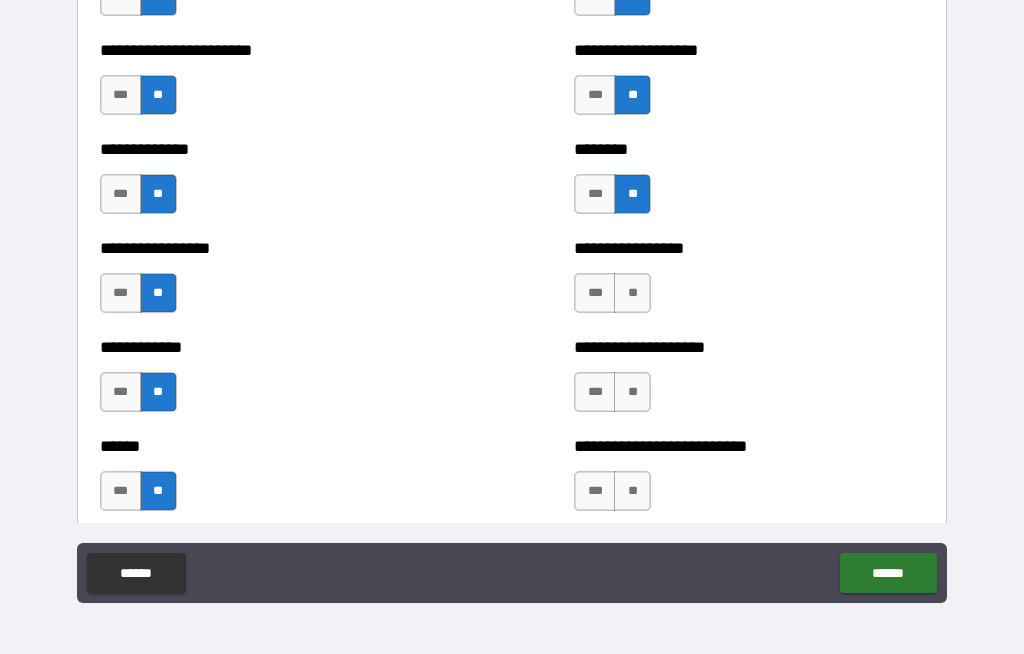 click on "**" at bounding box center (632, 293) 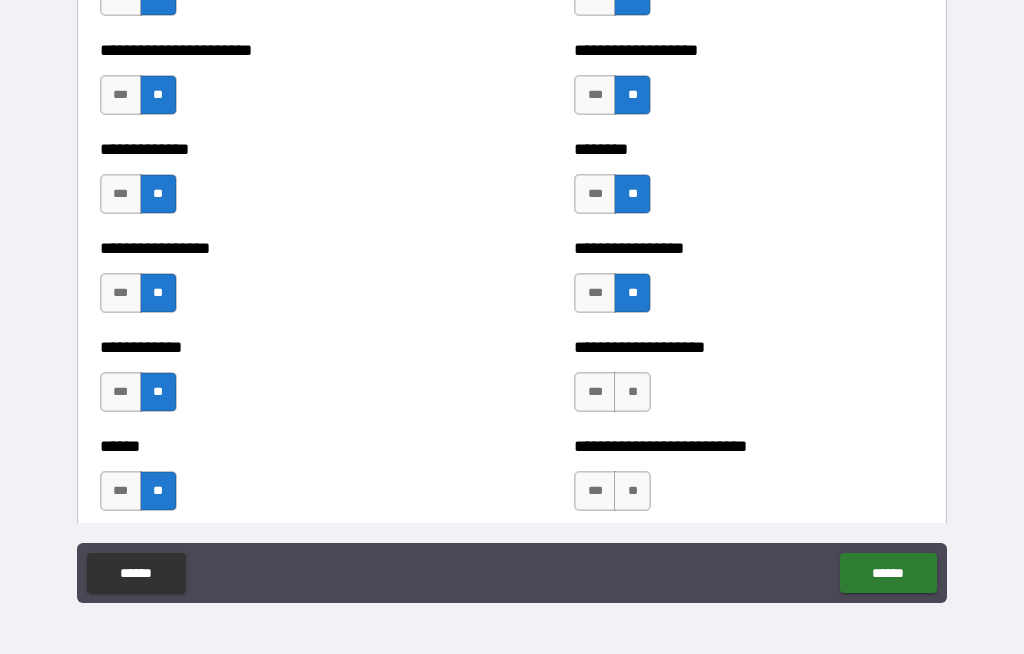 click on "**" at bounding box center [632, 392] 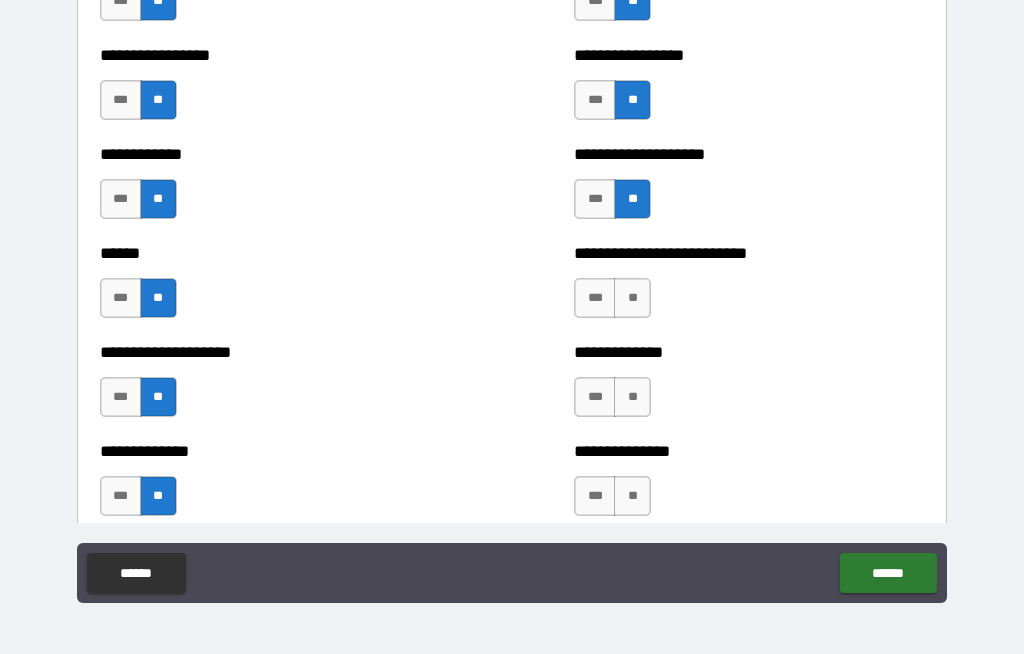 scroll, scrollTop: 4185, scrollLeft: 0, axis: vertical 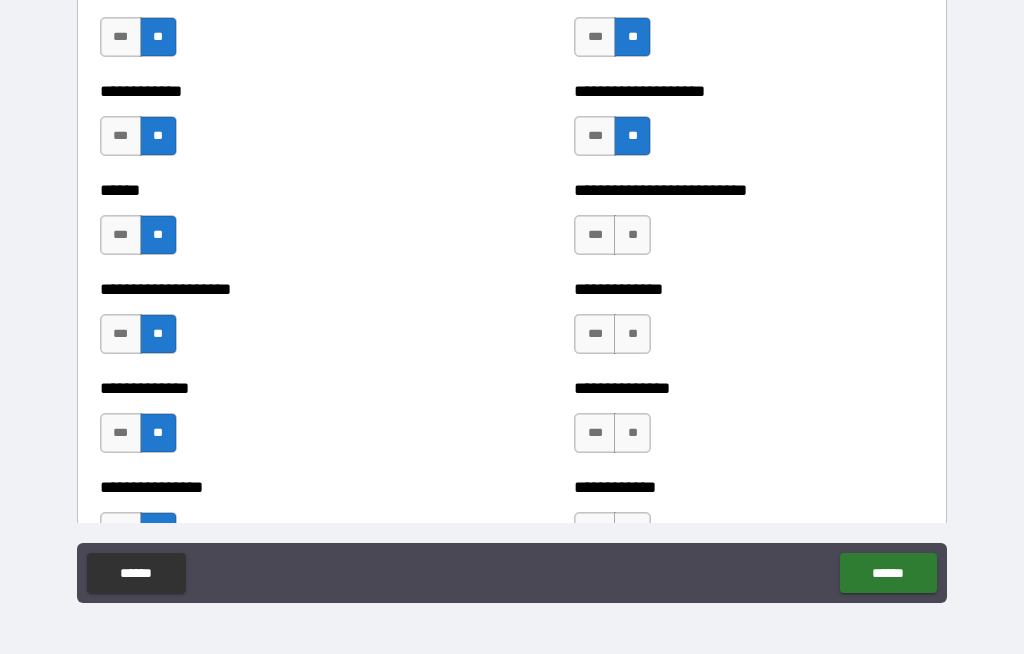 click on "**" at bounding box center (632, 235) 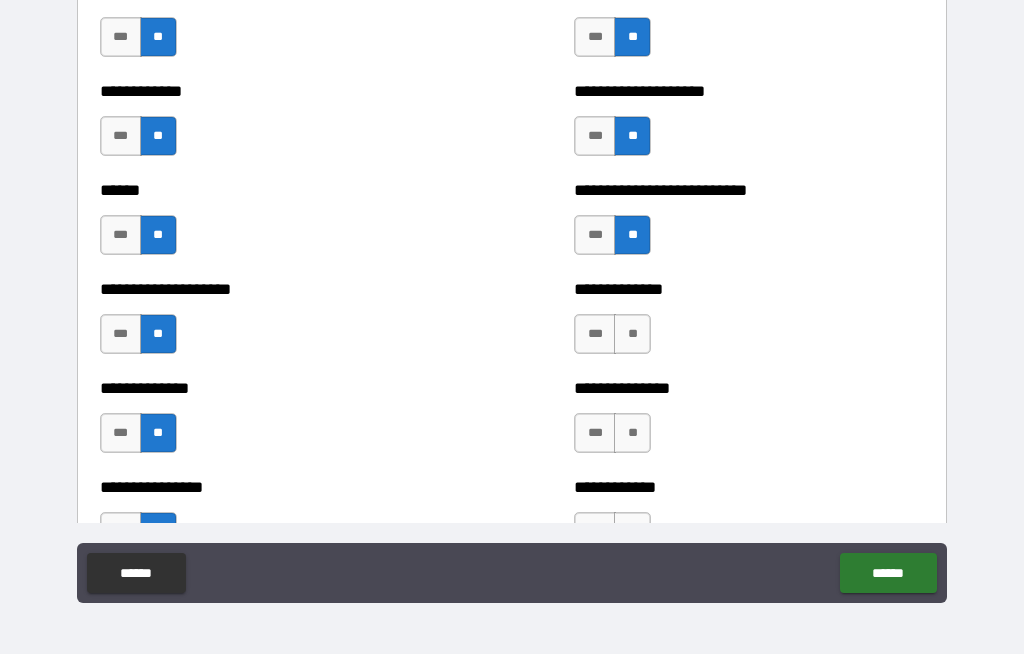 click on "**" at bounding box center [632, 334] 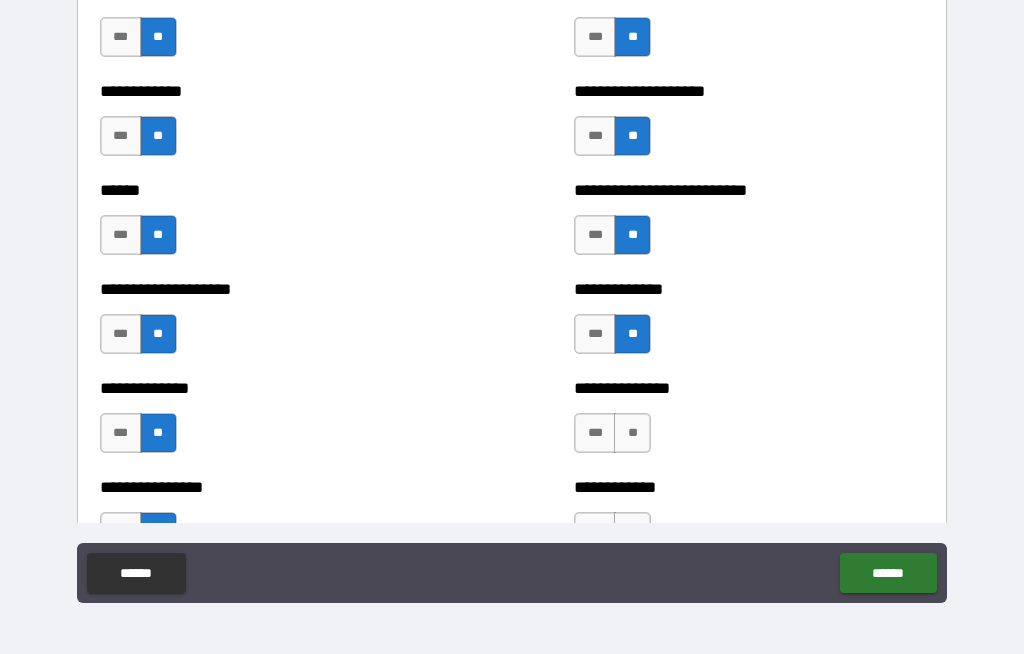 click on "**" at bounding box center (632, 433) 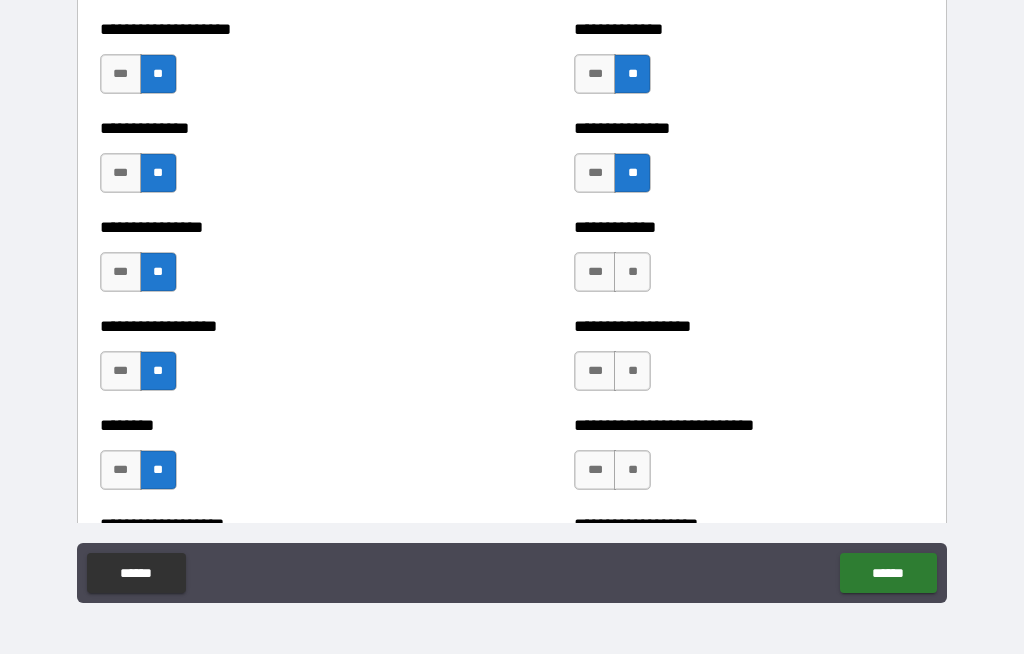 scroll, scrollTop: 4455, scrollLeft: 0, axis: vertical 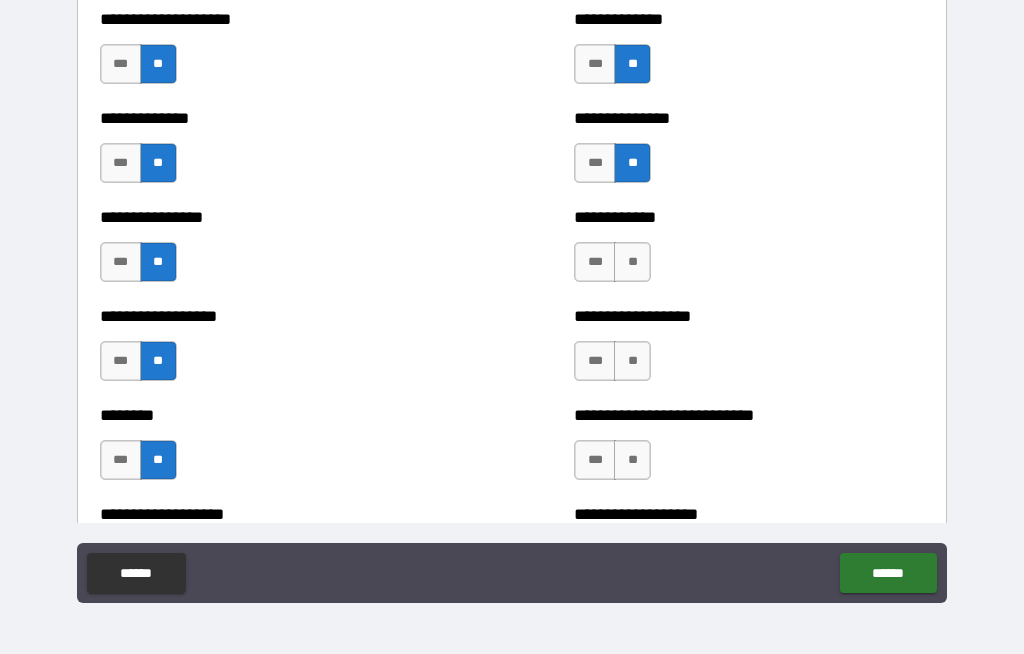 click on "**" at bounding box center [632, 262] 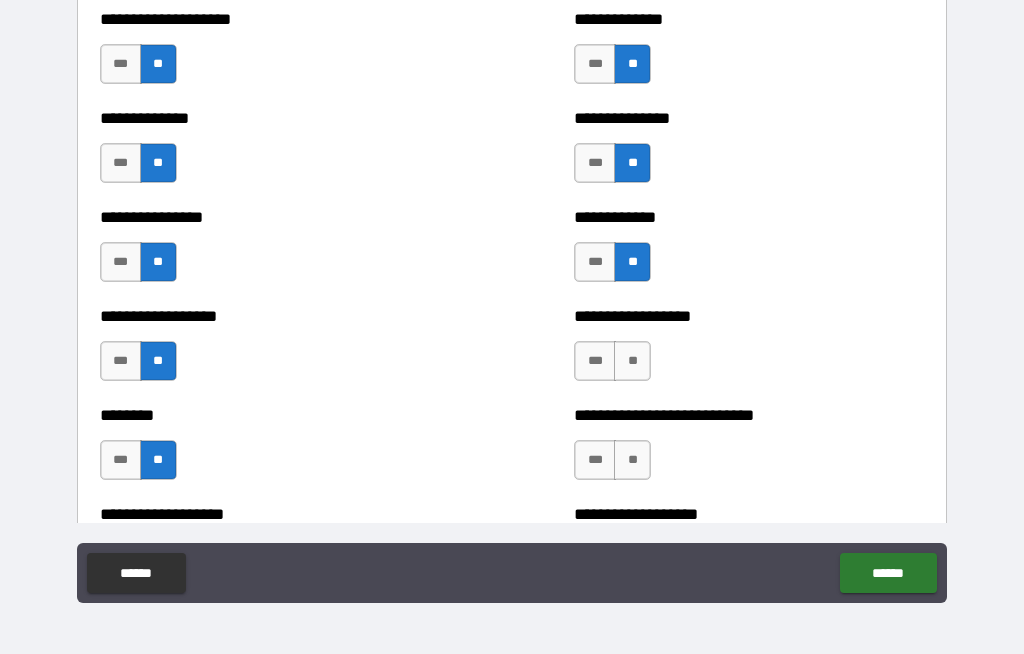 click on "**" at bounding box center [632, 361] 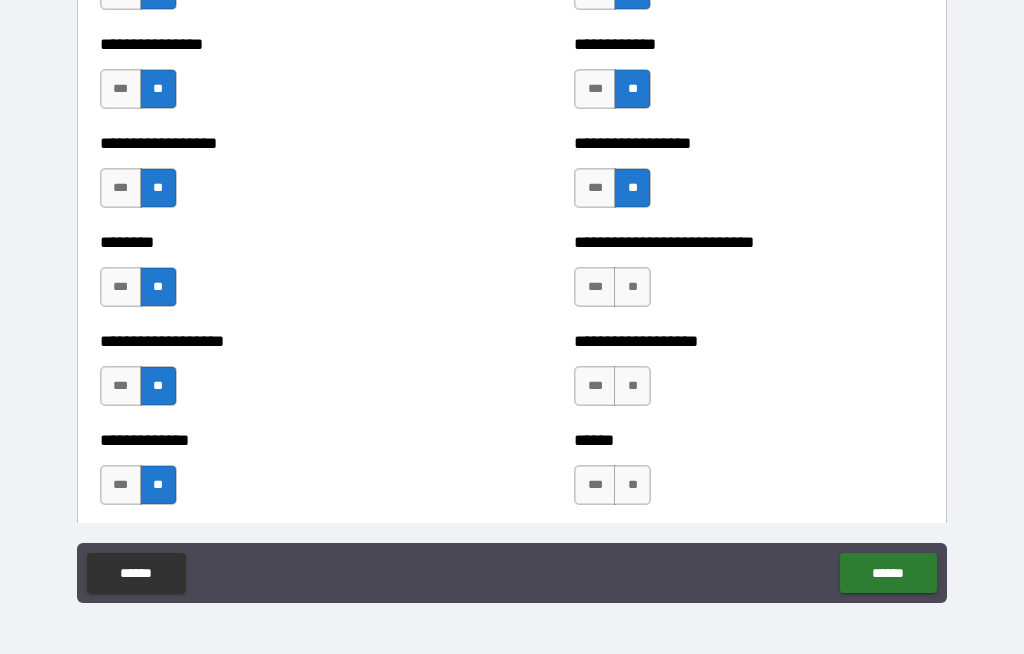 scroll, scrollTop: 4629, scrollLeft: 0, axis: vertical 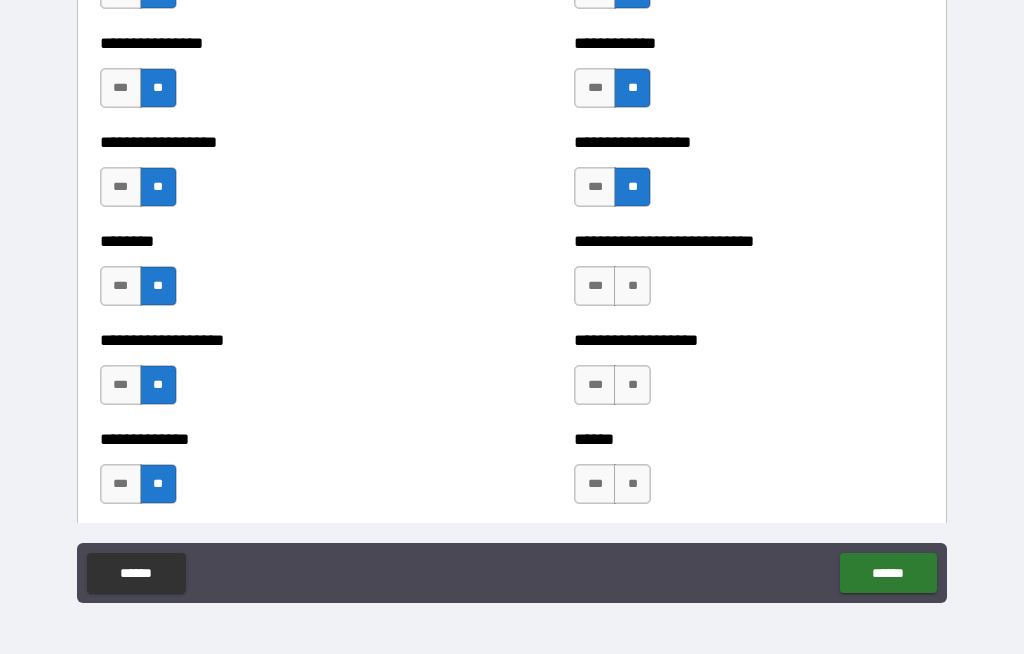 click on "**" at bounding box center (632, 286) 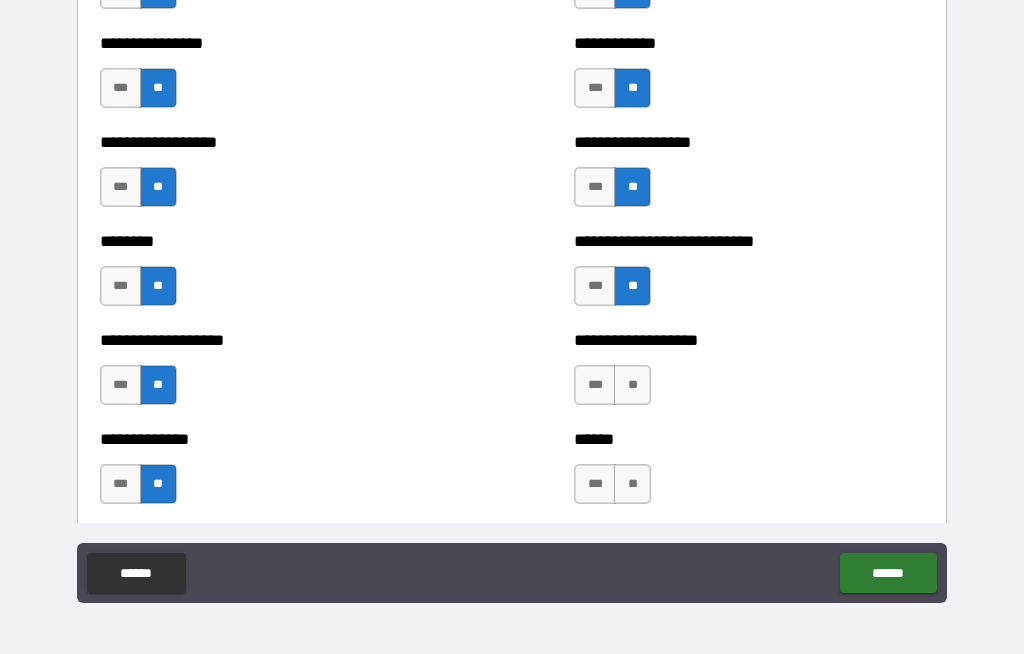click on "**" at bounding box center (632, 385) 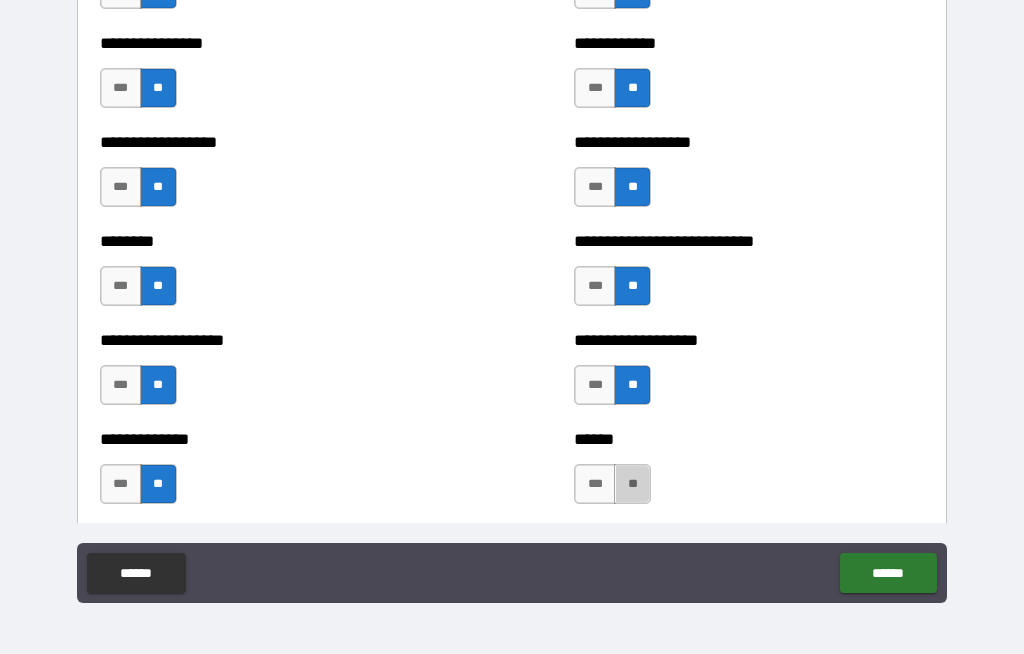 click on "**" at bounding box center (632, 484) 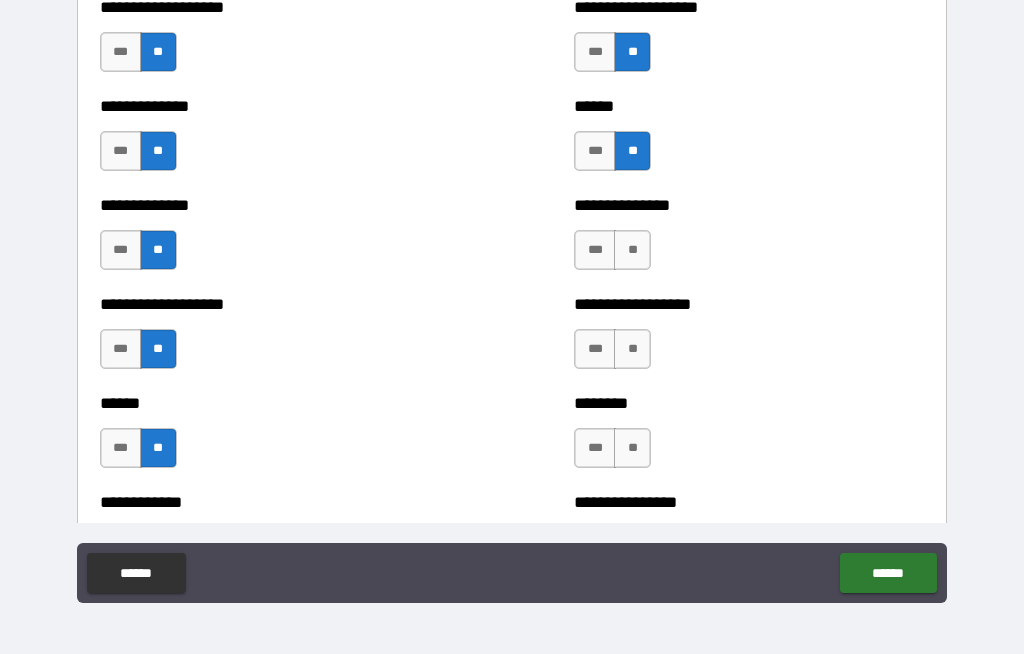 scroll, scrollTop: 4972, scrollLeft: 0, axis: vertical 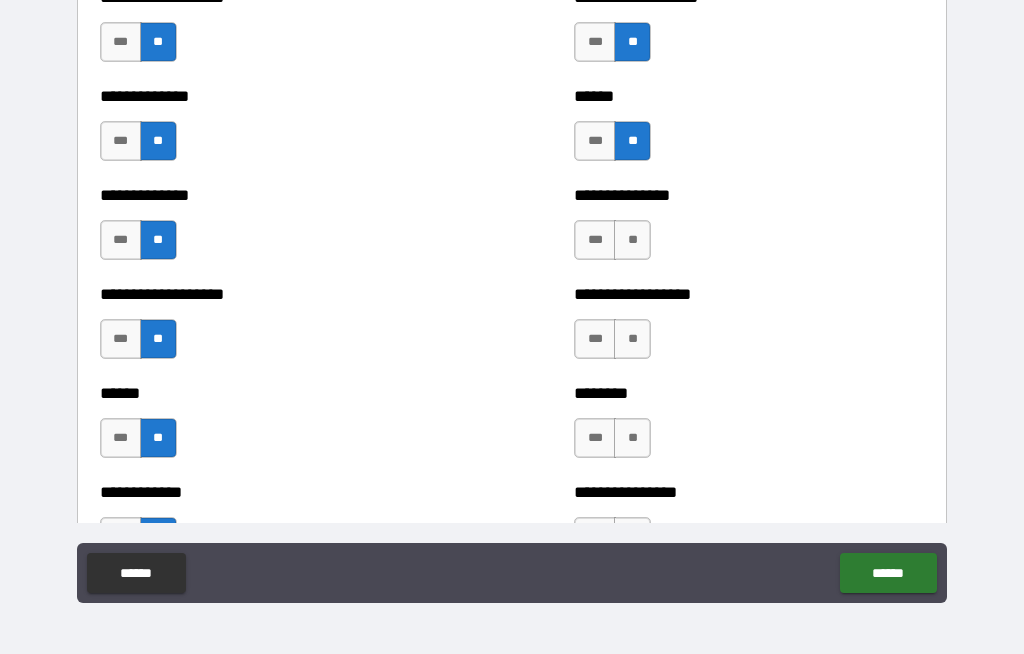 click on "**" at bounding box center [632, 240] 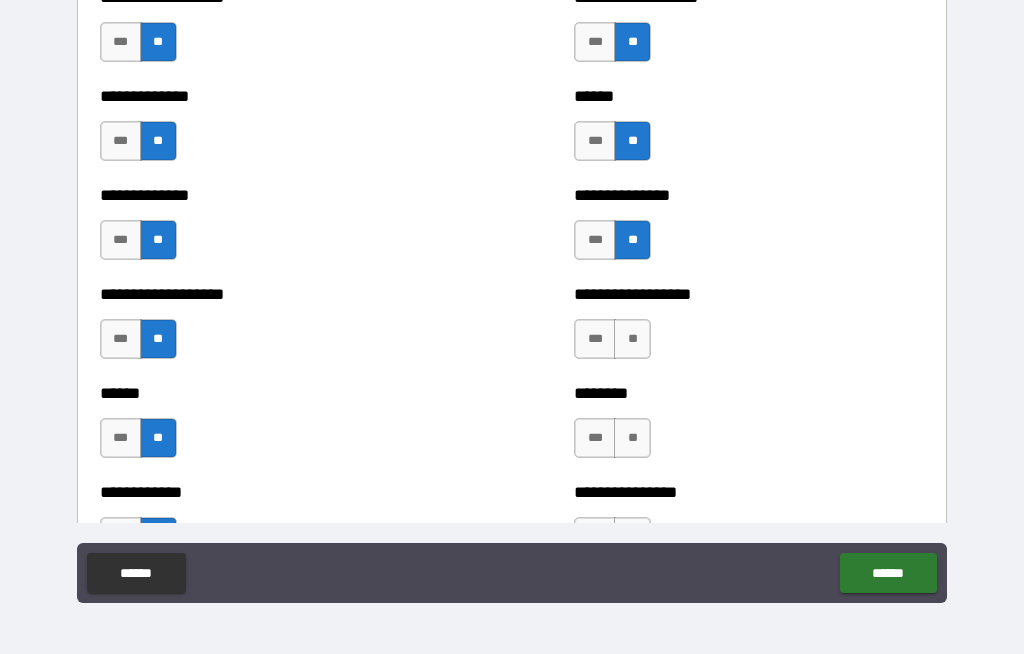 click on "**" at bounding box center [632, 339] 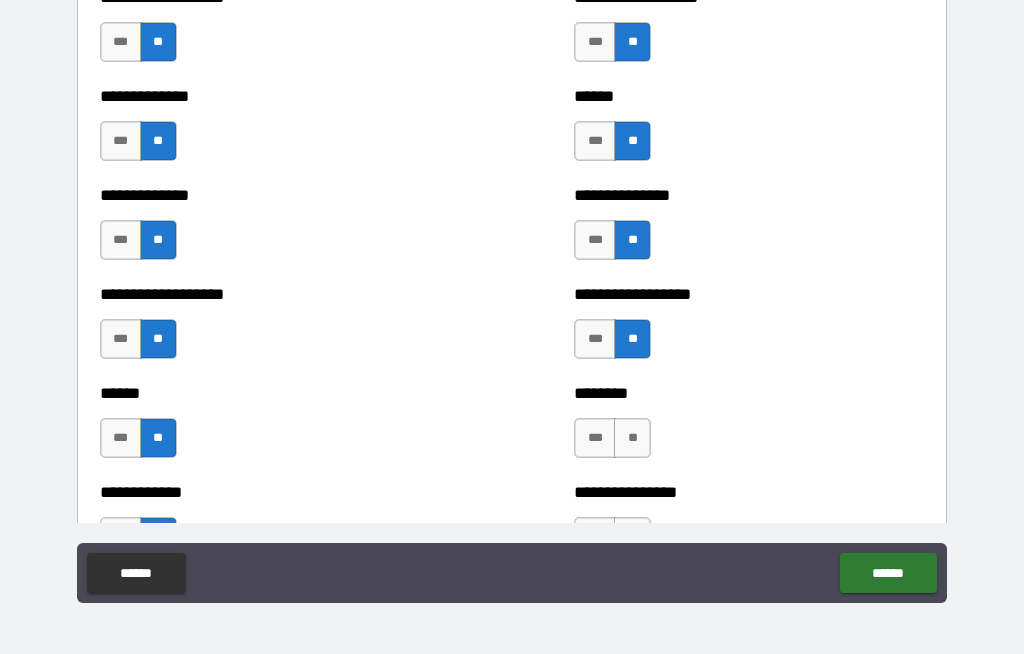 click on "**" at bounding box center [632, 438] 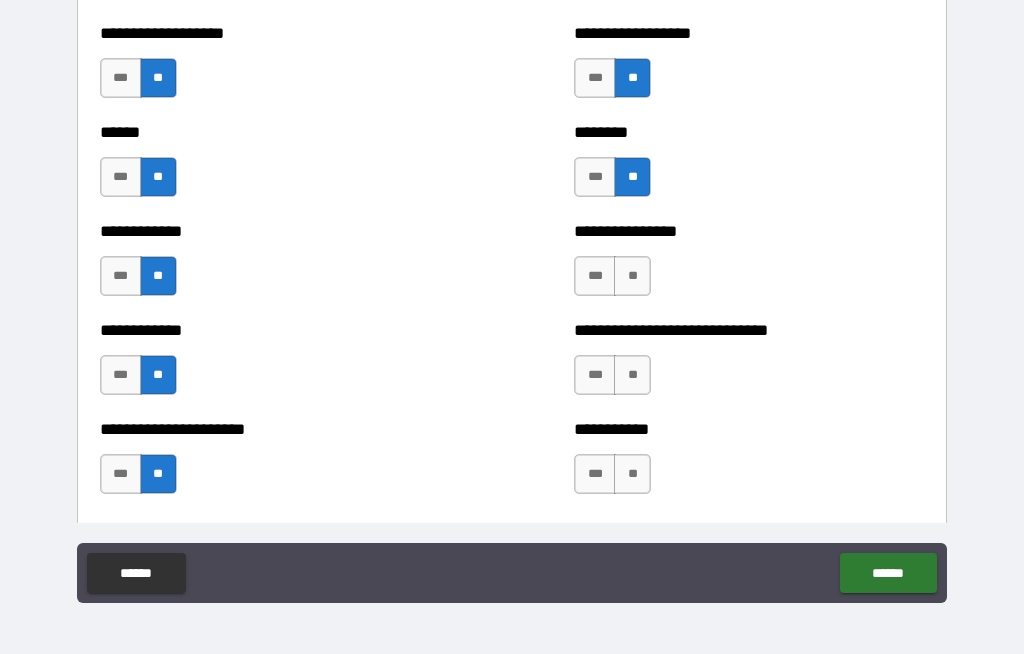 scroll, scrollTop: 5236, scrollLeft: 0, axis: vertical 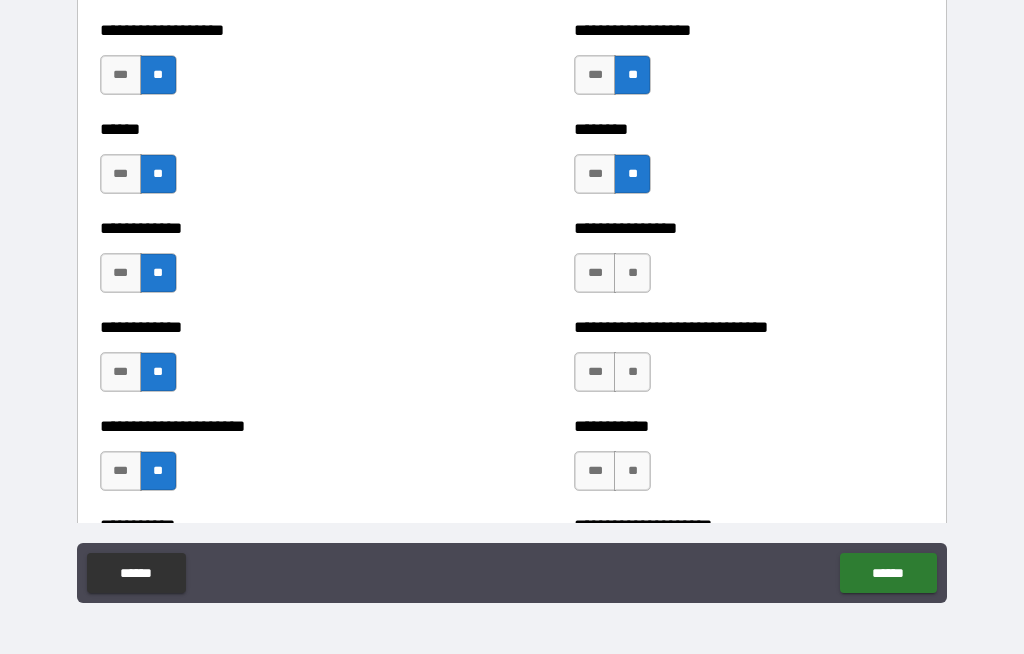 click on "**" at bounding box center (632, 273) 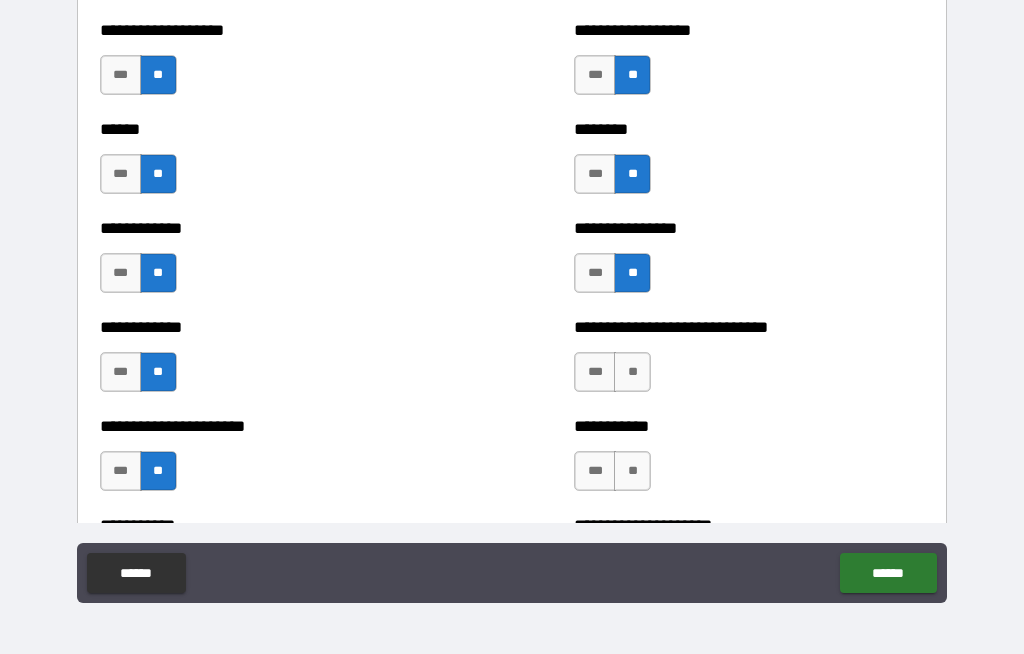click on "**" at bounding box center [632, 372] 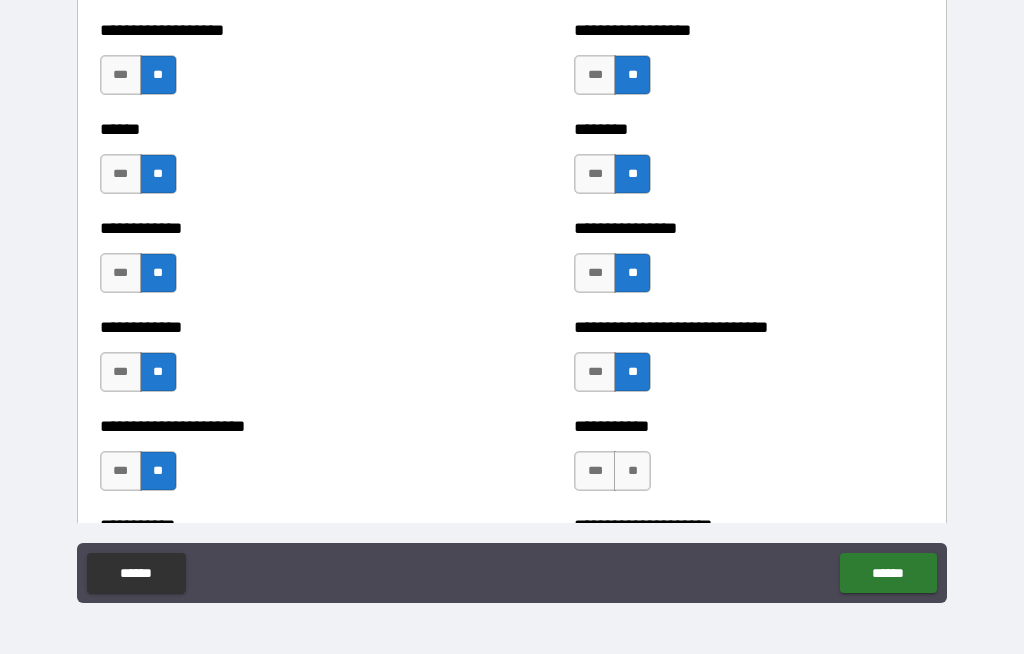 click on "**" at bounding box center [632, 471] 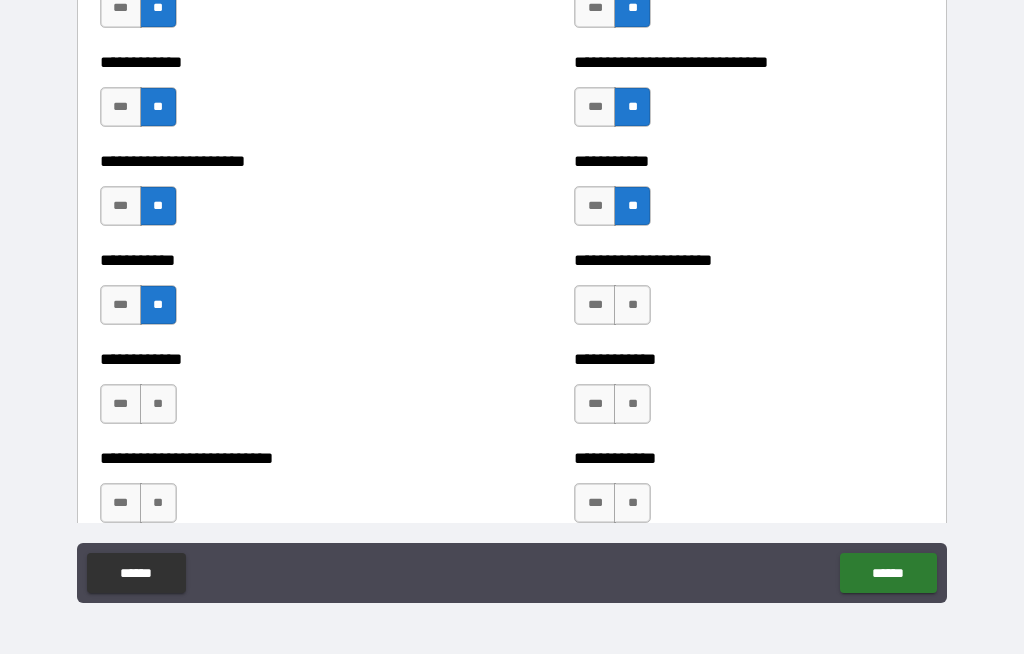 scroll, scrollTop: 5513, scrollLeft: 0, axis: vertical 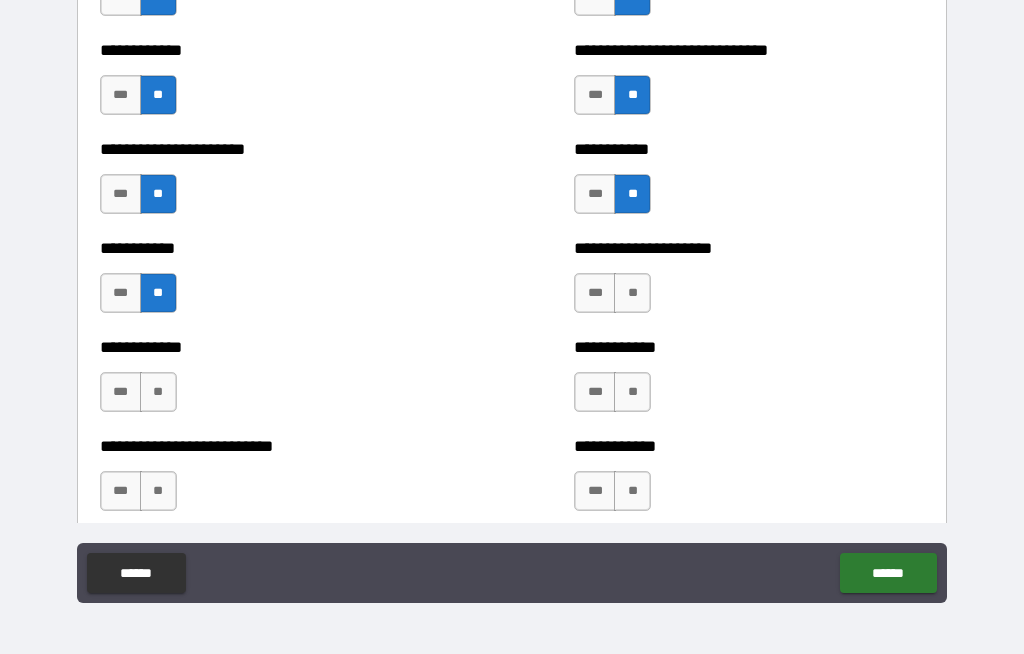 click on "**" at bounding box center (632, 293) 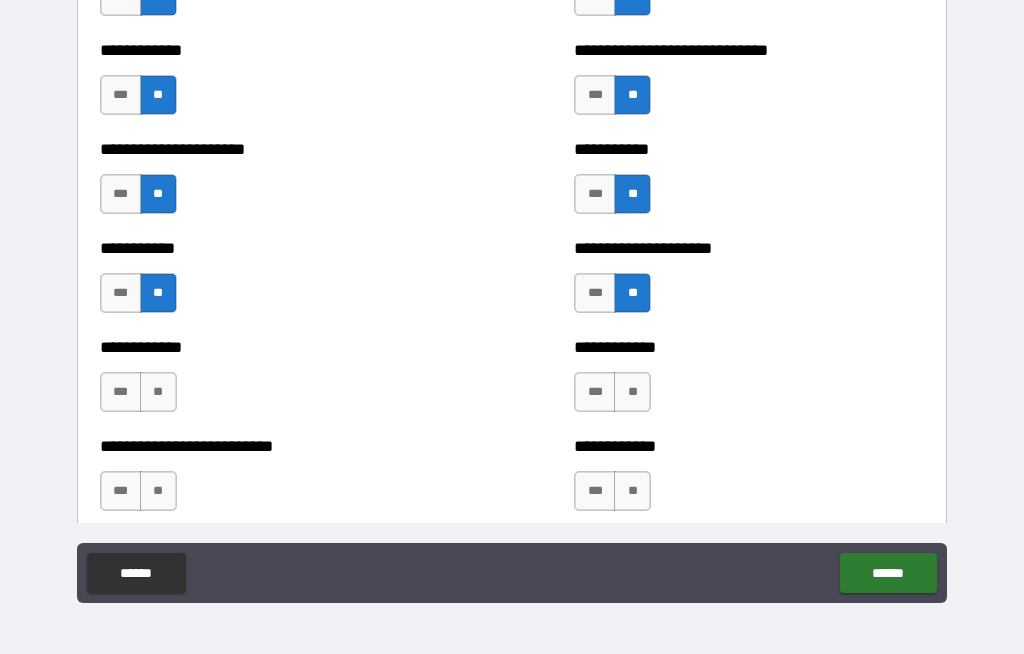 click on "**" at bounding box center [632, 392] 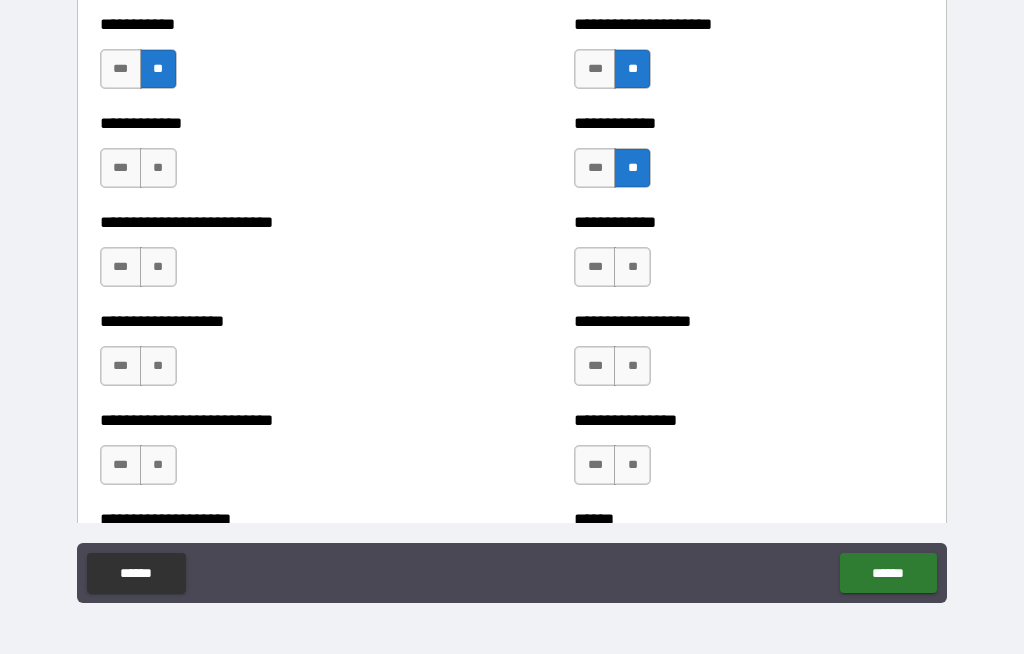 scroll, scrollTop: 5738, scrollLeft: 0, axis: vertical 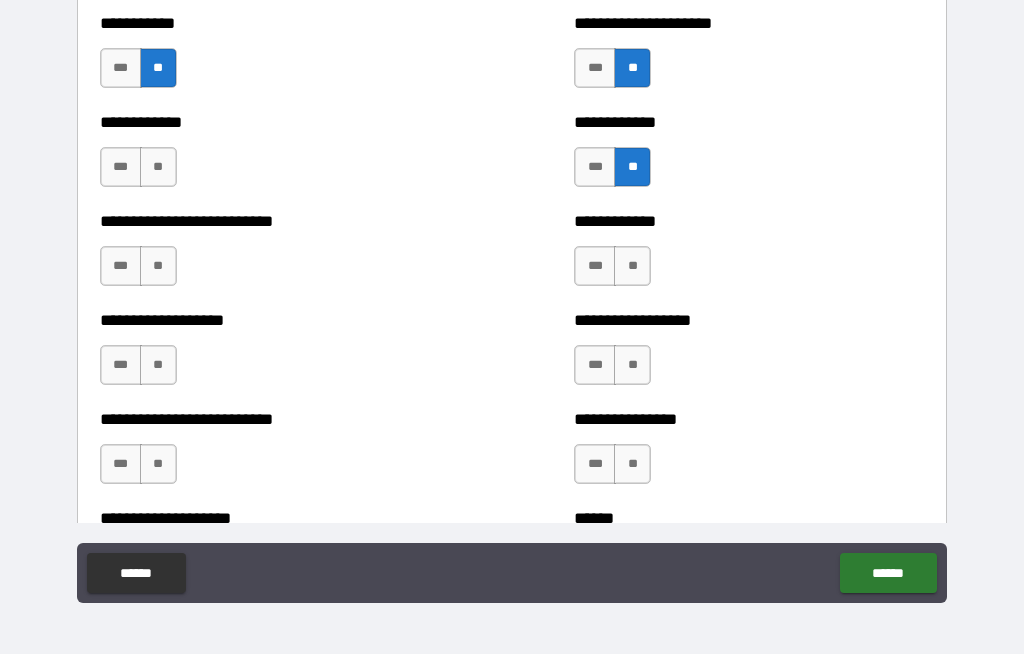click on "**" at bounding box center (632, 266) 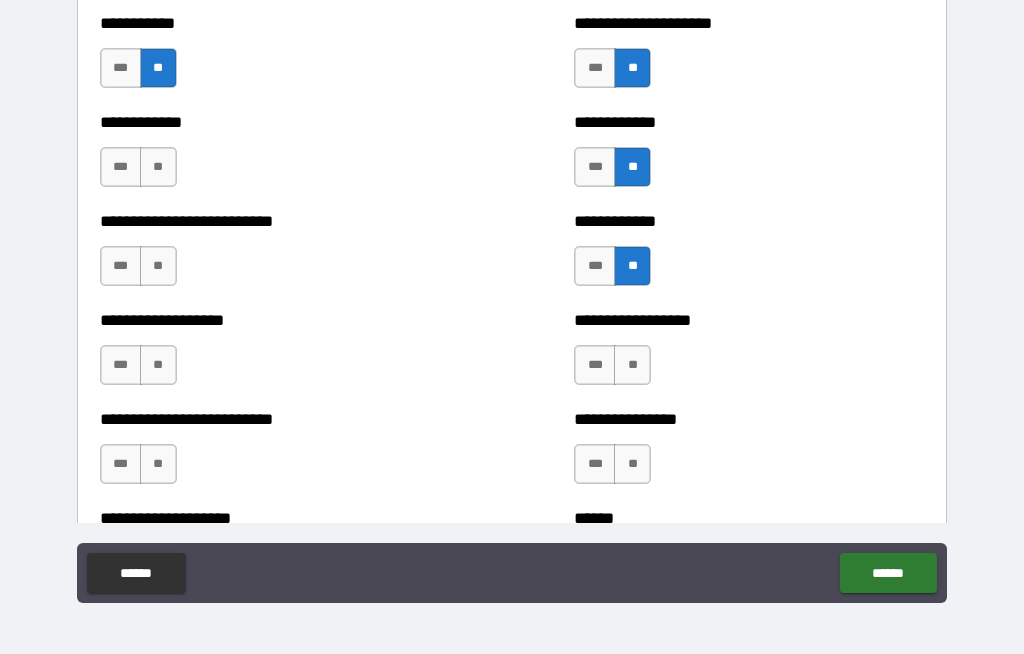 click on "**" at bounding box center (632, 365) 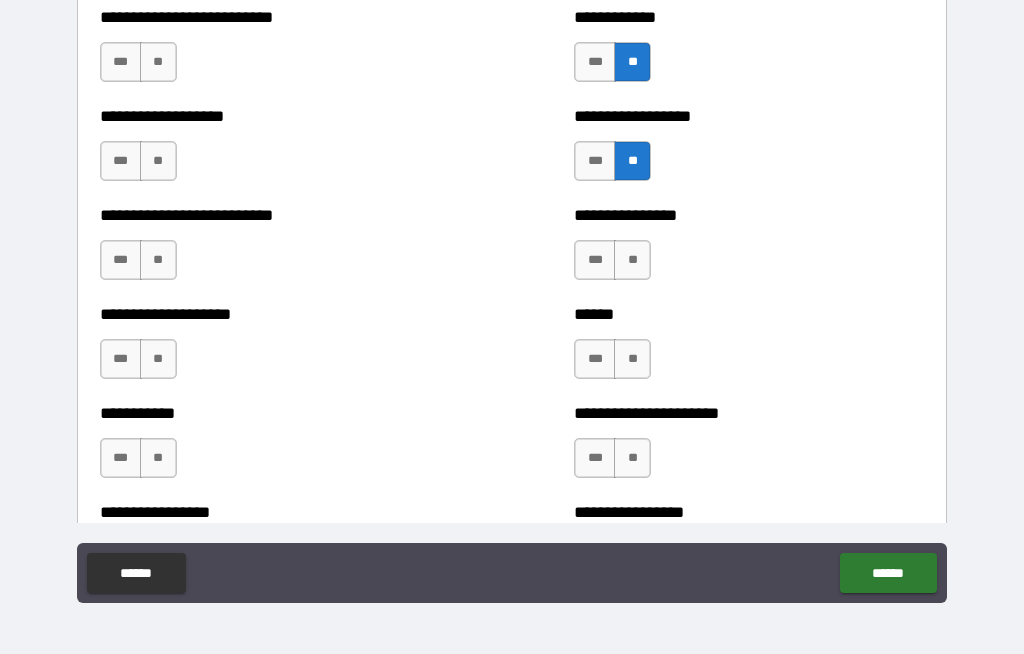 scroll, scrollTop: 5949, scrollLeft: 0, axis: vertical 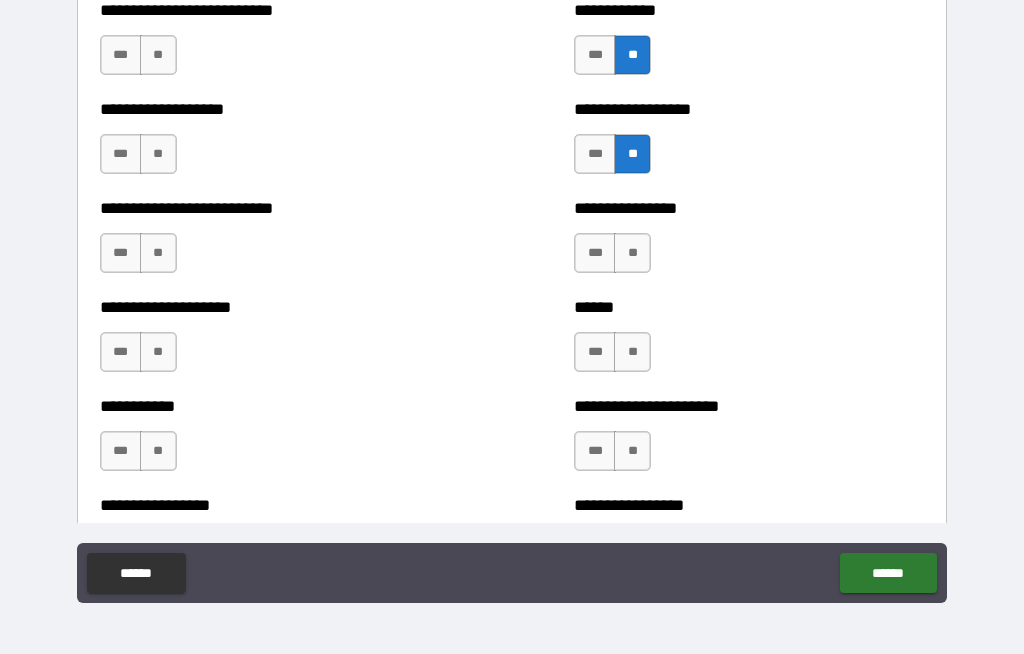 click on "**" at bounding box center (632, 253) 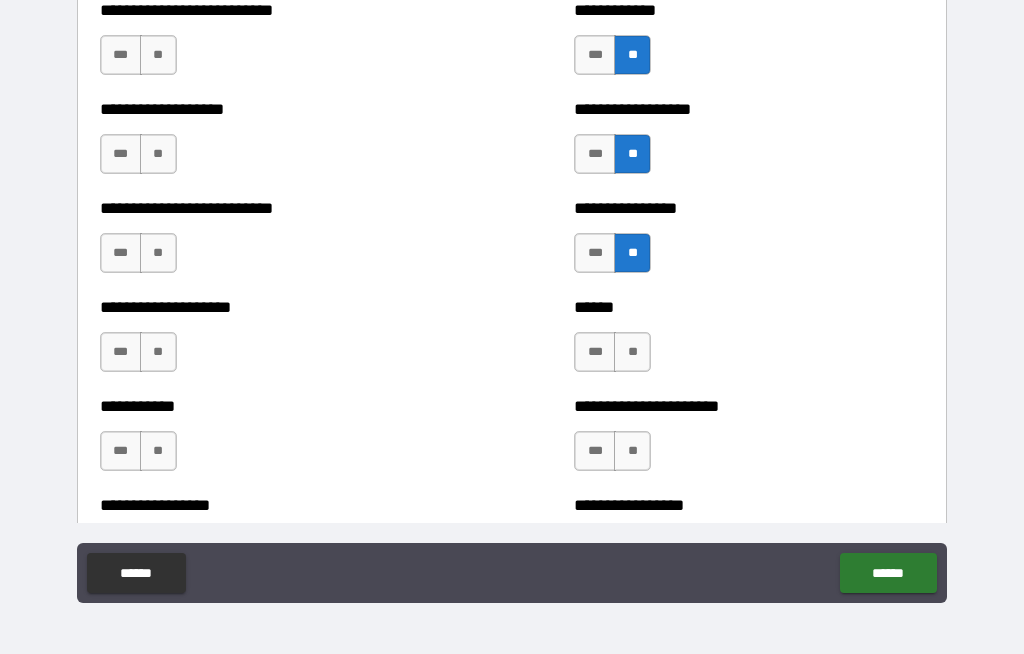 click on "**" at bounding box center [632, 352] 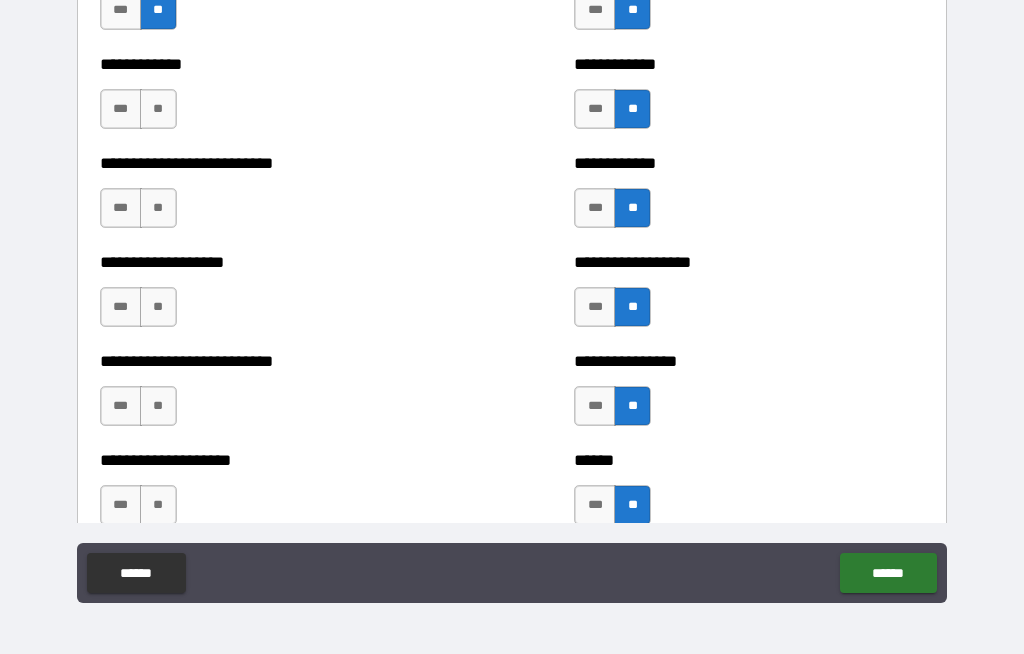 scroll, scrollTop: 5786, scrollLeft: 0, axis: vertical 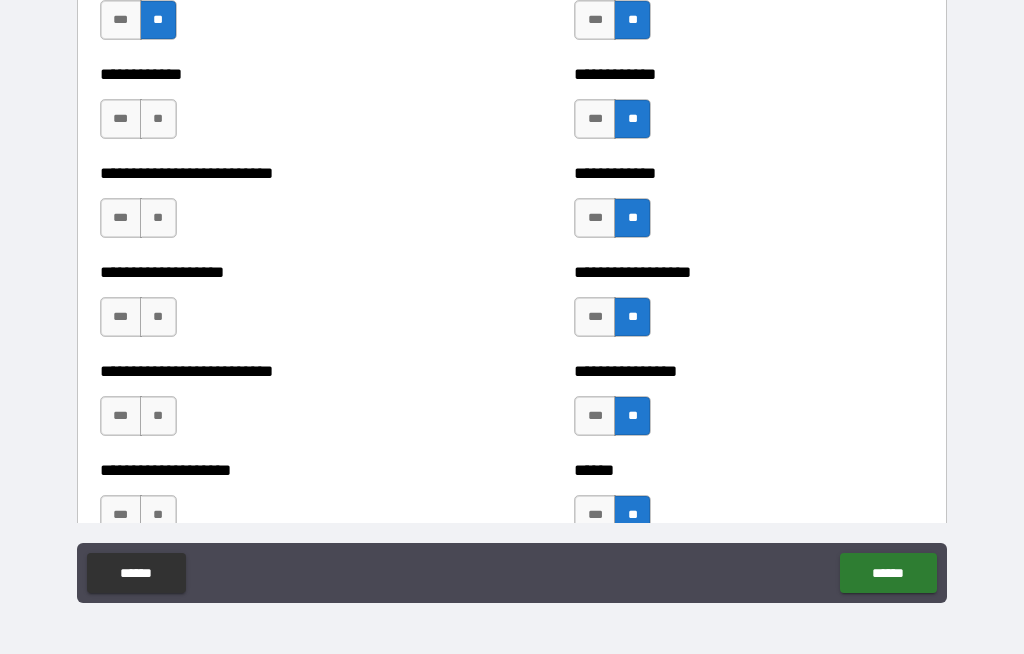 click on "**" at bounding box center [158, 119] 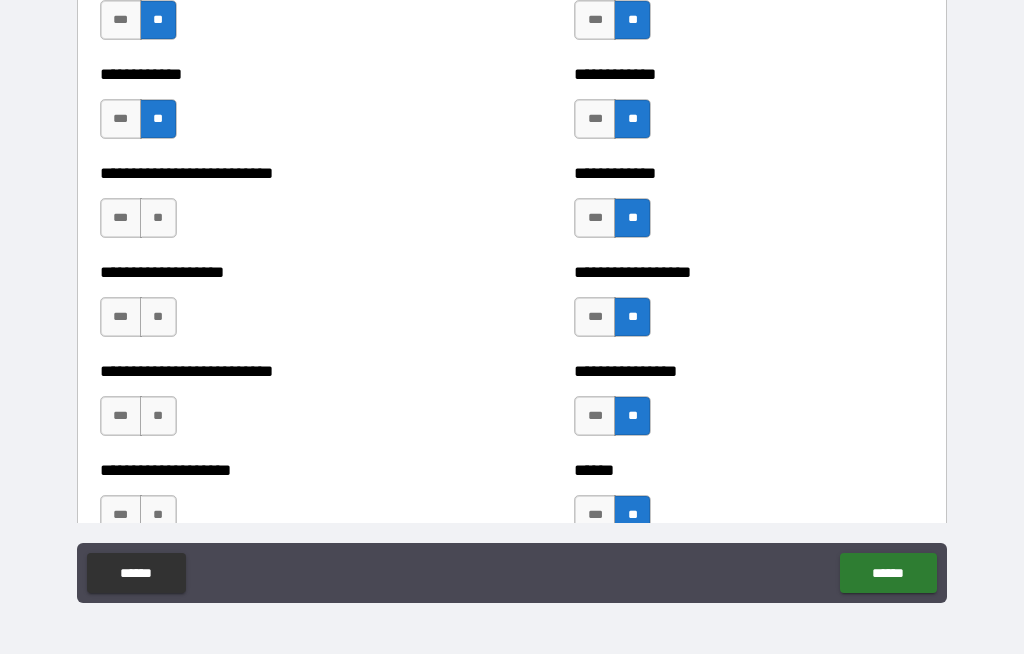 click on "**" at bounding box center [158, 218] 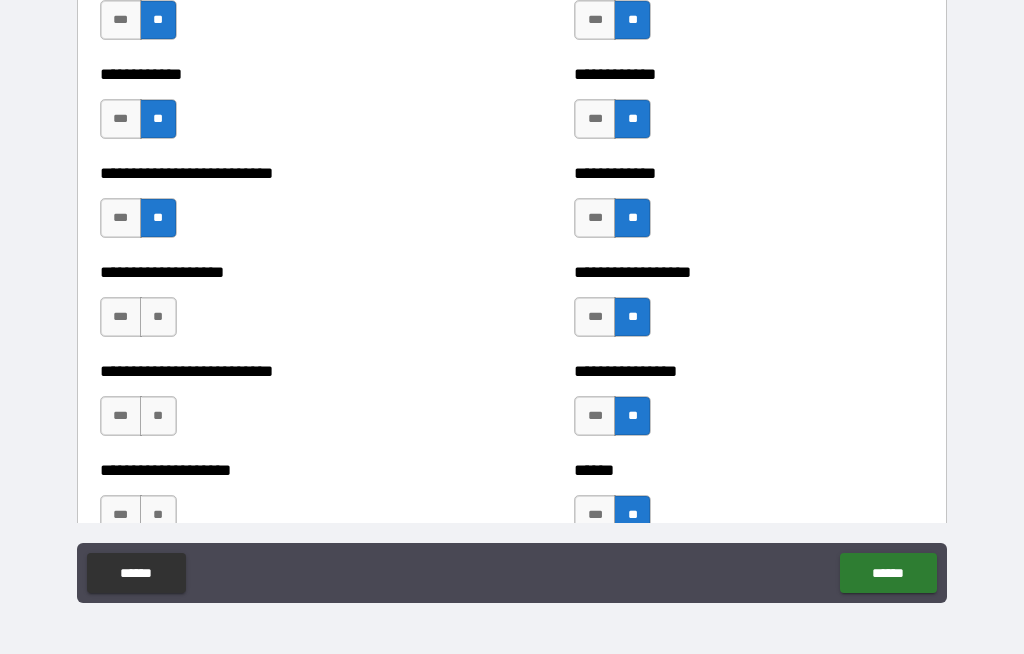 click on "**" at bounding box center (158, 317) 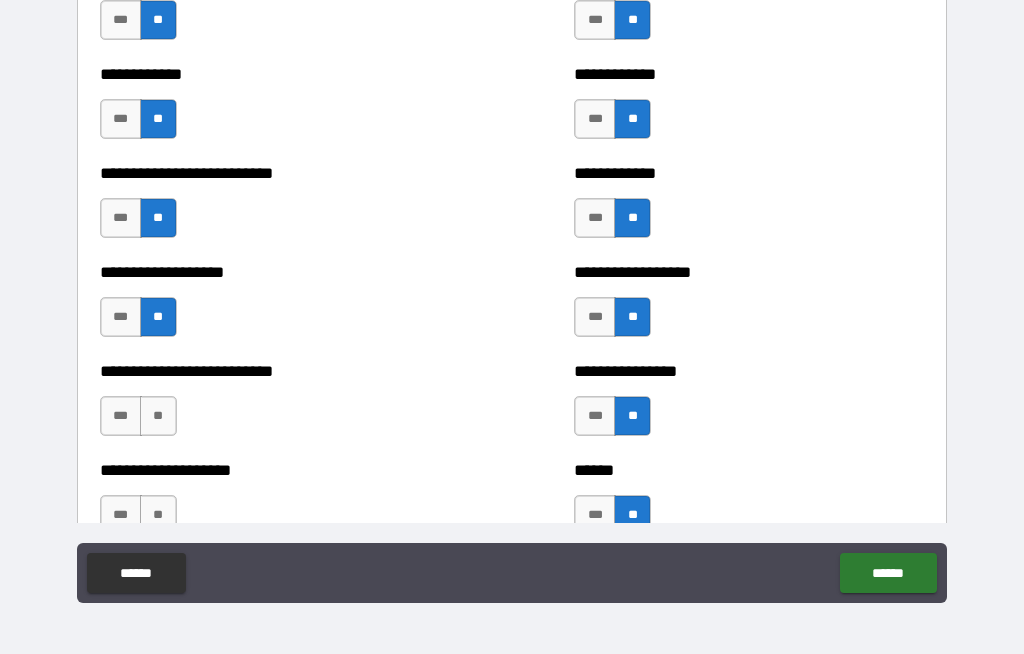 click on "**" at bounding box center (158, 416) 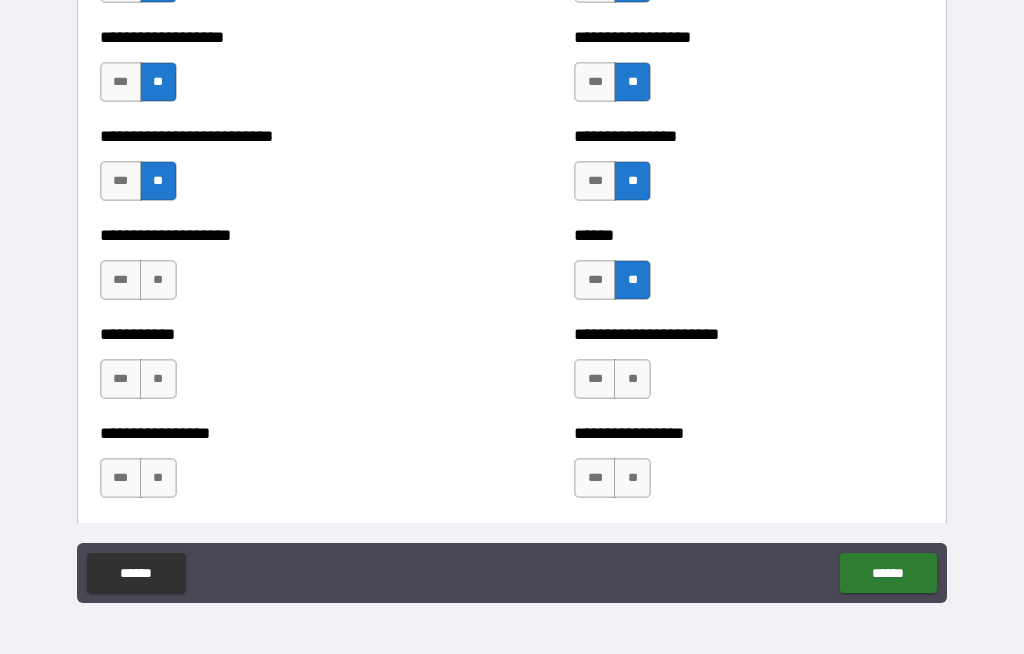 scroll, scrollTop: 6042, scrollLeft: 0, axis: vertical 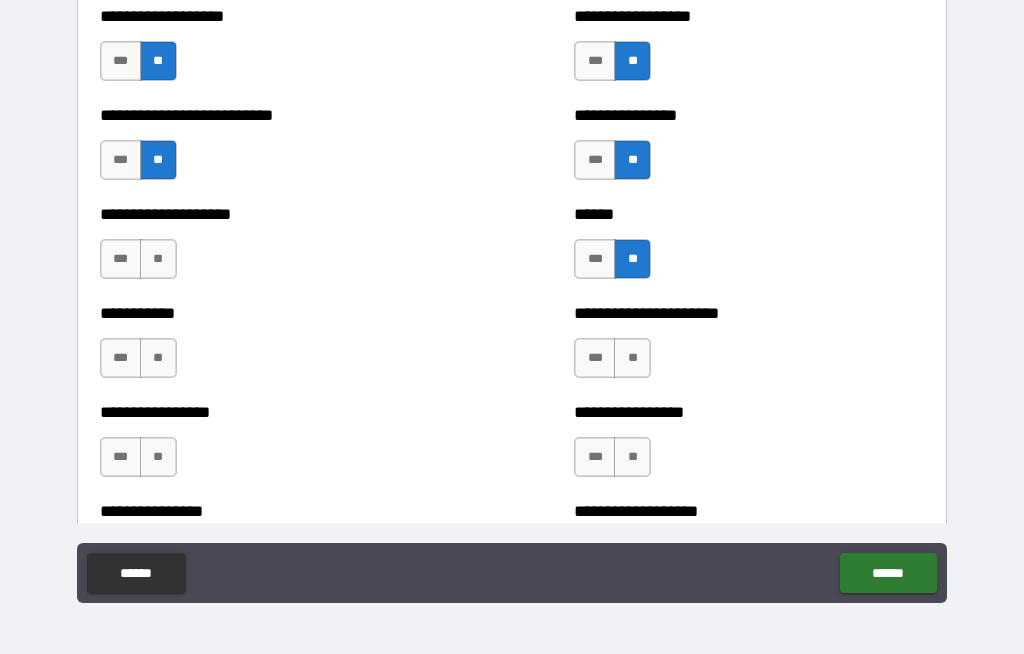 click on "**" at bounding box center [158, 259] 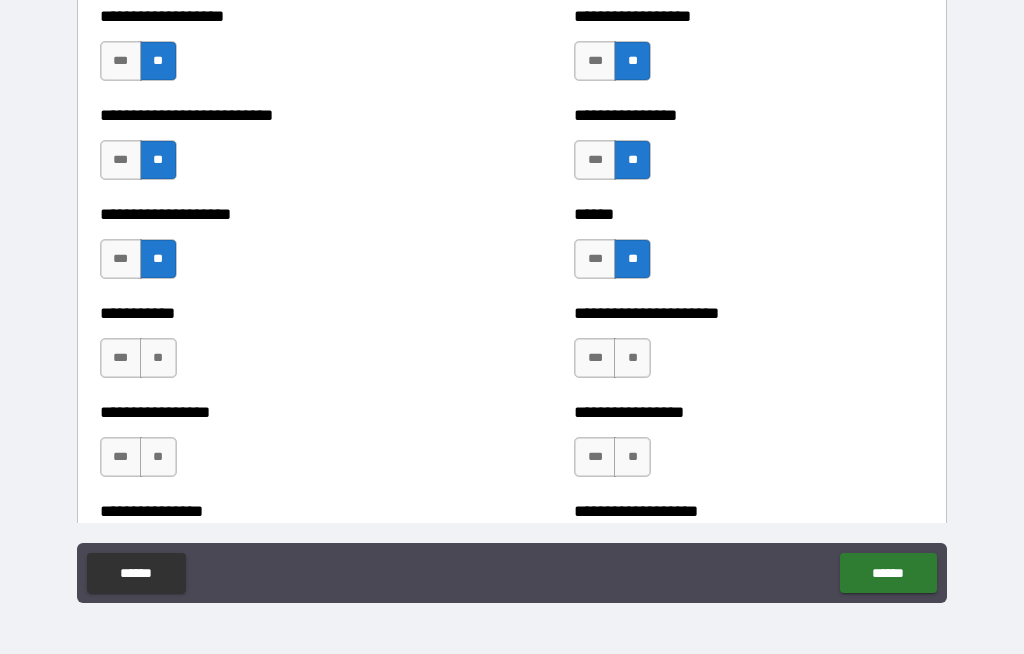click on "**" at bounding box center [158, 358] 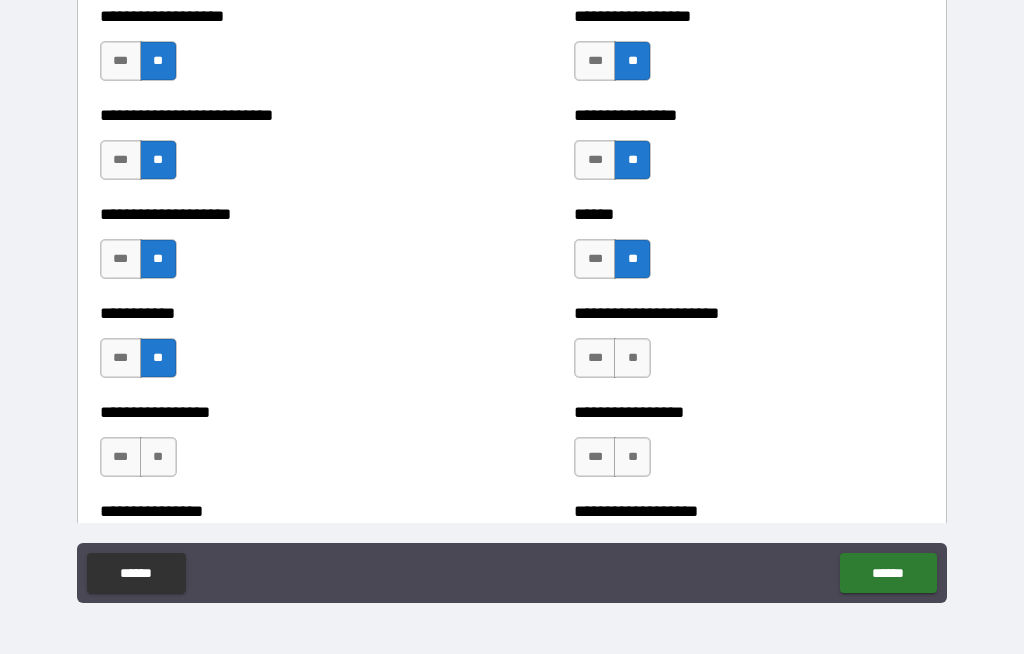 click on "**" at bounding box center [158, 457] 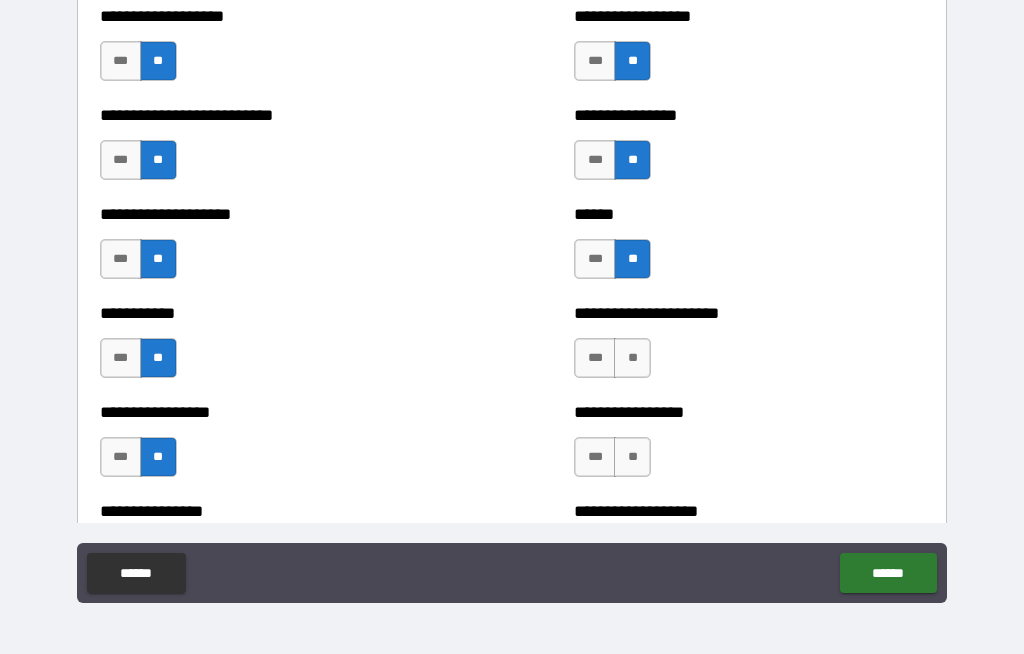 click on "**" at bounding box center [632, 358] 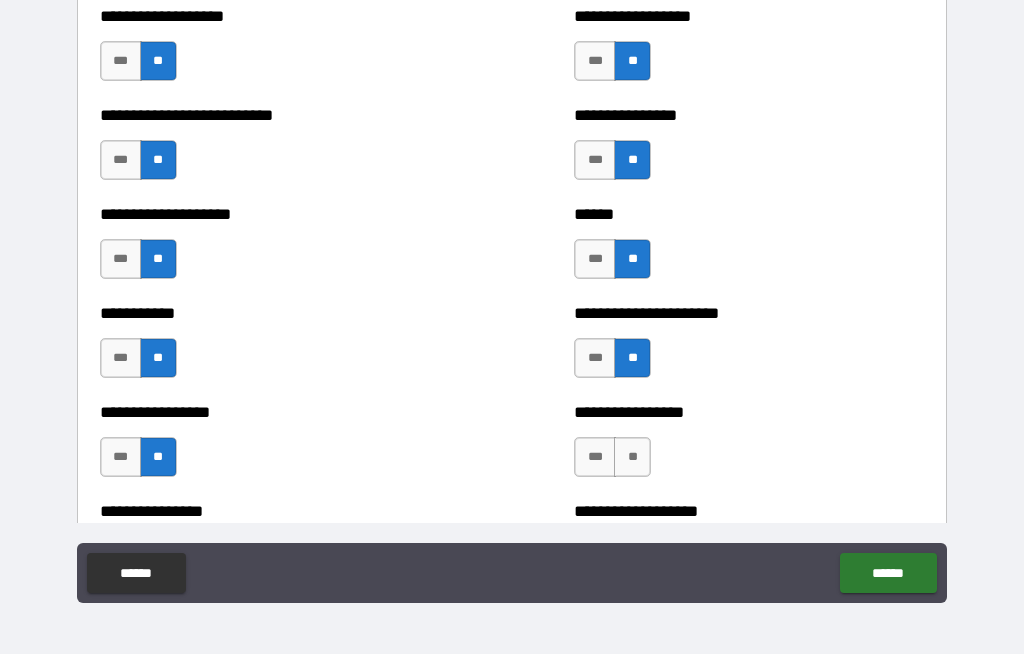 click on "**" at bounding box center [632, 457] 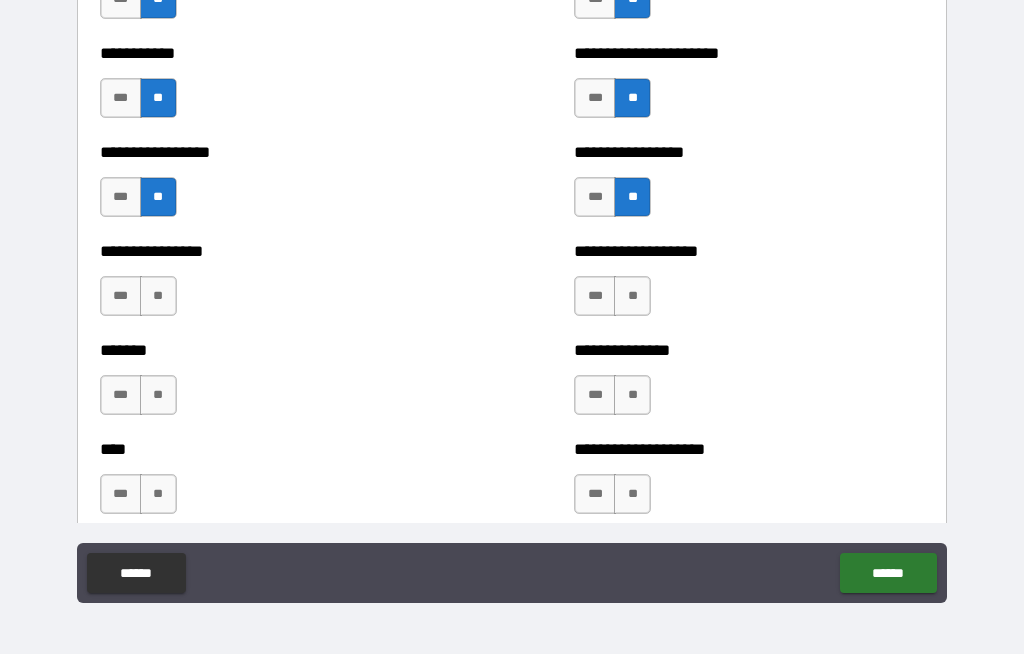 scroll, scrollTop: 6376, scrollLeft: 0, axis: vertical 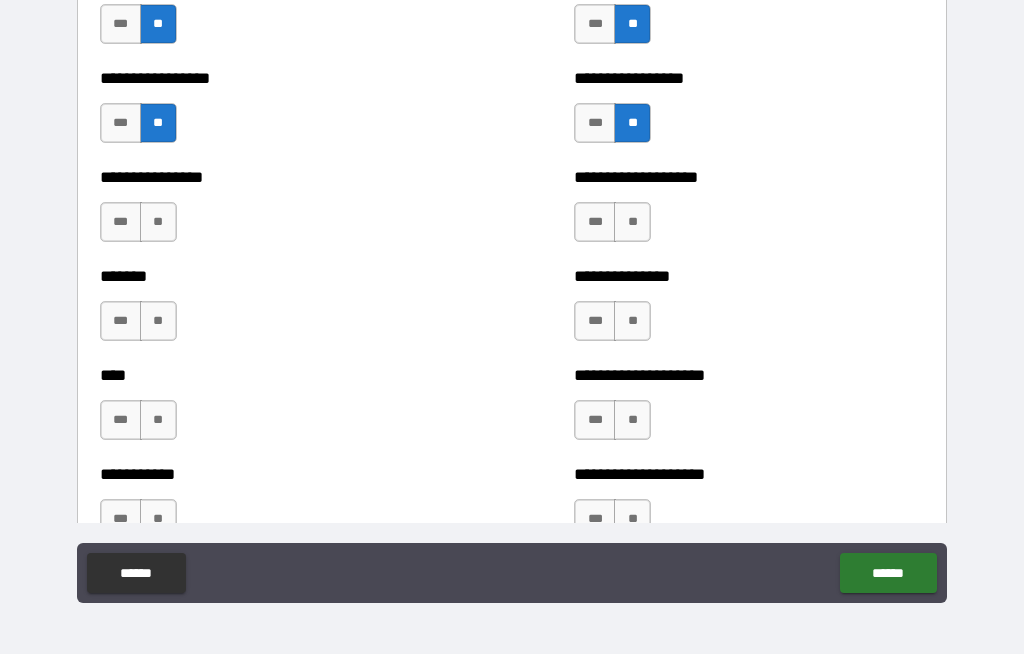click on "**" at bounding box center (158, 222) 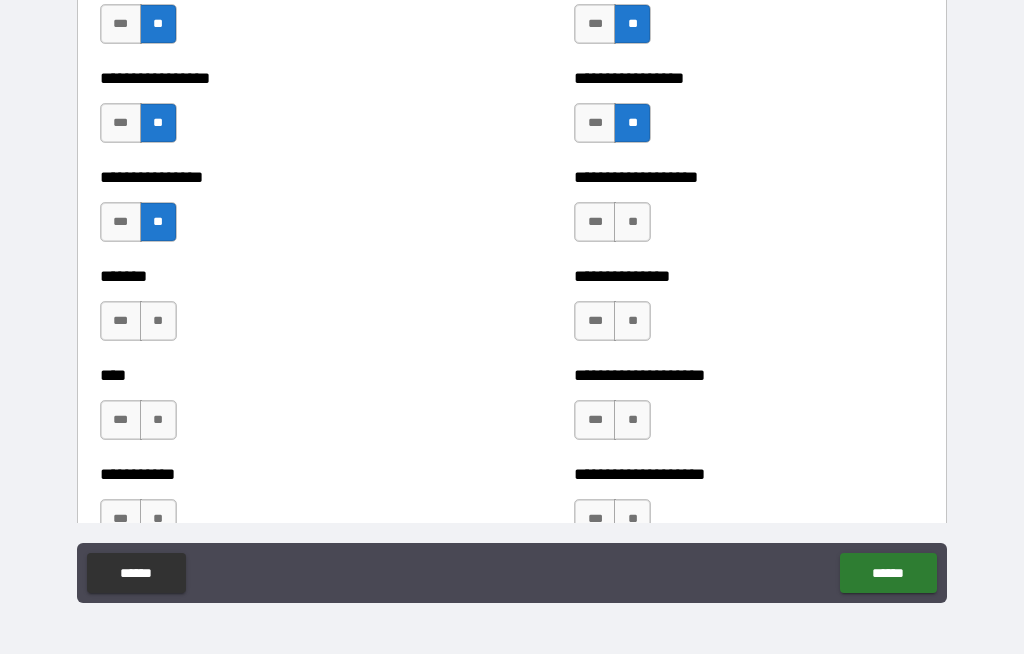 click on "**" at bounding box center [158, 321] 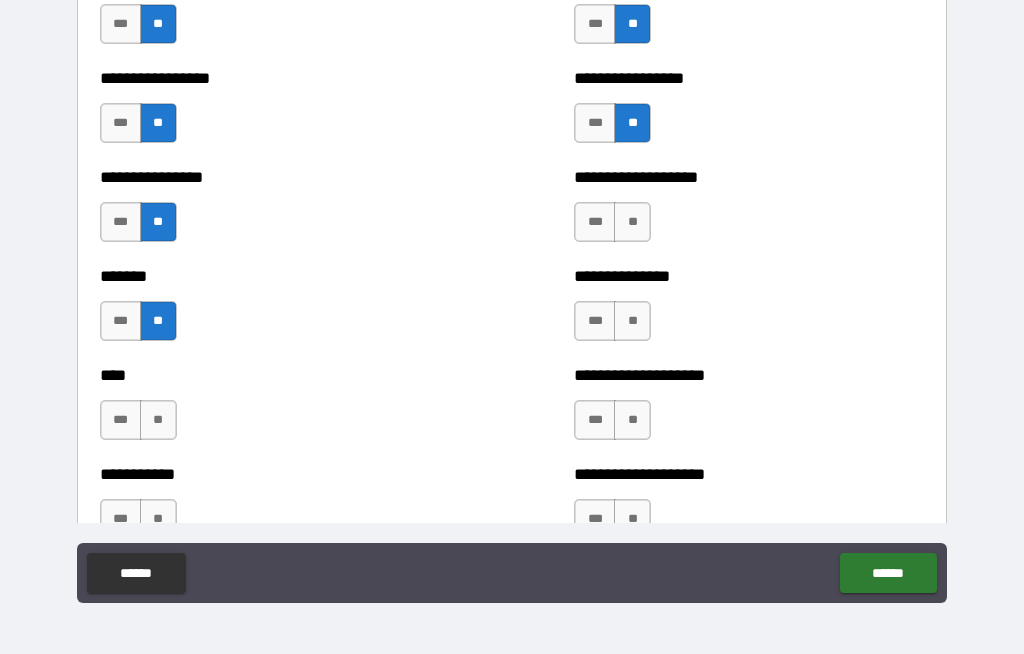 click on "**" at bounding box center [158, 420] 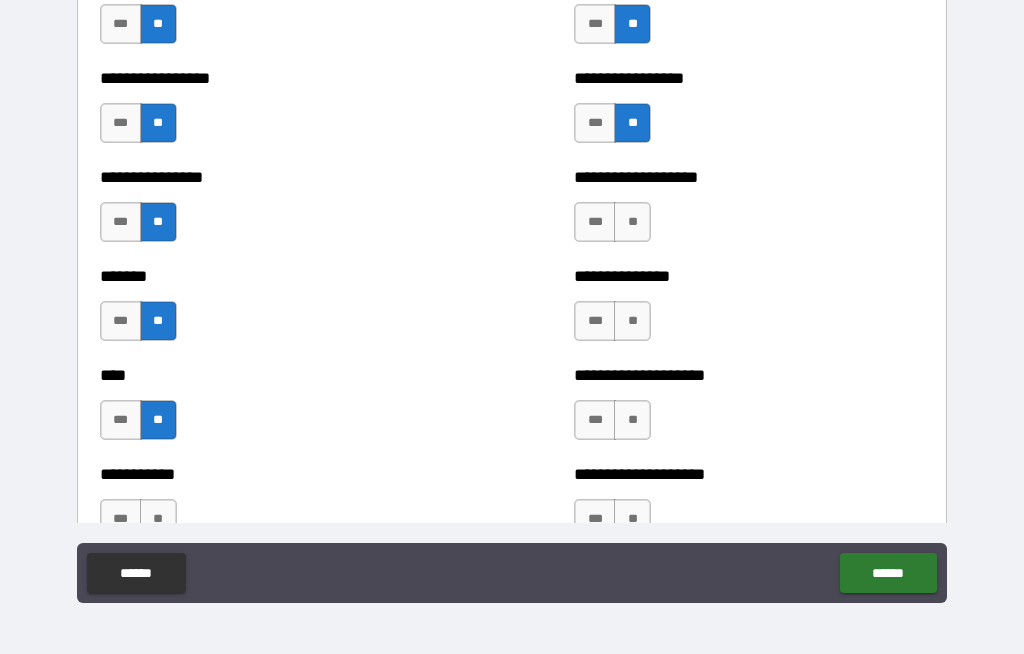 click on "**" at bounding box center (632, 222) 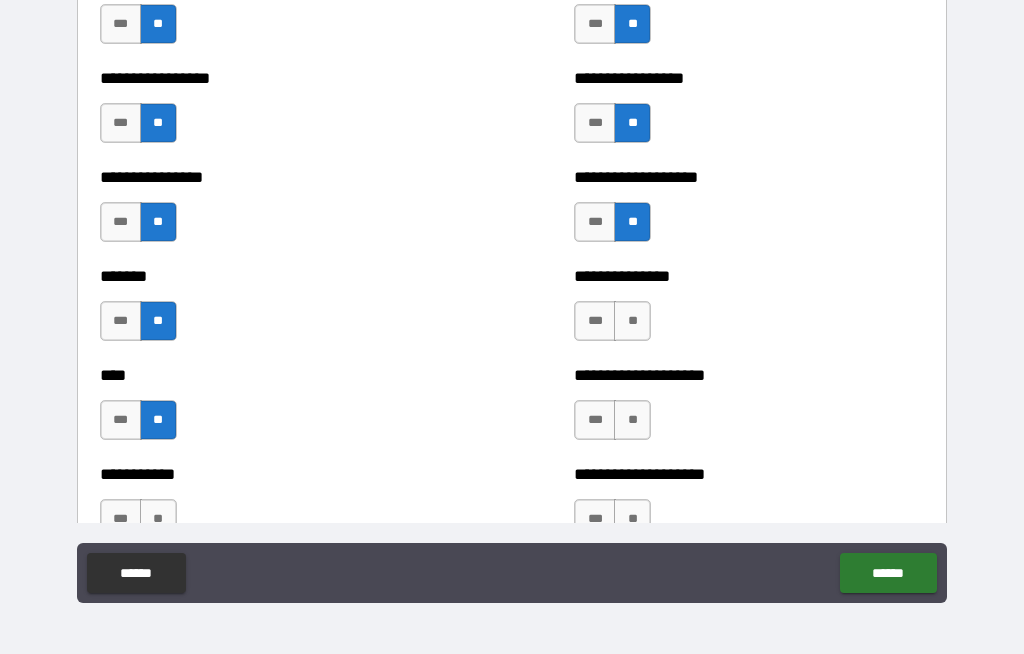 click on "**" at bounding box center (632, 321) 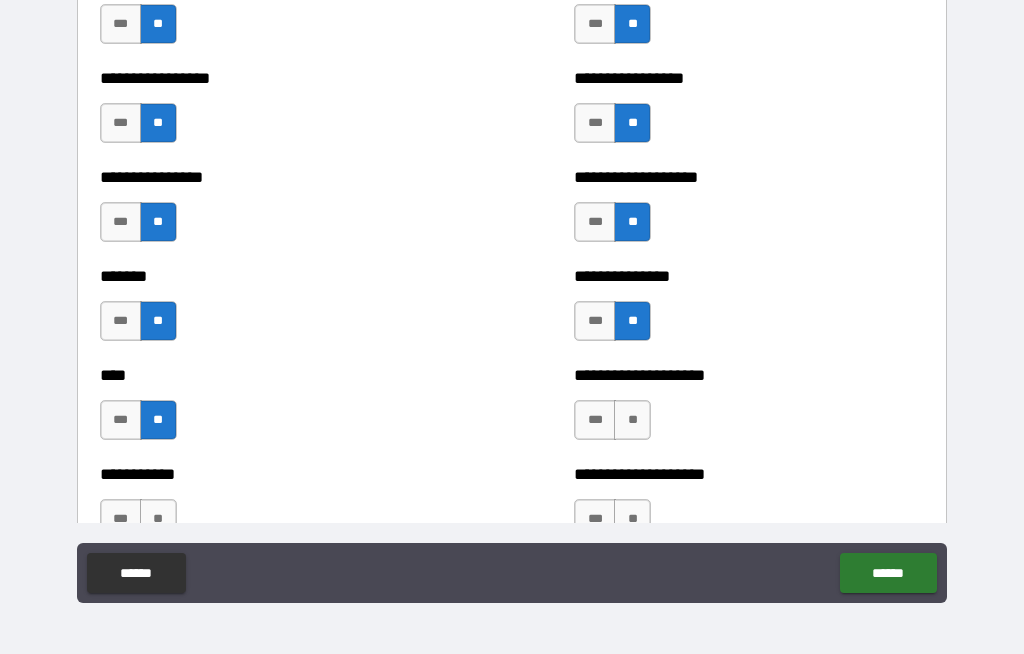 click on "**" at bounding box center [632, 420] 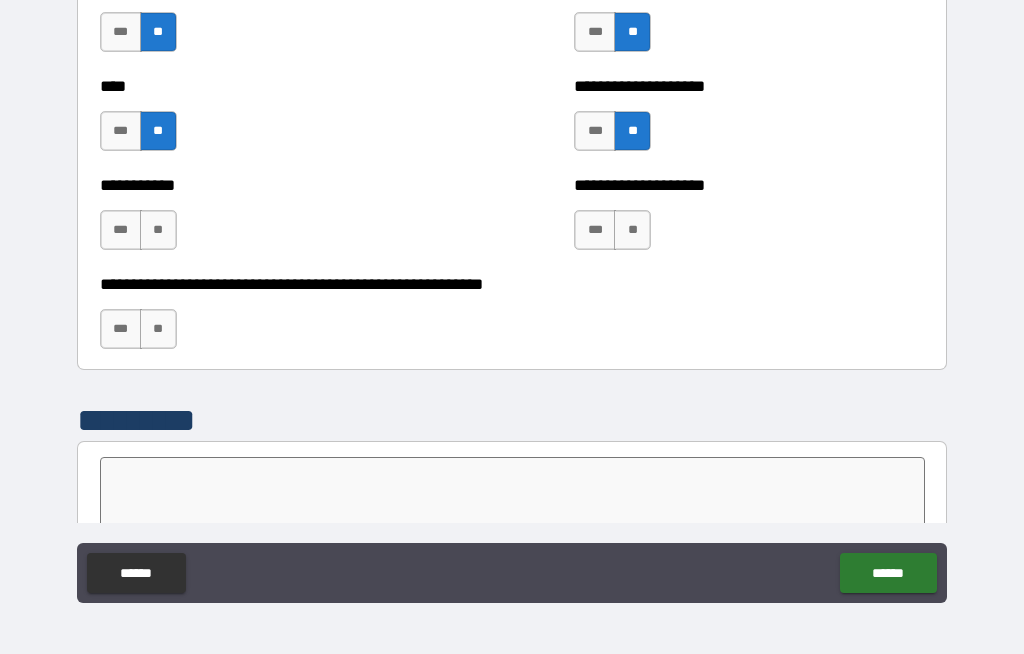 scroll, scrollTop: 6667, scrollLeft: 0, axis: vertical 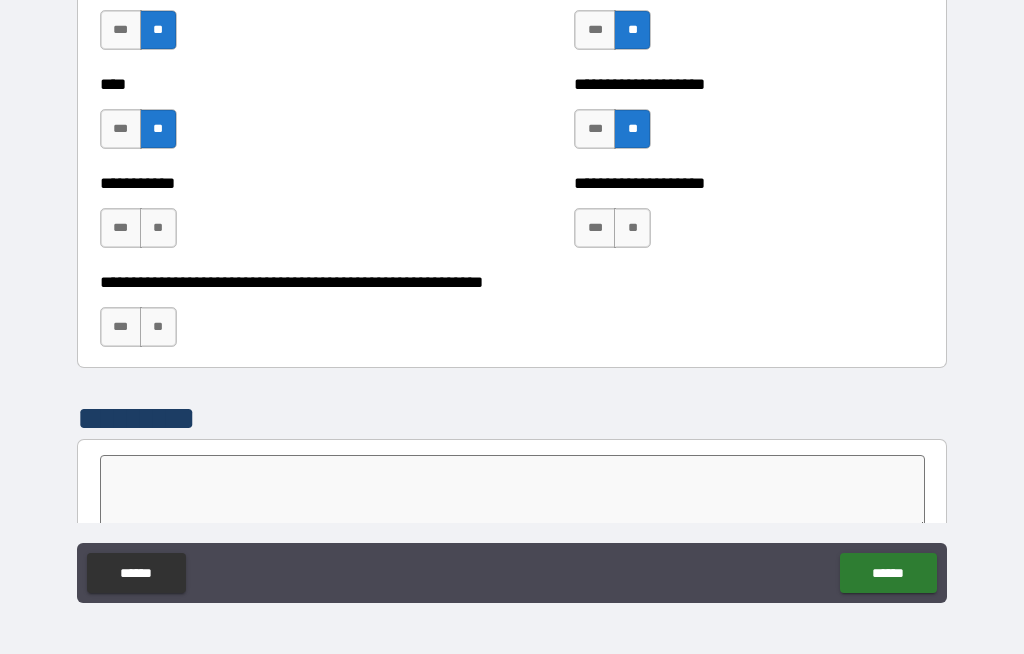 click on "**" at bounding box center [632, 228] 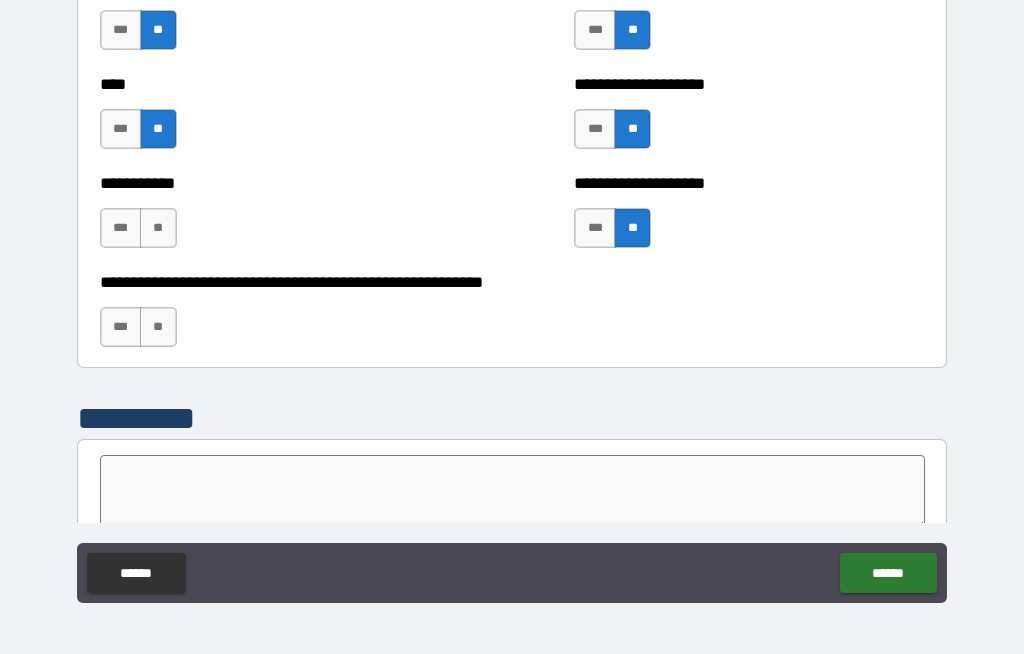 click on "**" at bounding box center (158, 228) 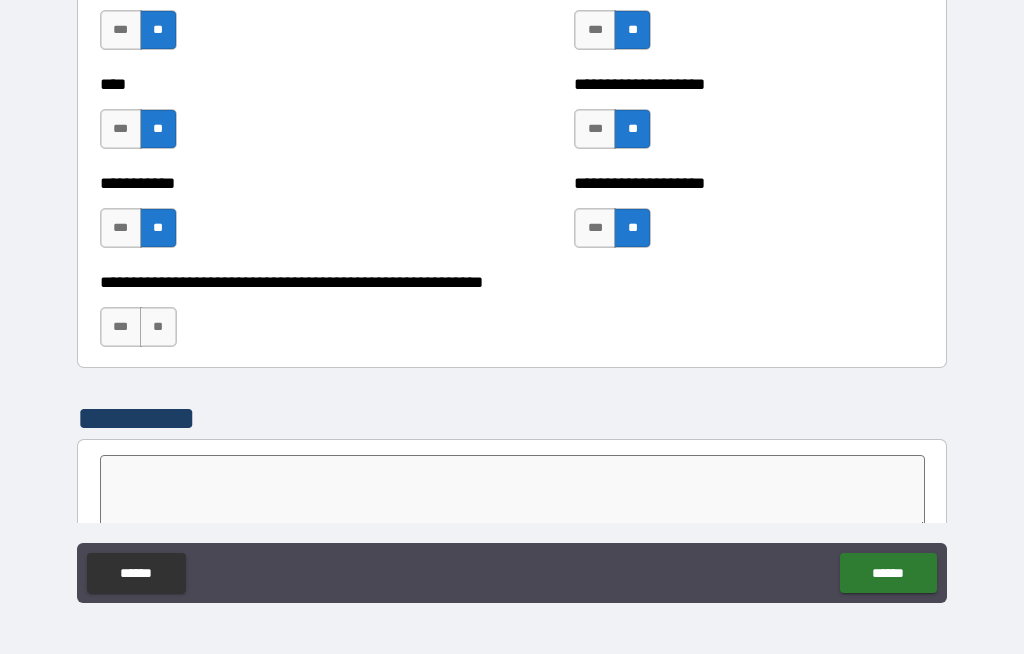 click on "**" at bounding box center (158, 327) 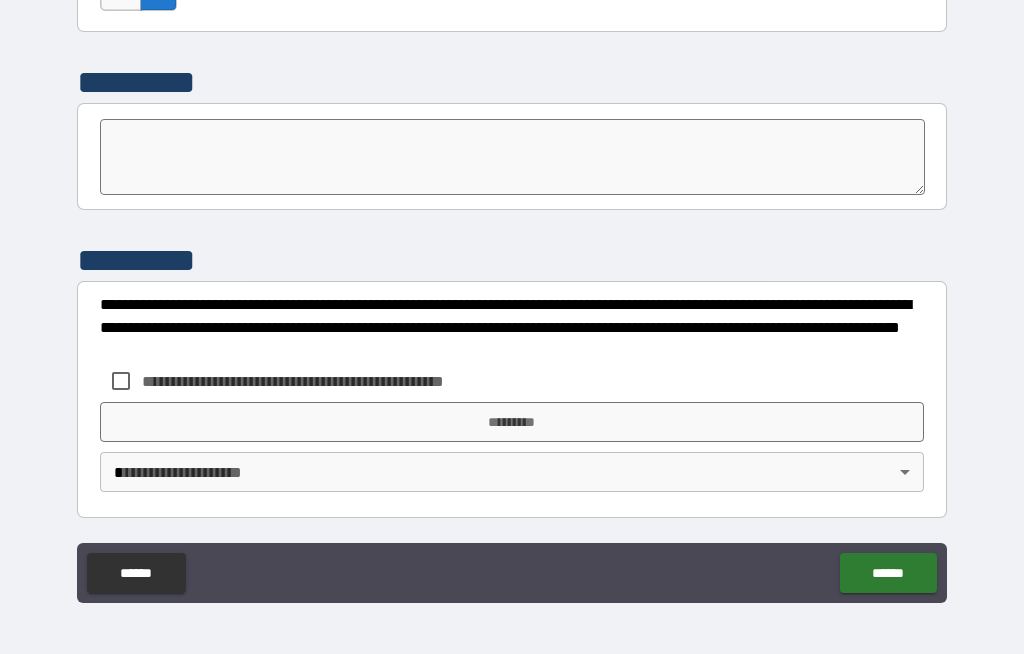 scroll, scrollTop: 7003, scrollLeft: 0, axis: vertical 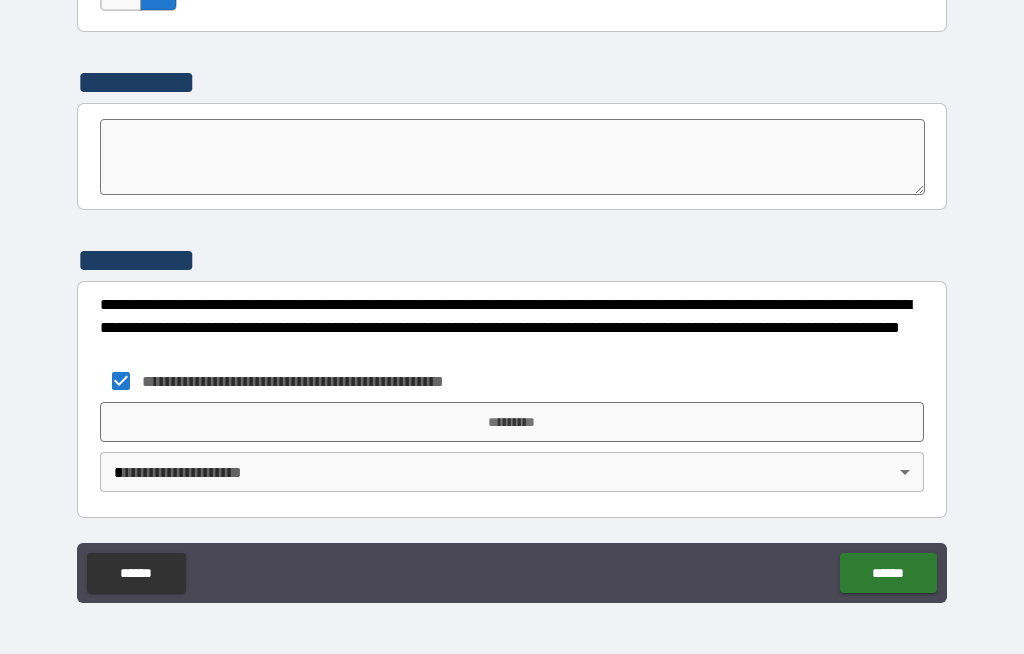 click on "*********" at bounding box center (512, 422) 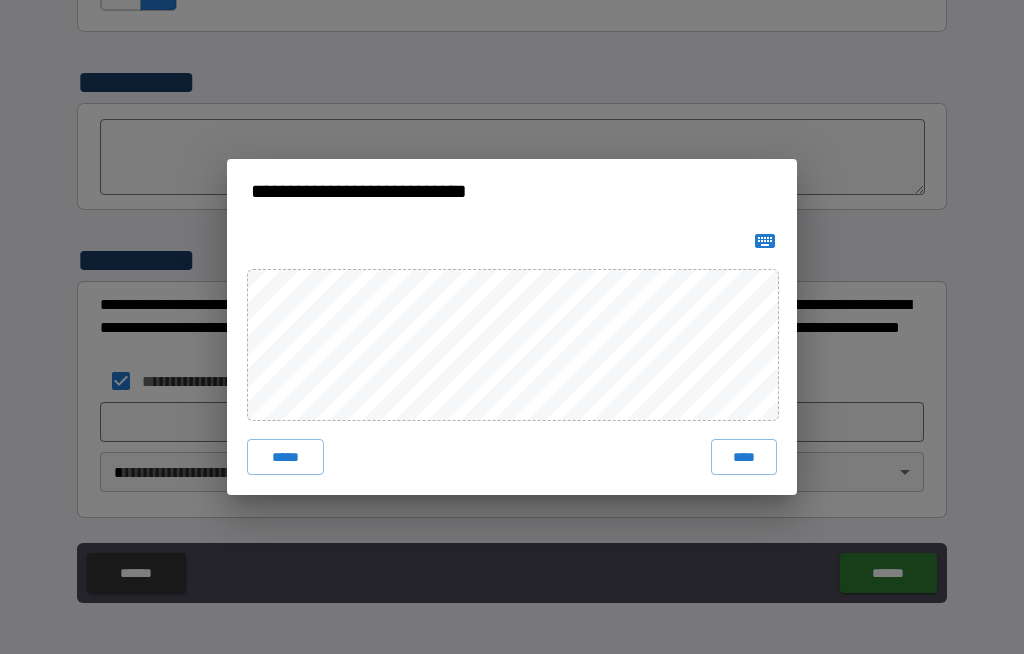 click on "****" at bounding box center (744, 457) 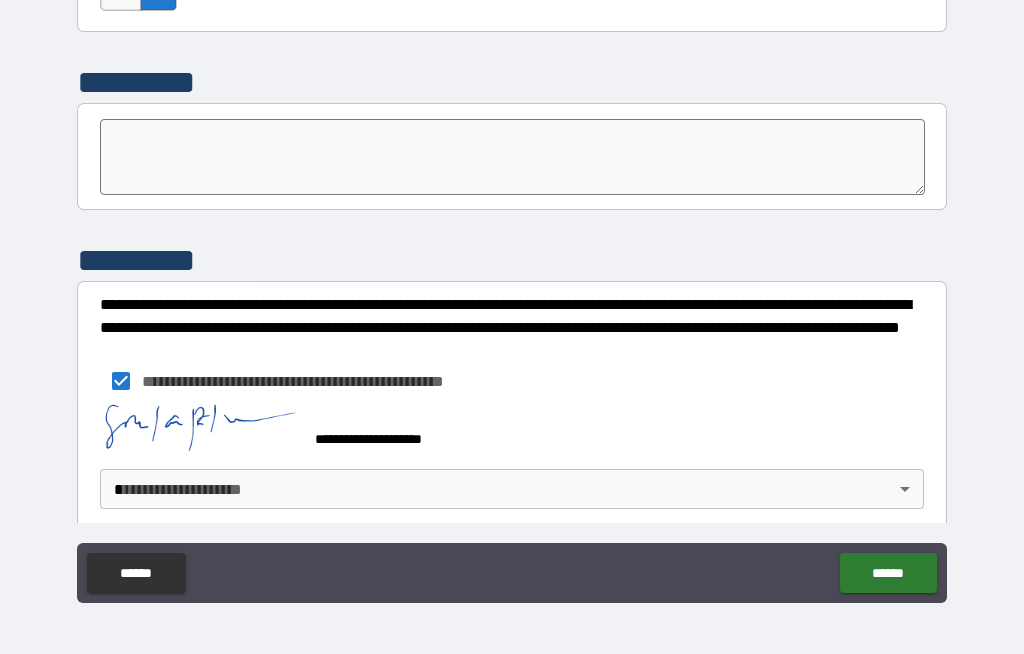 click on "******" at bounding box center [888, 573] 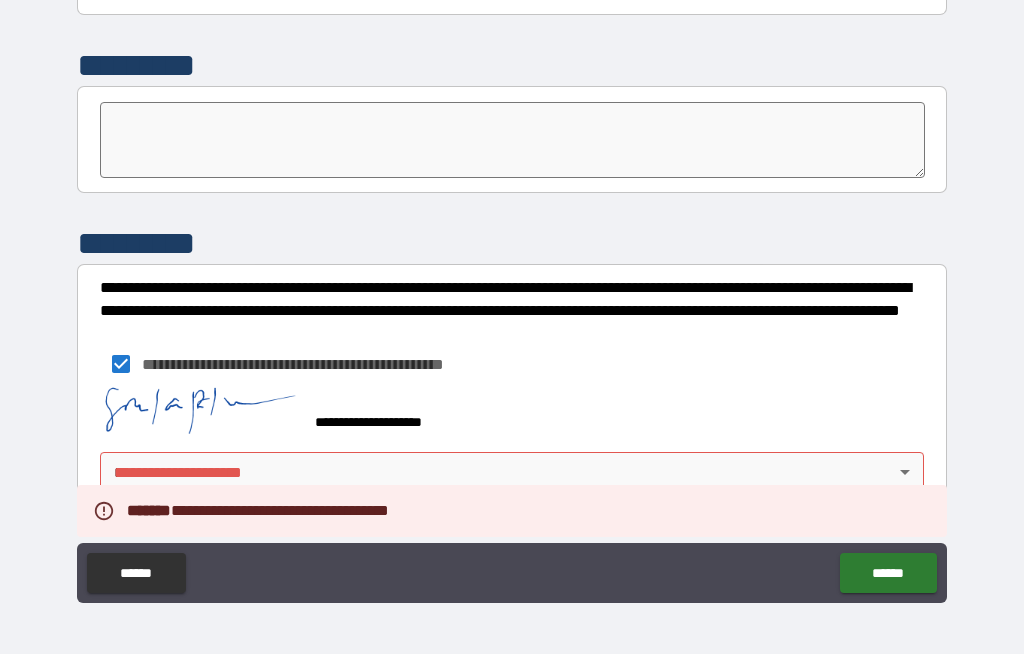 scroll, scrollTop: 7020, scrollLeft: 0, axis: vertical 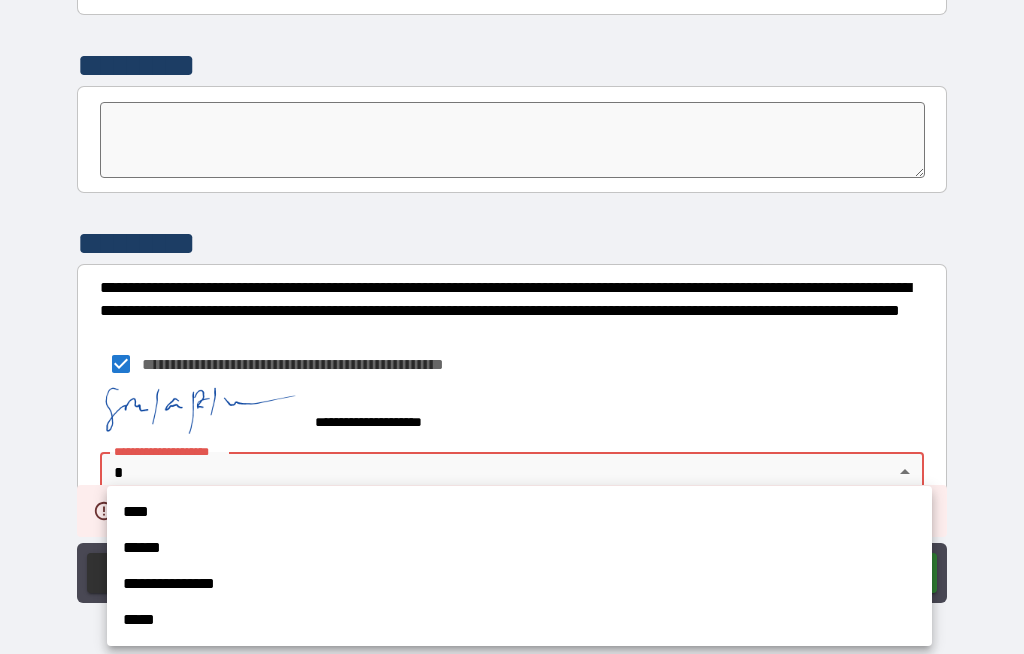 click on "****" at bounding box center (519, 512) 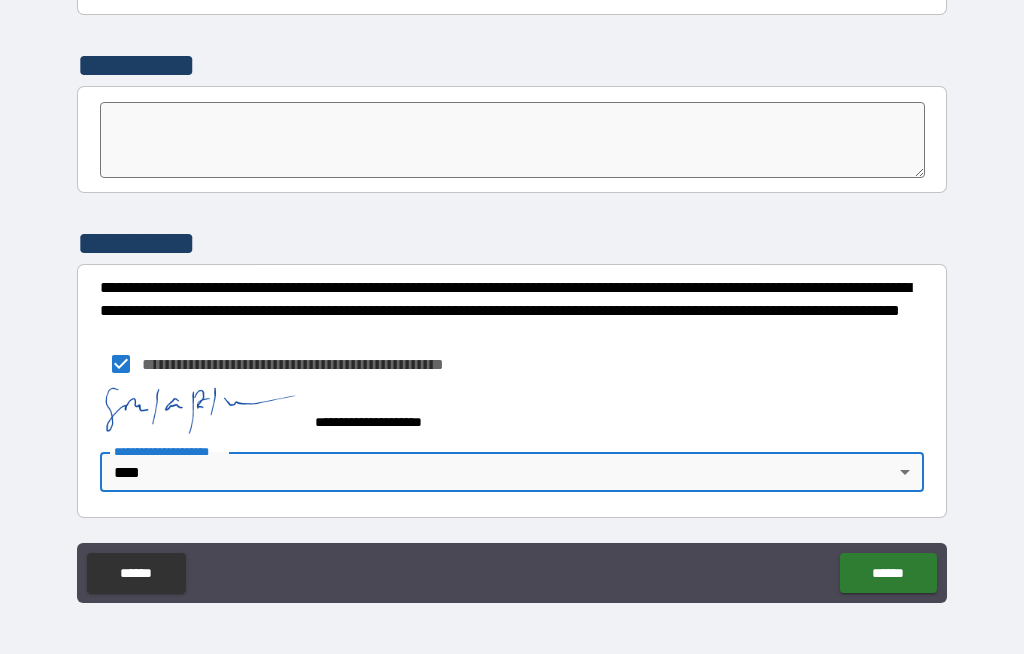click on "******" at bounding box center [888, 573] 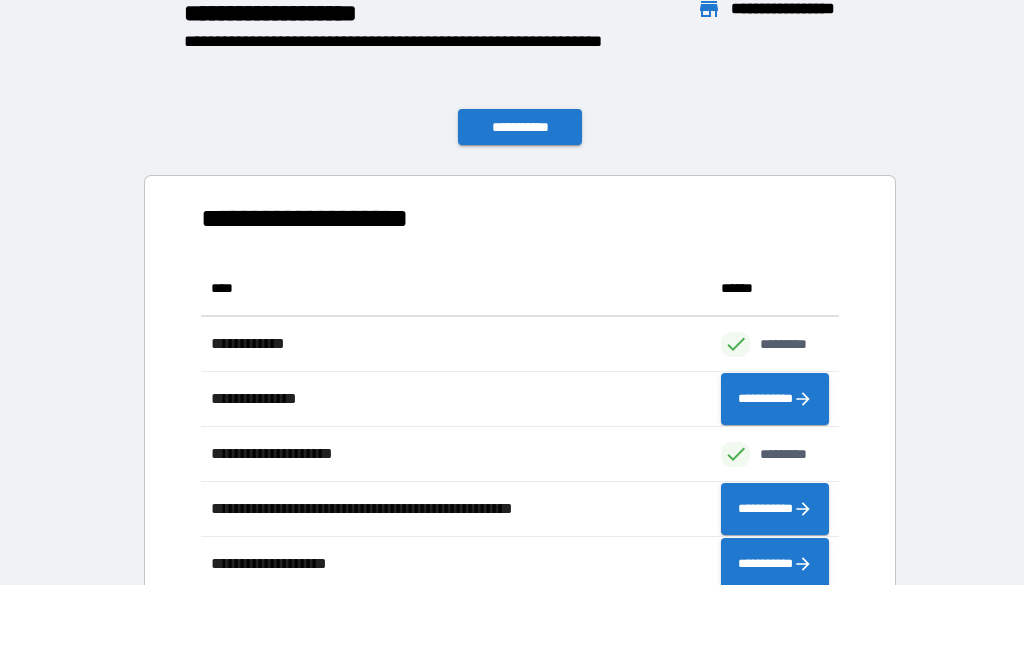 scroll, scrollTop: 1, scrollLeft: 1, axis: both 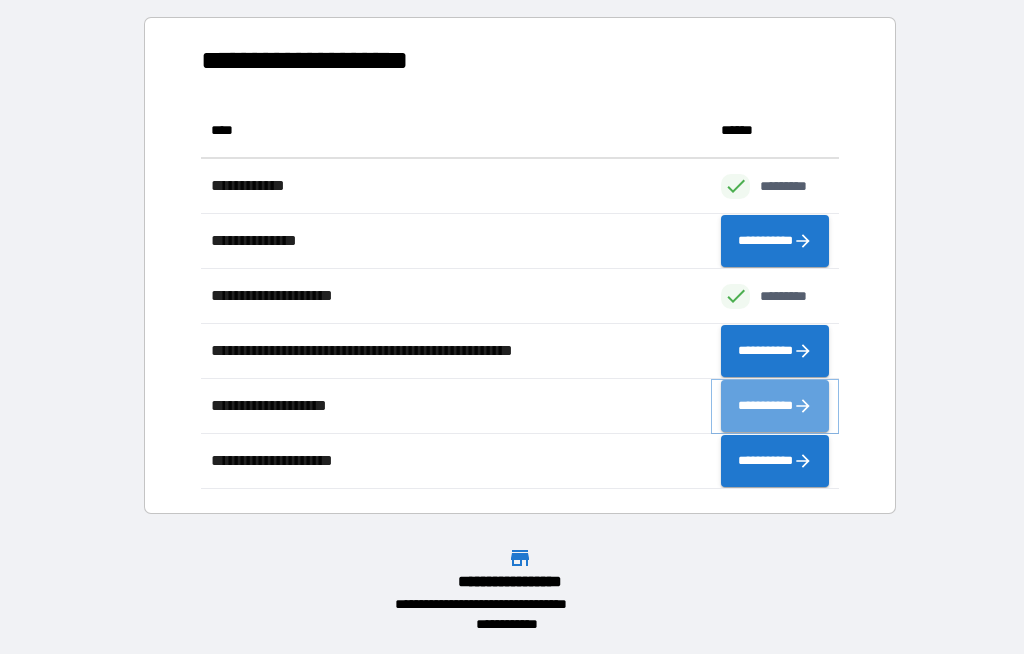 click on "**********" at bounding box center [775, 406] 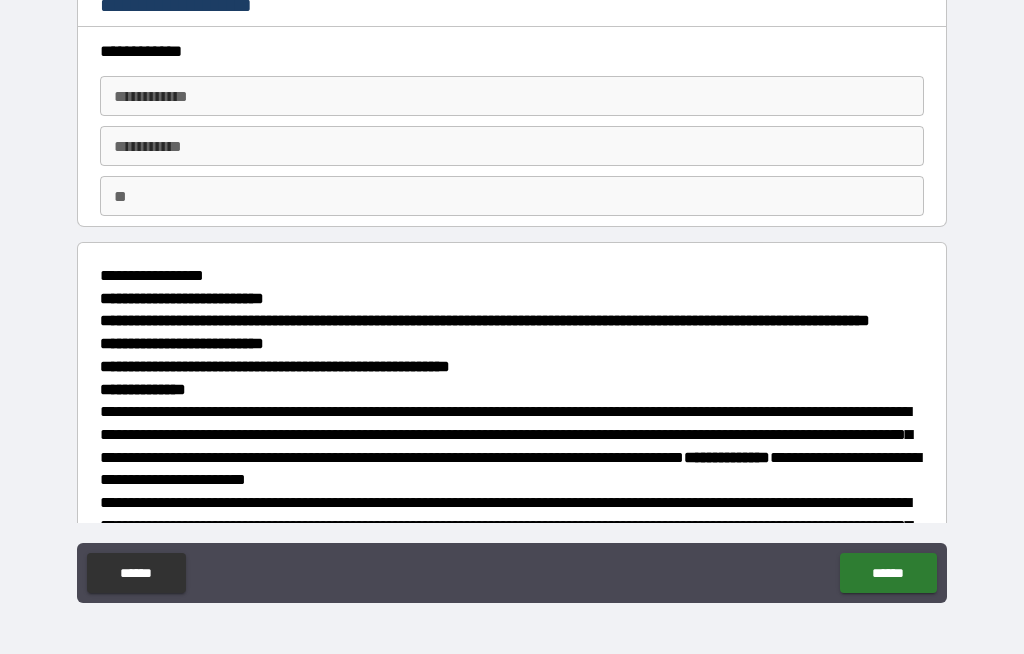 click on "**" at bounding box center [512, 196] 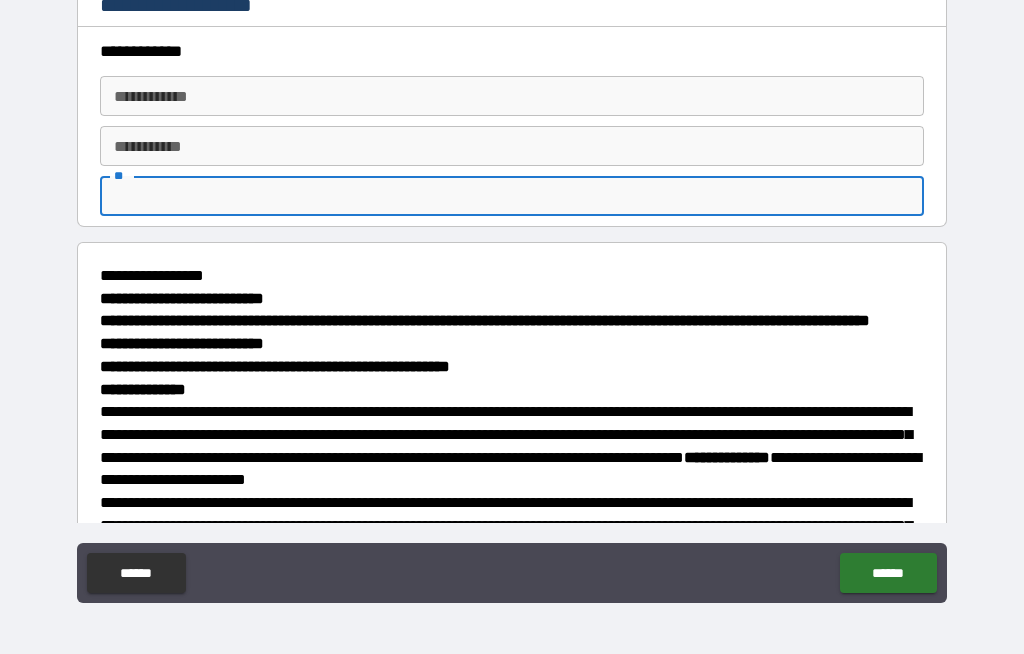 scroll, scrollTop: 68, scrollLeft: 0, axis: vertical 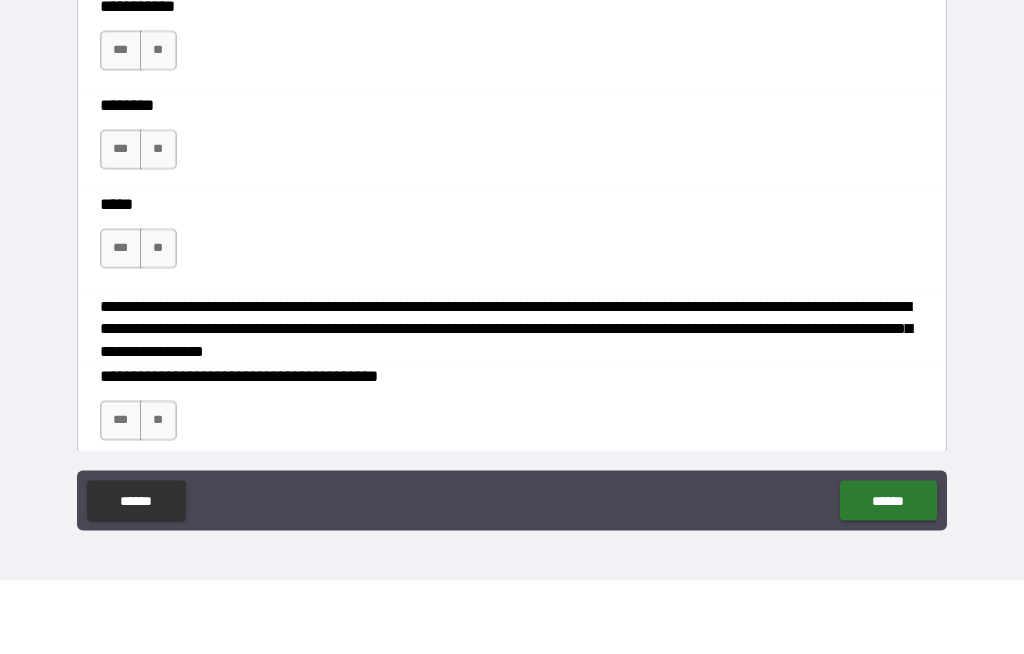 type on "*" 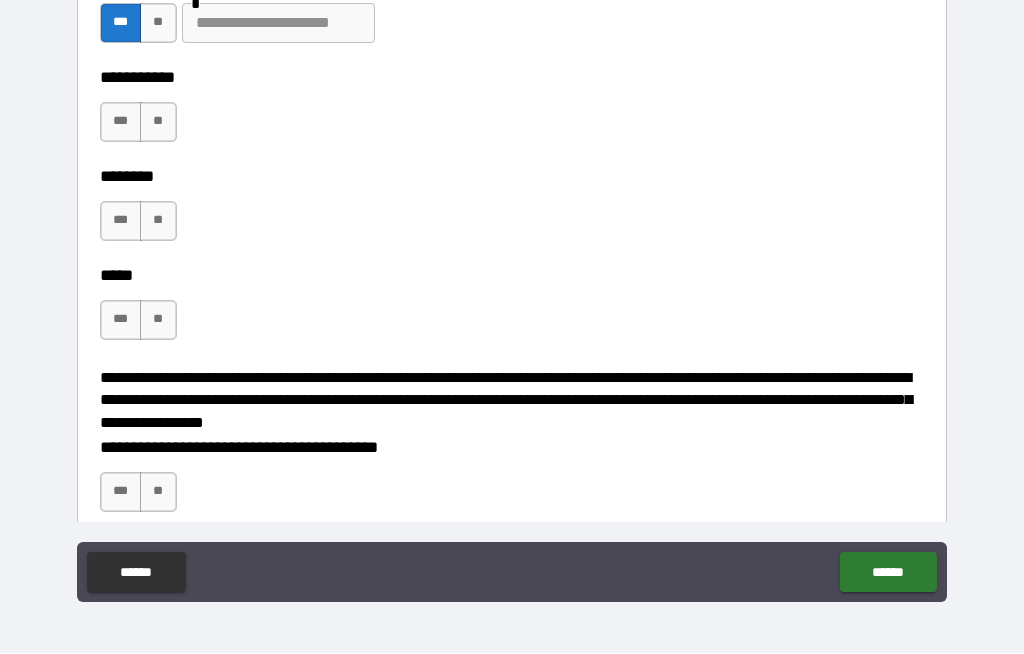 click on "**" at bounding box center [158, -75] 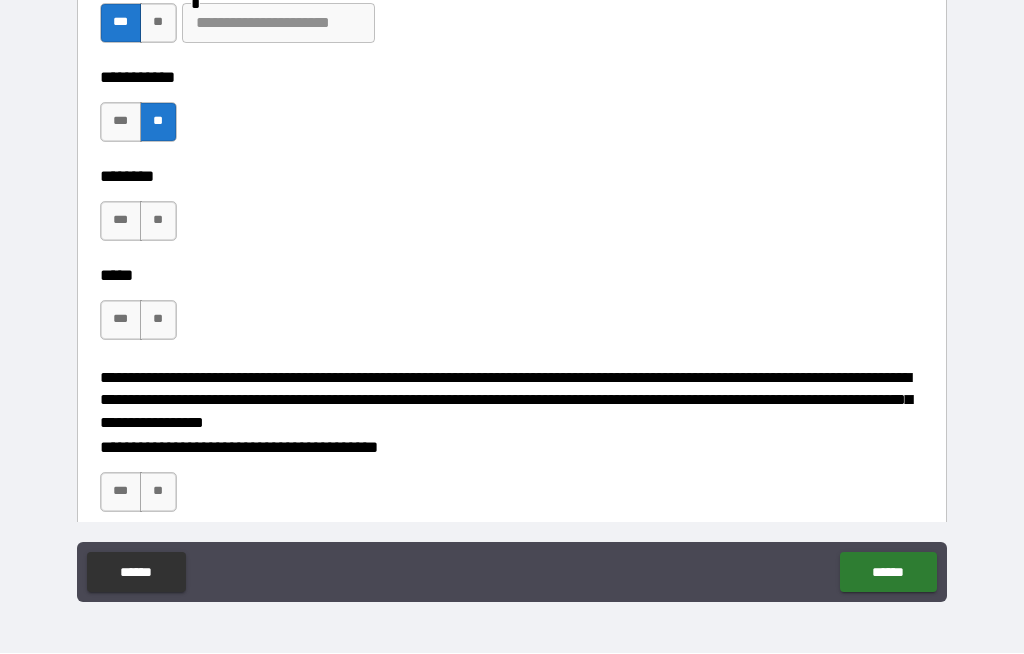 click on "**" at bounding box center [158, 222] 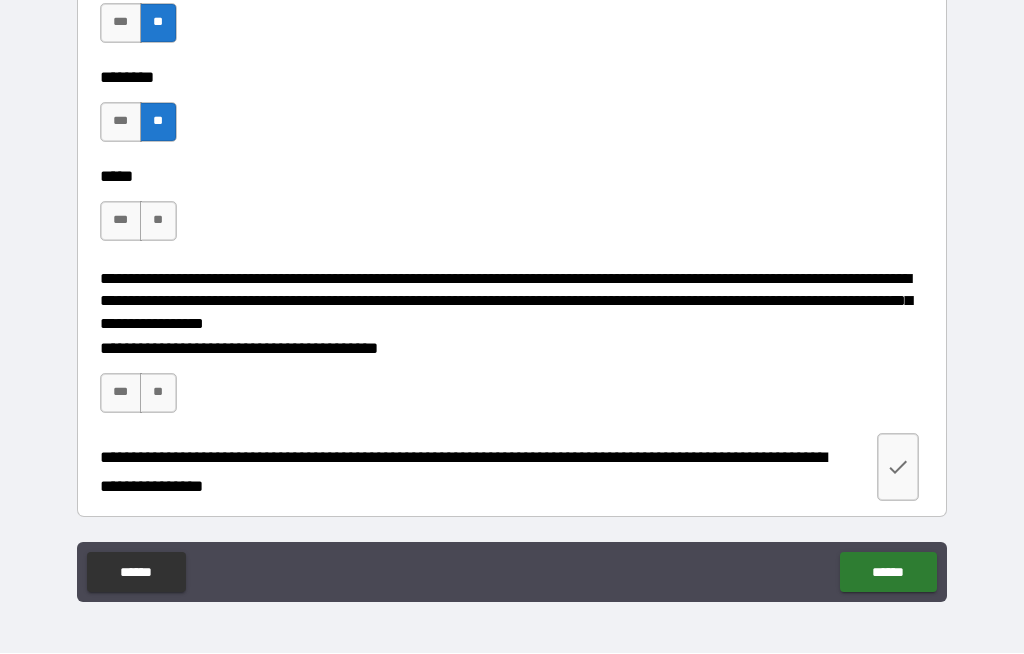 scroll, scrollTop: 2840, scrollLeft: 0, axis: vertical 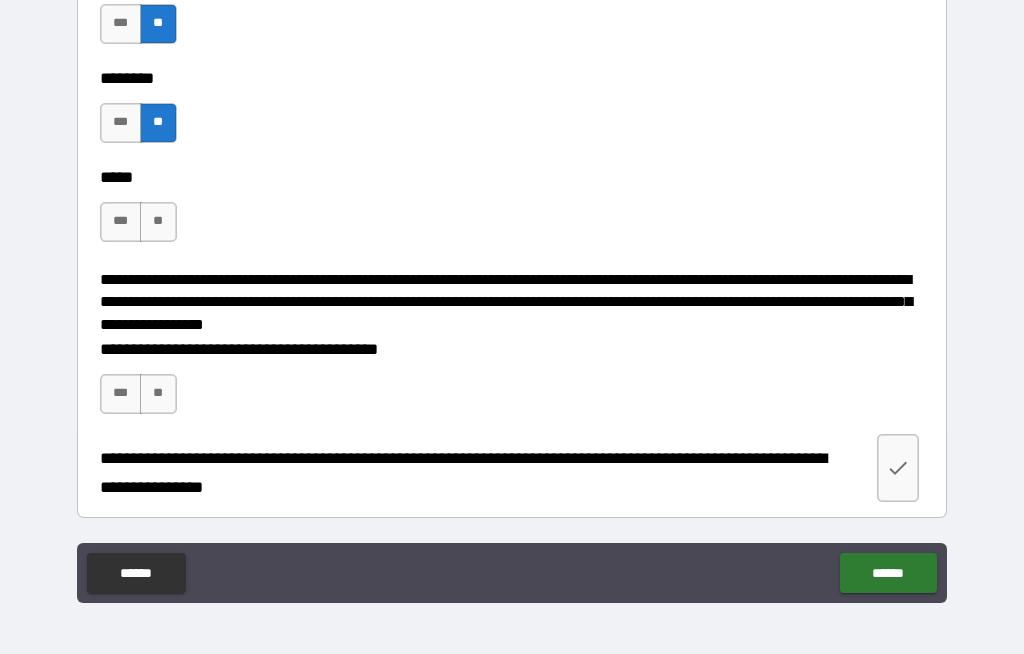 type on "**********" 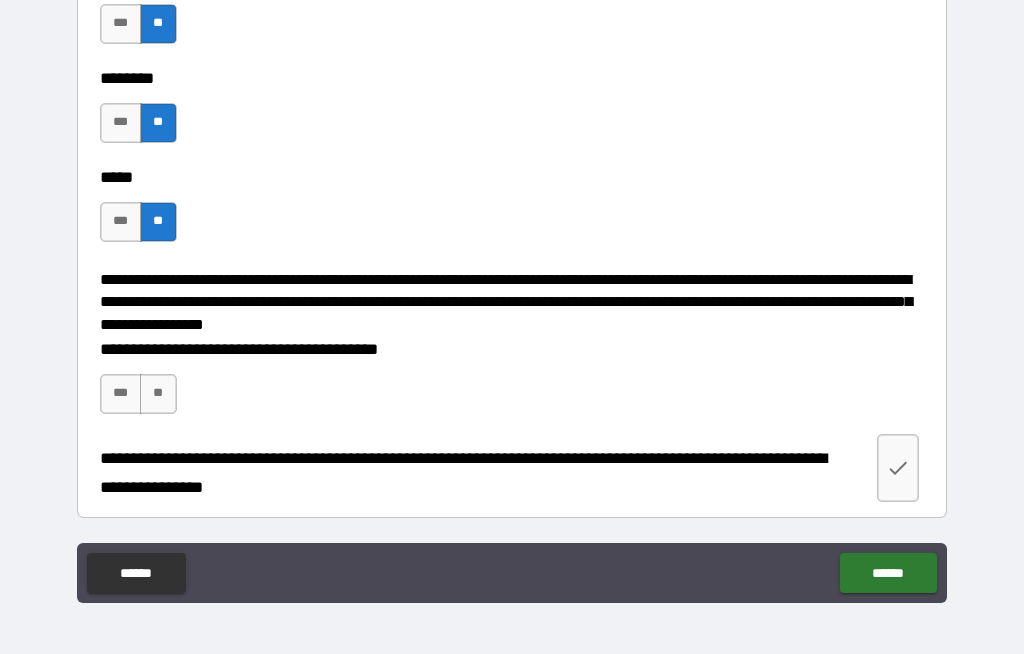 scroll, scrollTop: 3030, scrollLeft: 0, axis: vertical 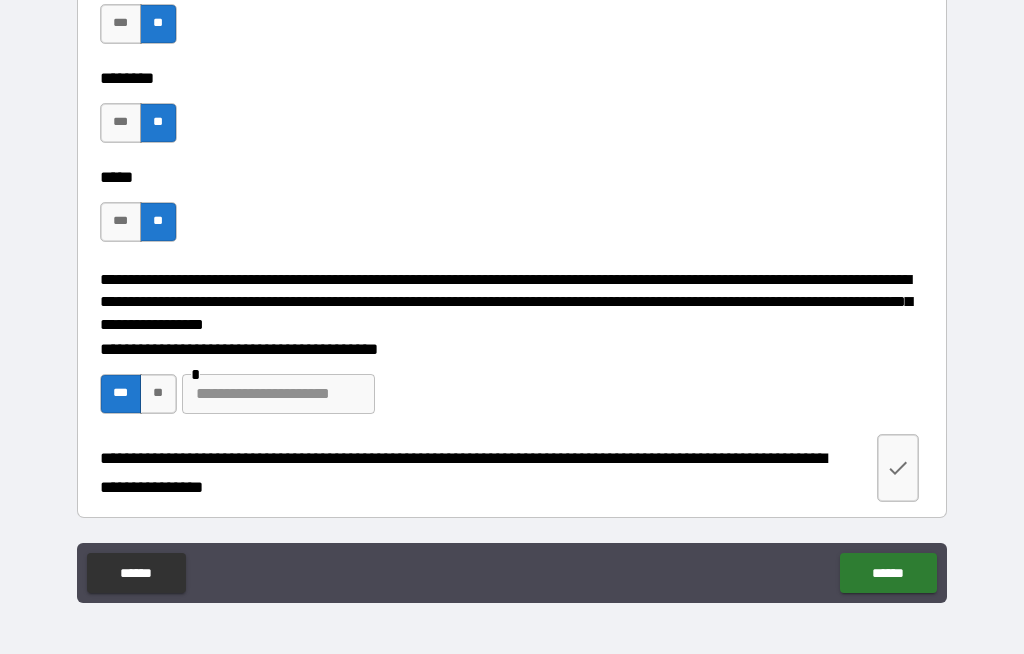 click on "**" at bounding box center [158, 394] 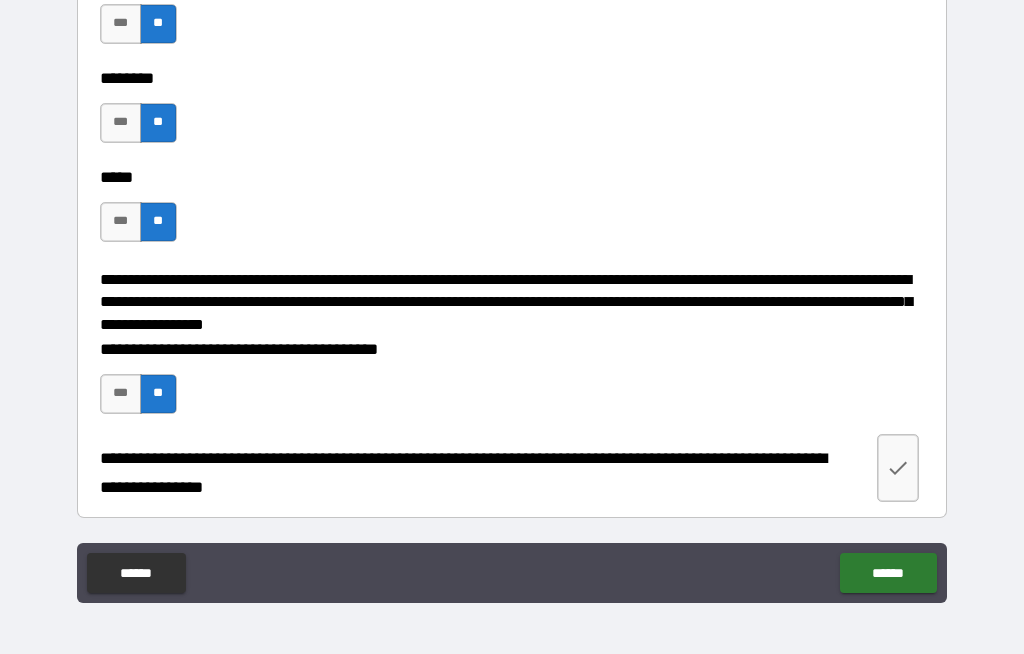 scroll, scrollTop: 3030, scrollLeft: 0, axis: vertical 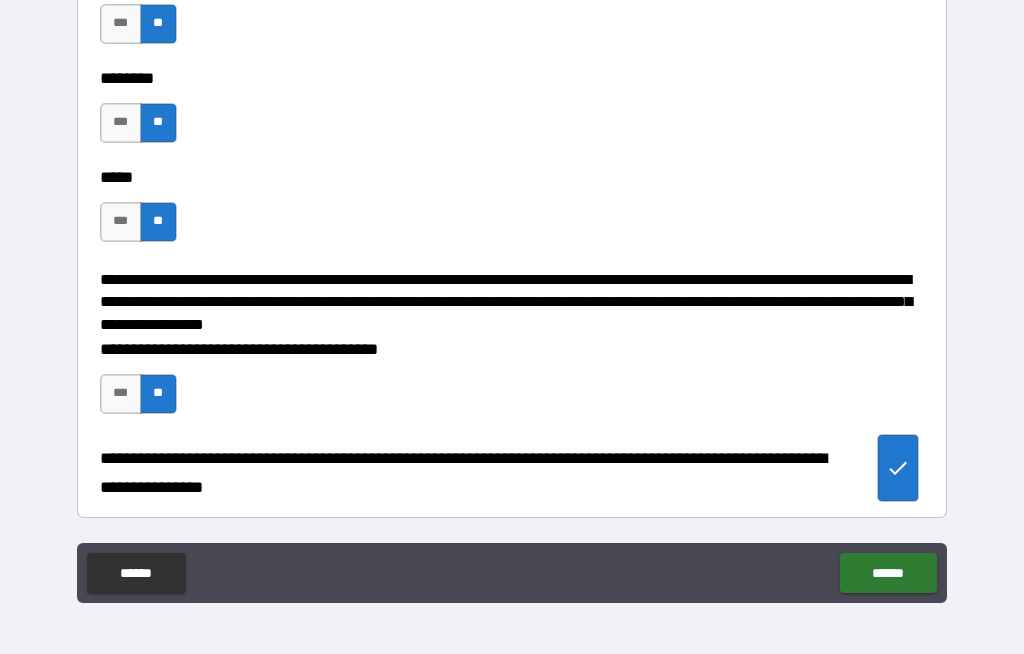 click on "******" at bounding box center [888, 573] 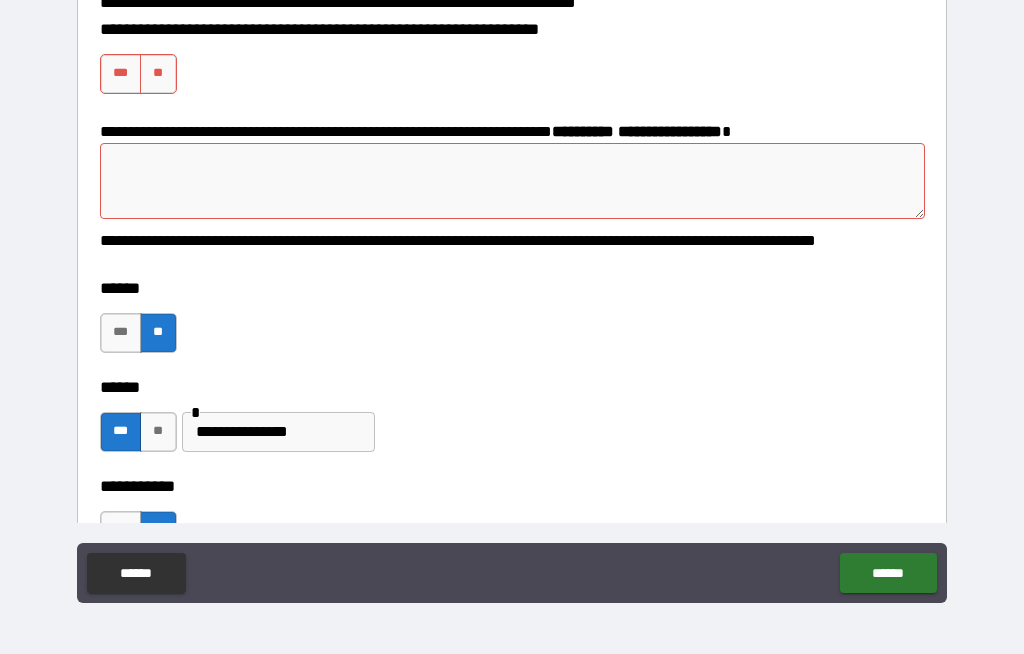 scroll, scrollTop: 2307, scrollLeft: 0, axis: vertical 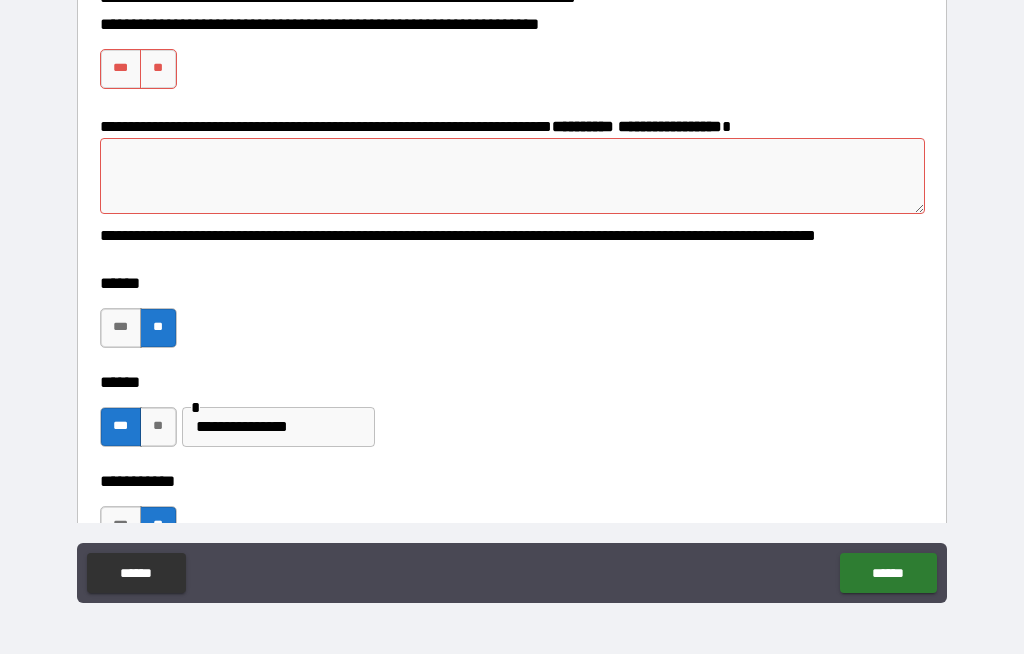 click at bounding box center (513, 176) 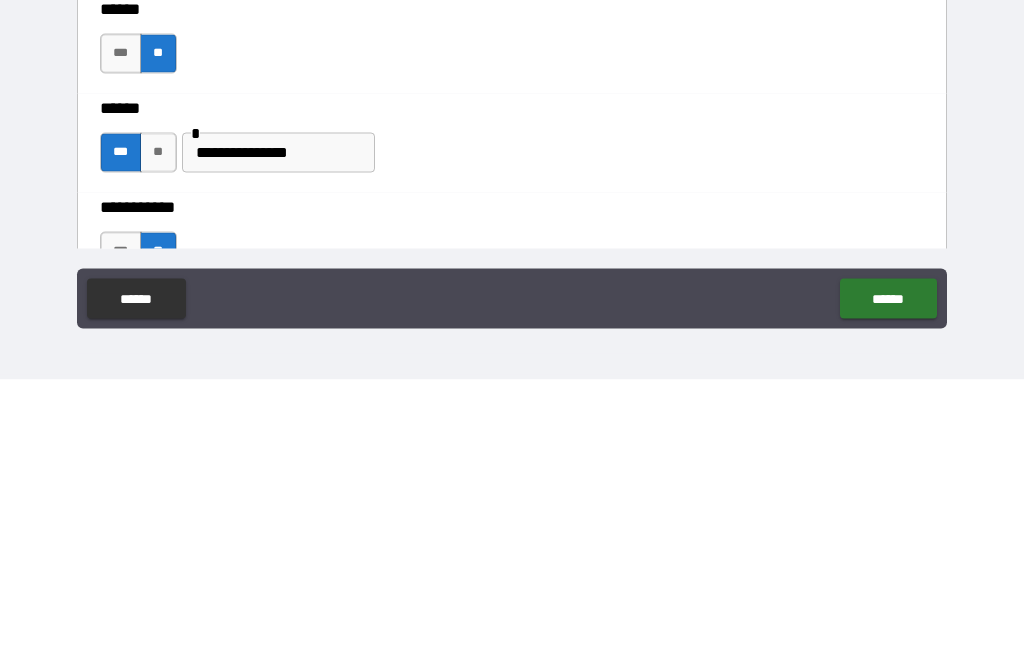 type on "*" 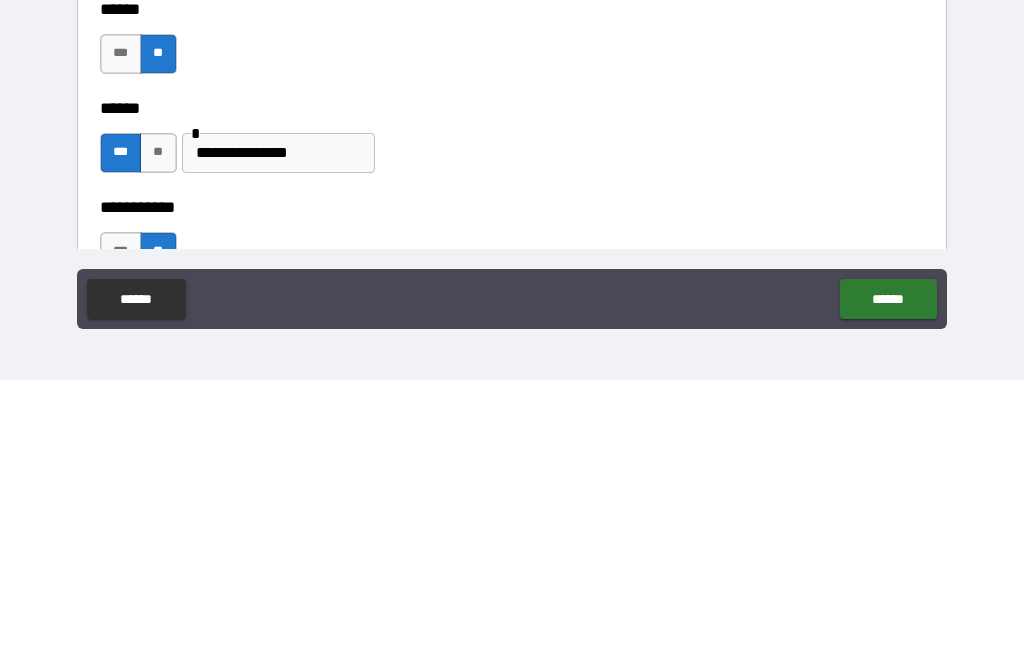 type on "*" 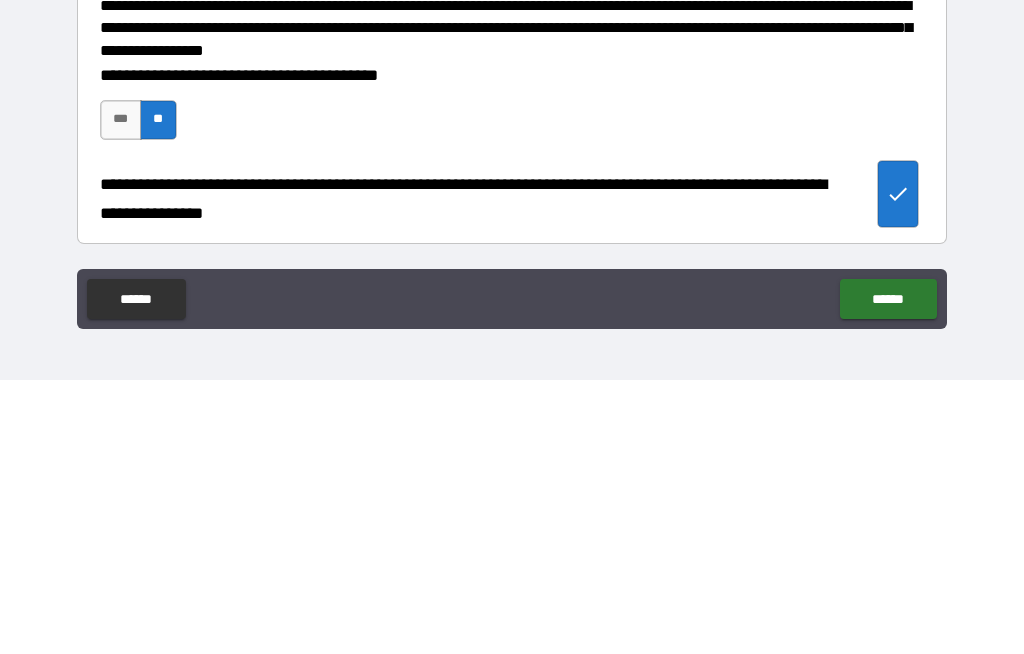 scroll, scrollTop: 3030, scrollLeft: 0, axis: vertical 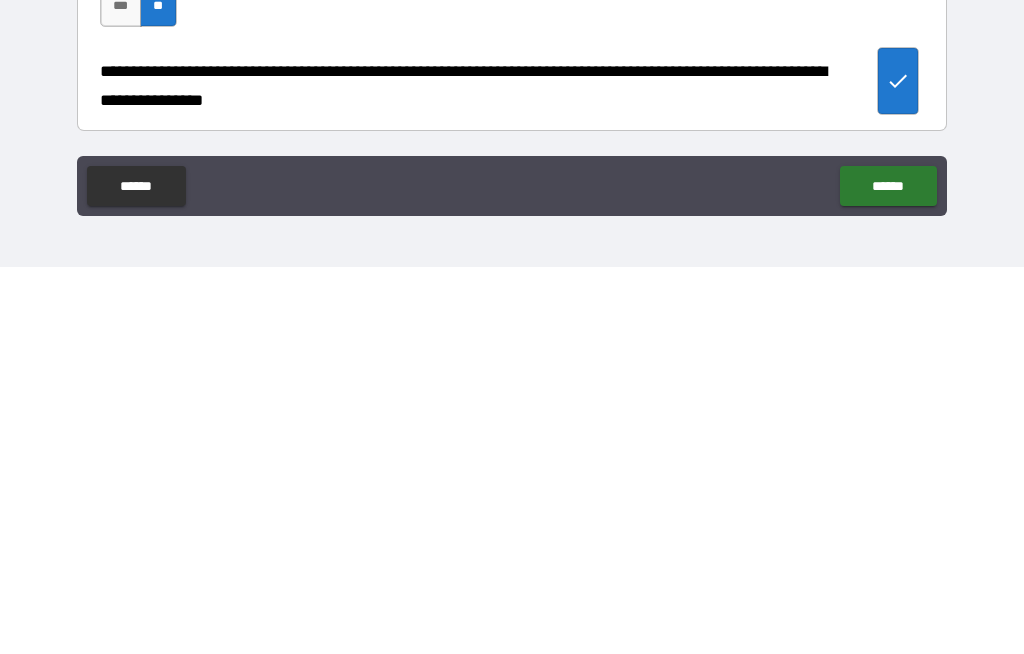 type on "**********" 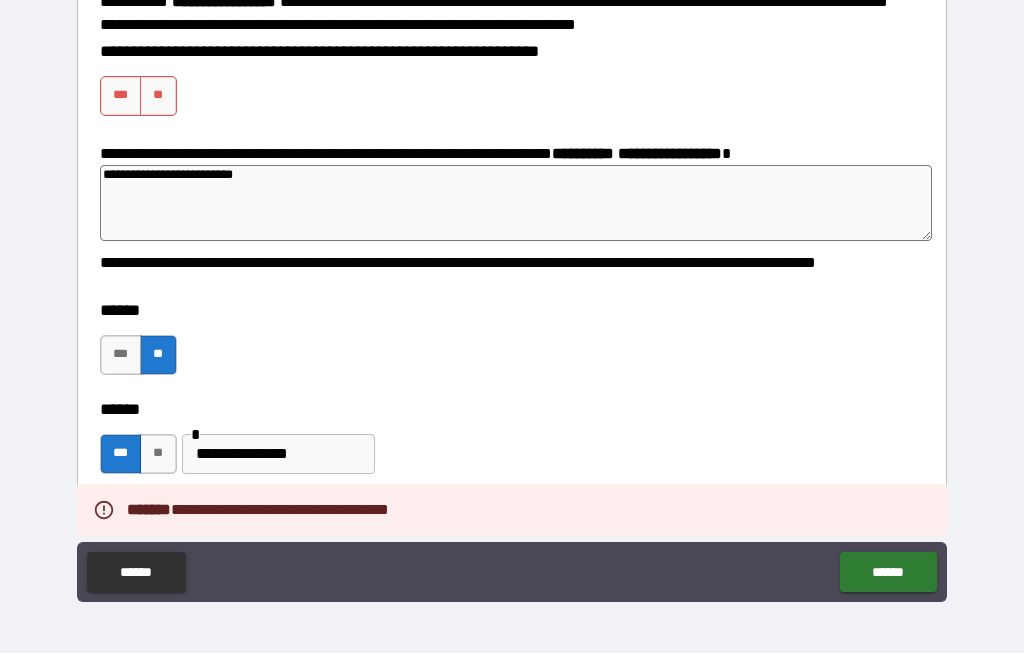scroll, scrollTop: 2264, scrollLeft: 0, axis: vertical 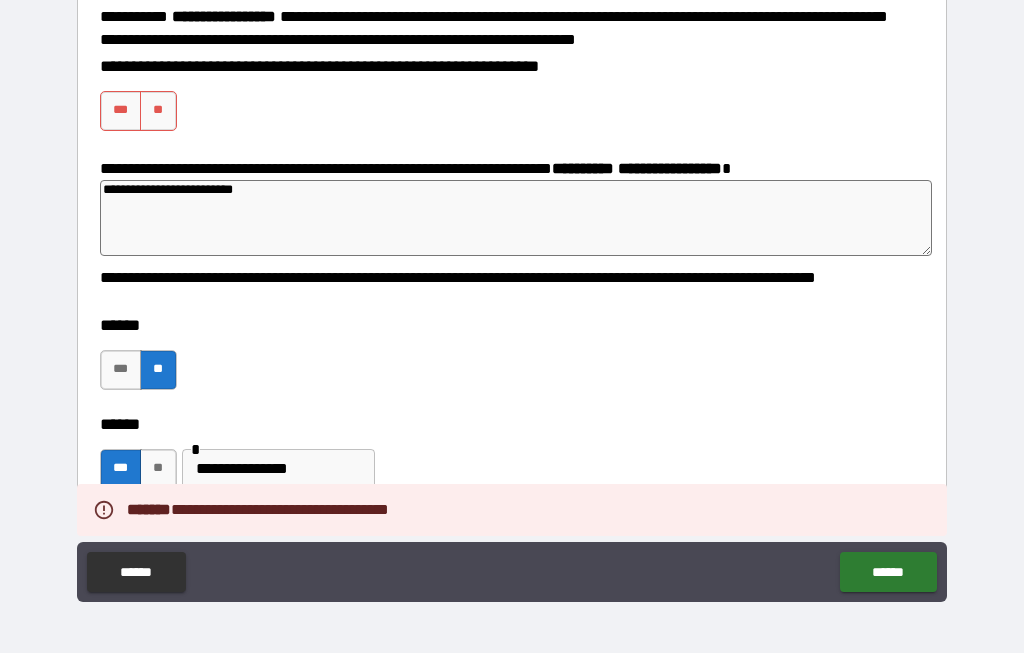 click on "***" at bounding box center [121, 112] 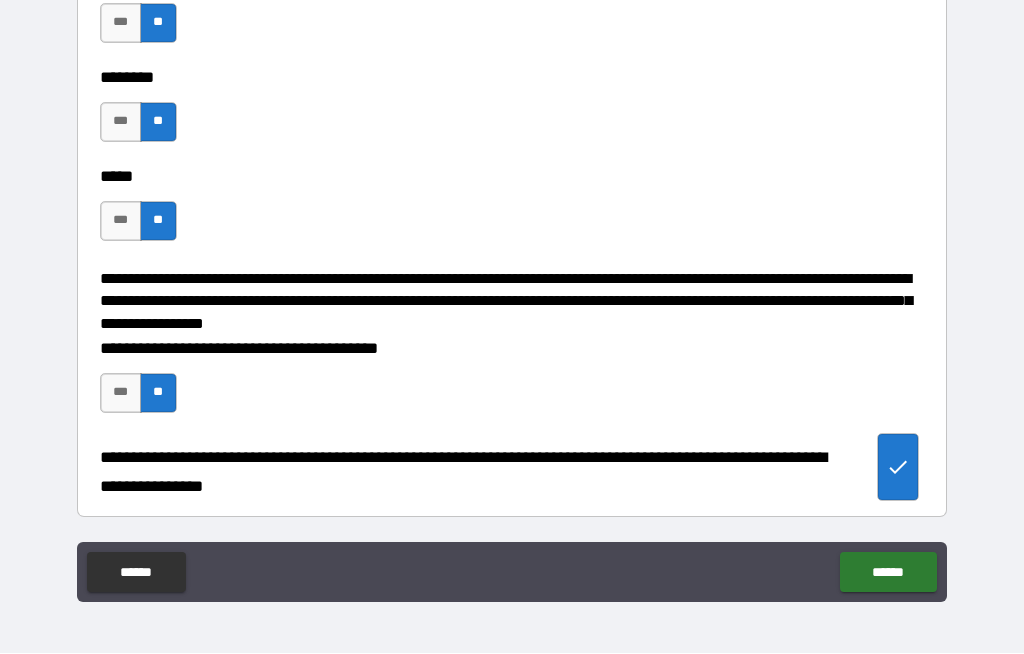 scroll, scrollTop: 3030, scrollLeft: 0, axis: vertical 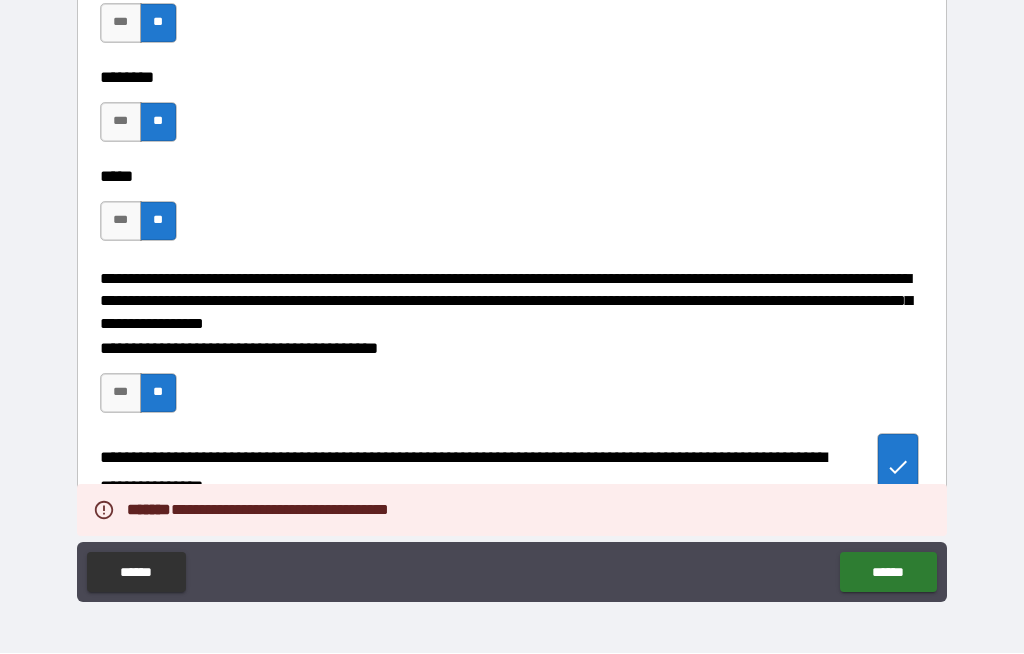type on "*" 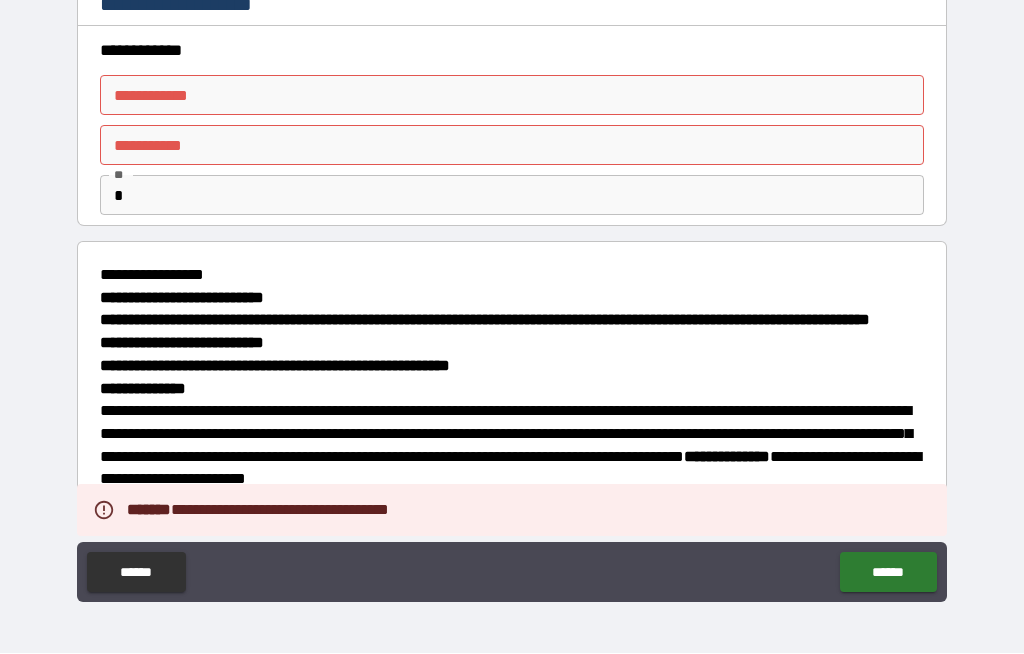 scroll, scrollTop: 0, scrollLeft: 0, axis: both 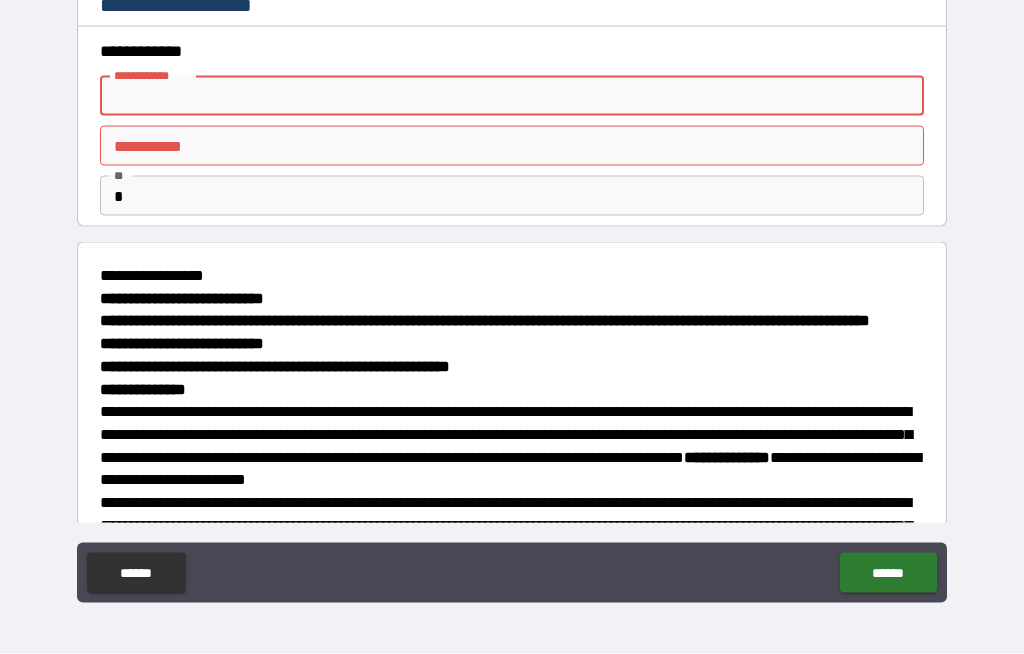 type on "*" 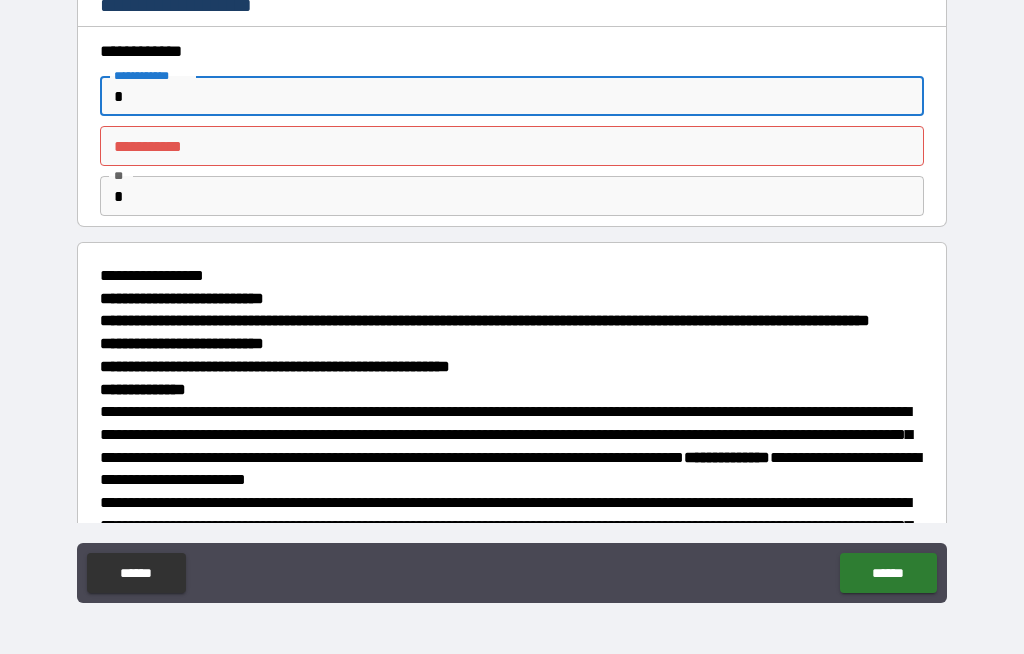 type on "*" 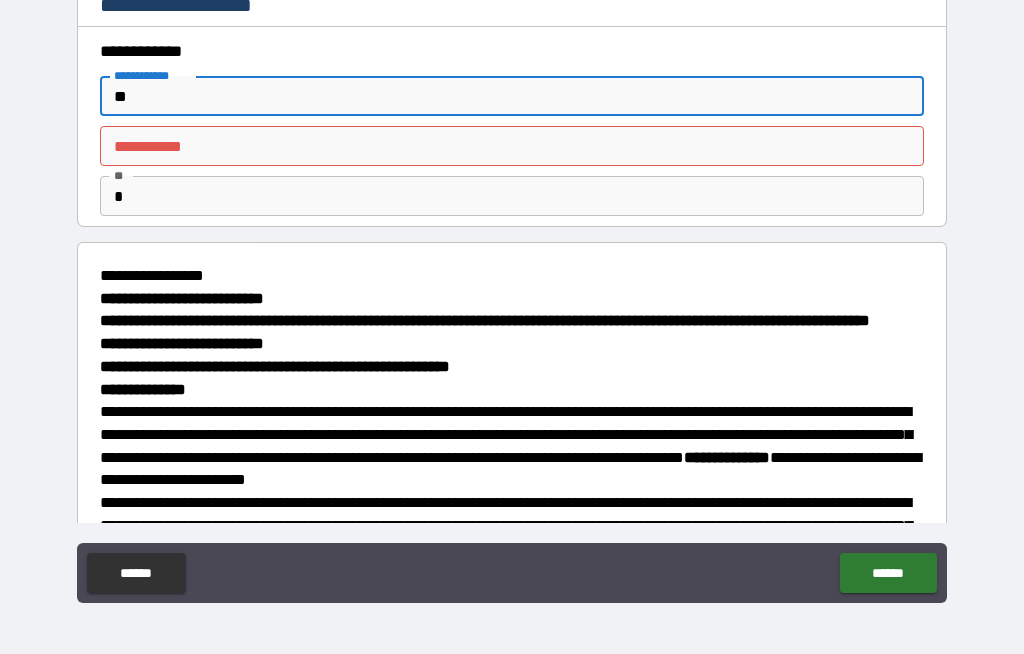 type on "*" 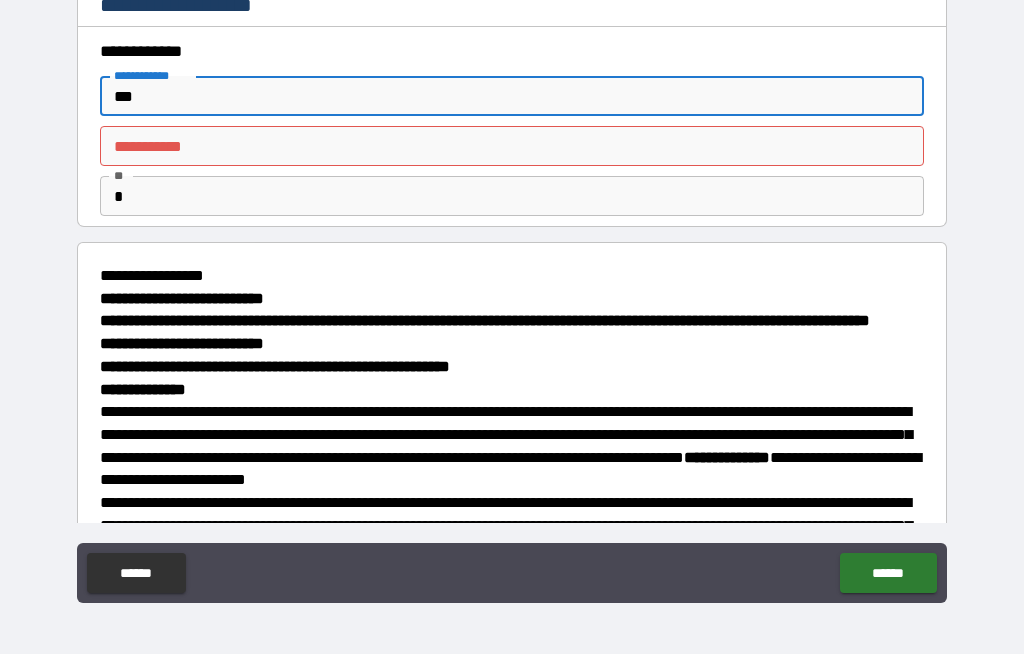type on "*" 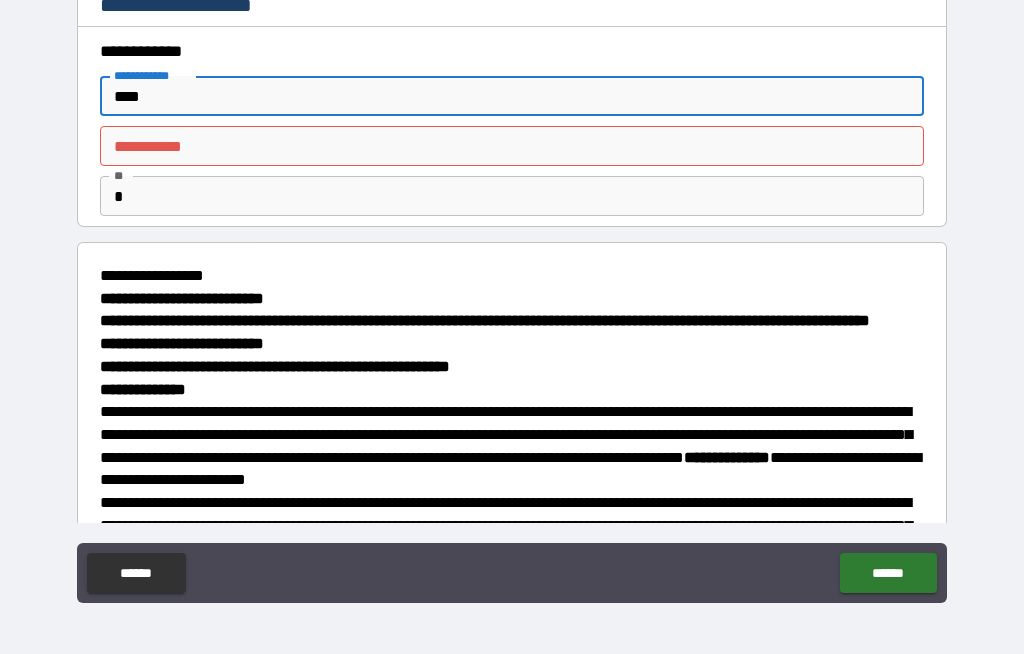 type on "*" 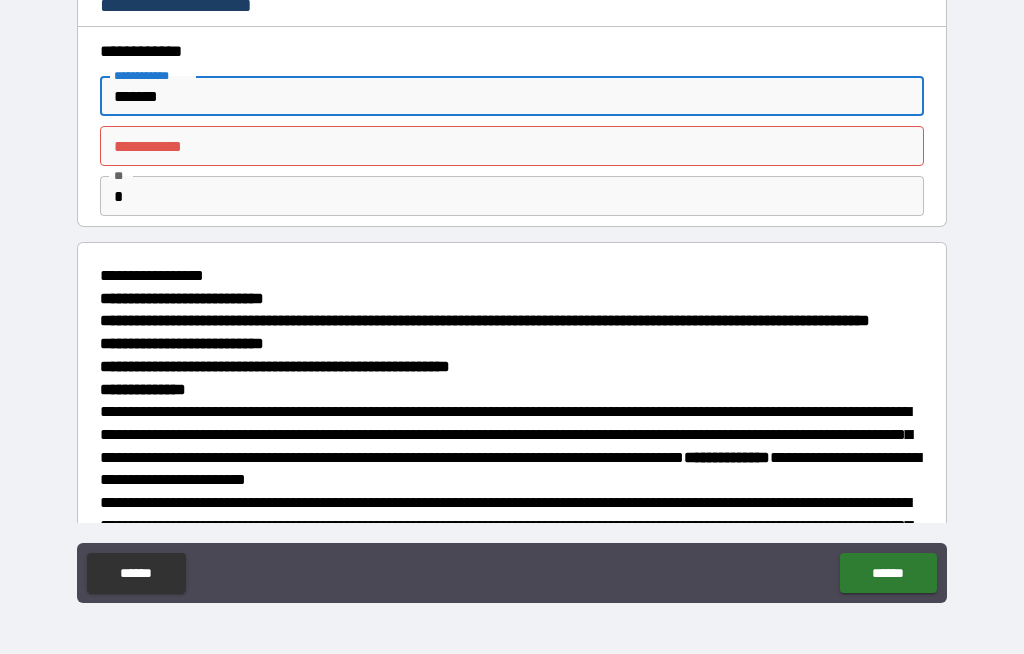 type on "*******" 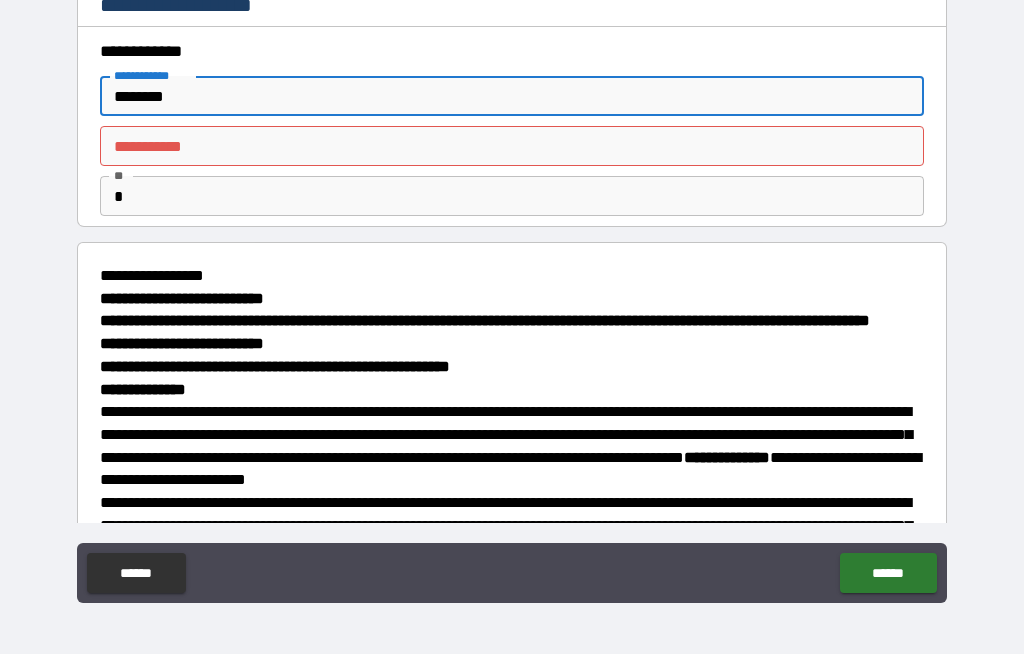 type on "*" 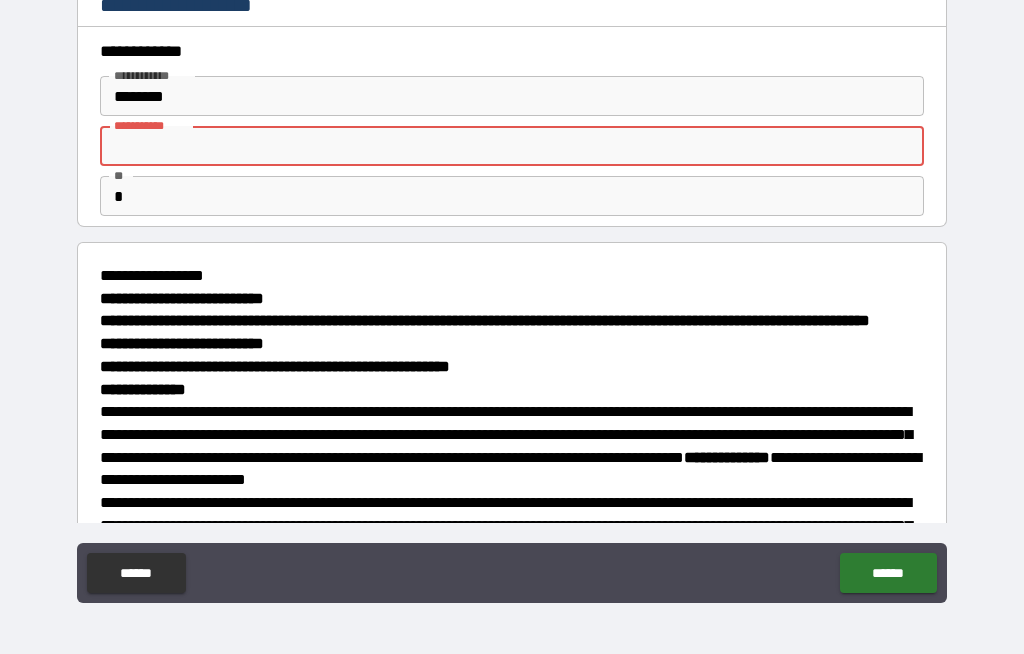 type on "*" 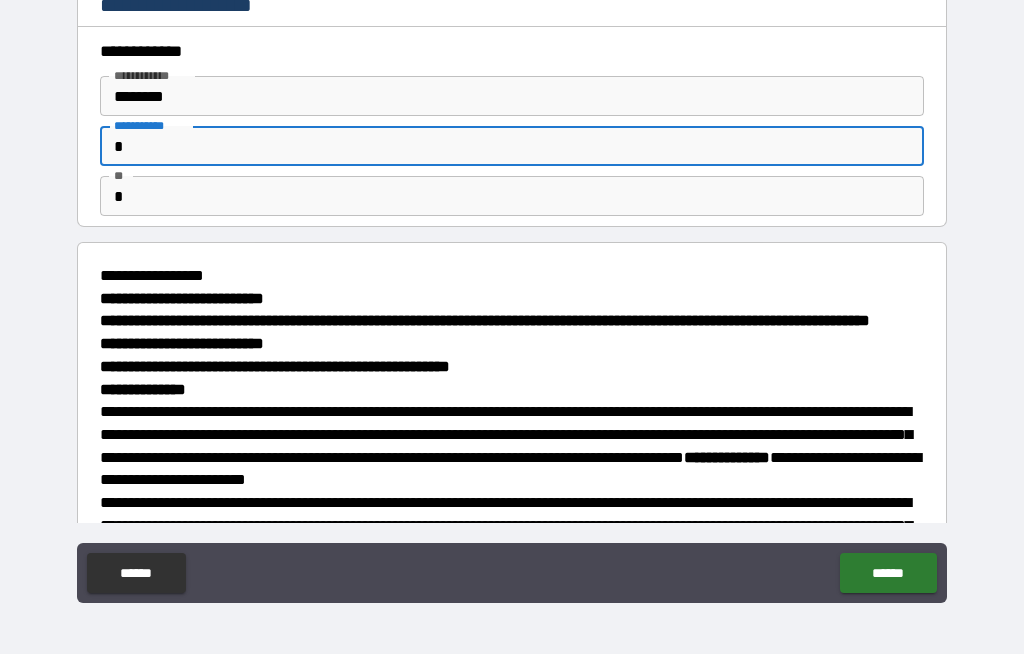 type on "*" 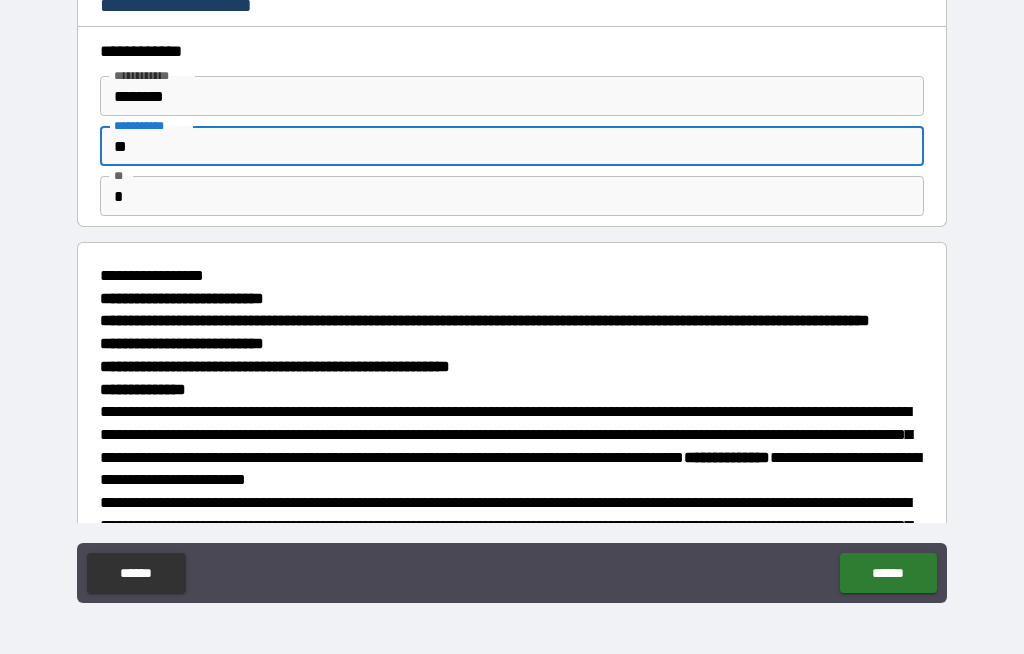 type on "*" 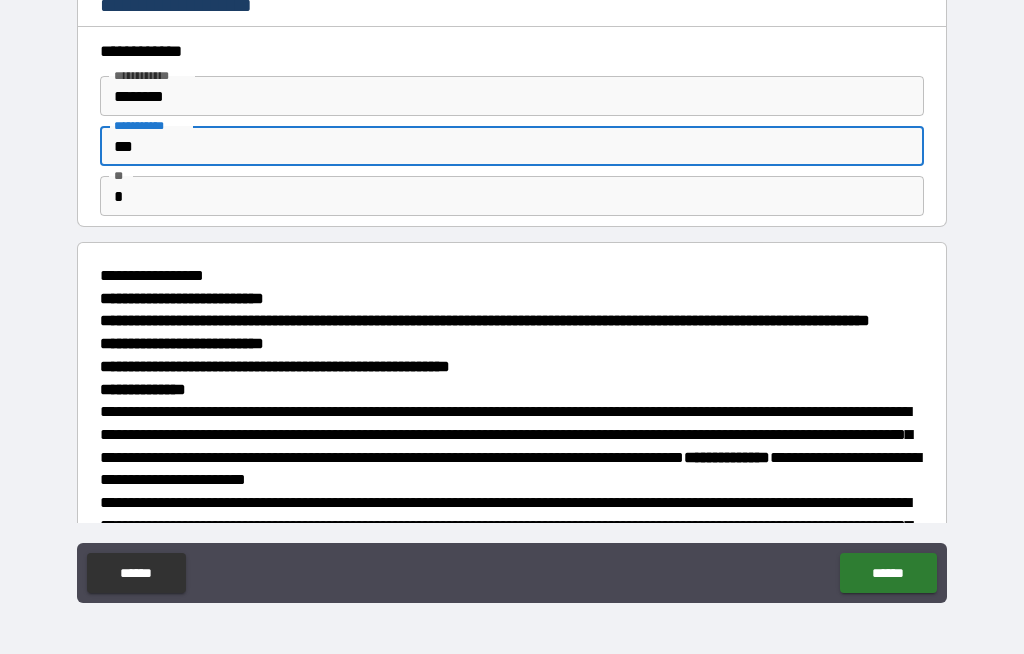 type on "*" 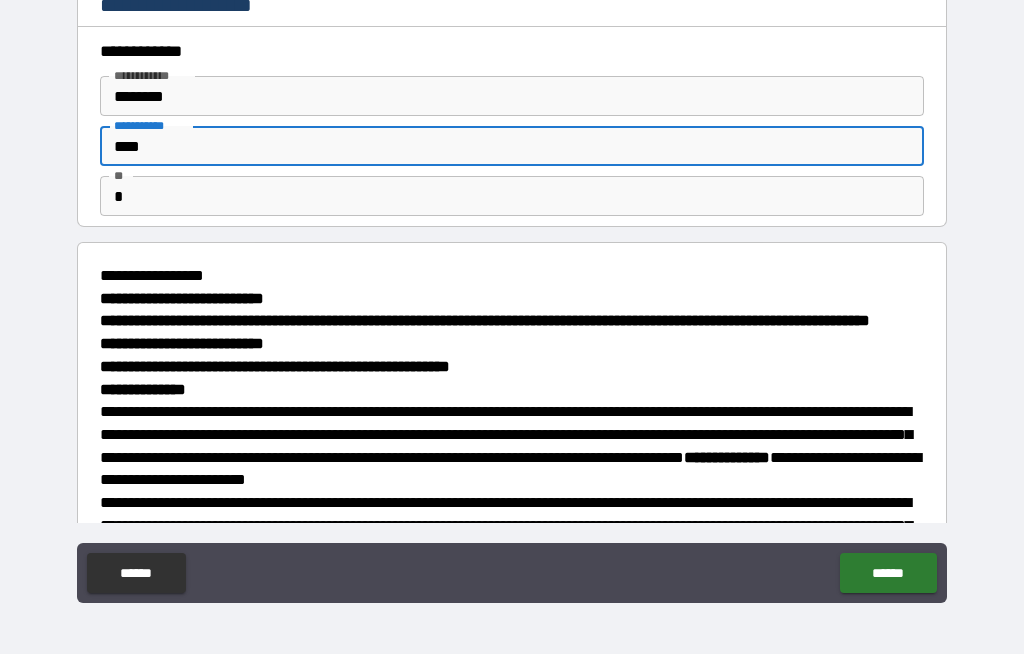type on "*" 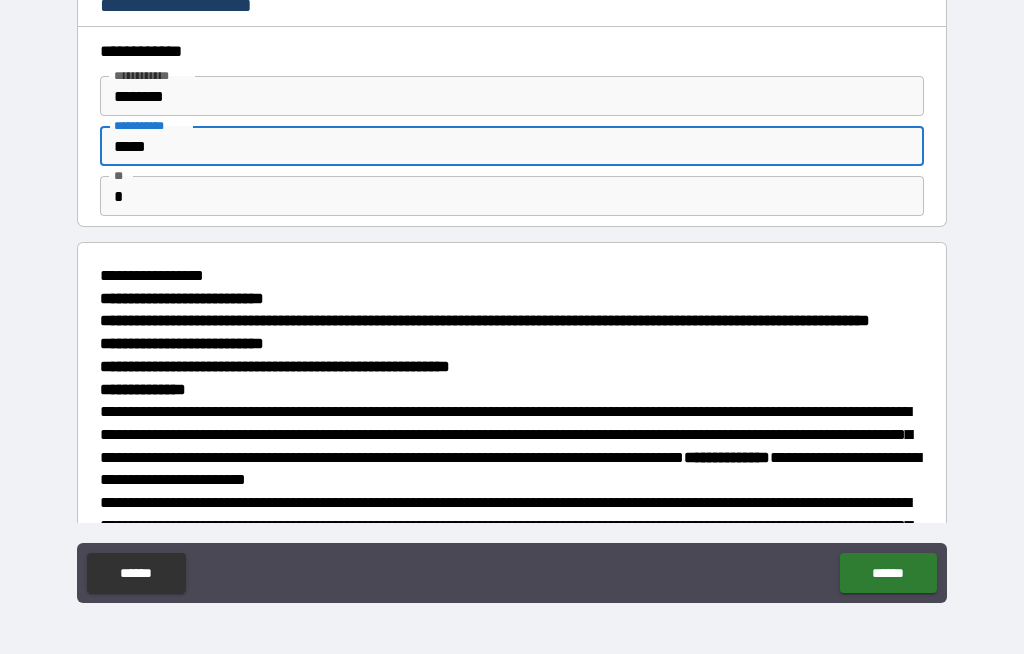 type on "*" 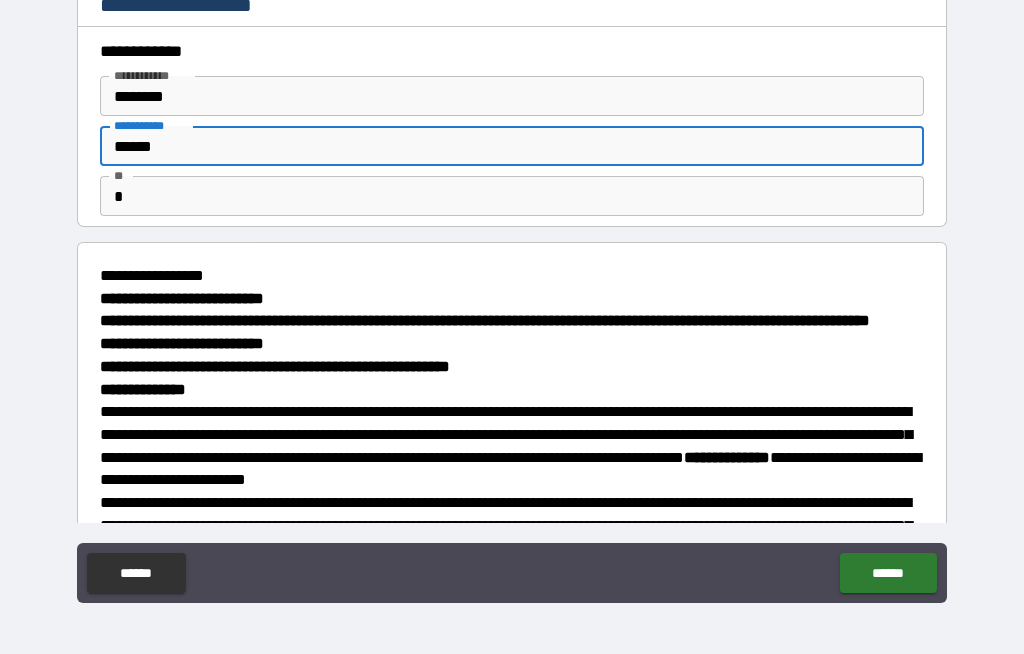 type on "*" 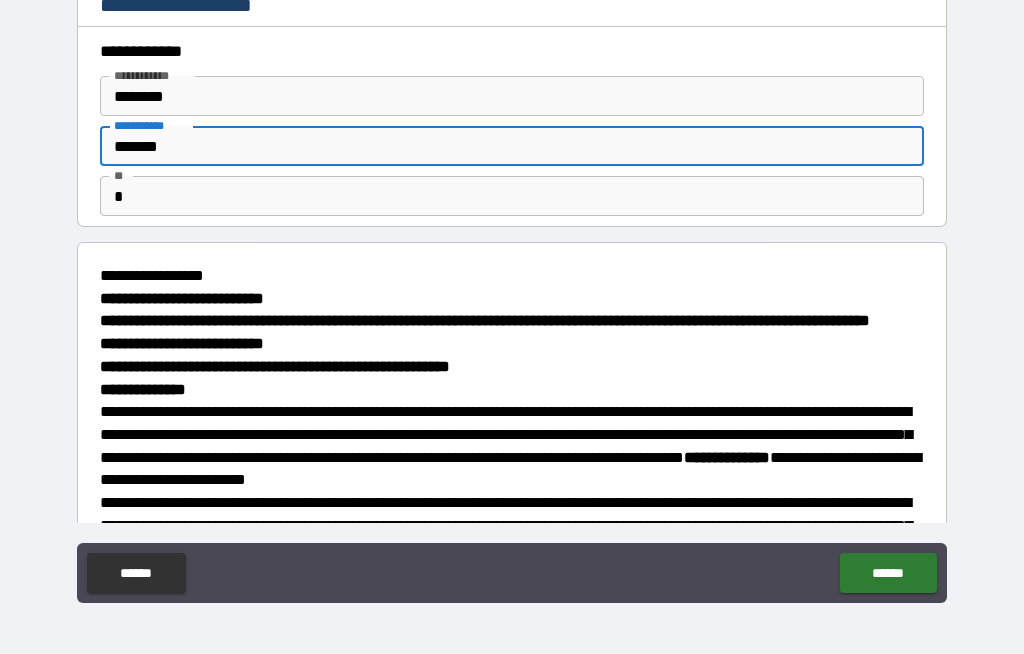 type on "*" 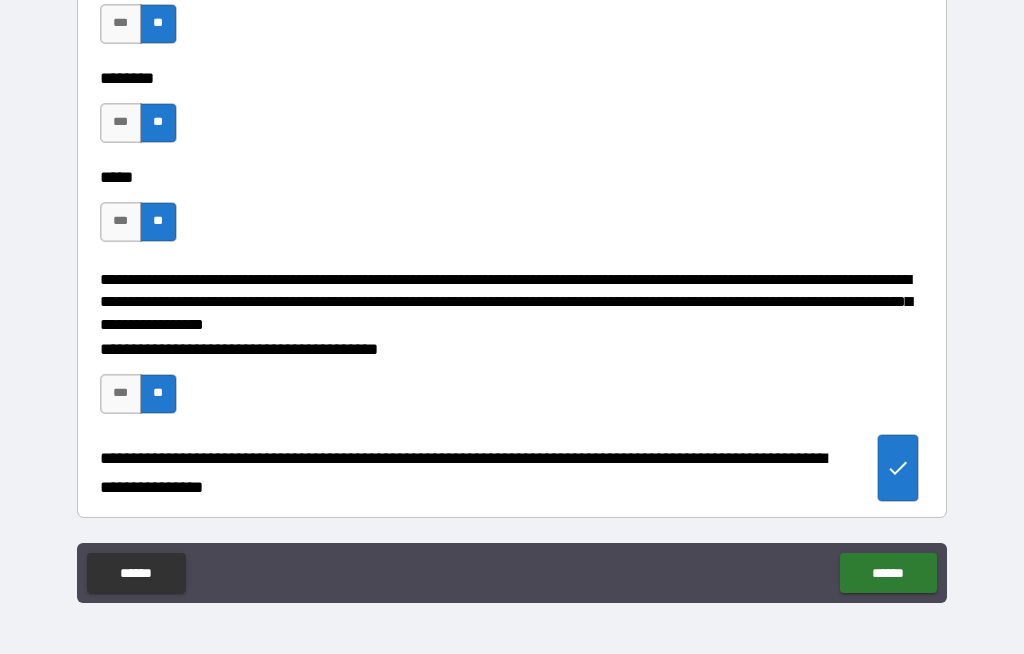scroll, scrollTop: 3030, scrollLeft: 0, axis: vertical 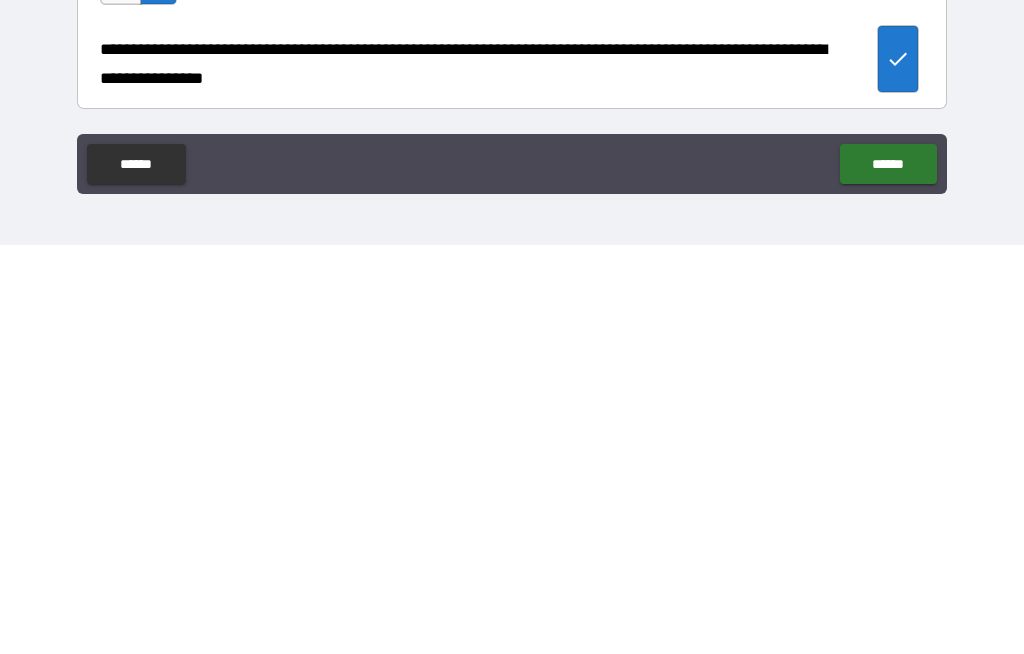 click on "******" at bounding box center [888, 573] 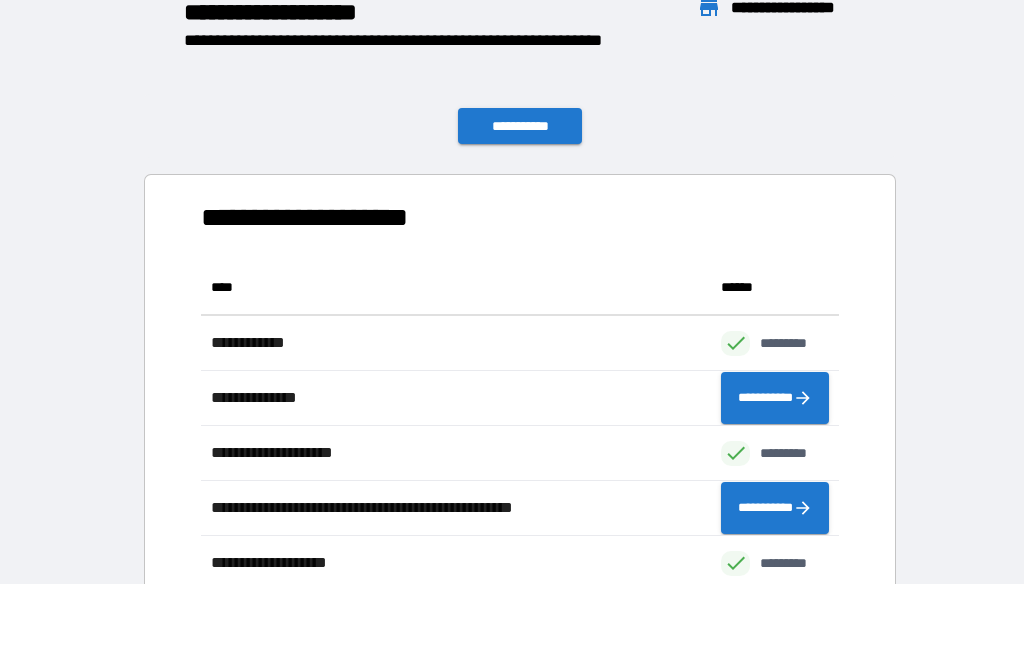 scroll, scrollTop: 386, scrollLeft: 638, axis: both 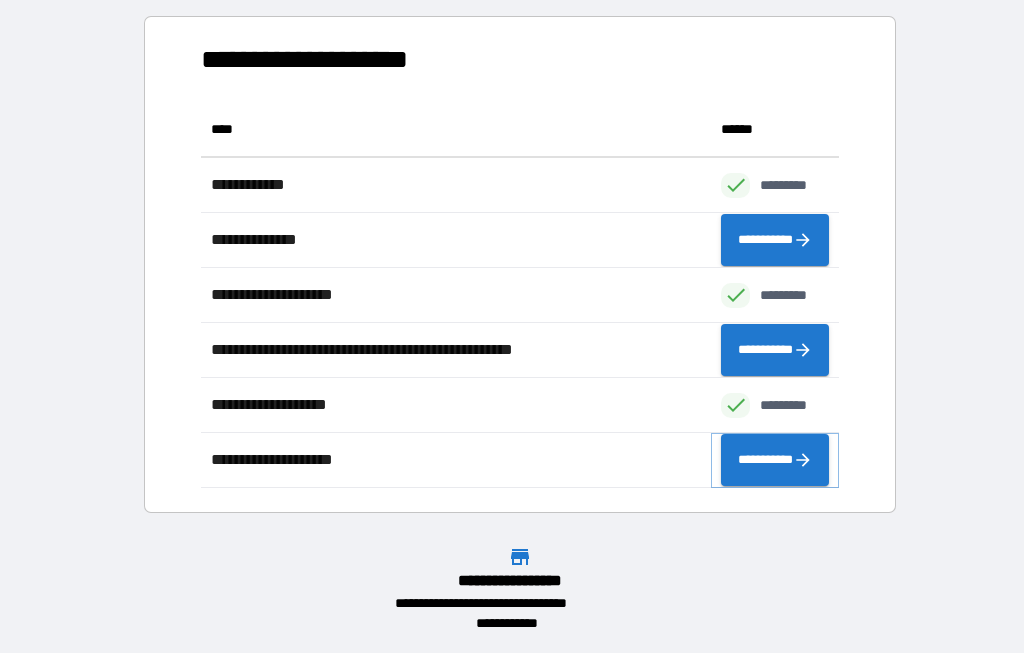 click on "**********" at bounding box center (775, 461) 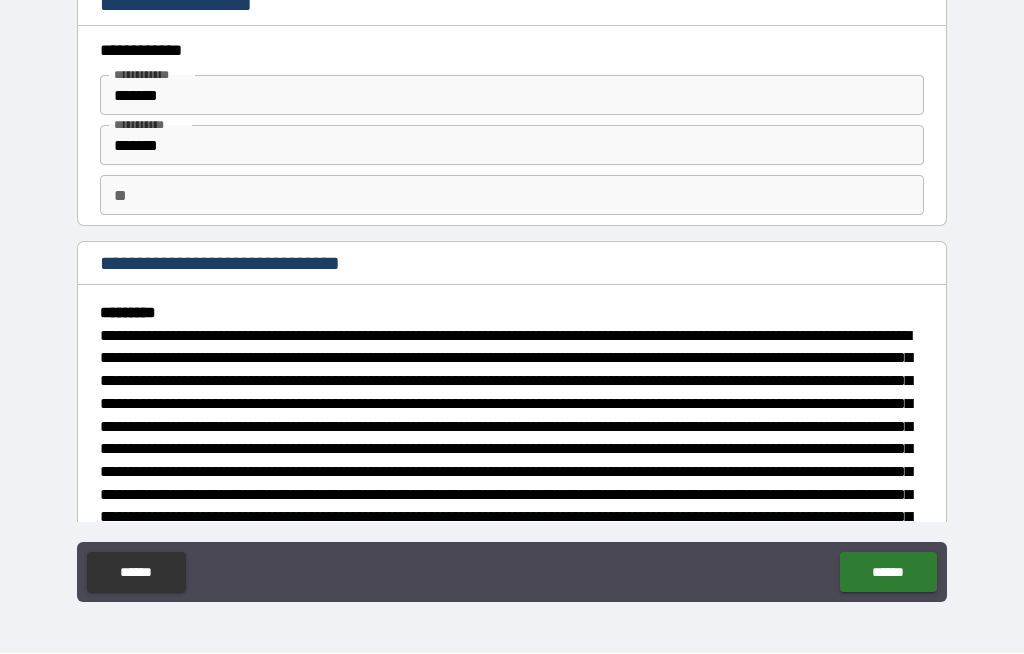 click on "**" at bounding box center [512, 196] 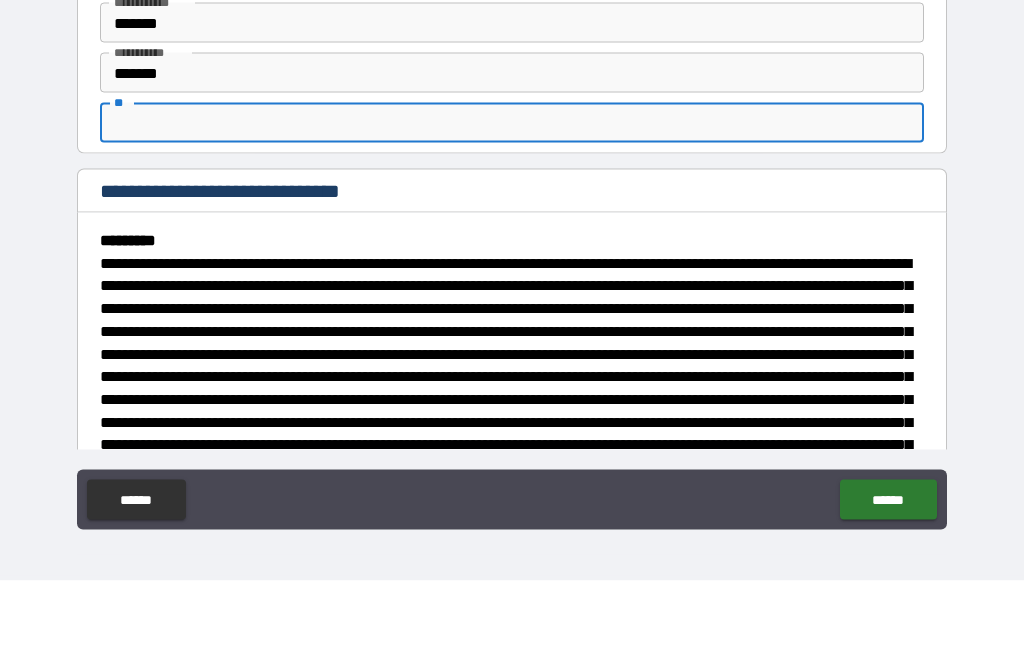 type on "*" 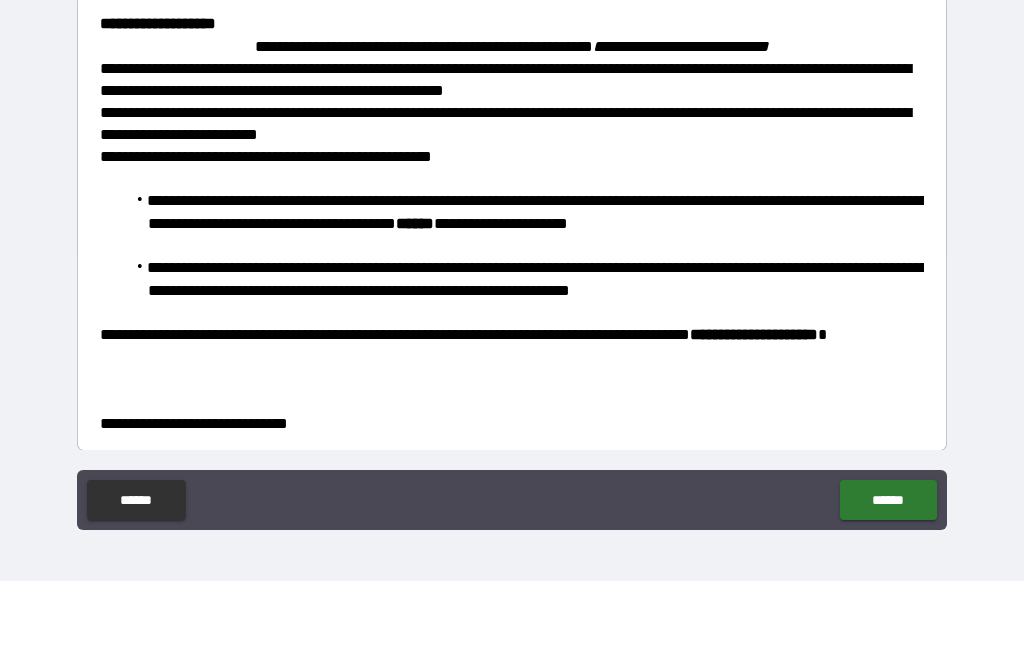 scroll, scrollTop: 1018, scrollLeft: 0, axis: vertical 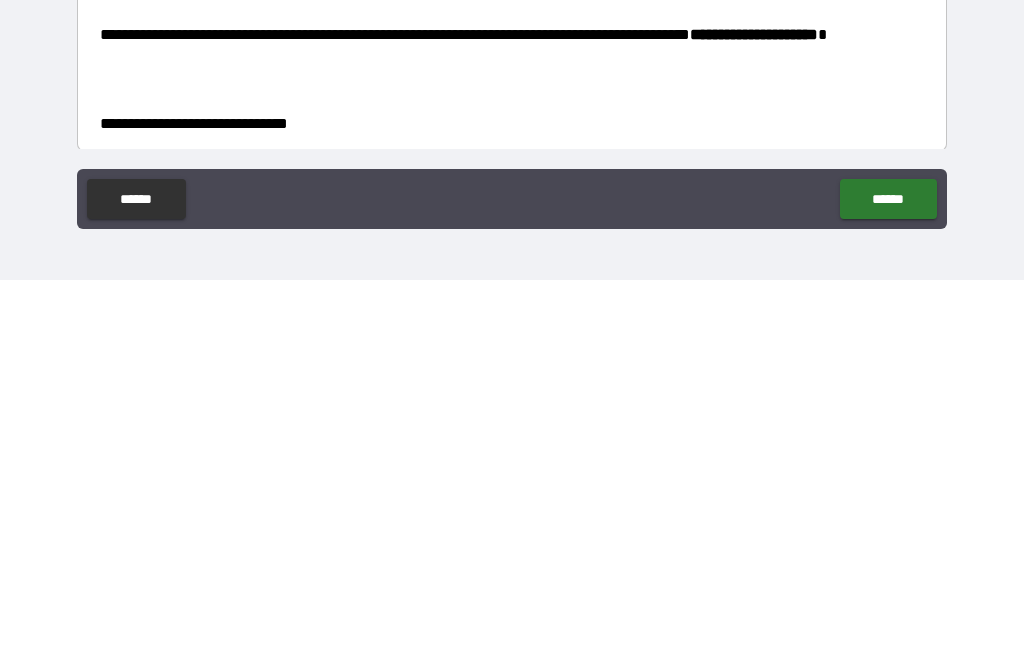 click on "******" at bounding box center (888, 573) 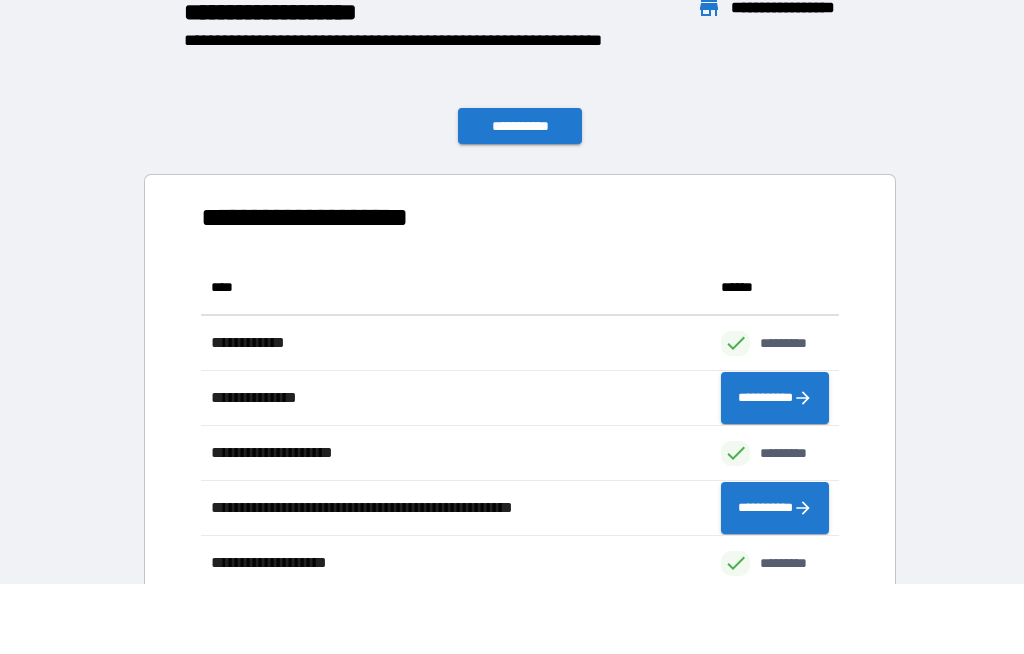 scroll, scrollTop: 386, scrollLeft: 638, axis: both 